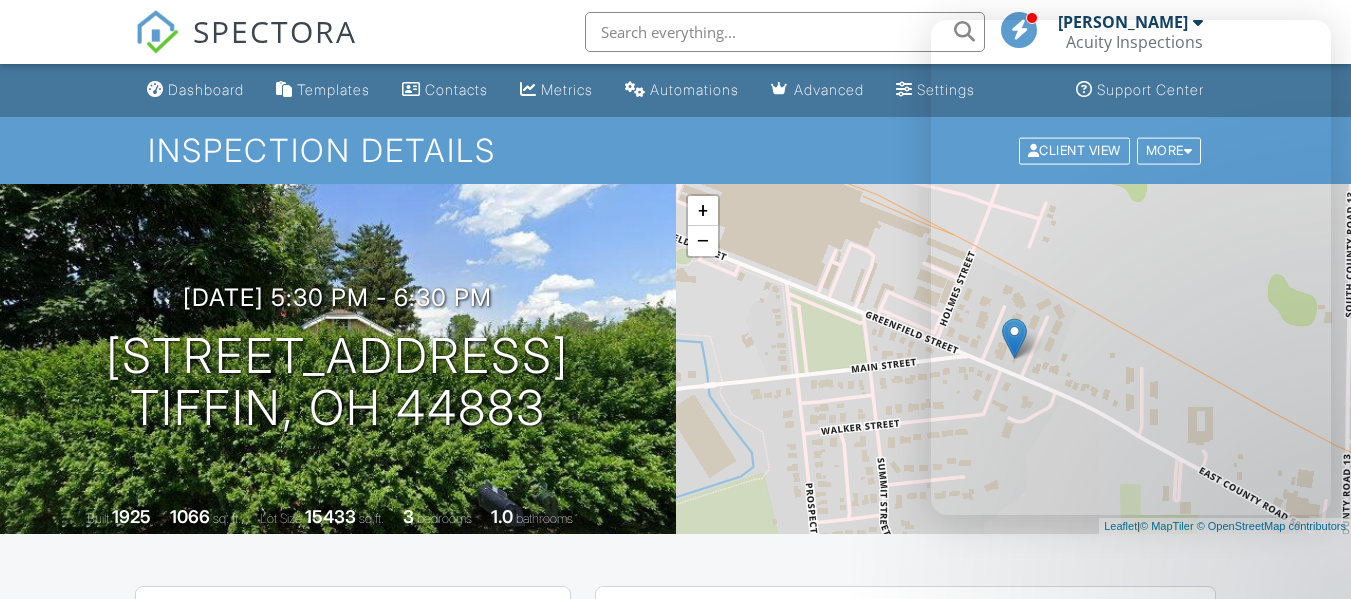scroll, scrollTop: 0, scrollLeft: 0, axis: both 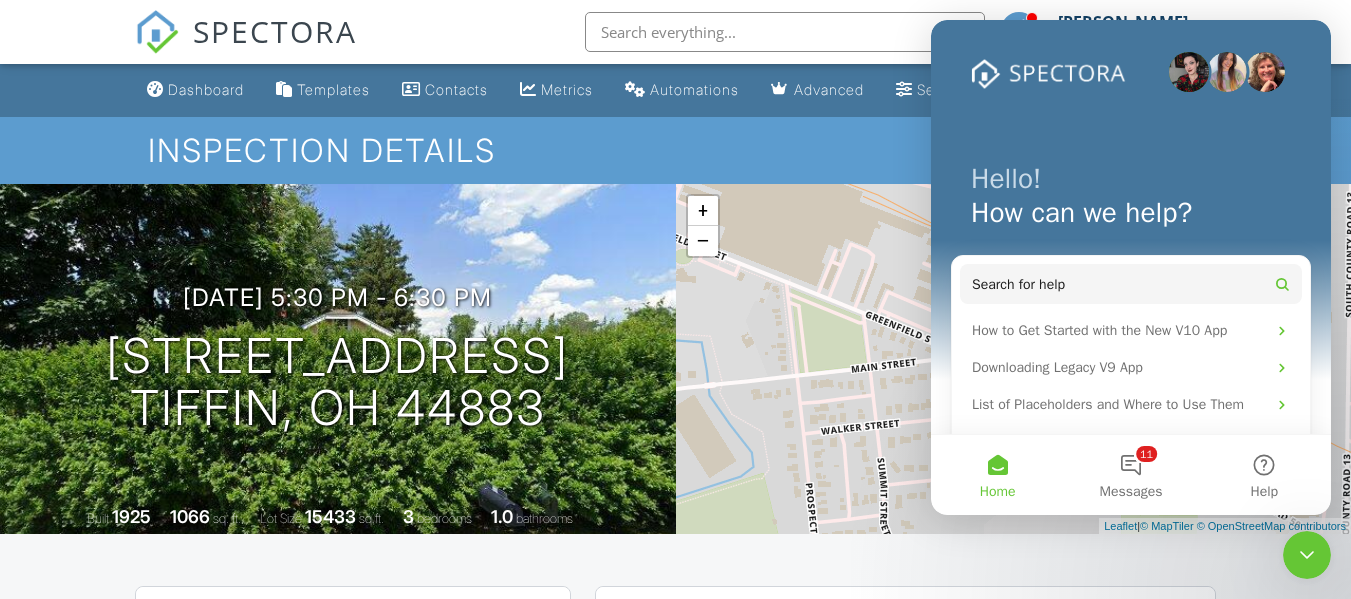 click 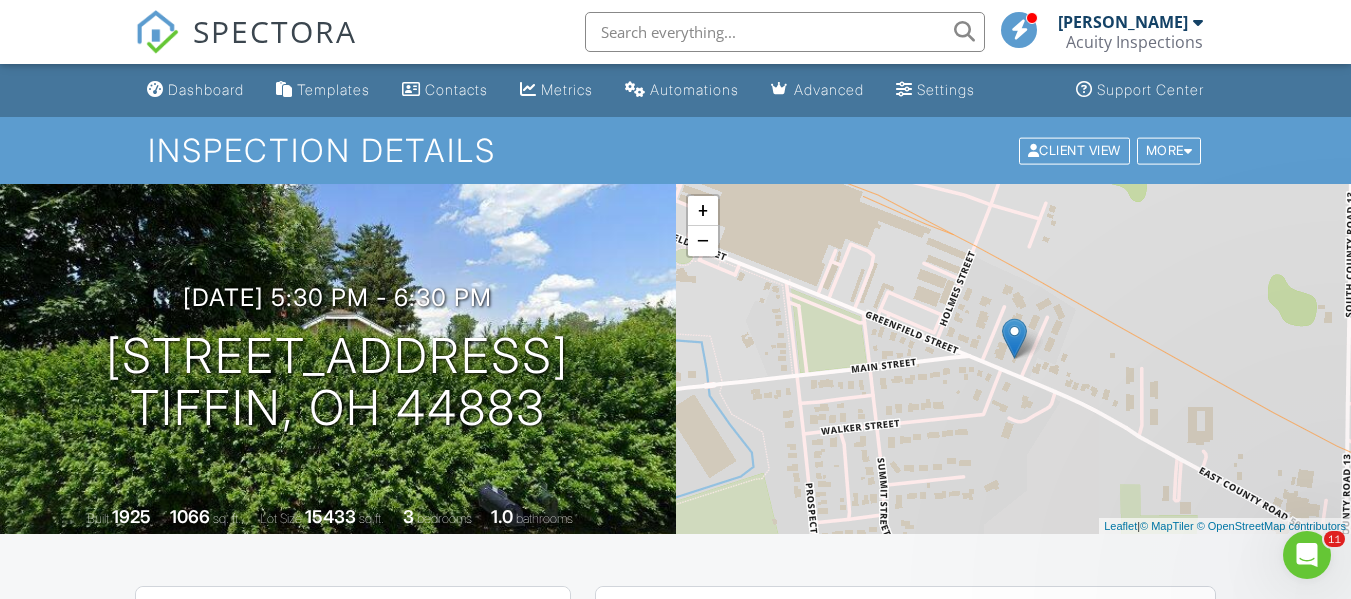 scroll, scrollTop: 0, scrollLeft: 0, axis: both 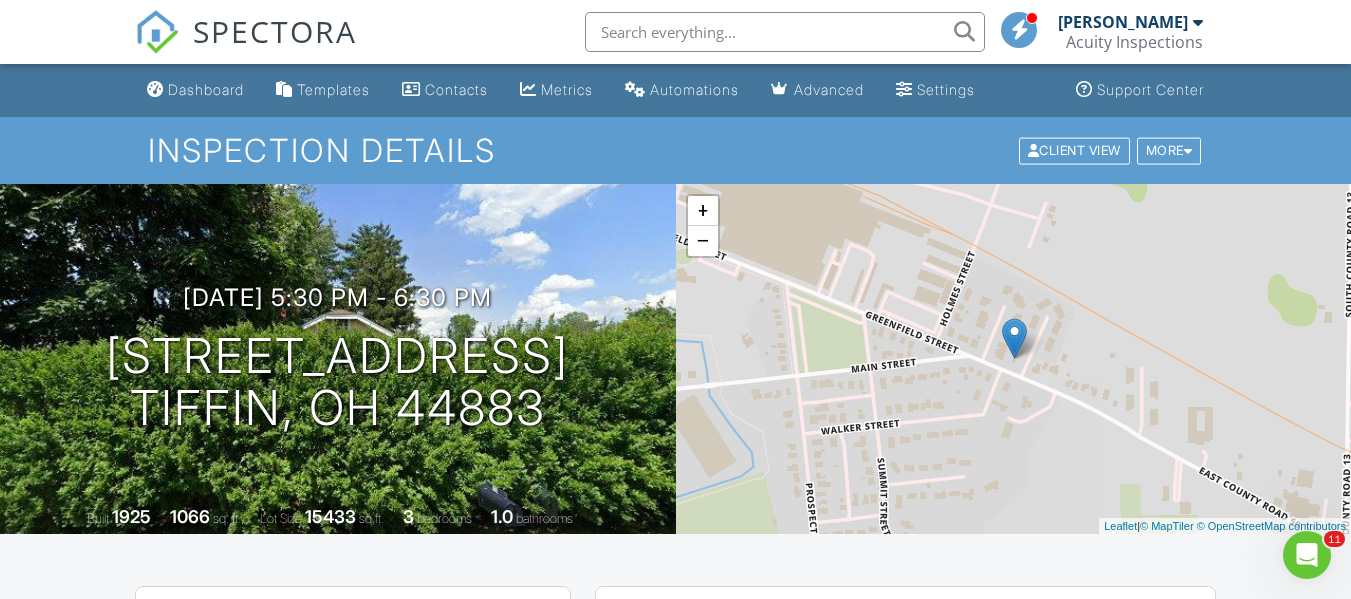 click at bounding box center (1307, 555) 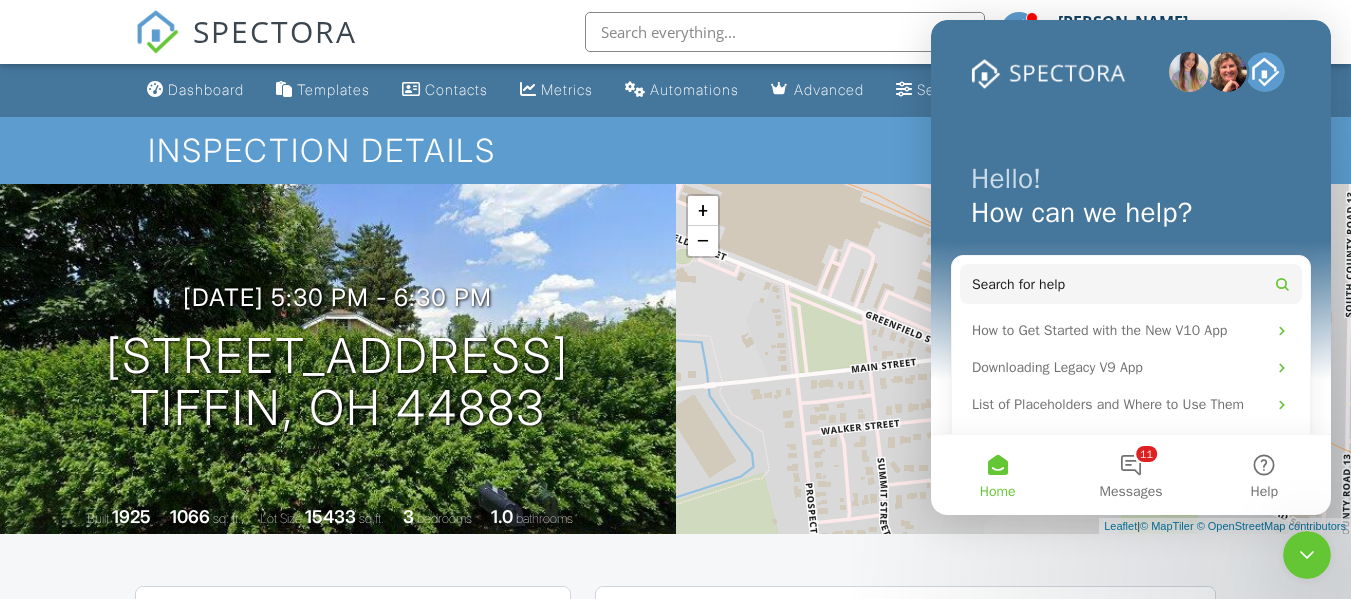 click at bounding box center [1307, 555] 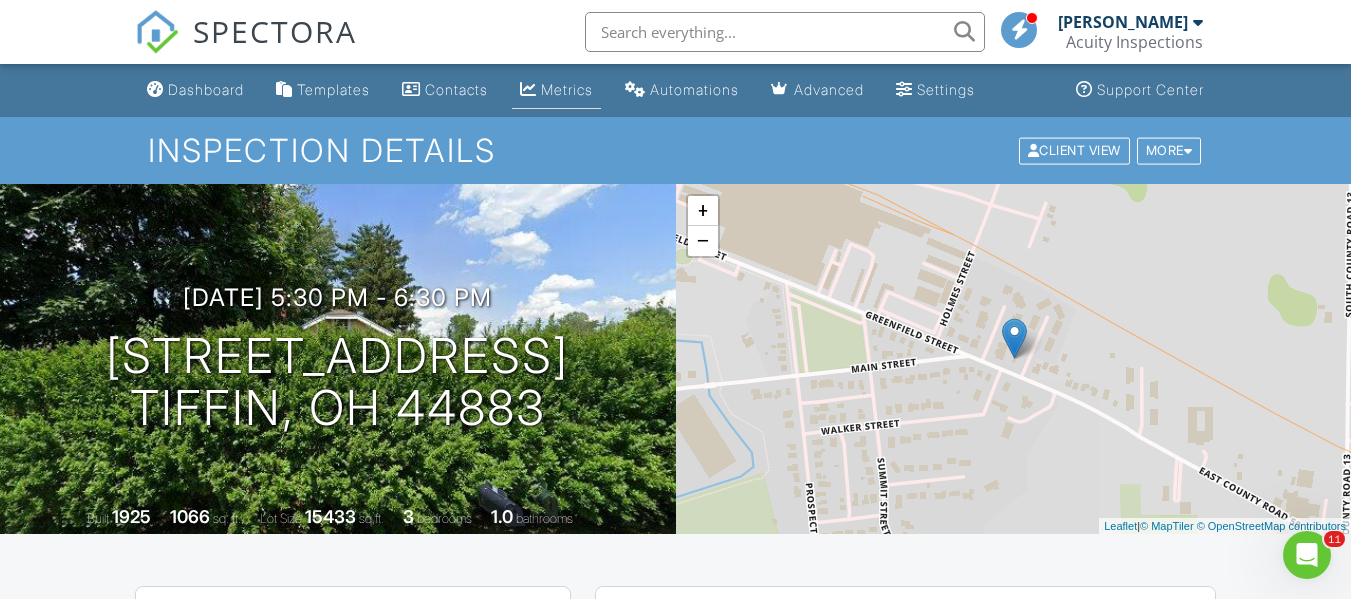click on "Metrics" at bounding box center (567, 89) 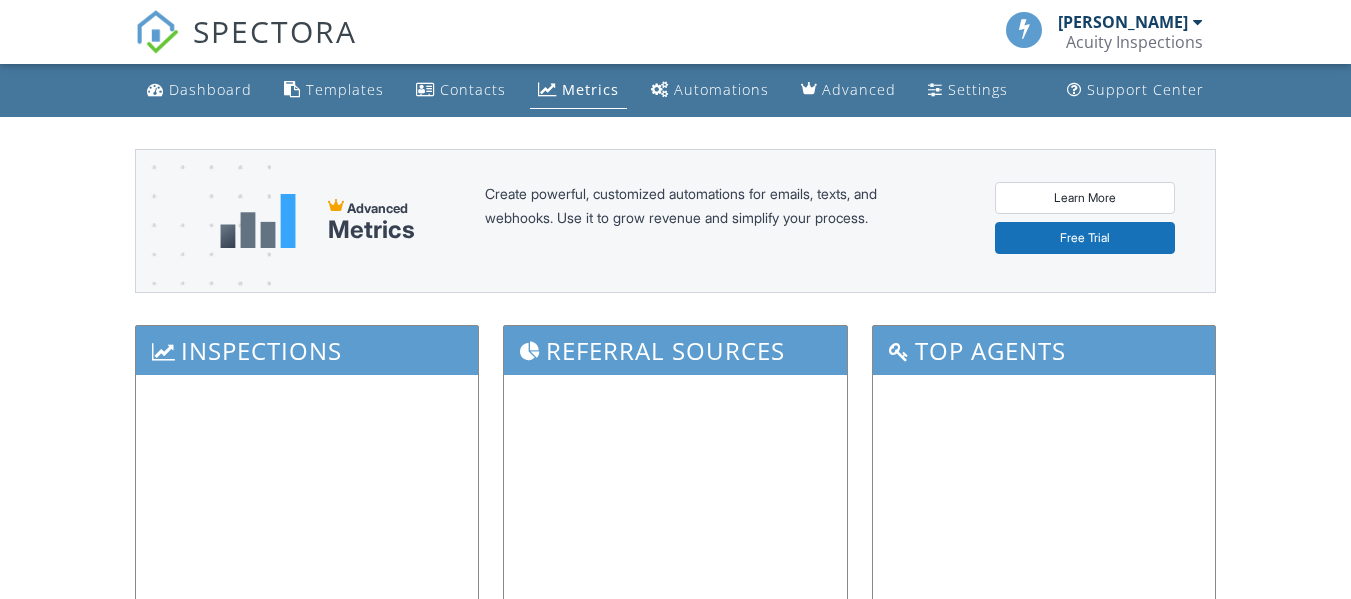 scroll, scrollTop: 0, scrollLeft: 0, axis: both 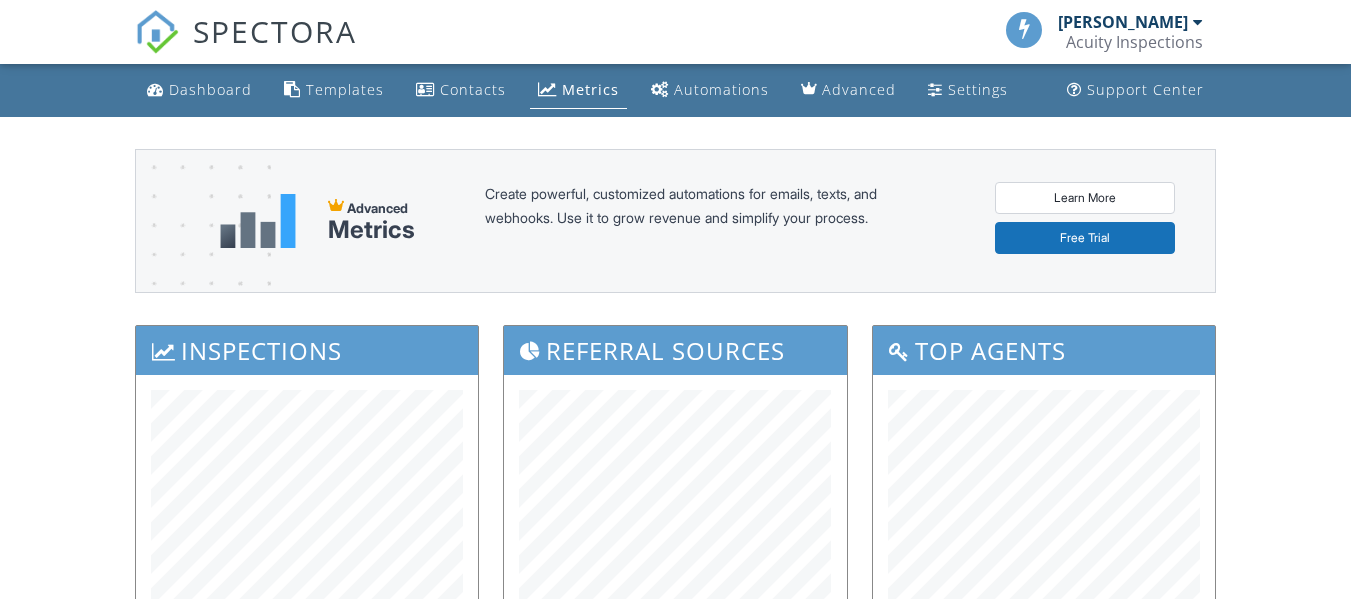 click on "Advanced
Metrics
Create powerful, customized automations for emails, texts, and webhooks.
Use it to grow revenue and simplify your process.
Learn More
Free Trial
Inspections
Referral Sources
Top Agents
Revenue
Payments Received
Inspection Locations
+ − Leaflet  | Tiles © Esri
Partnership Revenue
ALL TIME
0
*Partnerships are currently disabled
Enable Partnerships
Online Scheduler Revenue
ALL TIME" at bounding box center (675, 826) 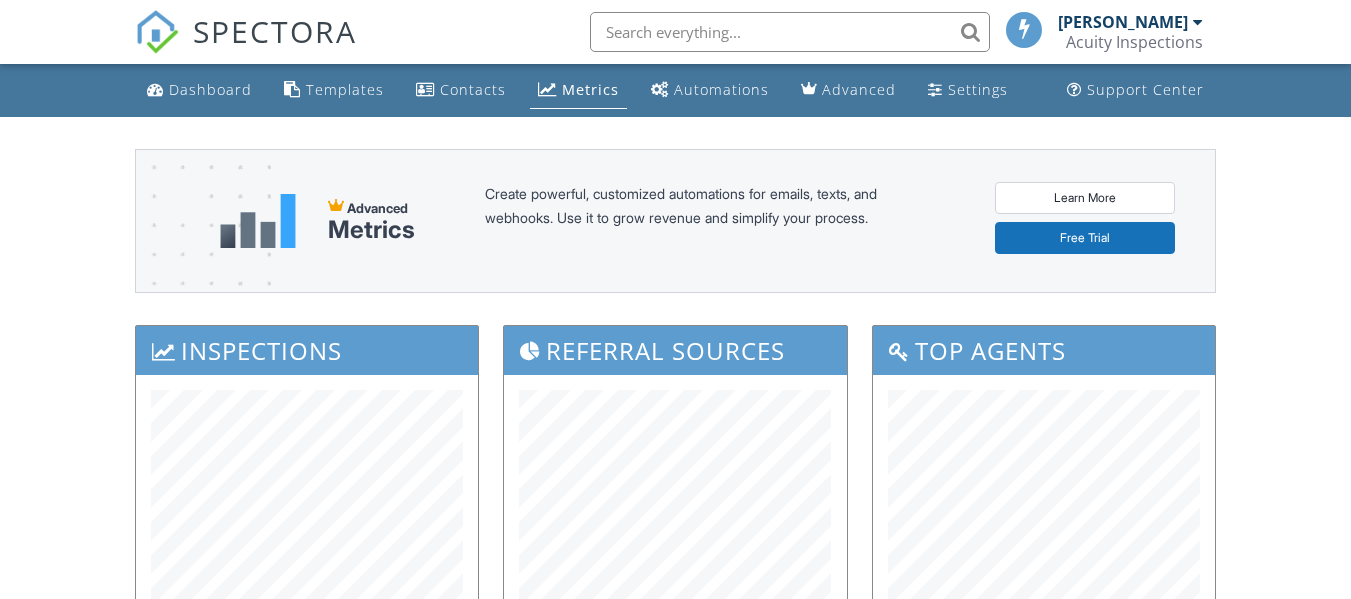 scroll, scrollTop: 160, scrollLeft: 0, axis: vertical 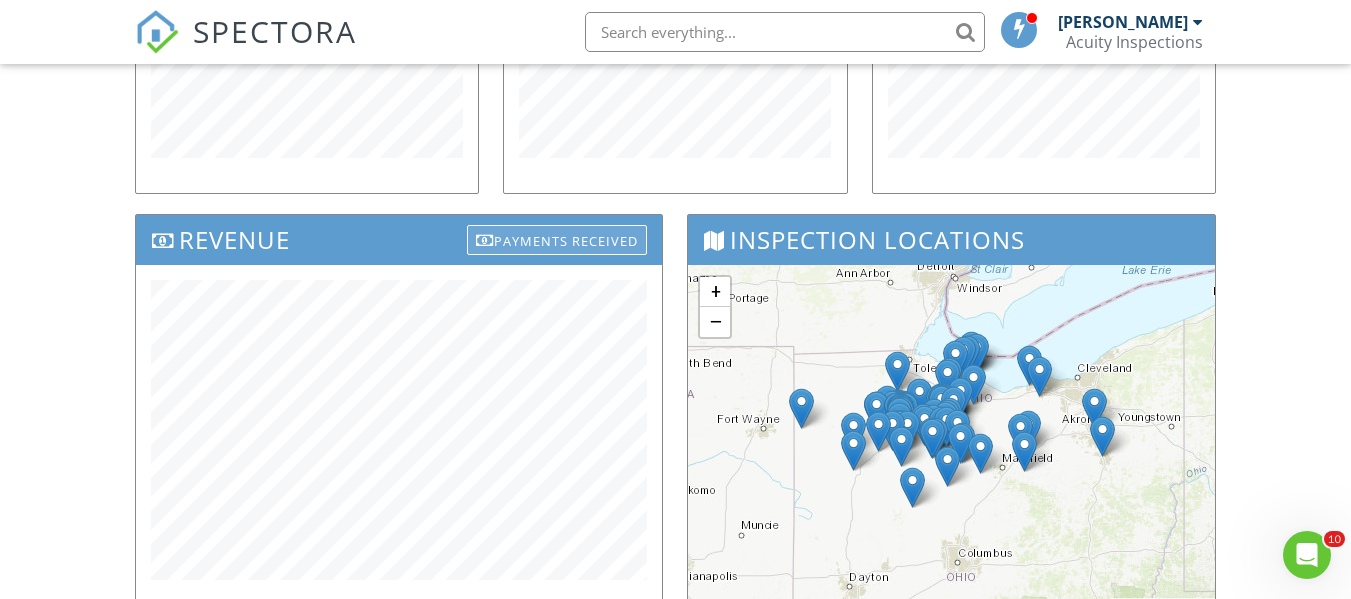 click on "Payments Received" at bounding box center (557, 240) 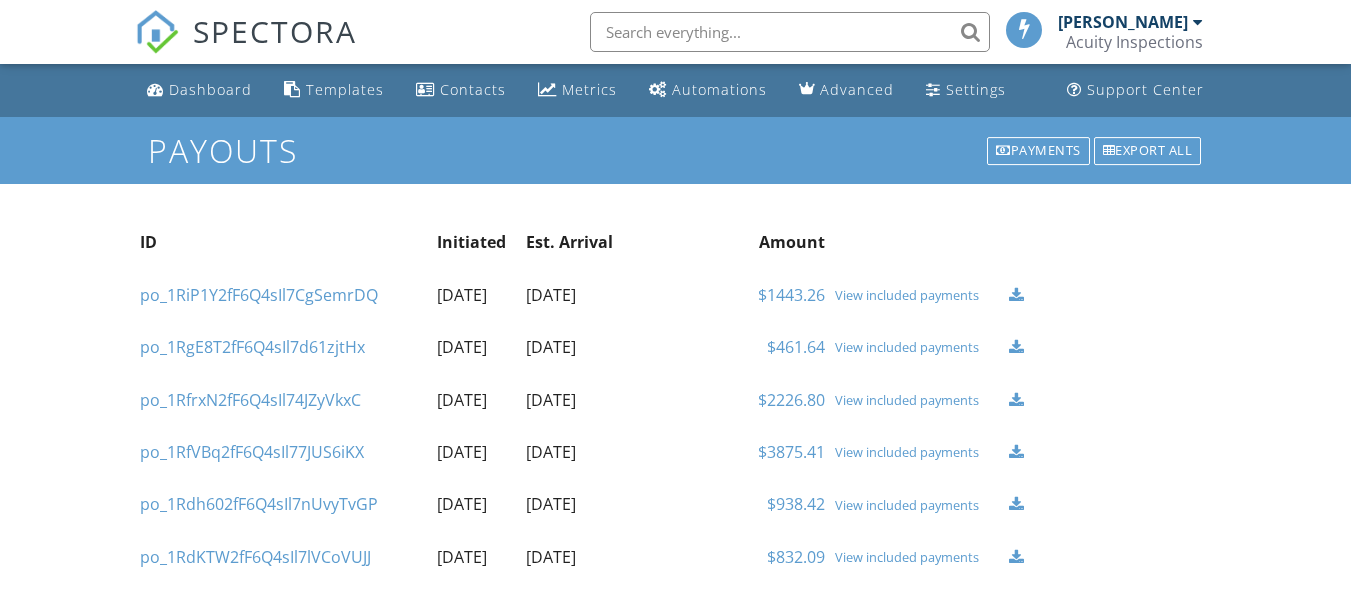 scroll, scrollTop: 0, scrollLeft: 0, axis: both 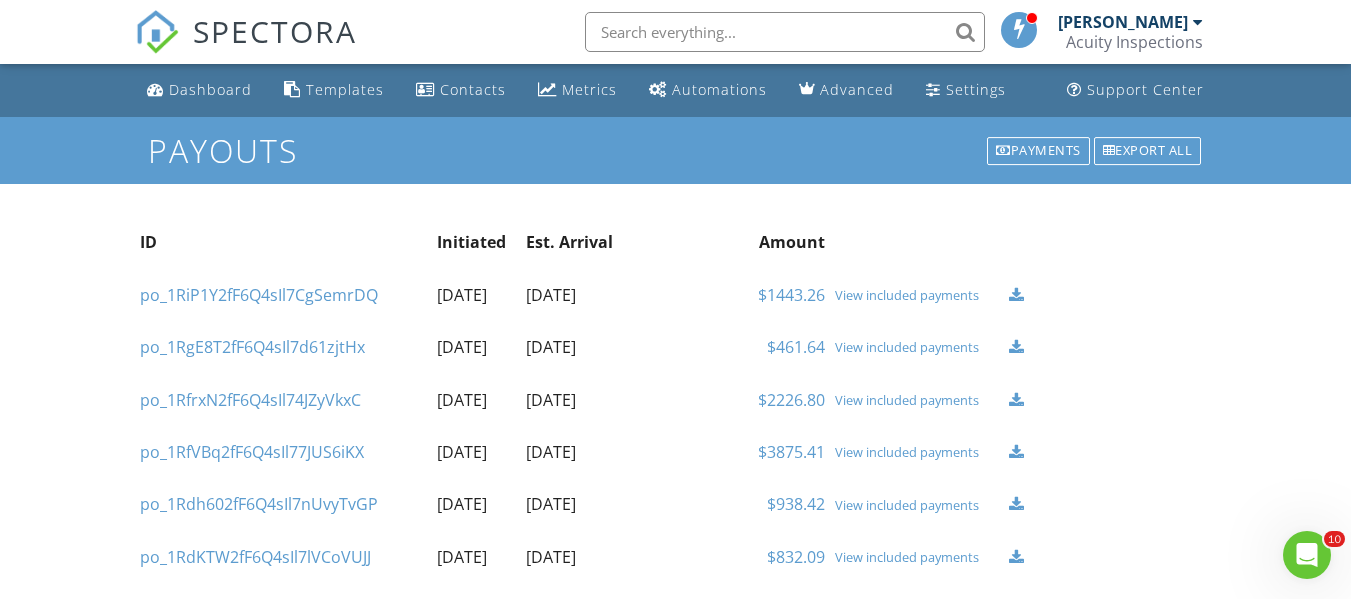 click on "Payouts
Payments
Export all" at bounding box center [675, 150] 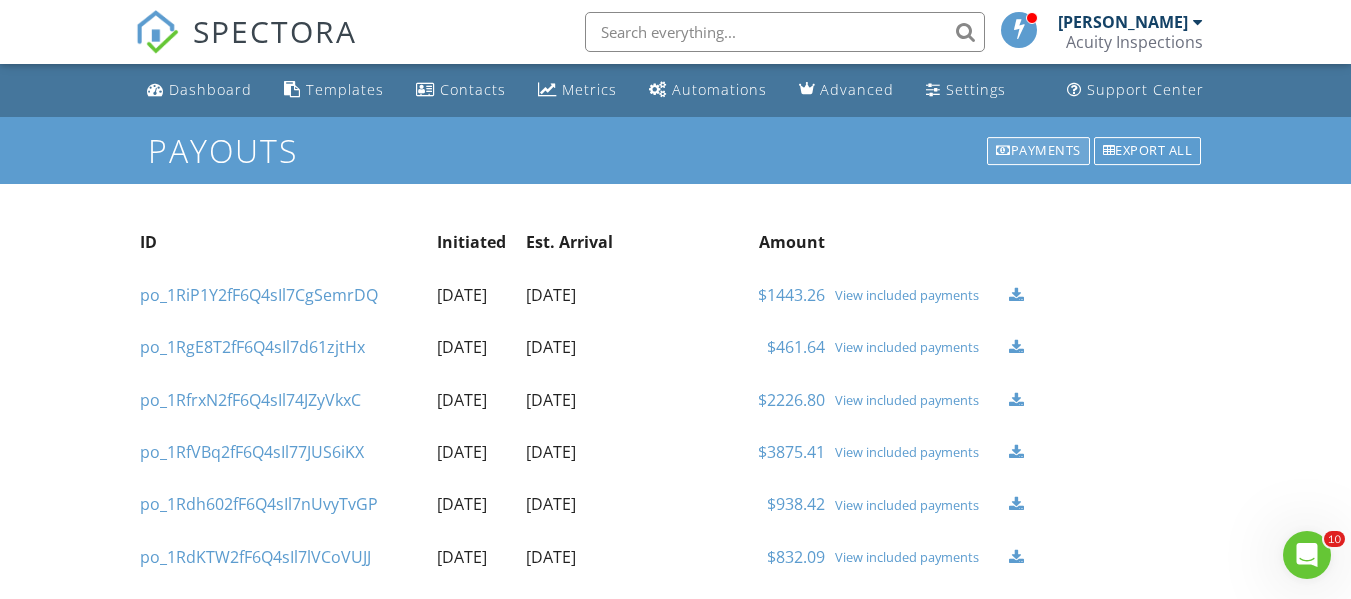 click on "Payments" at bounding box center (1038, 151) 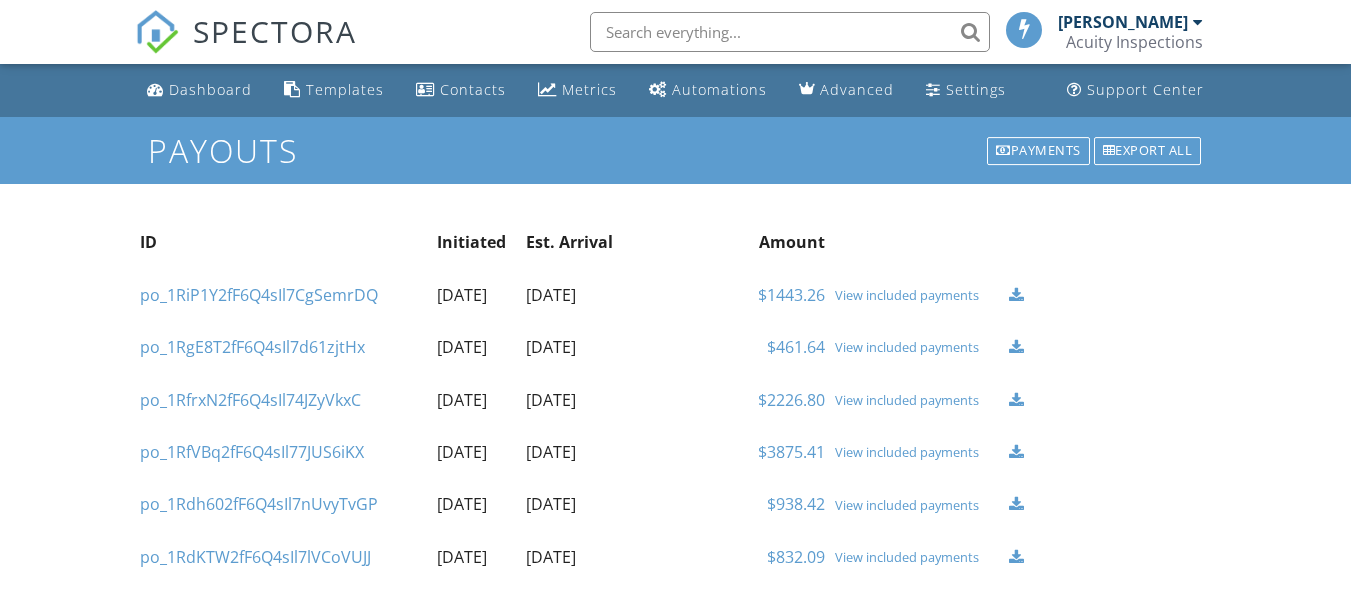 scroll, scrollTop: 0, scrollLeft: 0, axis: both 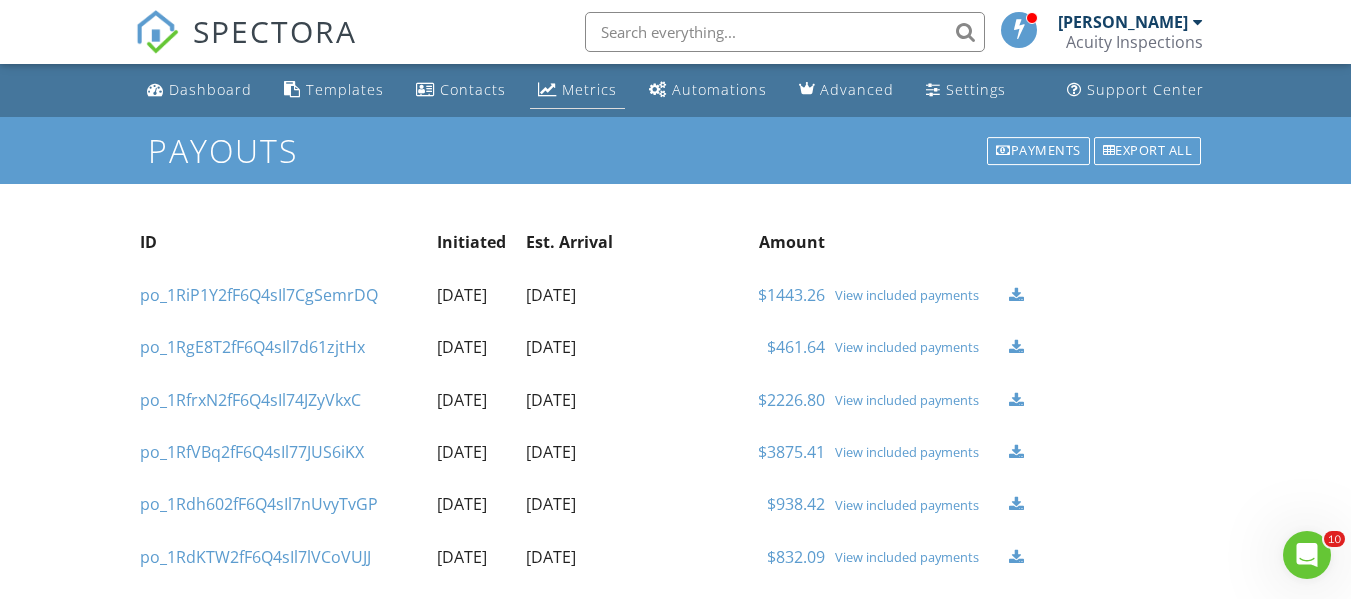 click on "Metrics" at bounding box center (589, 89) 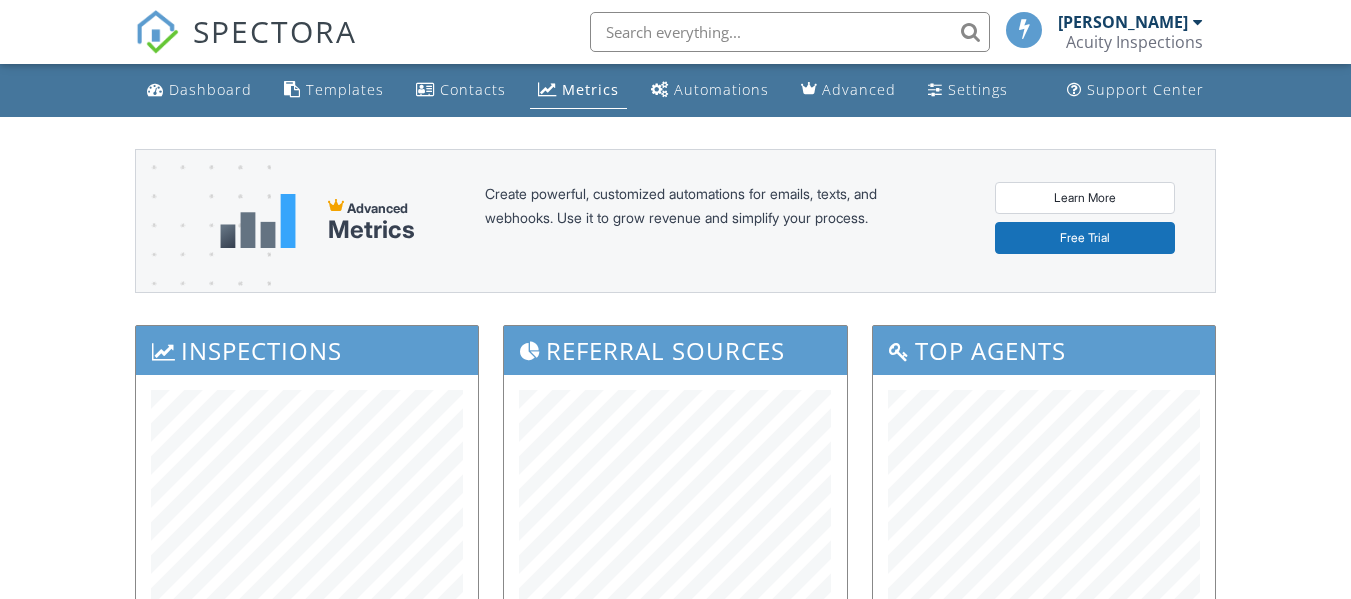 scroll, scrollTop: 0, scrollLeft: 0, axis: both 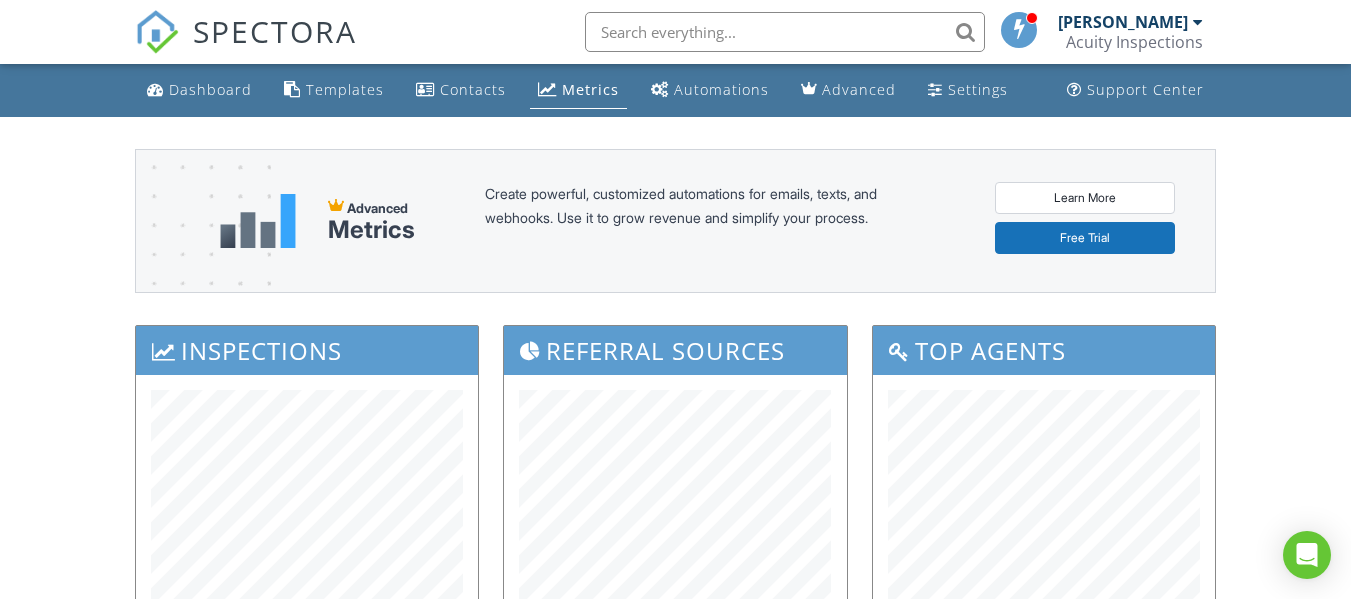 click on "Advanced
Metrics
Create powerful, customized automations for emails, texts, and webhooks.
Use it to grow revenue and simplify your process.
Learn More
Free Trial
Inspections
Referral Sources
Top Agents
Revenue
Payments Received
Inspection Locations
+ − Leaflet  | Tiles © Esri
Partnership Revenue
ALL TIME
0
*Partnerships are currently disabled
Enable Partnerships
Online Scheduler Revenue
ALL TIME
28,100" at bounding box center (675, 826) 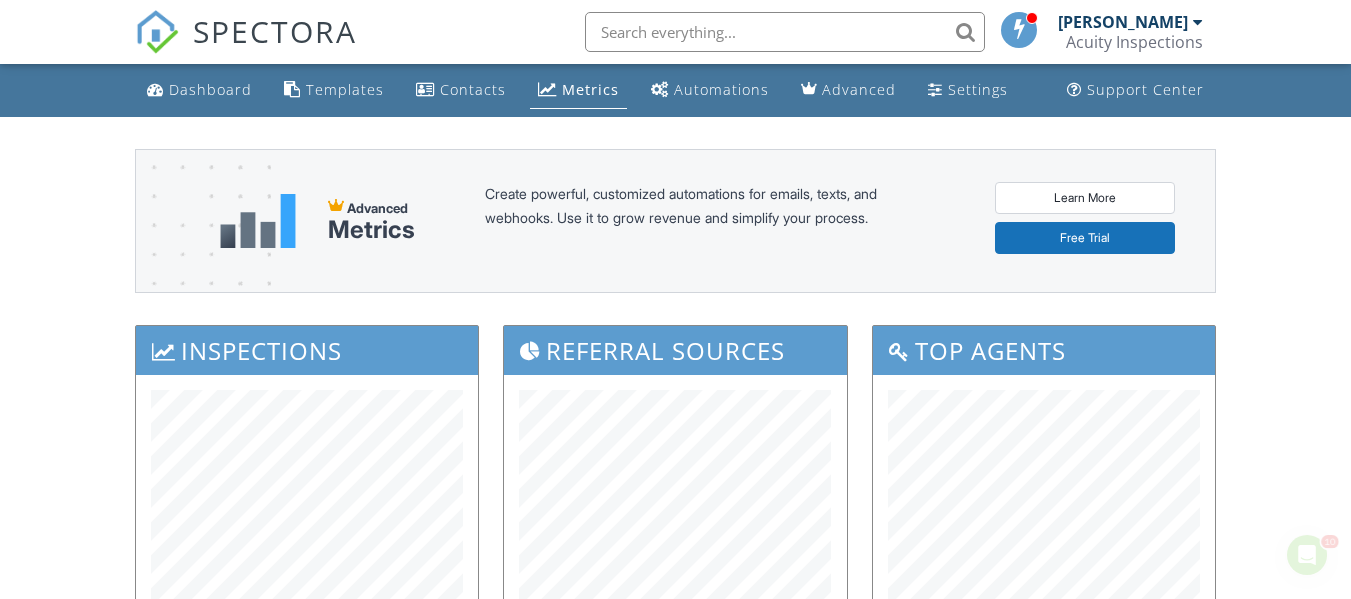 scroll, scrollTop: 0, scrollLeft: 0, axis: both 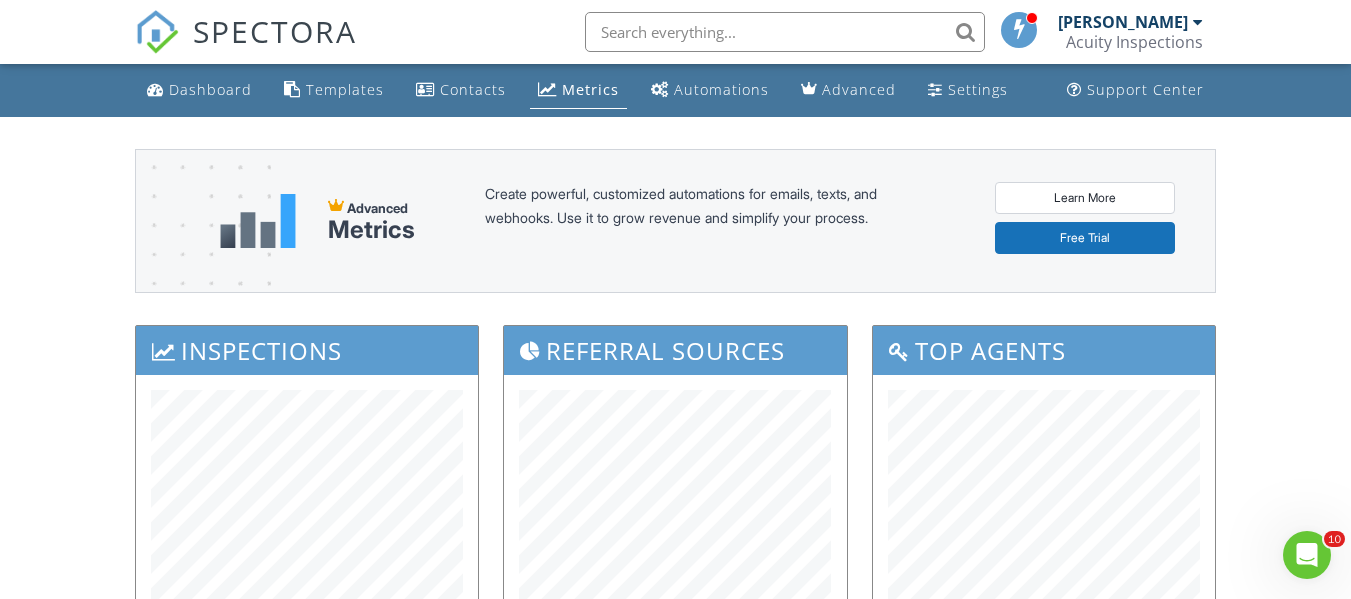 click at bounding box center (157, 32) 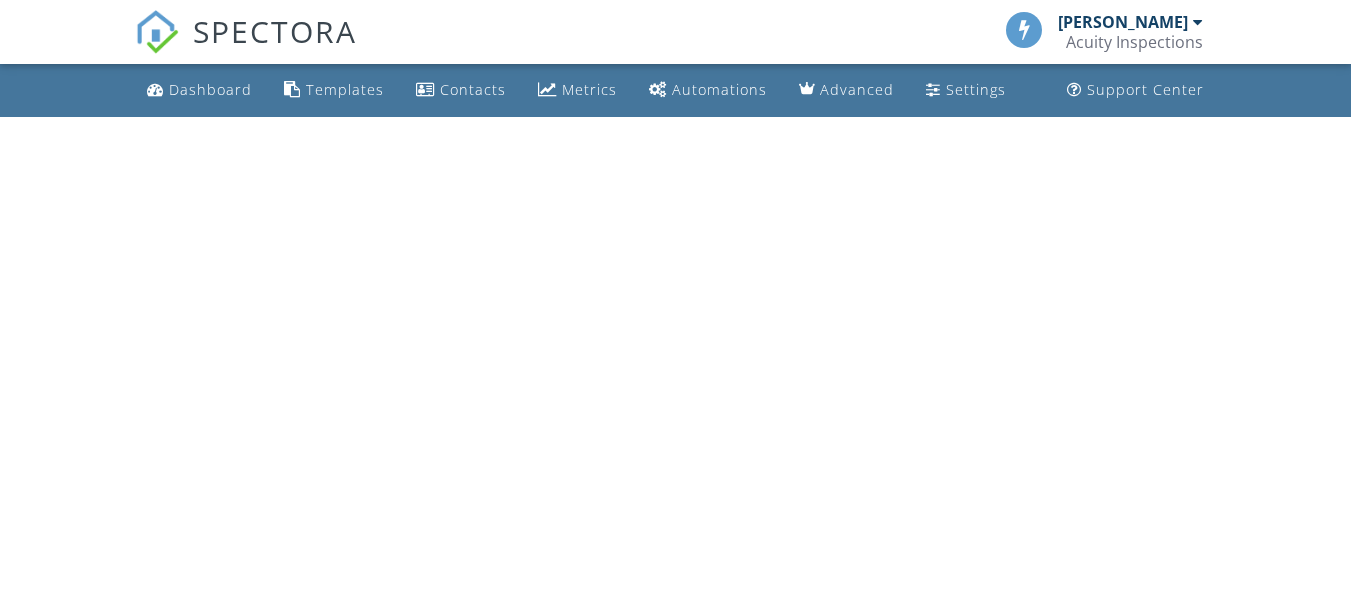 scroll, scrollTop: 0, scrollLeft: 0, axis: both 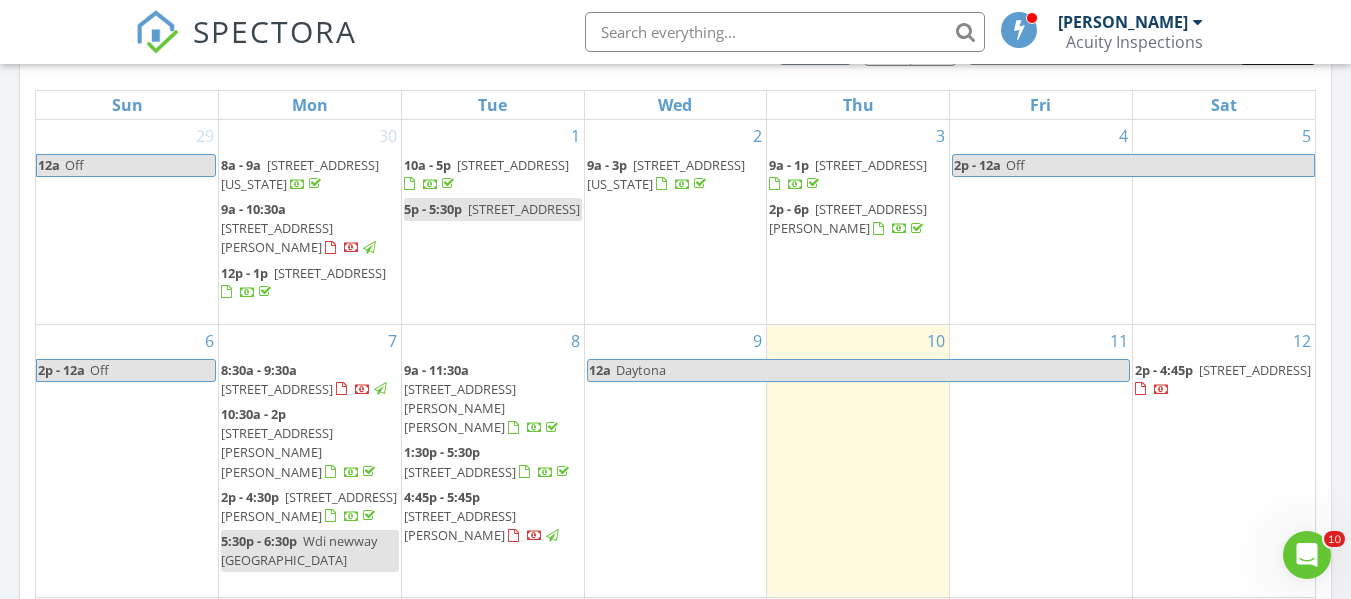 click on "1
10a - 5p
2039 E Harbor Rd, Port Clinton 43452
5p - 5:30p
660 north view dr" at bounding box center (493, 222) 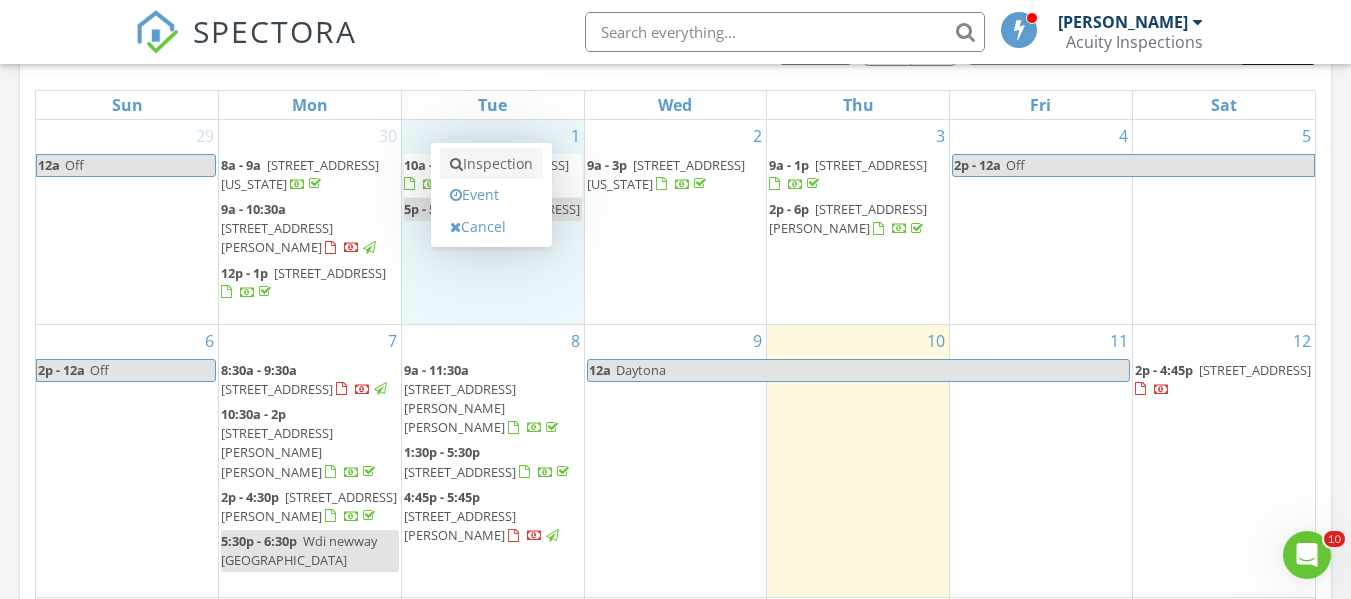 click on "Inspection" at bounding box center (491, 164) 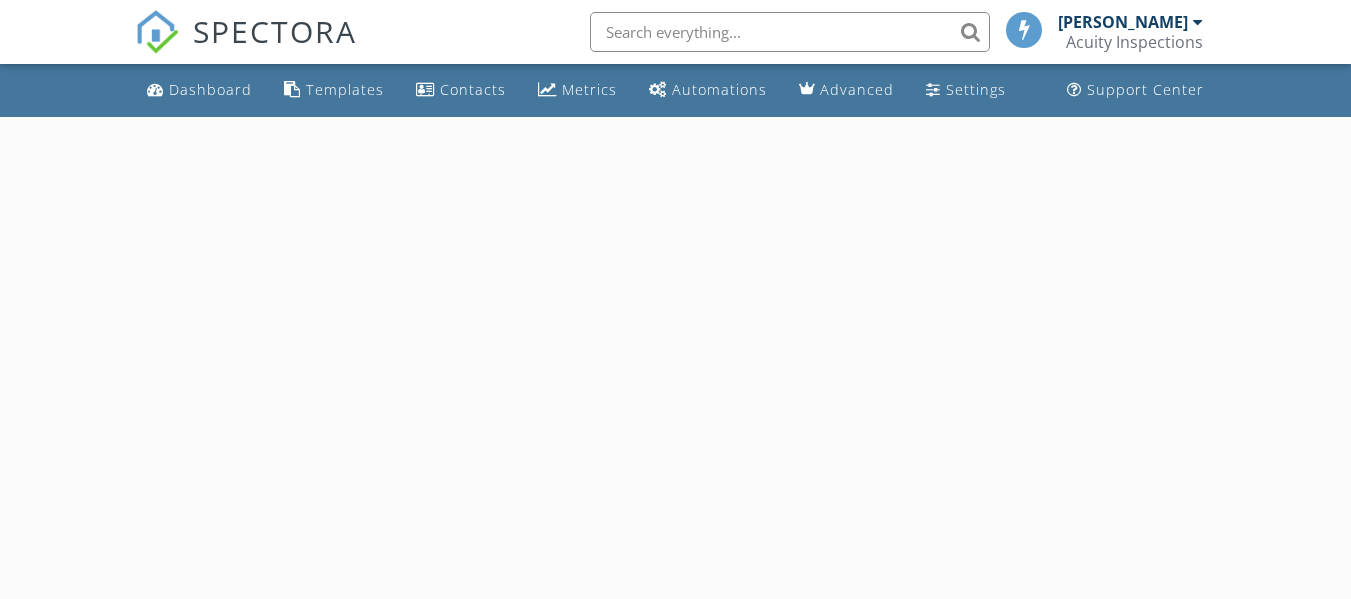 scroll, scrollTop: 0, scrollLeft: 0, axis: both 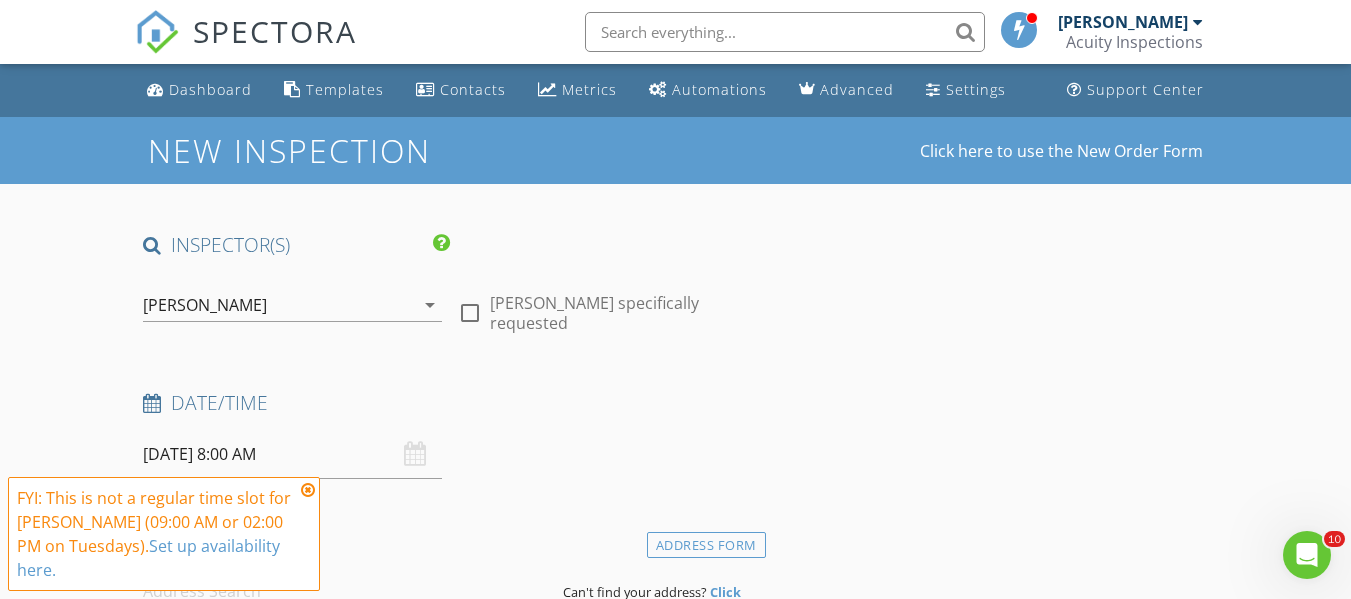 click at bounding box center (308, 490) 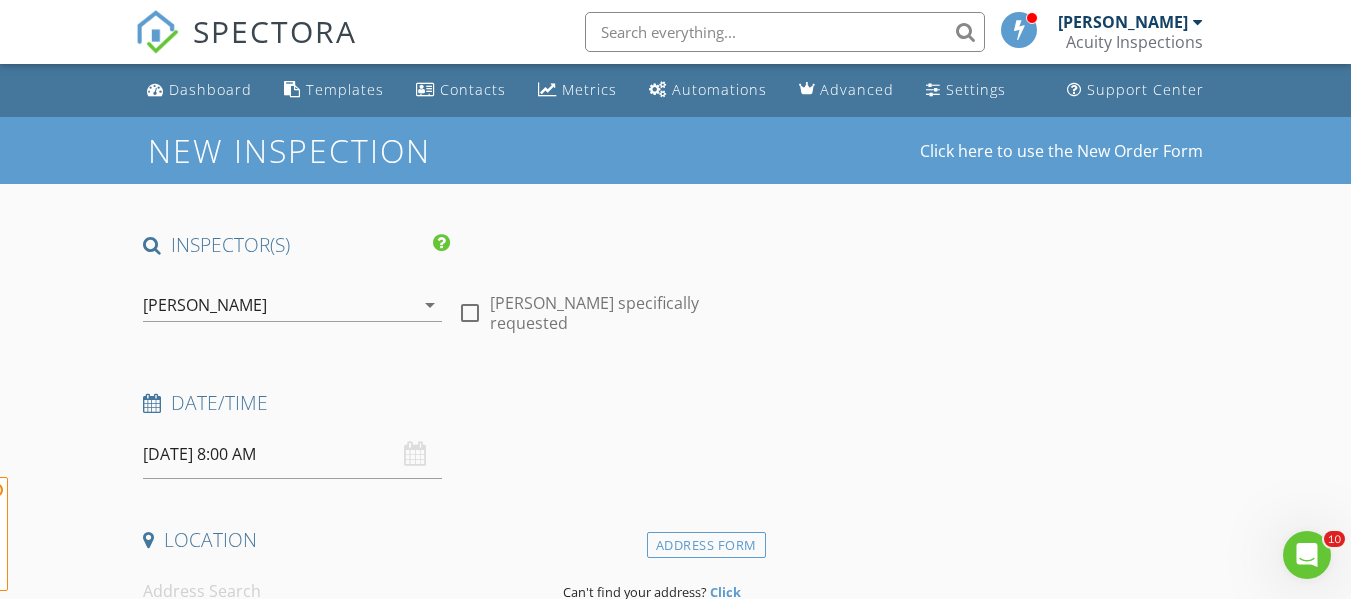 click on "07/01/2025 8:00 AM" at bounding box center (292, 454) 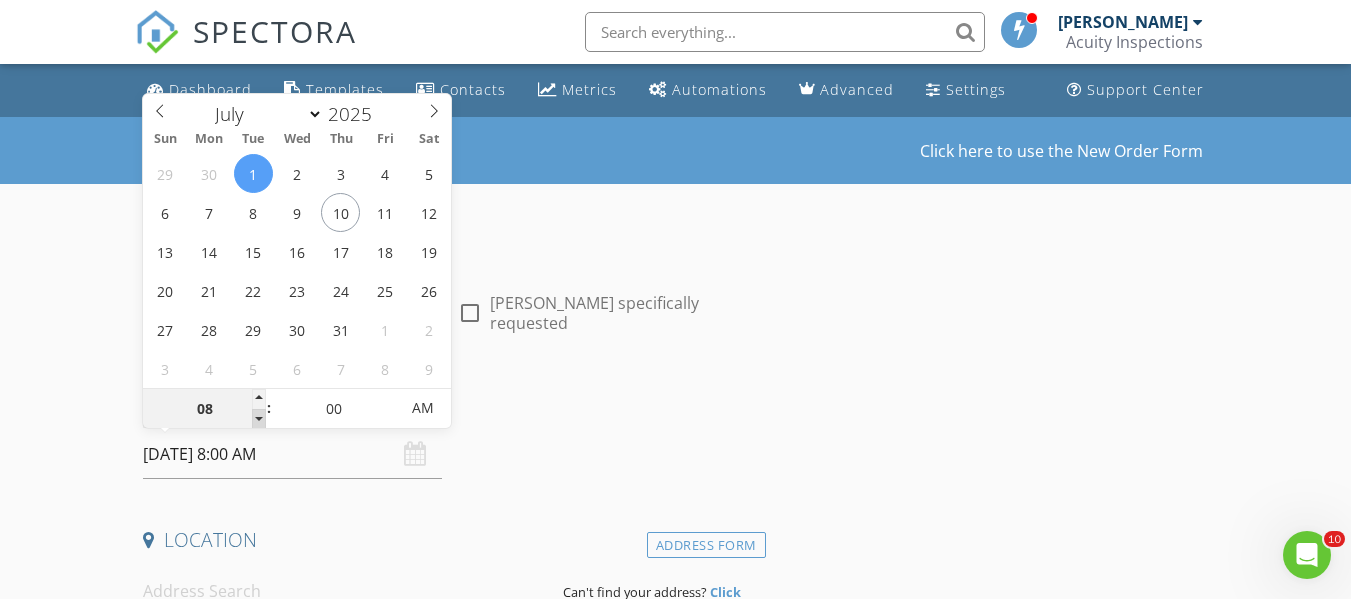 type on "07" 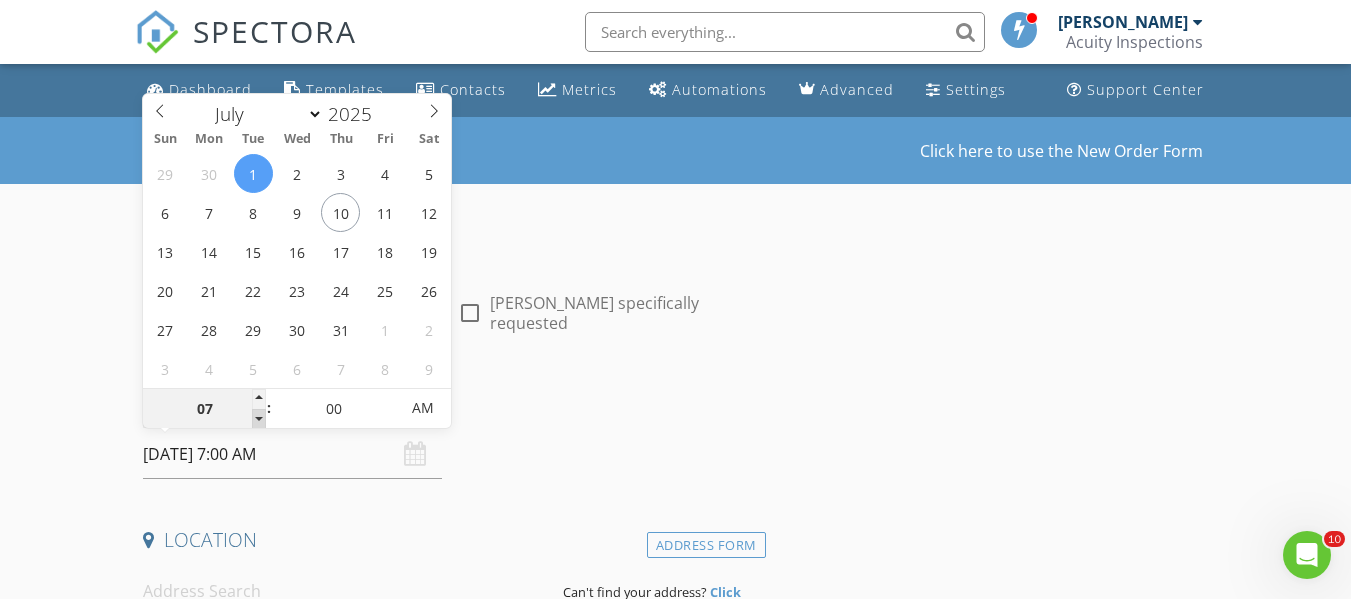 click at bounding box center [259, 419] 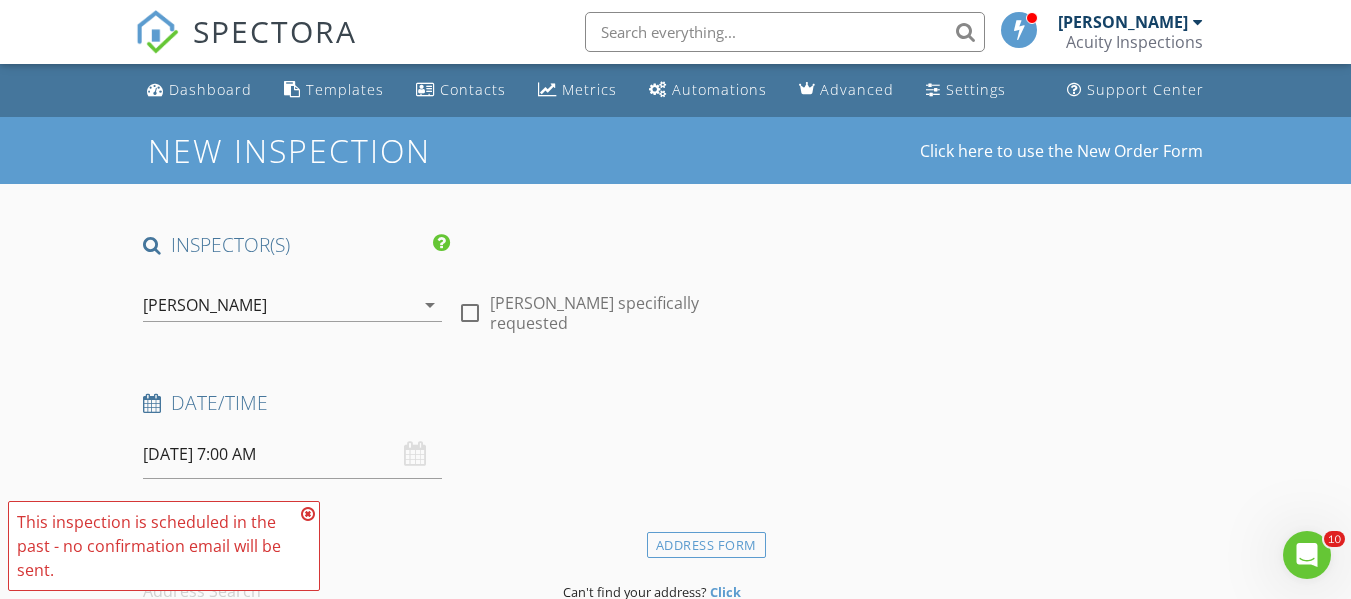 click on "New Inspection
Click here to use the New Order Form
INSPECTOR(S)
check_box   Ryan Fennell   PRIMARY   Ryan Fennell arrow_drop_down   check_box_outline_blank Ryan Fennell specifically requested
Date/Time
07/01/2025 7:00 AM
Location
Address Form       Can't find your address?   Click here.
client
check_box Enable Client CC email for this inspection   Client Search     check_box_outline_blank Client is a Company/Organization     First Name   Last Name   Email   CC Email   Phone           Notes   Private Notes
ADD ADDITIONAL client
SERVICES
check_box_outline_blank   Residential Home Inspection   General Visual Home Inspection check_box_outline_blank   WDI - Pest - Standalone   check_box_outline_blank   Radon Testing Standalone   Radon testing check_box_outline_blank" at bounding box center [675, 1668] 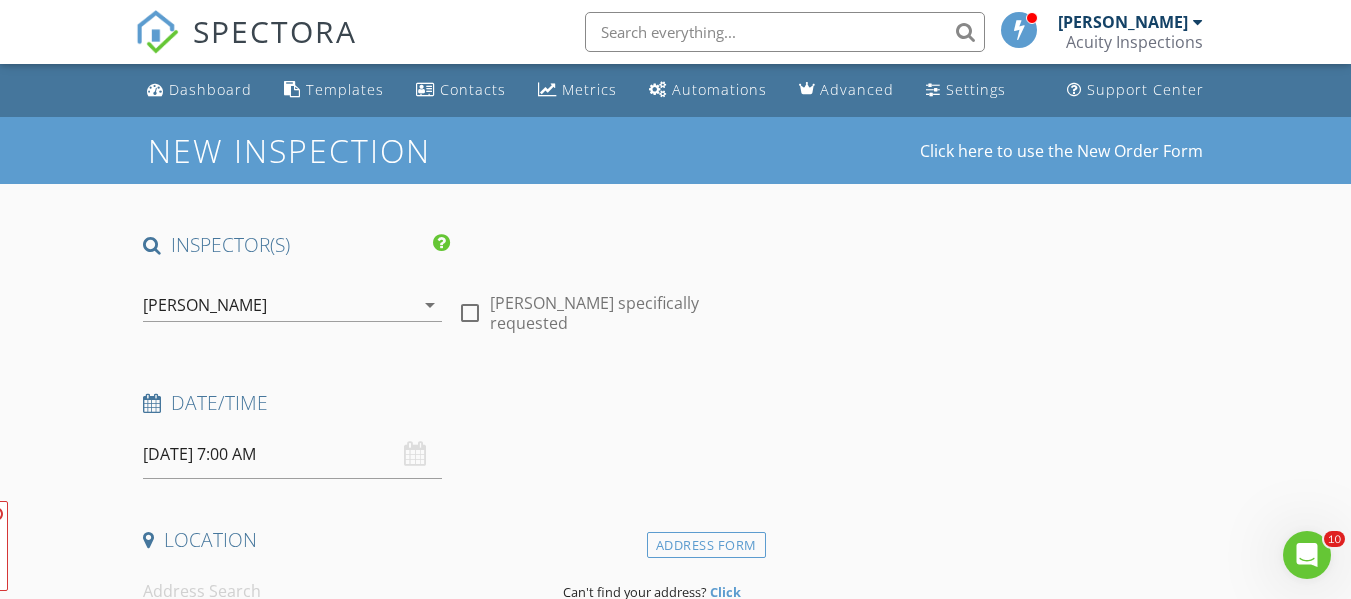 click on "FYI: This is not a regular time slot for Ryan Fennell (09:00 AM or 02:00 PM on Tuesdays).  Set up availability here.   This inspection is scheduled in the past - no confirmation email will be sent." at bounding box center [164, 546] 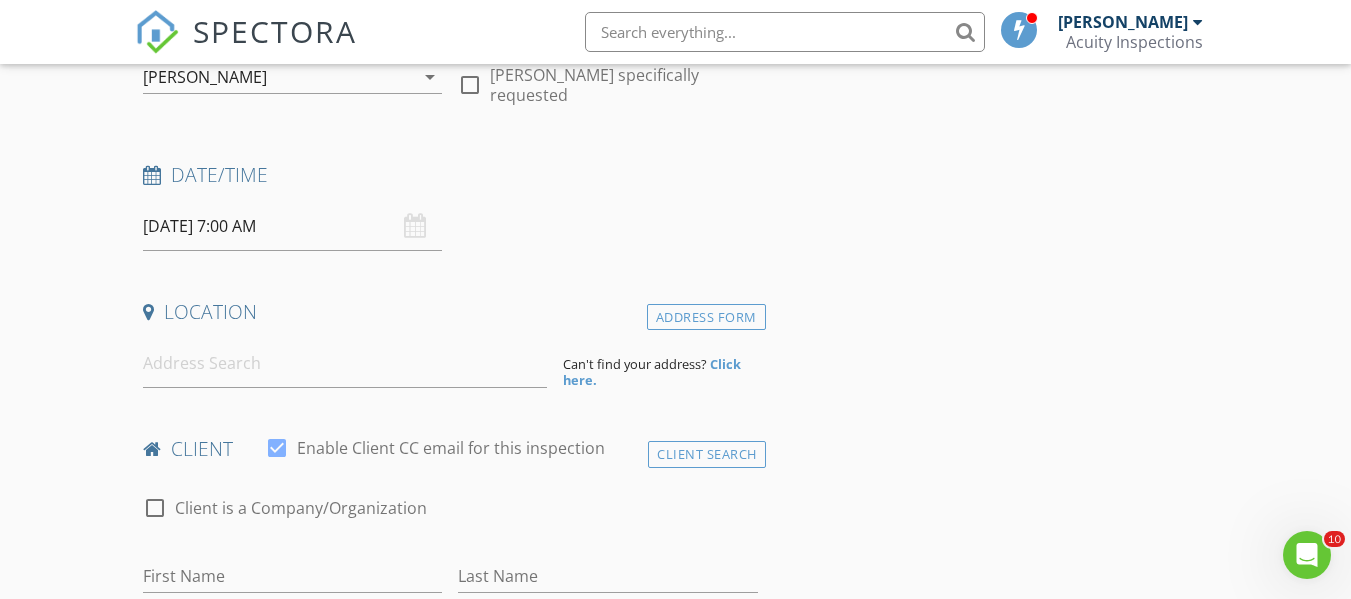 scroll, scrollTop: 229, scrollLeft: 0, axis: vertical 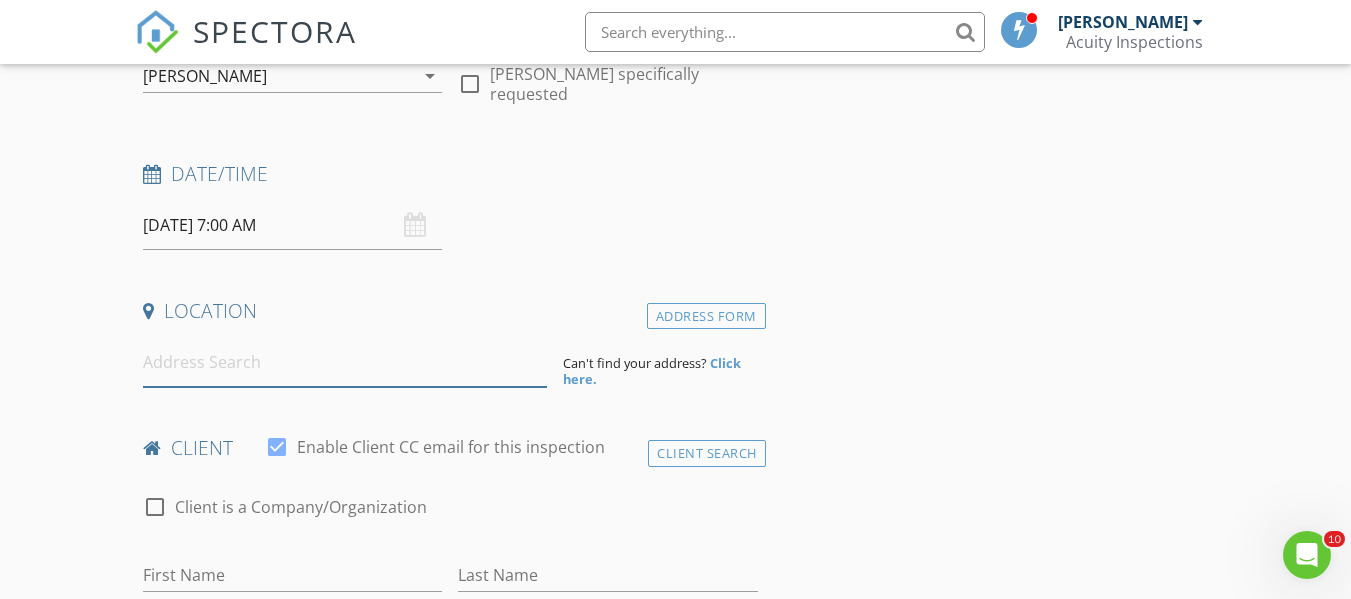 click at bounding box center (345, 362) 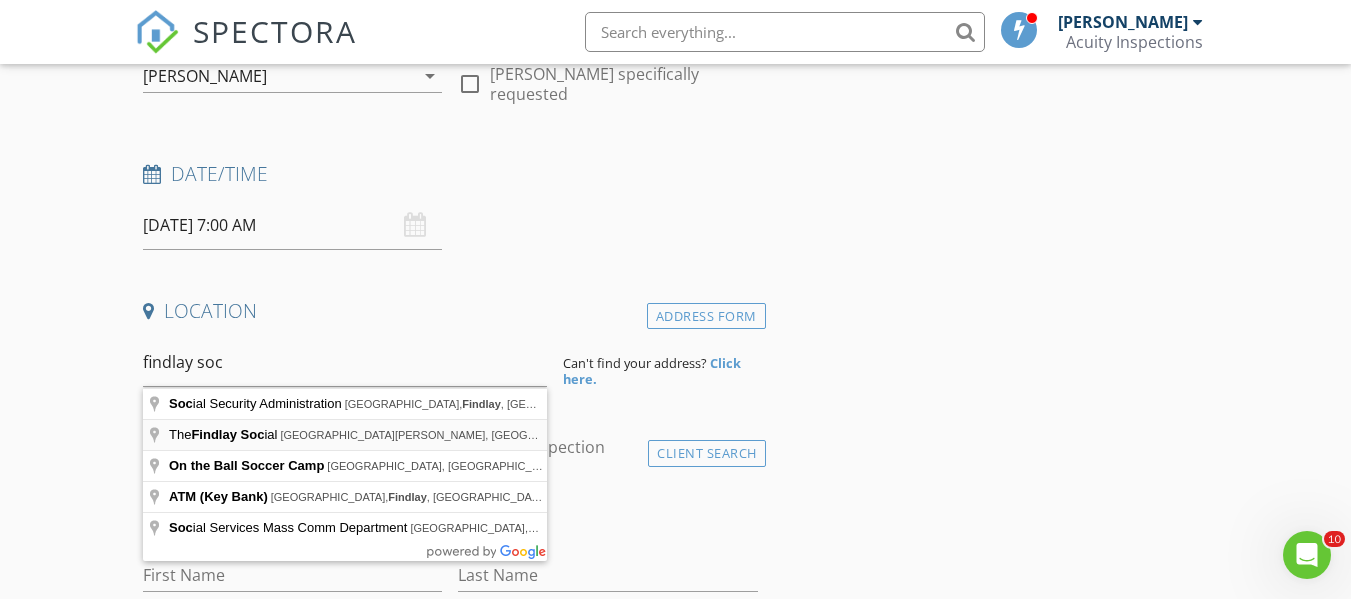 type on "The Findlay Social, South Blanchard Street, Findlay, OH, USA" 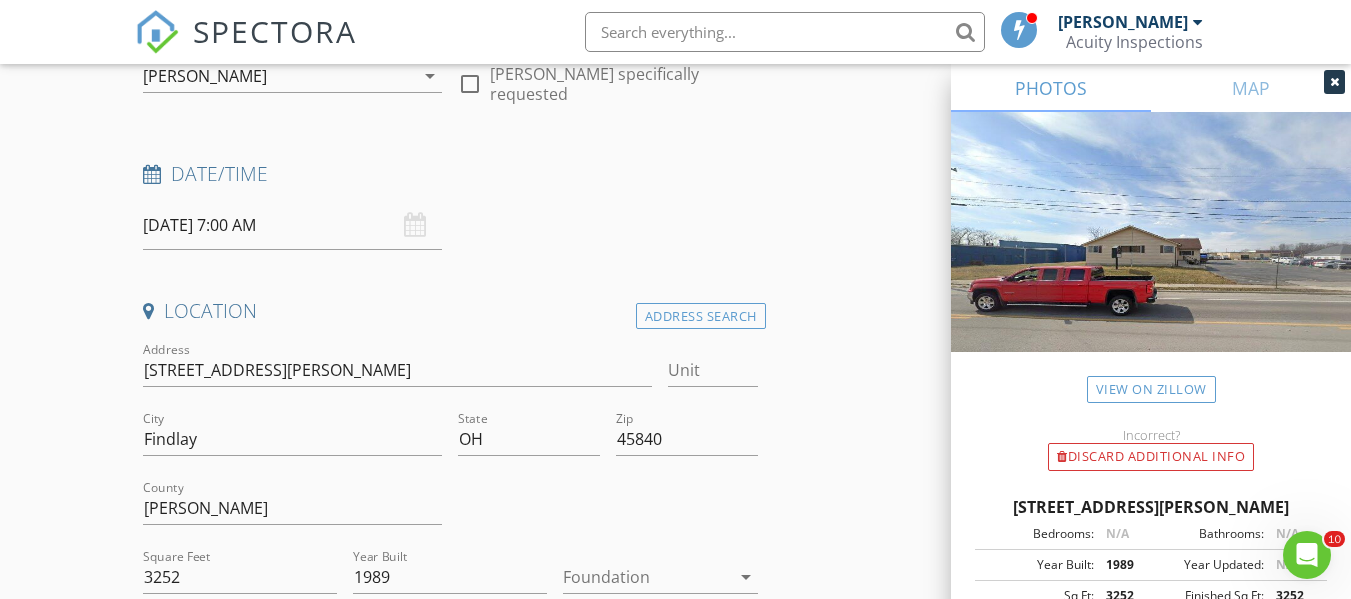 click on "New Inspection
Click here to use the New Order Form
INSPECTOR(S)
check_box   Ryan Fennell   PRIMARY   Ryan Fennell arrow_drop_down   check_box_outline_blank Ryan Fennell specifically requested
Date/Time
07/01/2025 7:00 AM
Location
Address Search       Address 330 S Blanchard St   Unit   City Findlay   State OH   Zip 45840   County Hancock     Square Feet 3252   Year Built 1989   Foundation arrow_drop_down
client
check_box Enable Client CC email for this inspection   Client Search     check_box_outline_blank Client is a Company/Organization     First Name   Last Name   Email   CC Email   Phone           Notes   Private Notes
ADD ADDITIONAL client
SERVICES
check_box_outline_blank   Residential Home Inspection   General Visual Home Inspection check_box_outline_blank" at bounding box center (675, 1552) 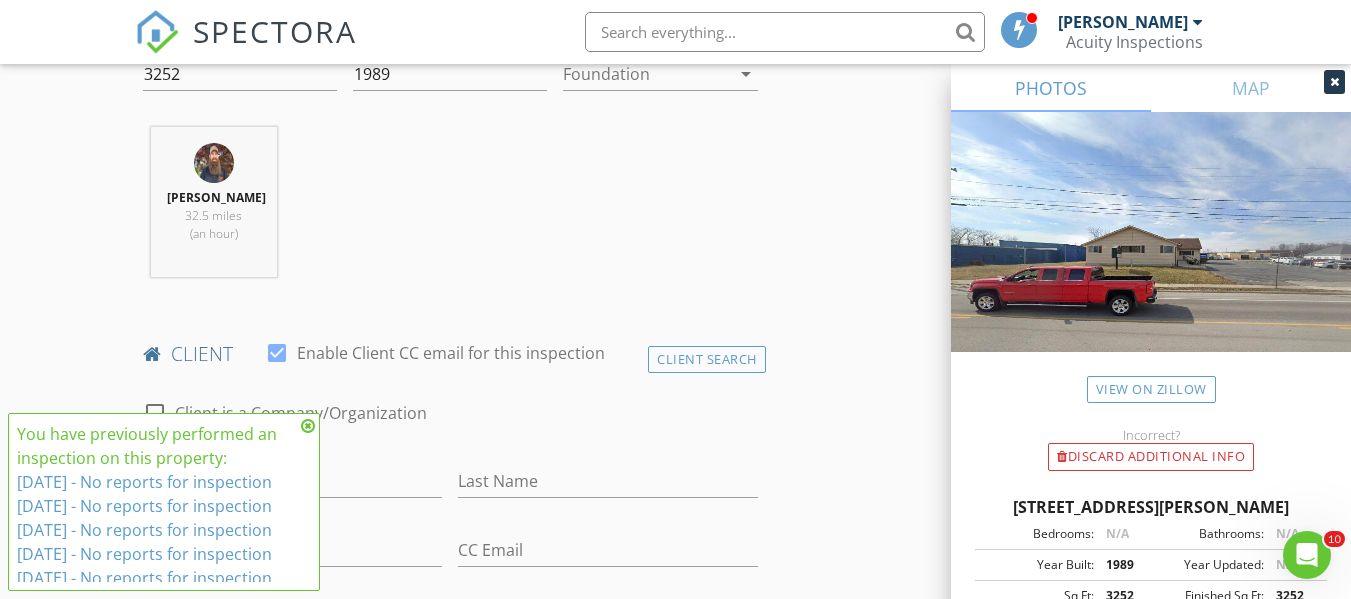 scroll, scrollTop: 750, scrollLeft: 0, axis: vertical 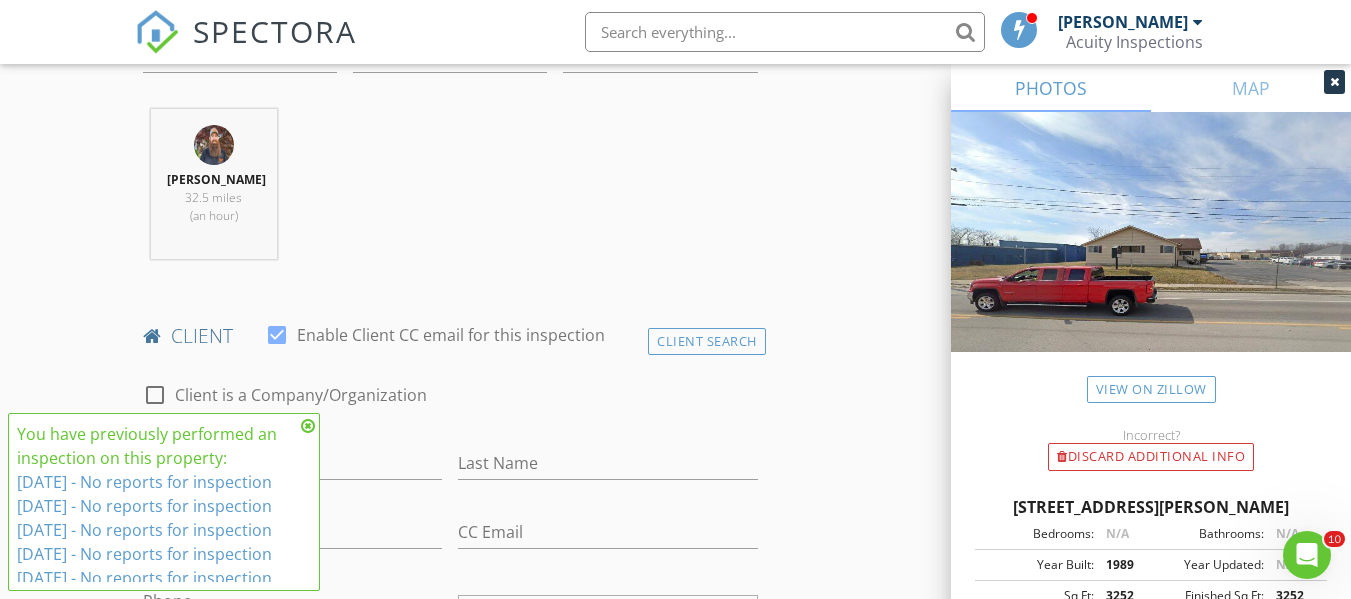 click at bounding box center [308, 426] 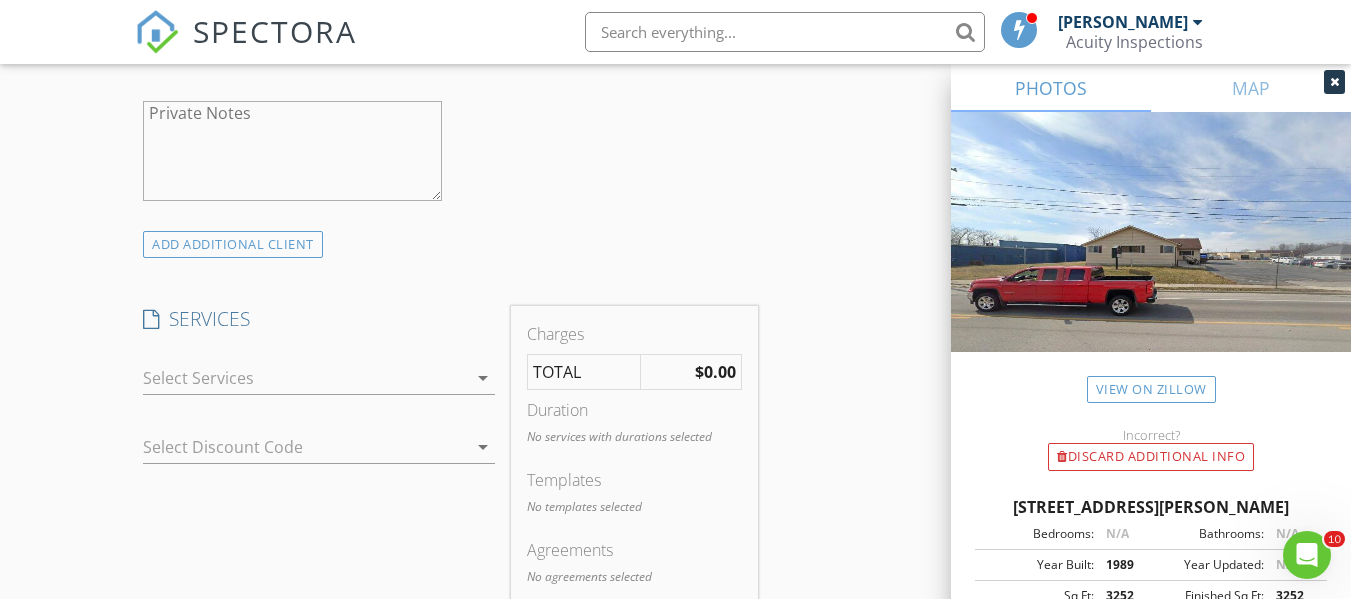 scroll, scrollTop: 1399, scrollLeft: 0, axis: vertical 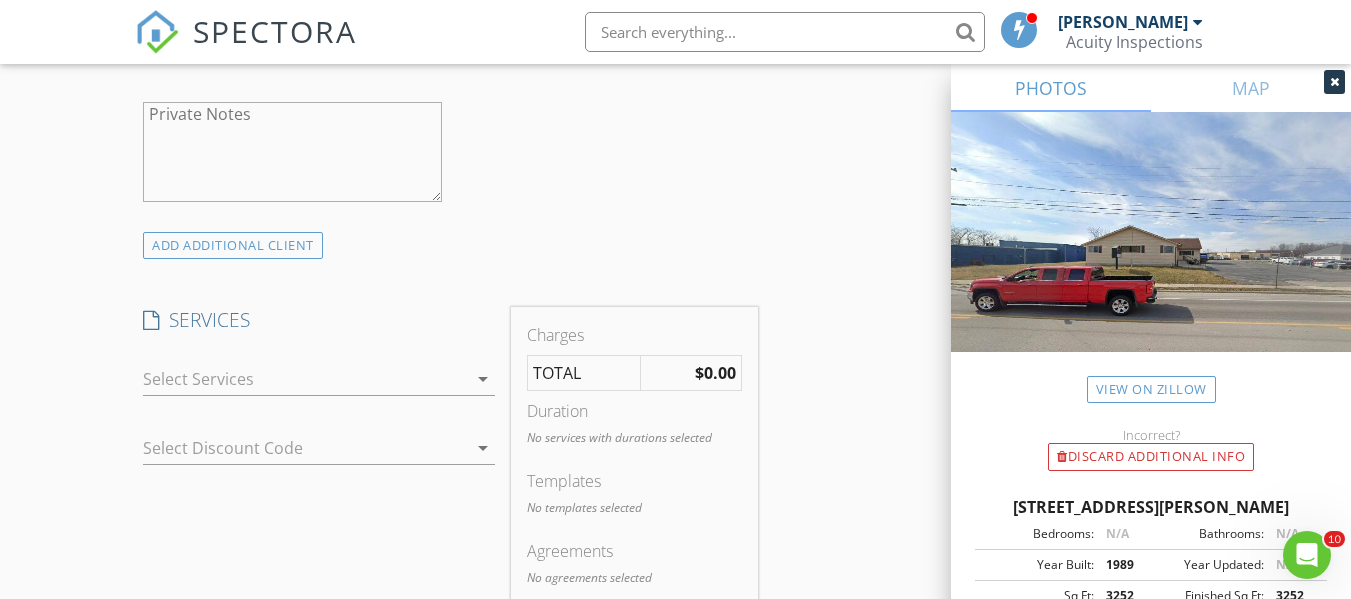 click at bounding box center [305, 379] 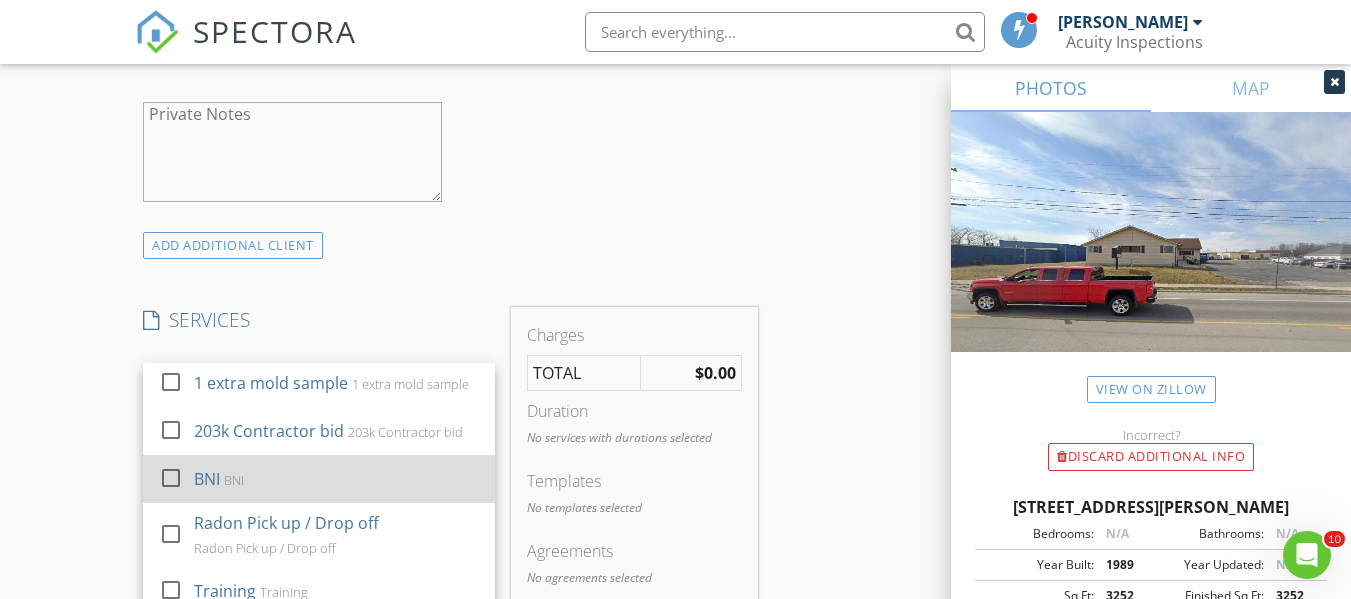 scroll, scrollTop: 671, scrollLeft: 0, axis: vertical 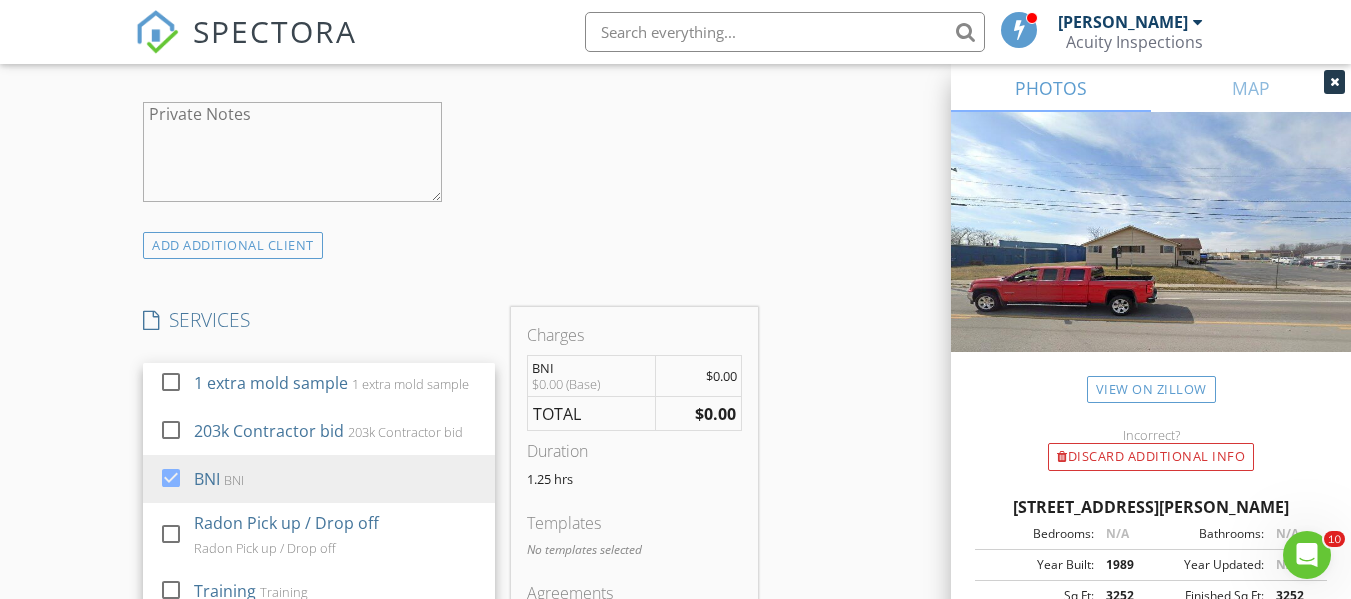 click on "New Inspection
Click here to use the New Order Form
INSPECTOR(S)
check_box   Ryan Fennell   PRIMARY   Ryan Fennell arrow_drop_down   check_box_outline_blank Ryan Fennell specifically requested
Date/Time
07/01/2025 7:00 AM
Location
Address Search       Address 330 S Blanchard St   Unit   City Findlay   State OH   Zip 45840   County Hancock     Square Feet 3252   Year Built 1989   Foundation arrow_drop_down     Ryan Fennell     32.5 miles     (an hour)
client
check_box Enable Client CC email for this inspection   Client Search     check_box_outline_blank Client is a Company/Organization     First Name   Last Name   Email   CC Email   Phone           Notes   Private Notes
ADD ADDITIONAL client
SERVICES
check_box_outline_blank   Residential Home Inspection" at bounding box center [675, 494] 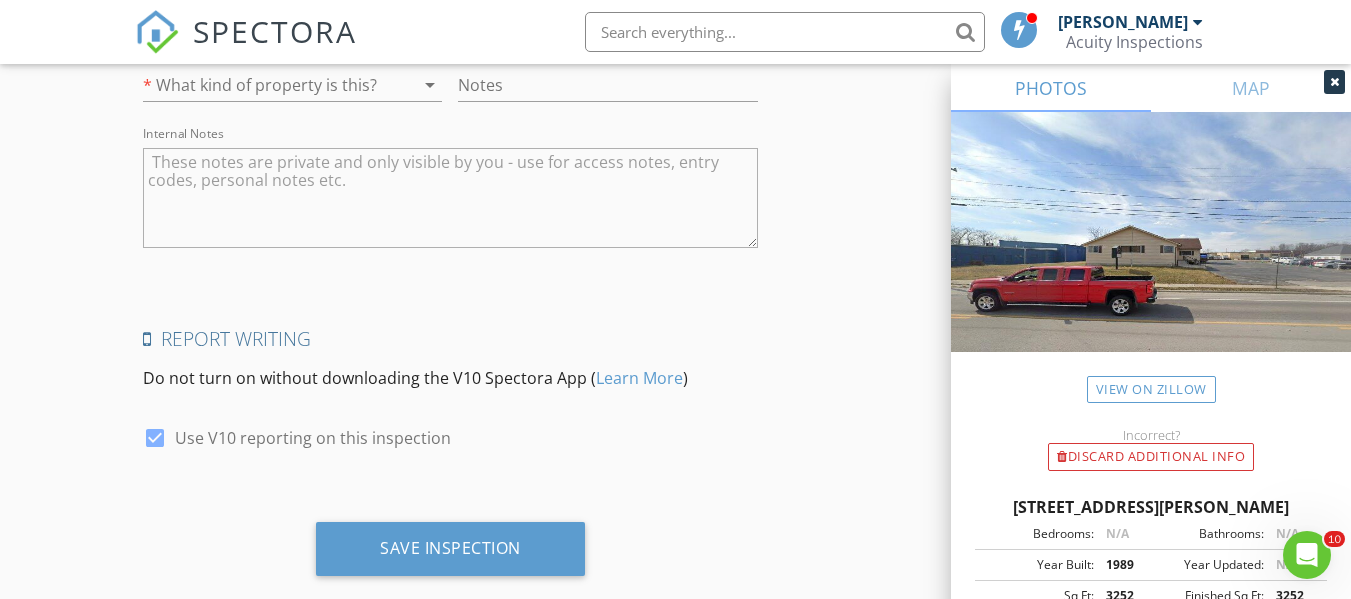 scroll, scrollTop: 3071, scrollLeft: 0, axis: vertical 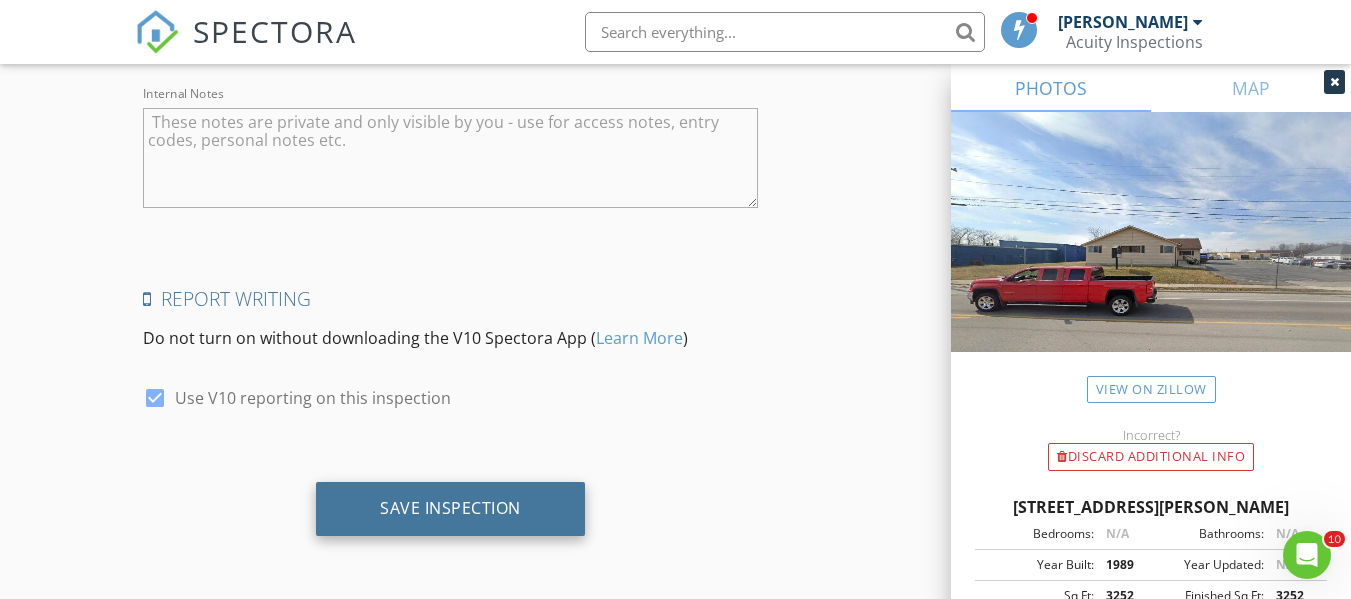 click on "Save Inspection" at bounding box center [450, 508] 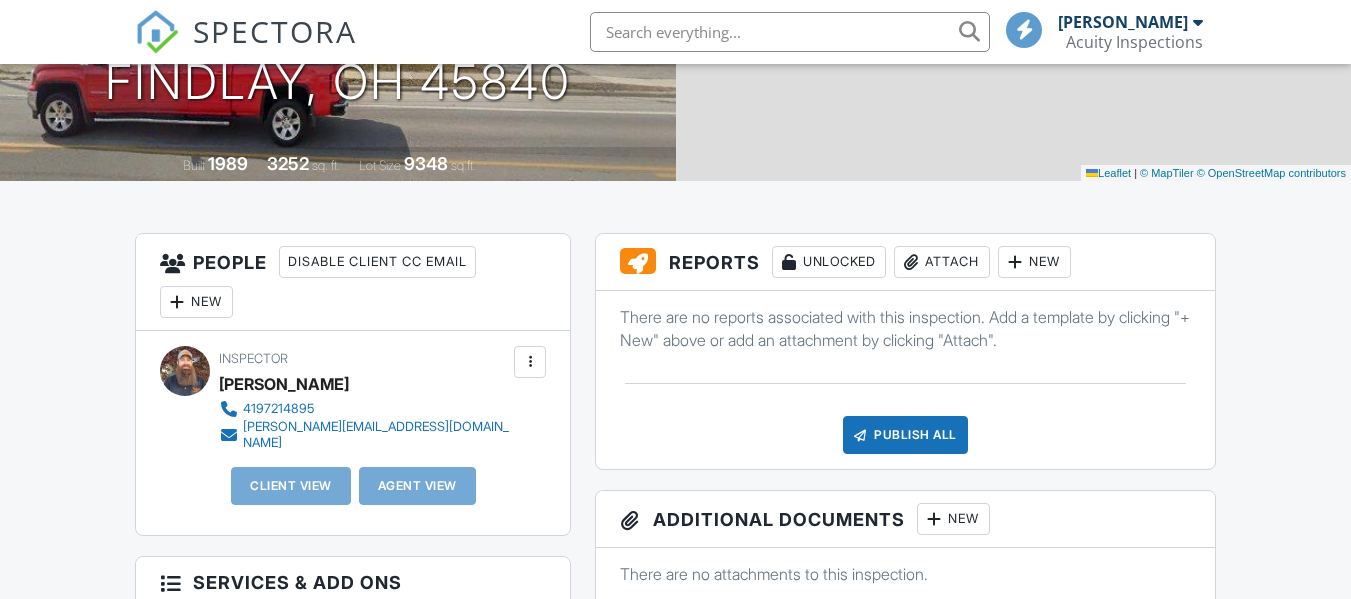 scroll, scrollTop: 885, scrollLeft: 0, axis: vertical 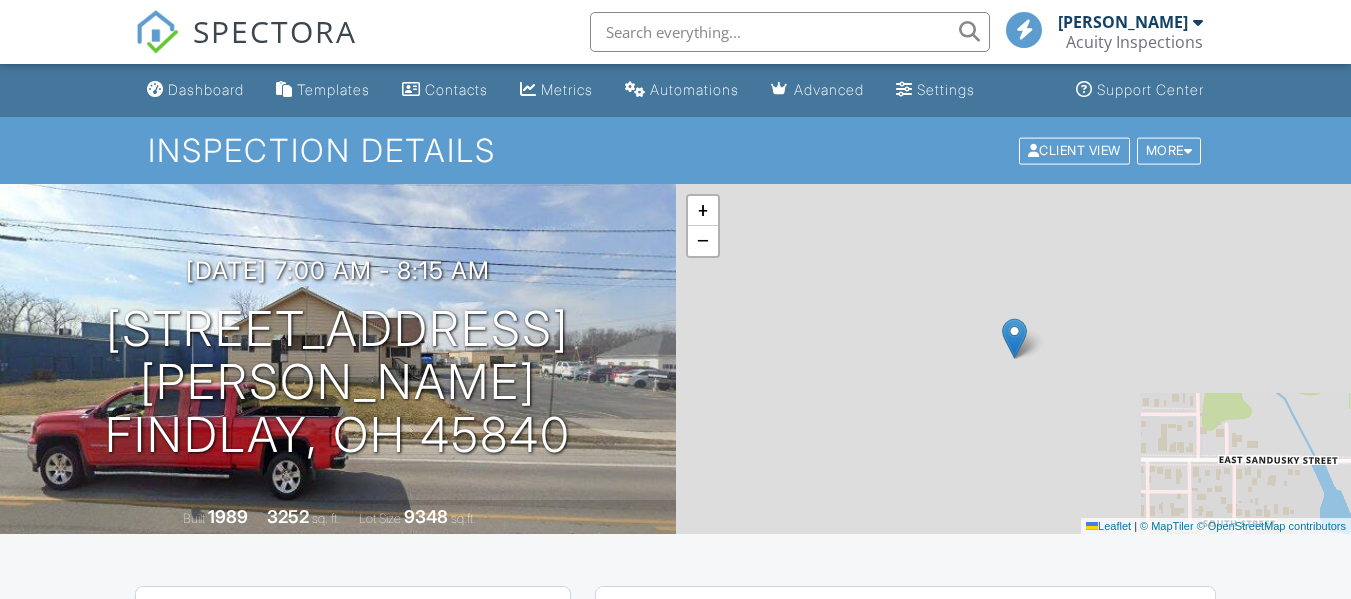 click at bounding box center [157, 32] 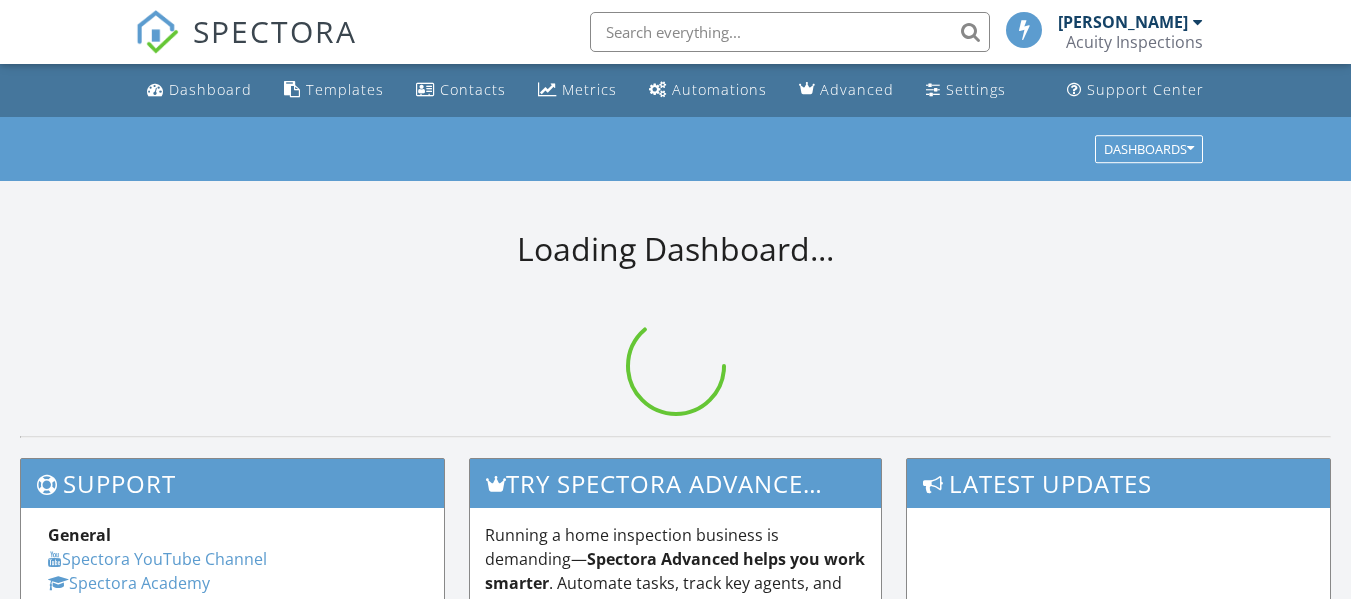 scroll, scrollTop: 0, scrollLeft: 0, axis: both 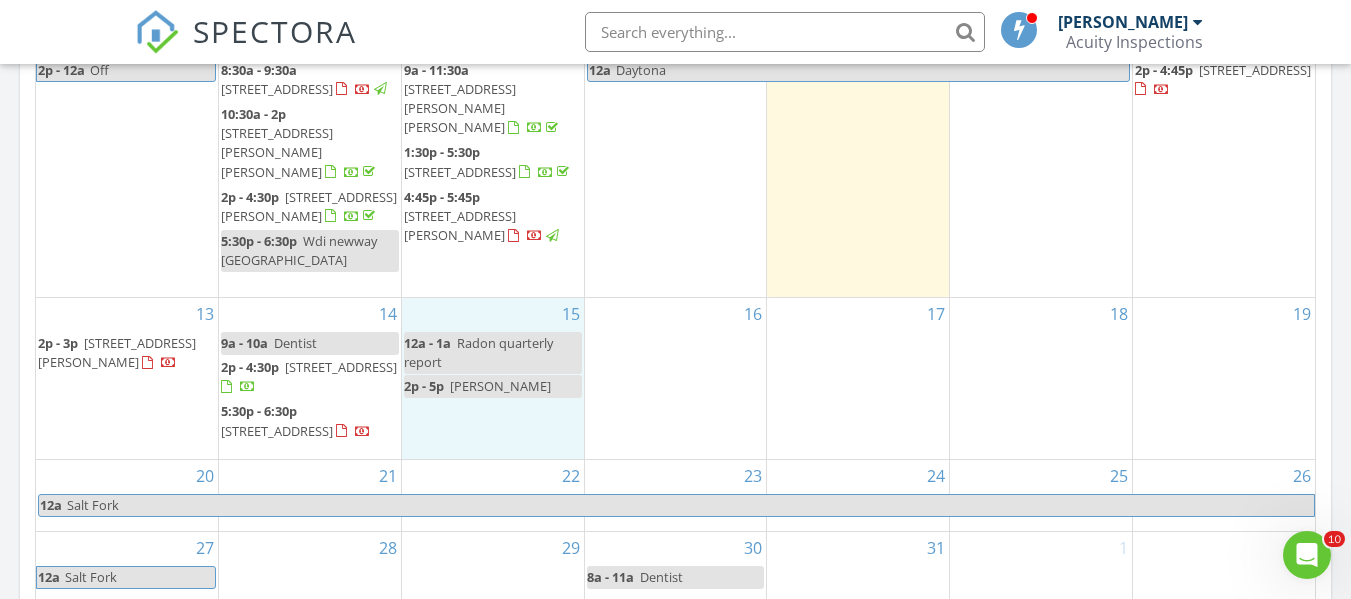 click on "15
12a - 1a
Radon quarterly report
2p - 5p
[PERSON_NAME]" at bounding box center (493, 378) 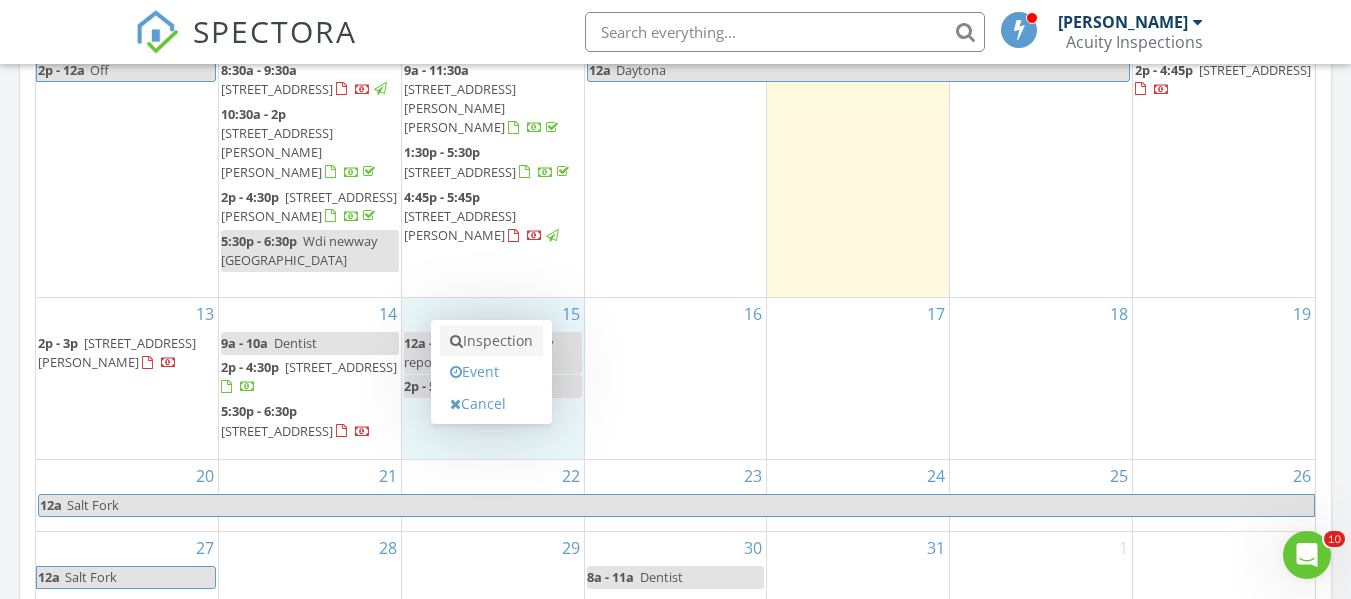 click on "Inspection" at bounding box center (491, 341) 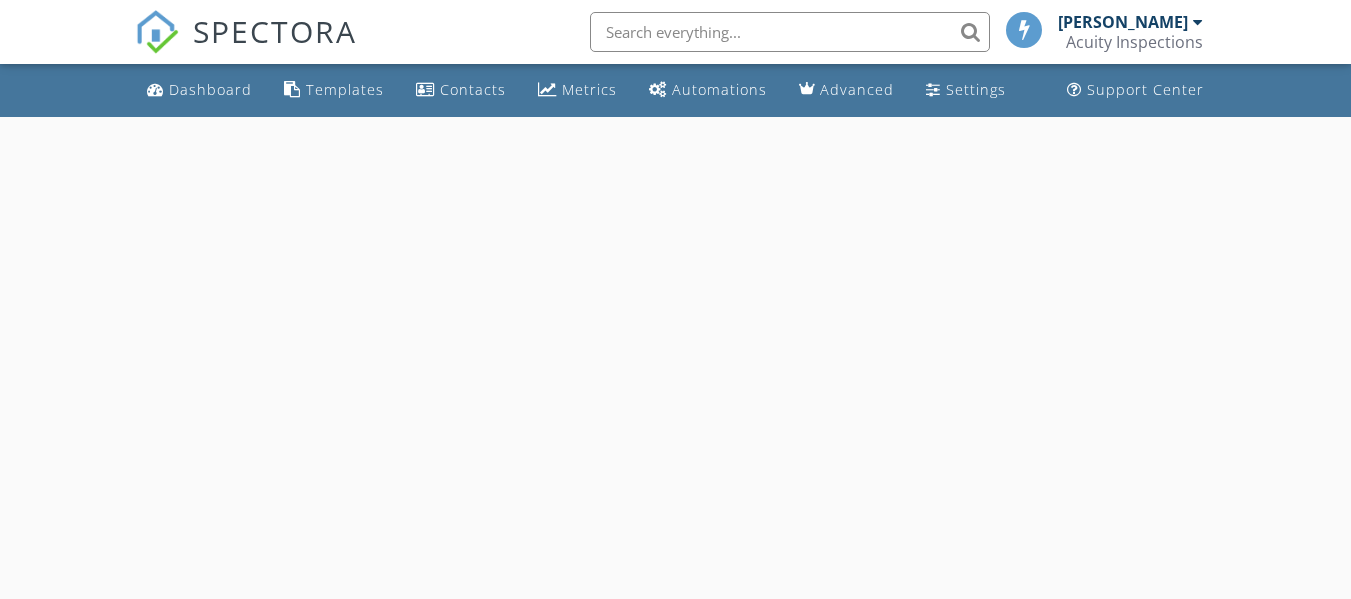 scroll, scrollTop: 0, scrollLeft: 0, axis: both 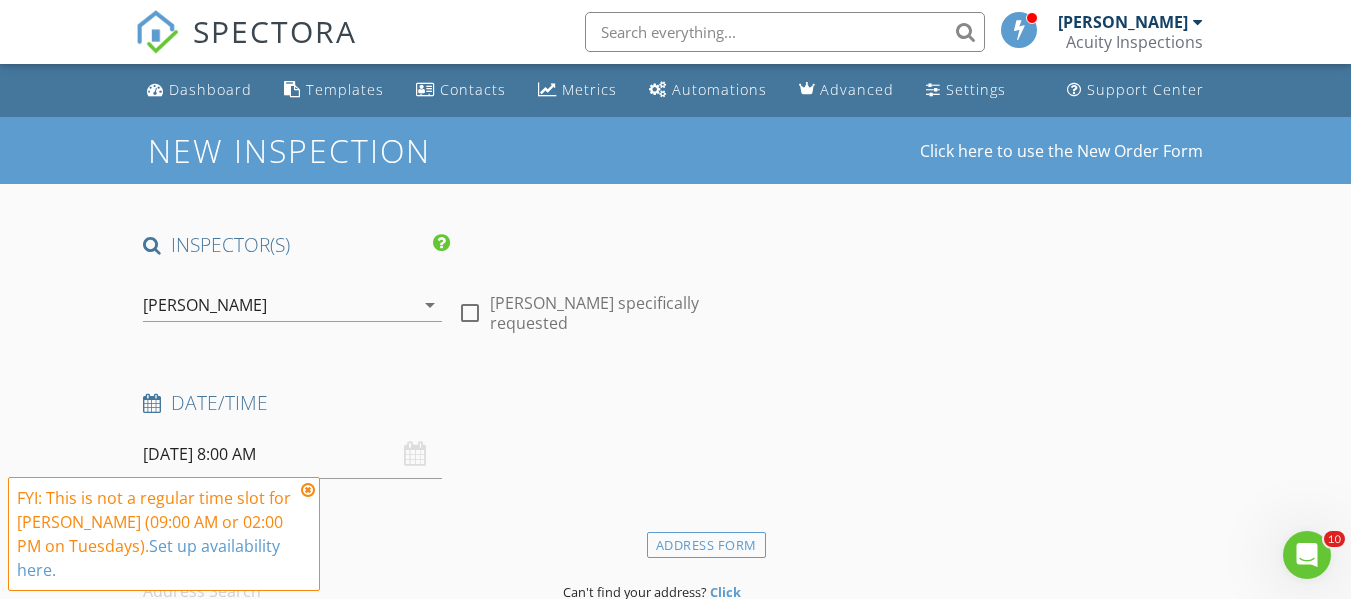 click at bounding box center (308, 490) 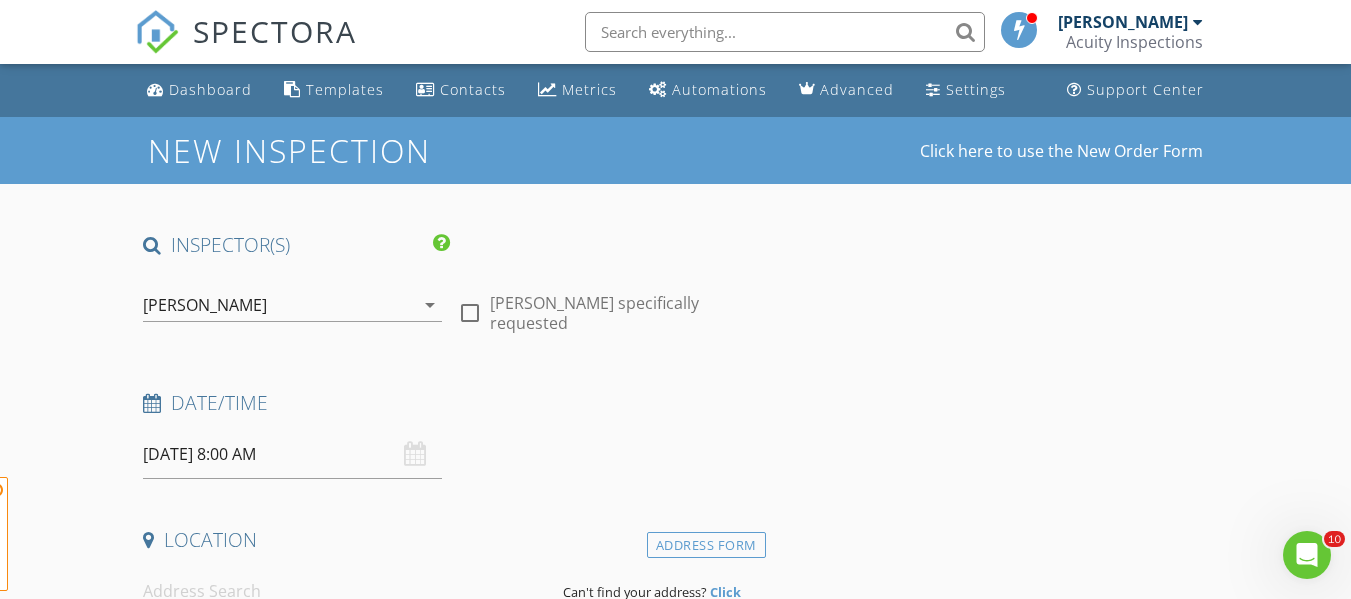 click on "New Inspection
Click here to use the New Order Form
INSPECTOR(S)
check_box   Ryan Fennell   PRIMARY   Ryan Fennell arrow_drop_down   check_box_outline_blank Ryan Fennell specifically requested
Date/Time
07/15/2025 8:00 AM
Location
Address Form       Can't find your address?   Click here.
client
check_box Enable Client CC email for this inspection   Client Search     check_box_outline_blank Client is a Company/Organization     First Name   Last Name   Email   CC Email   Phone           Notes   Private Notes
ADD ADDITIONAL client
SERVICES
check_box_outline_blank   Residential Home Inspection   General Visual Home Inspection check_box_outline_blank   WDI - Pest - Standalone   check_box_outline_blank   Radon Testing Standalone   Radon testing check_box_outline_blank" at bounding box center (675, 1668) 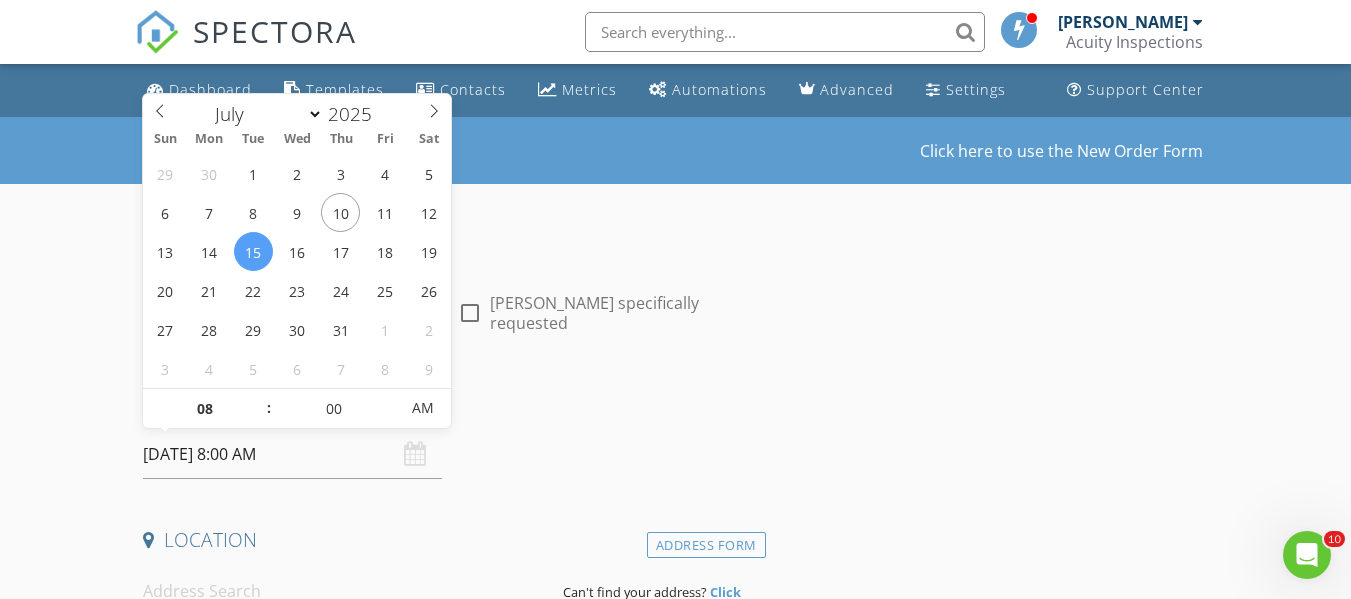 click on "07/15/2025 8:00 AM" at bounding box center [292, 454] 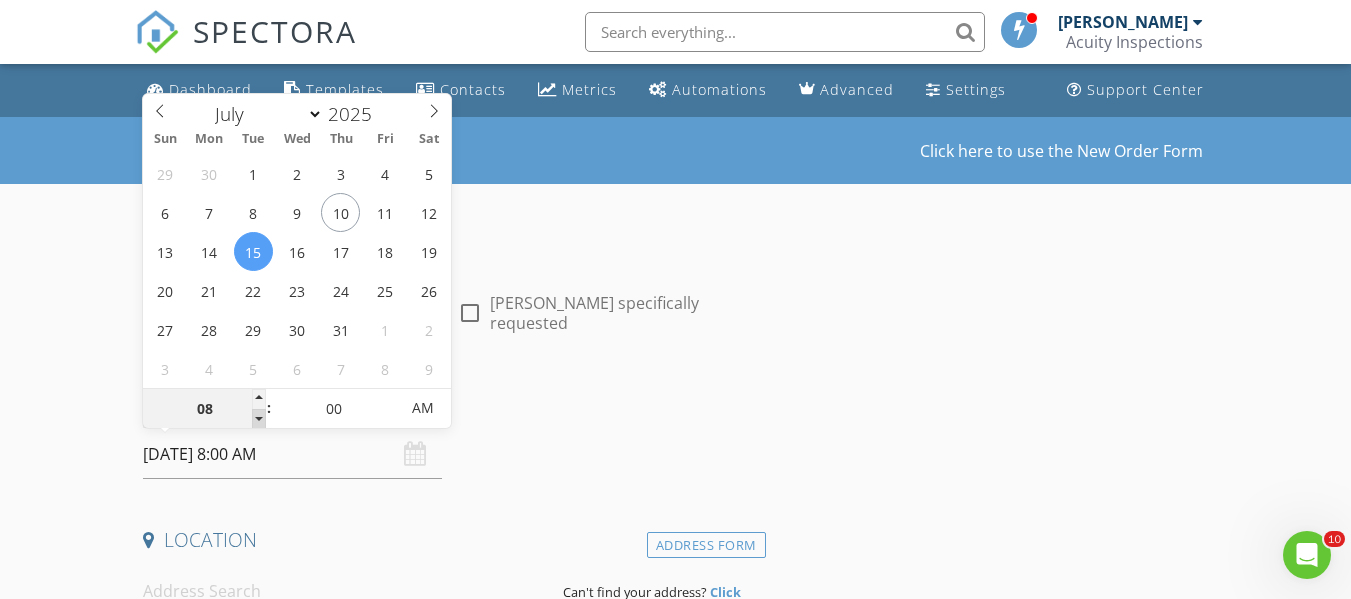 type on "07" 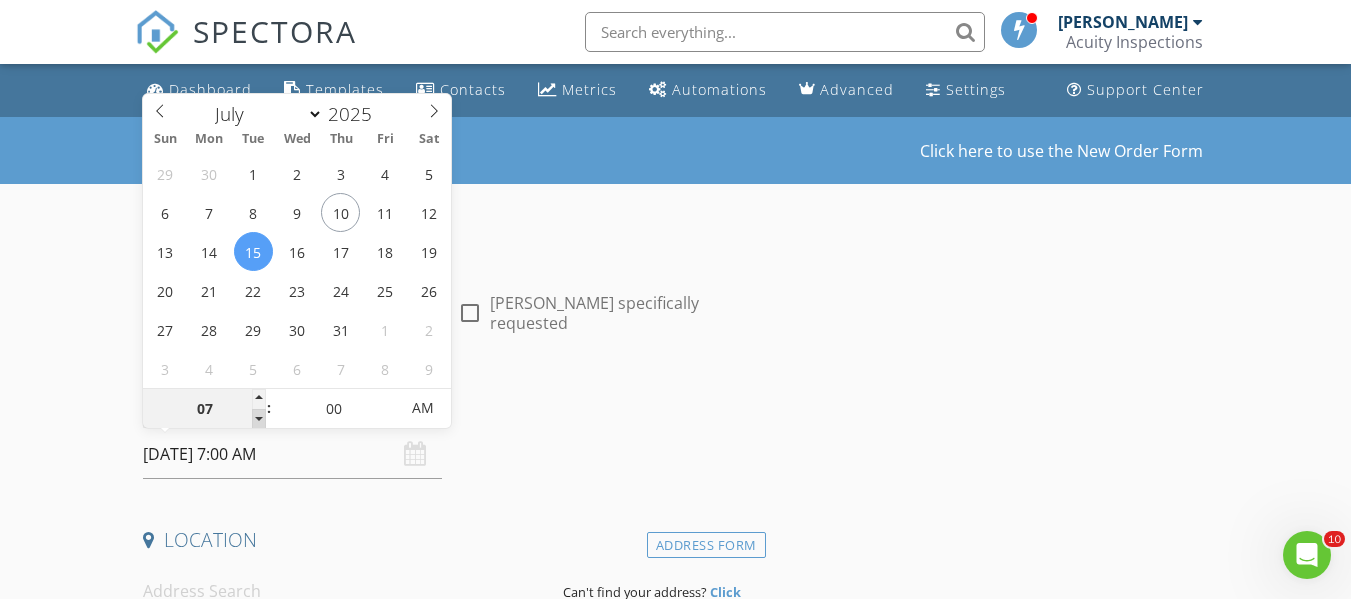 click at bounding box center (259, 419) 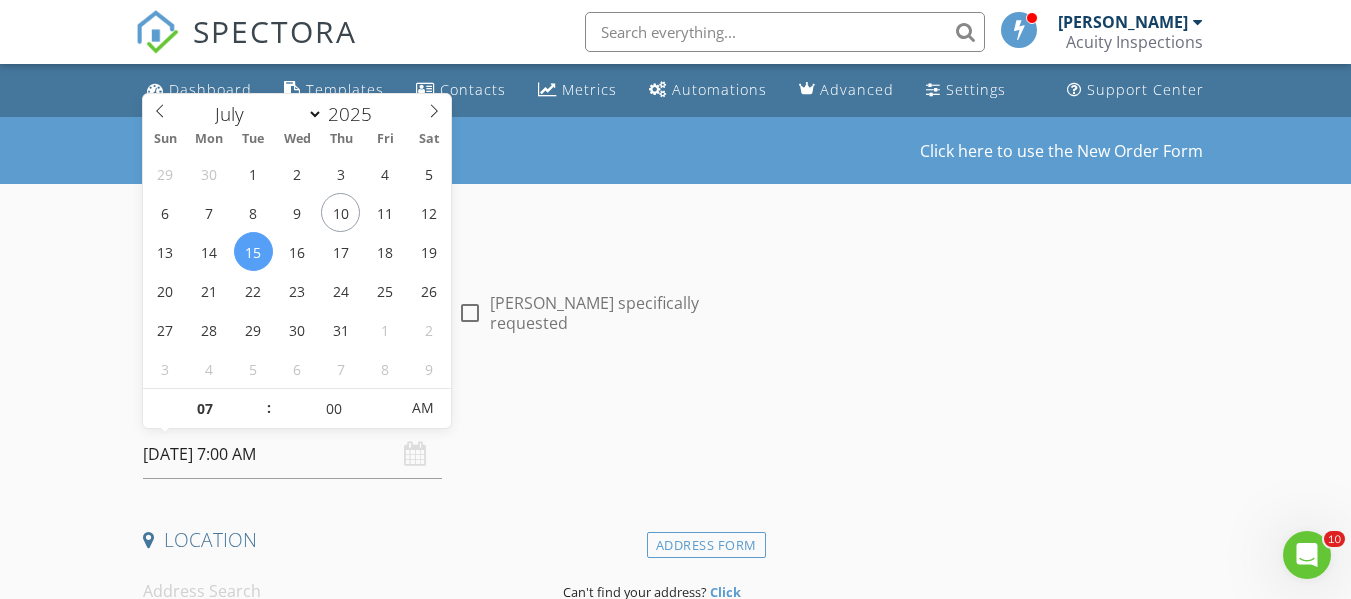 click on "New Inspection
Click here to use the New Order Form
INSPECTOR(S)
check_box   Ryan Fennell   PRIMARY   Ryan Fennell arrow_drop_down   check_box_outline_blank Ryan Fennell specifically requested
Date/Time
07/15/2025 7:00 AM
Location
Address Form       Can't find your address?   Click here.
client
check_box Enable Client CC email for this inspection   Client Search     check_box_outline_blank Client is a Company/Organization     First Name   Last Name   Email   CC Email   Phone           Notes   Private Notes
ADD ADDITIONAL client
SERVICES
check_box_outline_blank   Residential Home Inspection   General Visual Home Inspection check_box_outline_blank   WDI - Pest - Standalone   check_box_outline_blank   Radon Testing Standalone   Radon testing check_box_outline_blank" at bounding box center [675, 1668] 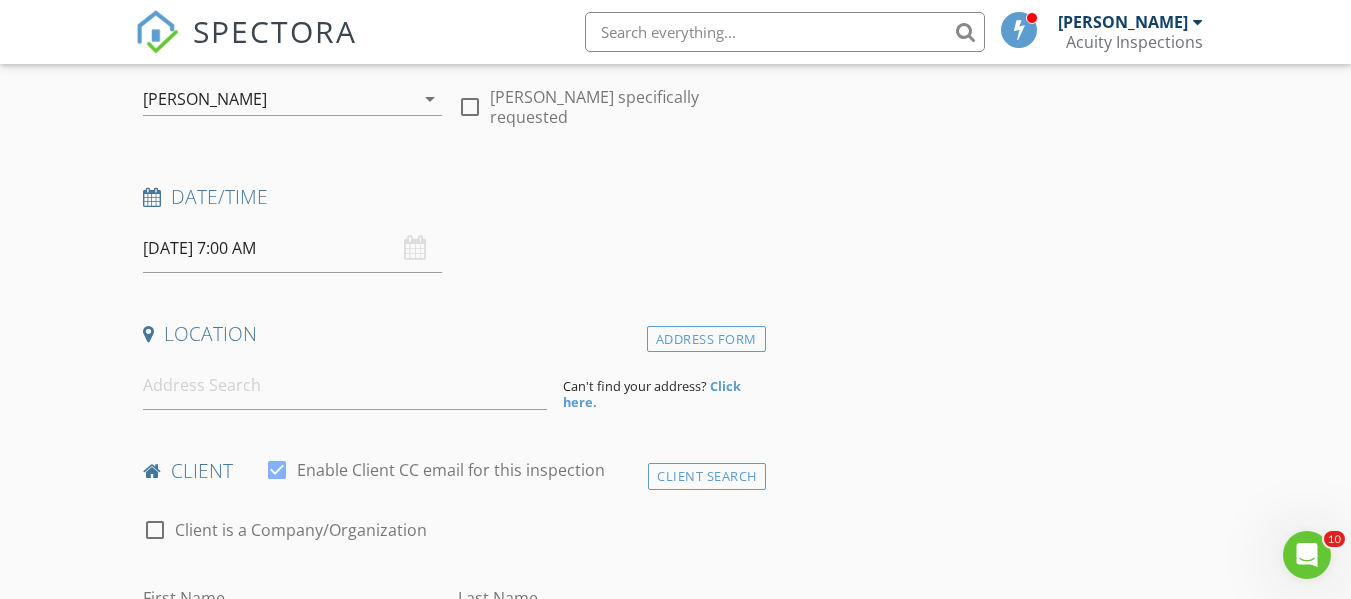 scroll, scrollTop: 211, scrollLeft: 0, axis: vertical 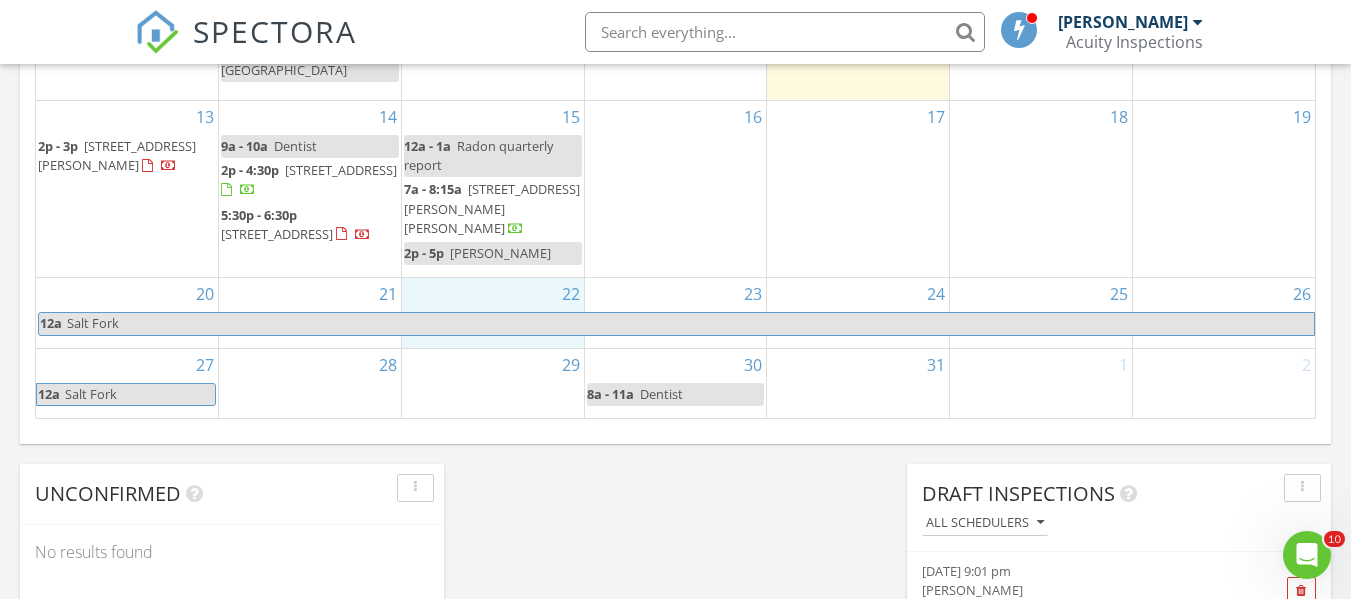 click on "22" at bounding box center [493, 312] 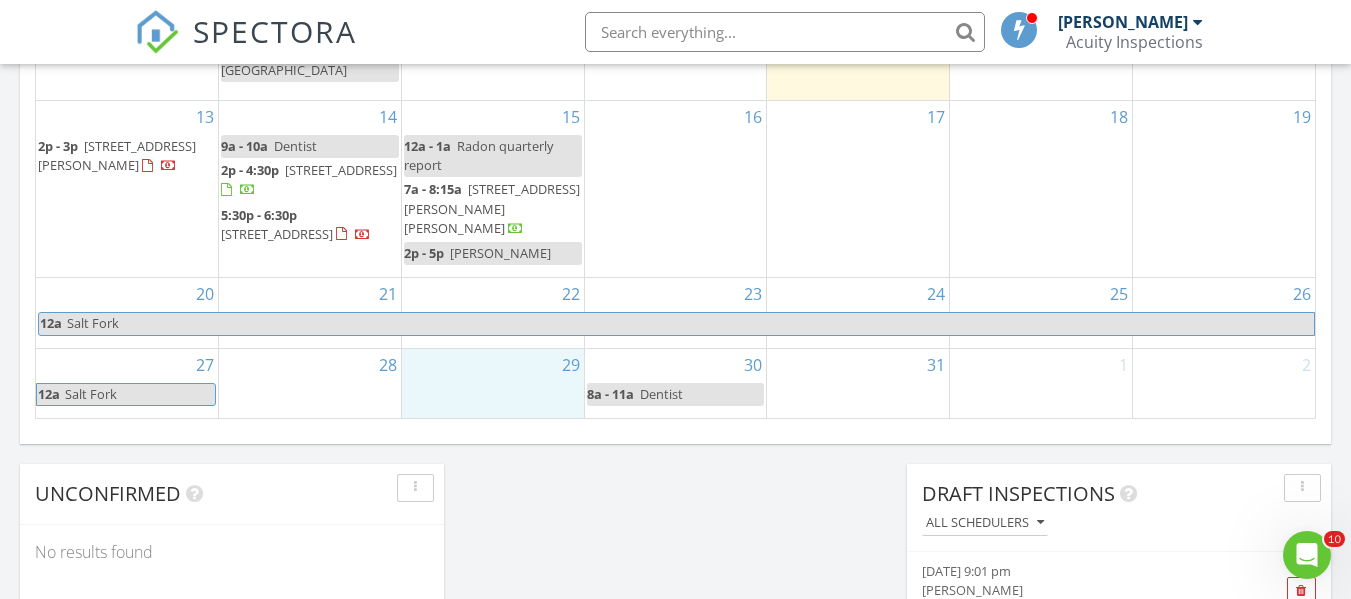 click on "29" at bounding box center [493, 383] 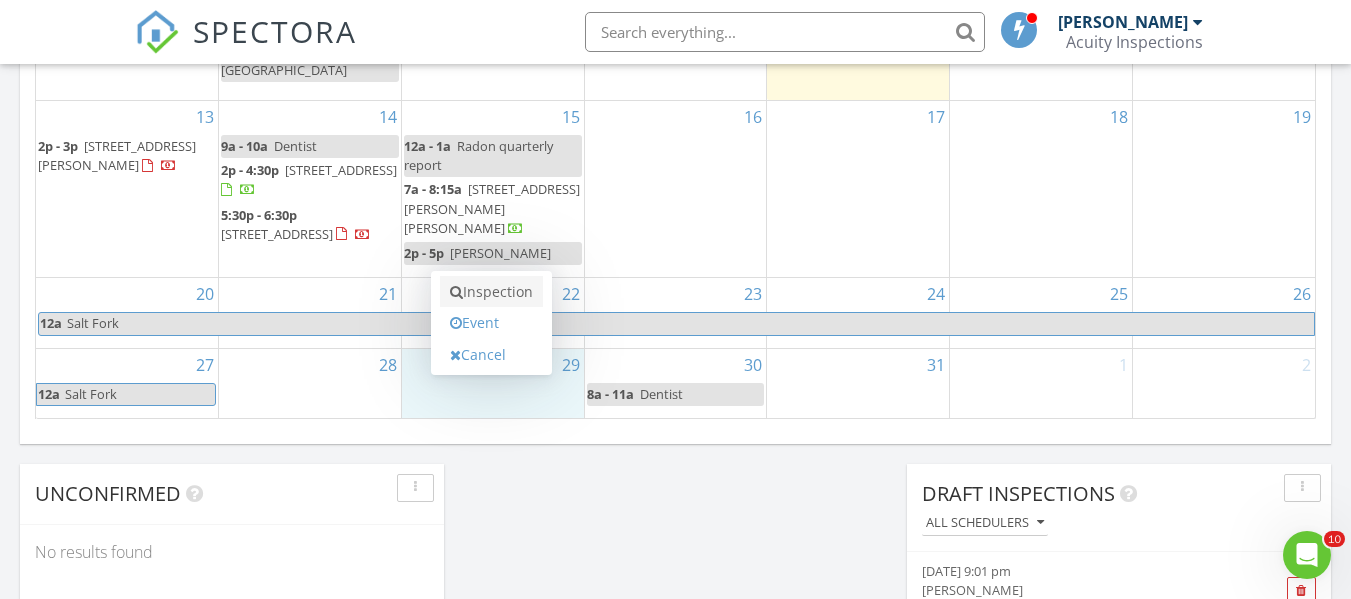 click on "Inspection" at bounding box center (491, 292) 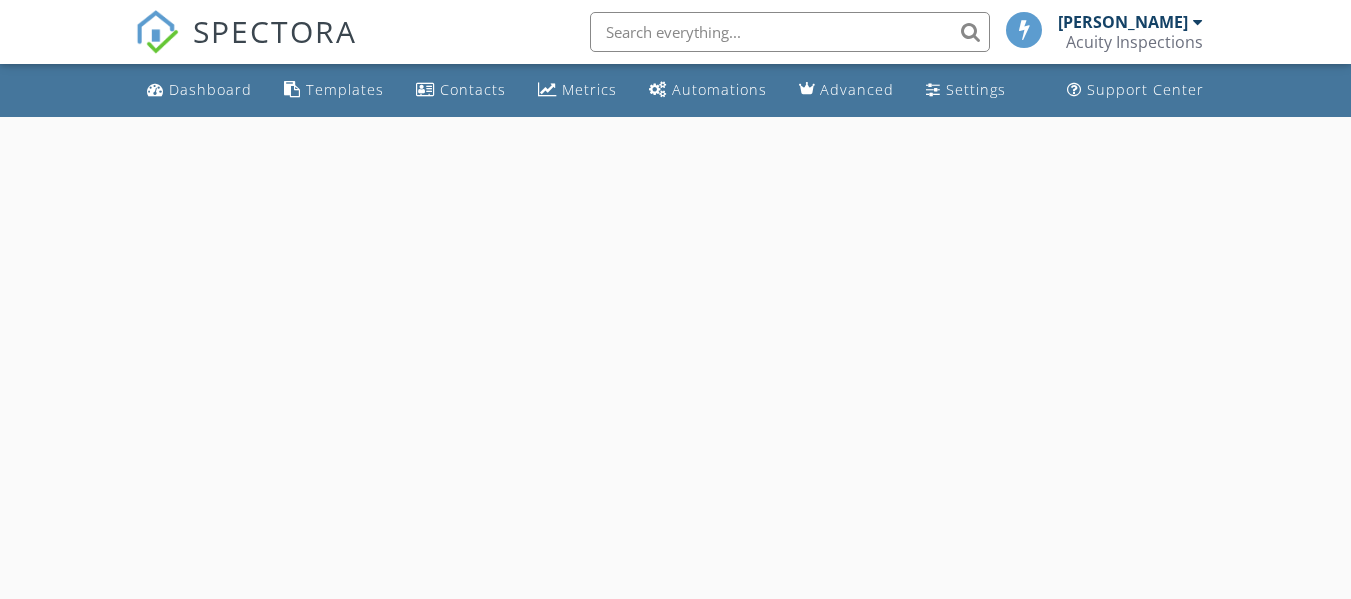 scroll, scrollTop: 0, scrollLeft: 0, axis: both 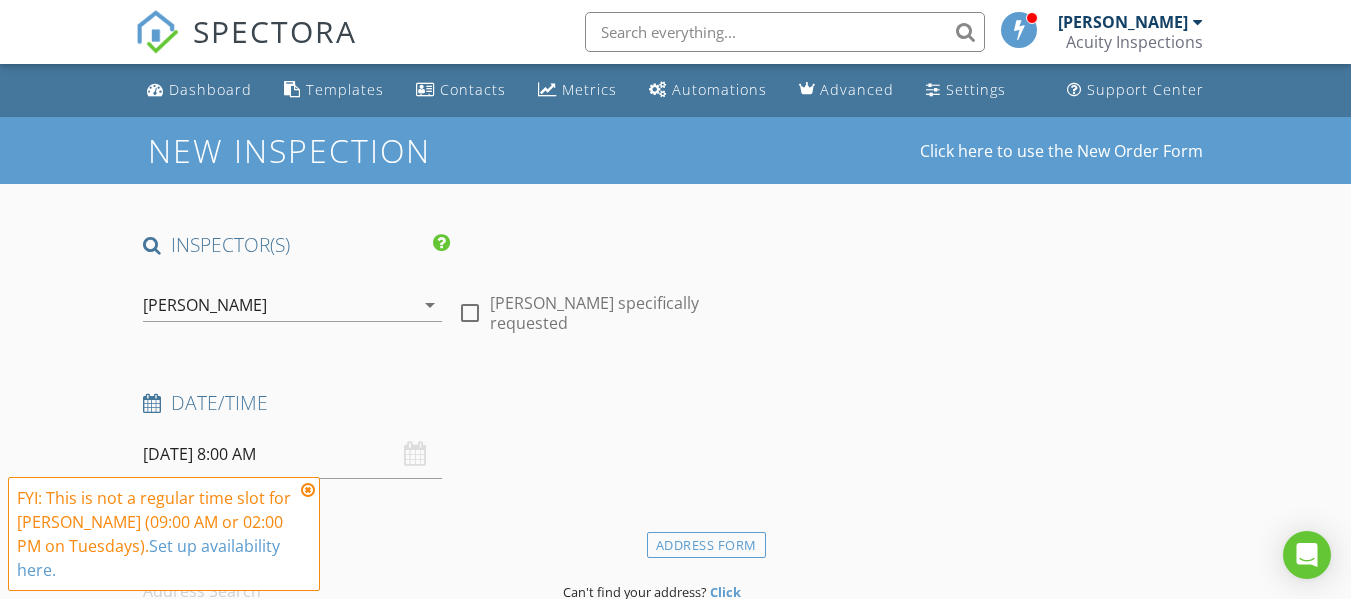 click on "[DATE] 8:00 AM" at bounding box center [292, 454] 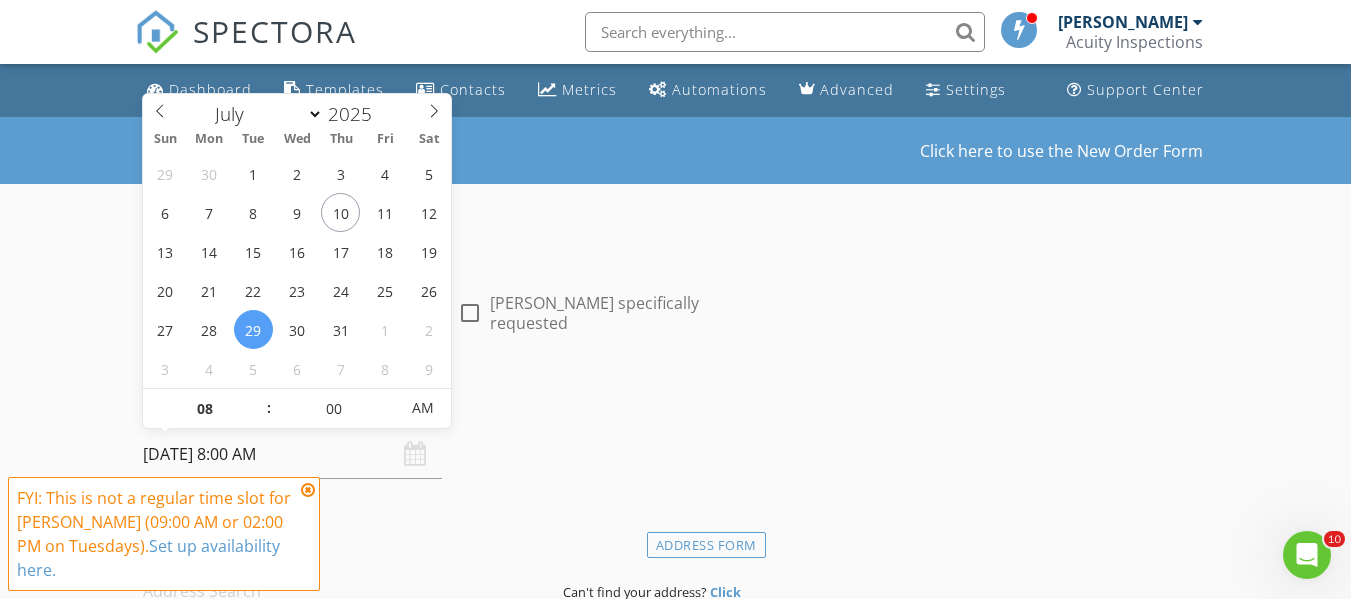 scroll, scrollTop: 0, scrollLeft: 0, axis: both 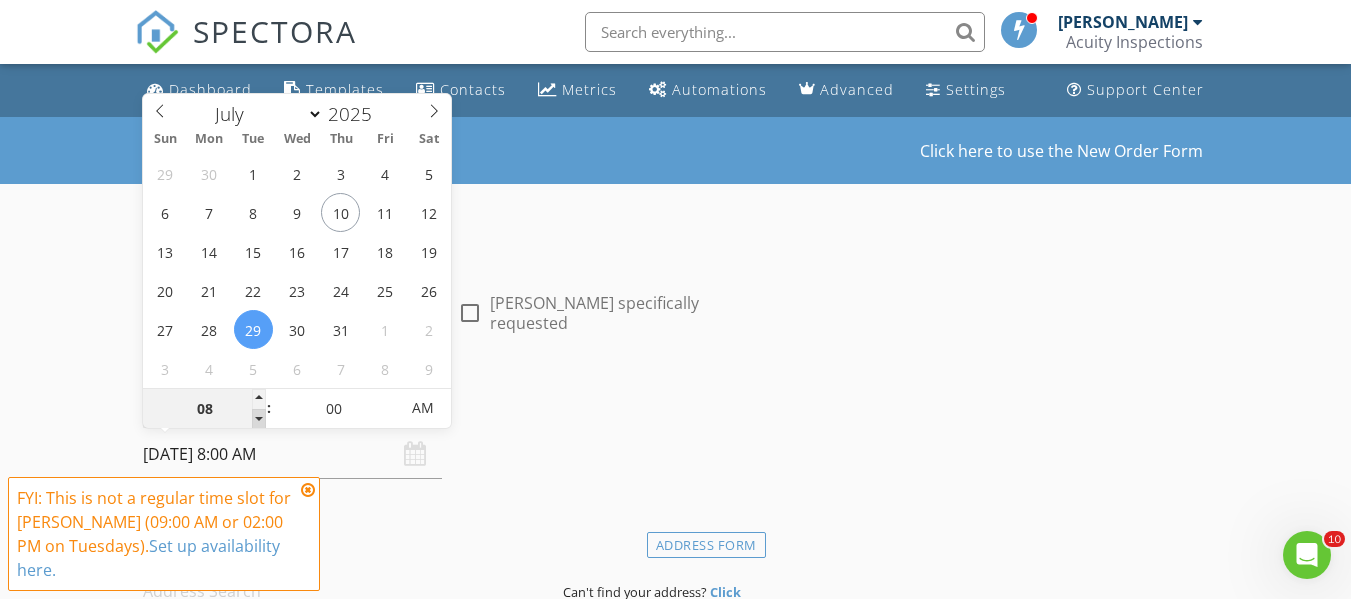 type on "07" 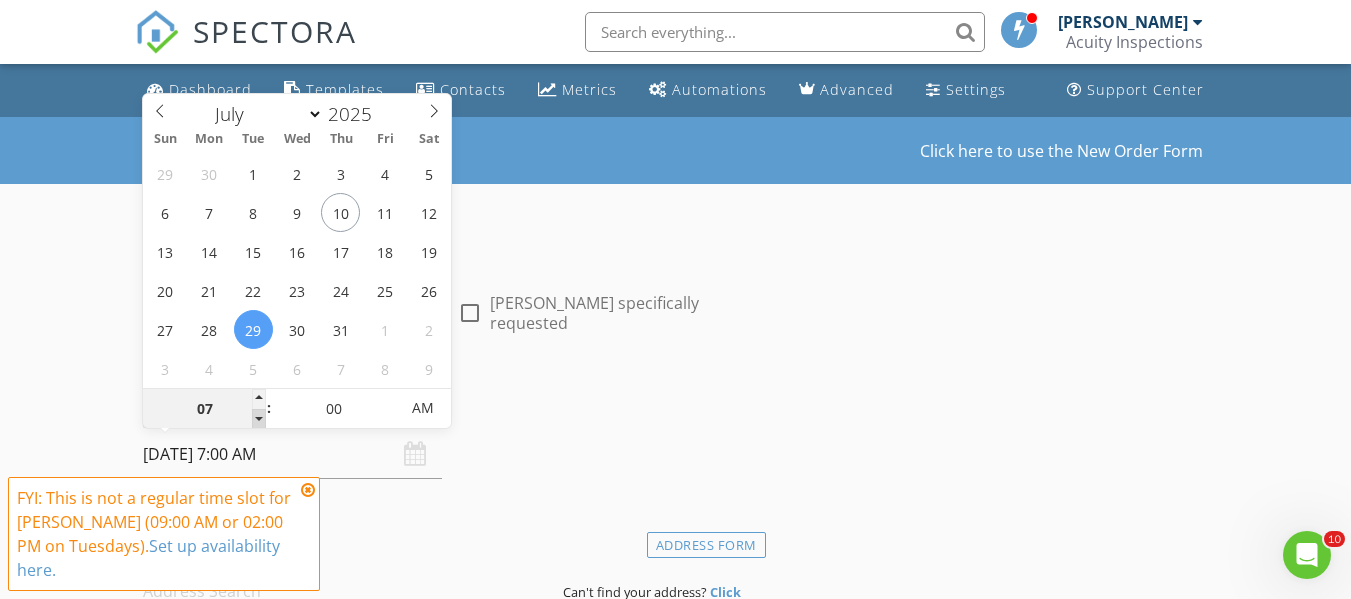 click at bounding box center [259, 419] 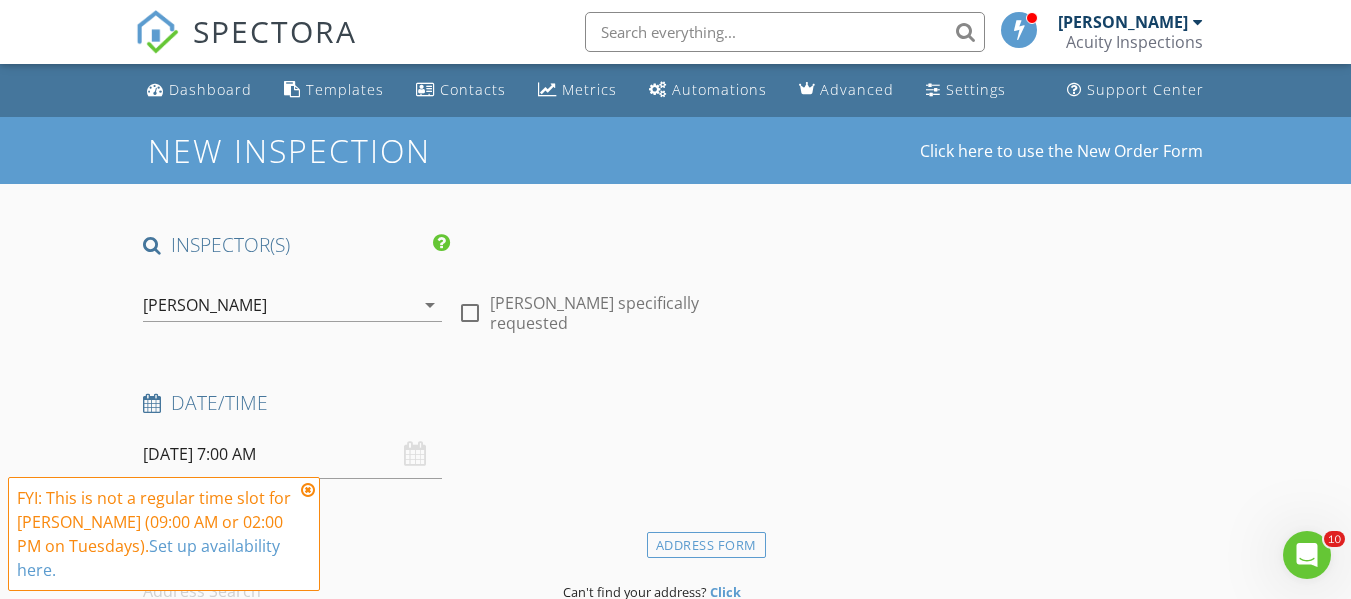 click at bounding box center (308, 490) 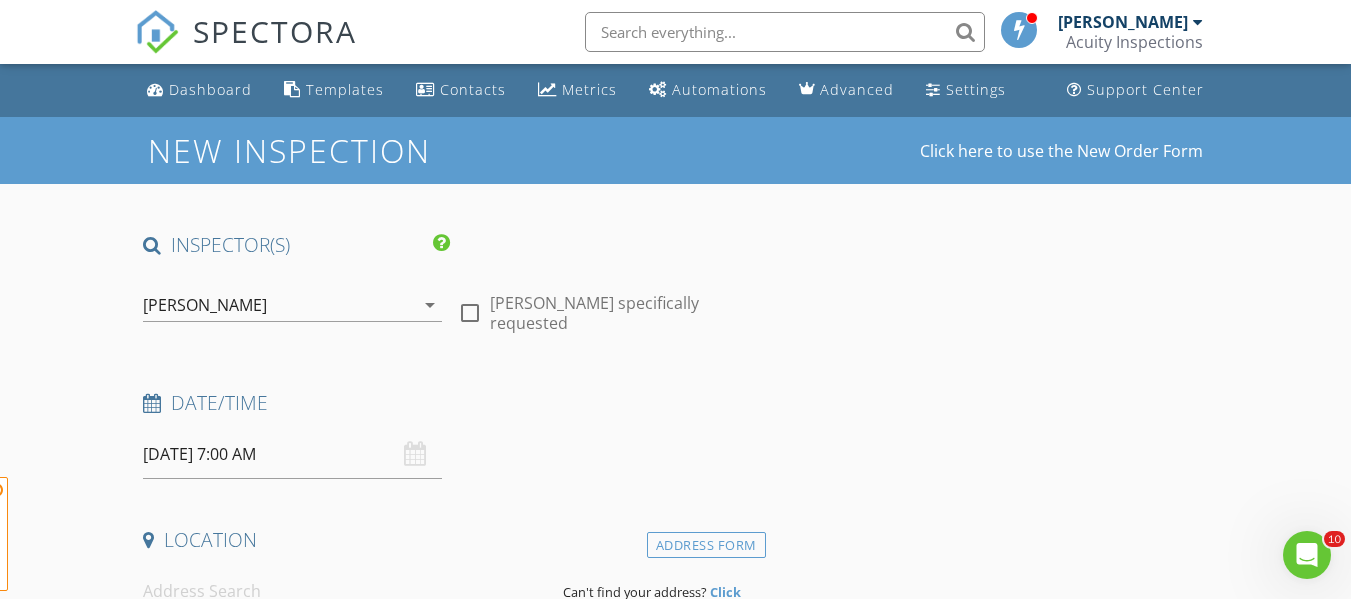click on "FYI: This is not a regular time slot for [PERSON_NAME] (09:00 AM or 02:00 PM on Tuesdays).  Set up availability here." at bounding box center [164, 534] 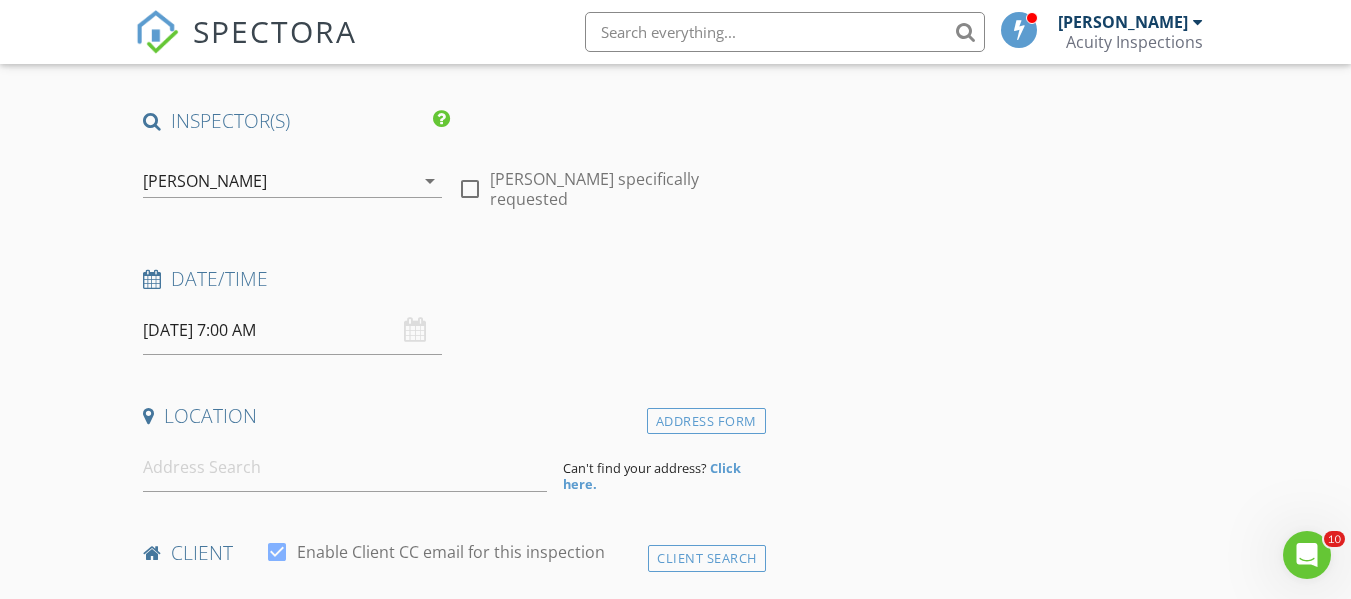 scroll, scrollTop: 142, scrollLeft: 0, axis: vertical 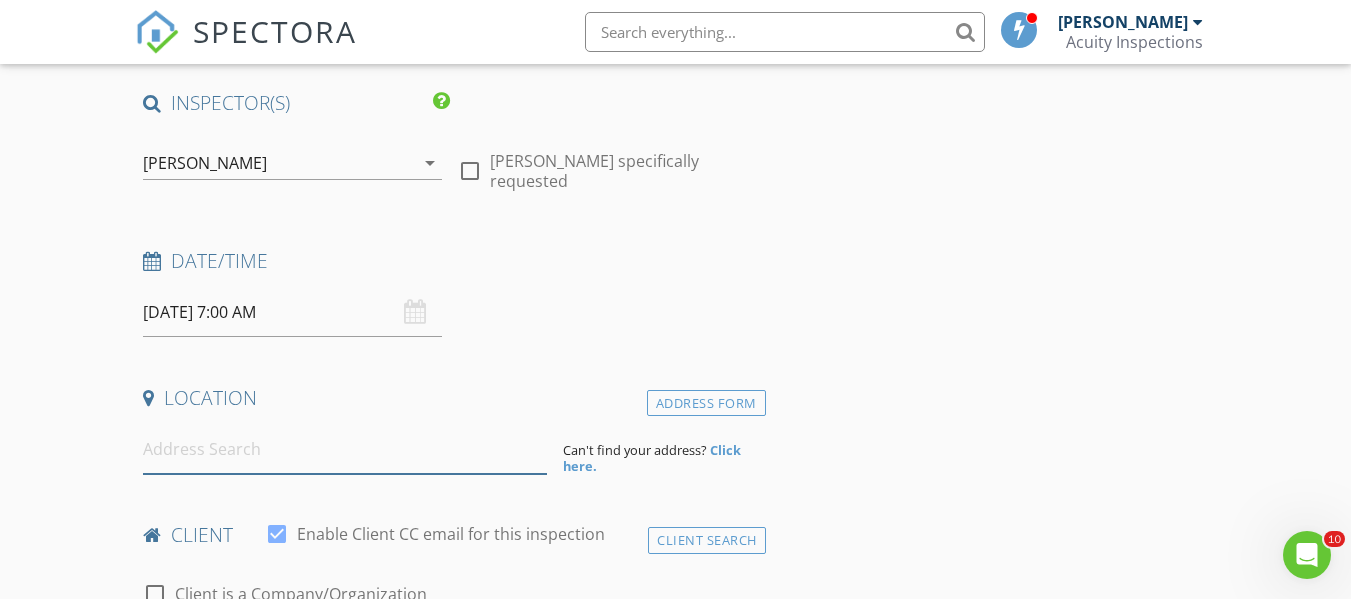 click at bounding box center (345, 449) 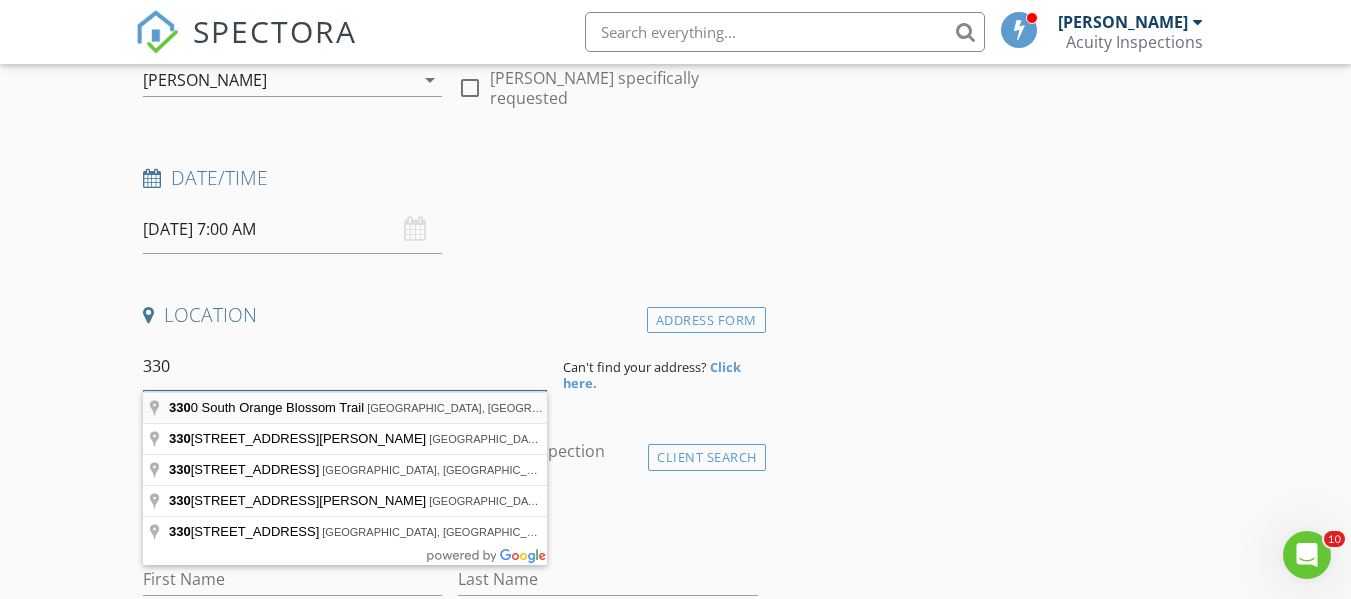 scroll, scrollTop: 225, scrollLeft: 0, axis: vertical 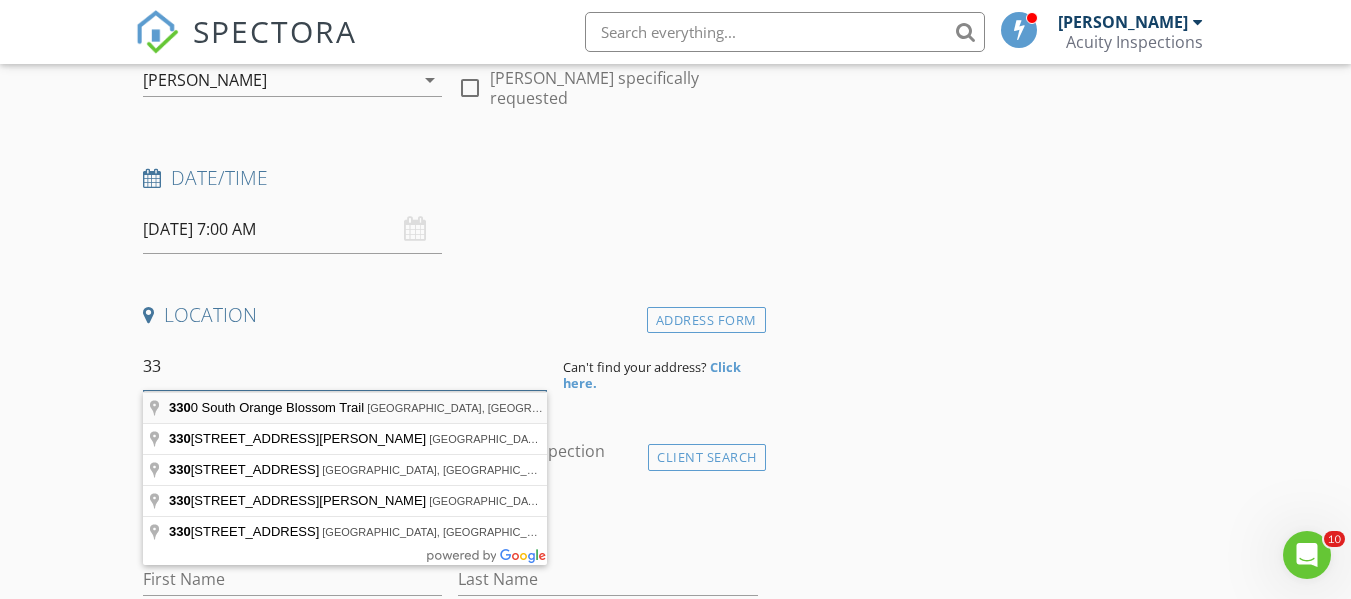 type on "3" 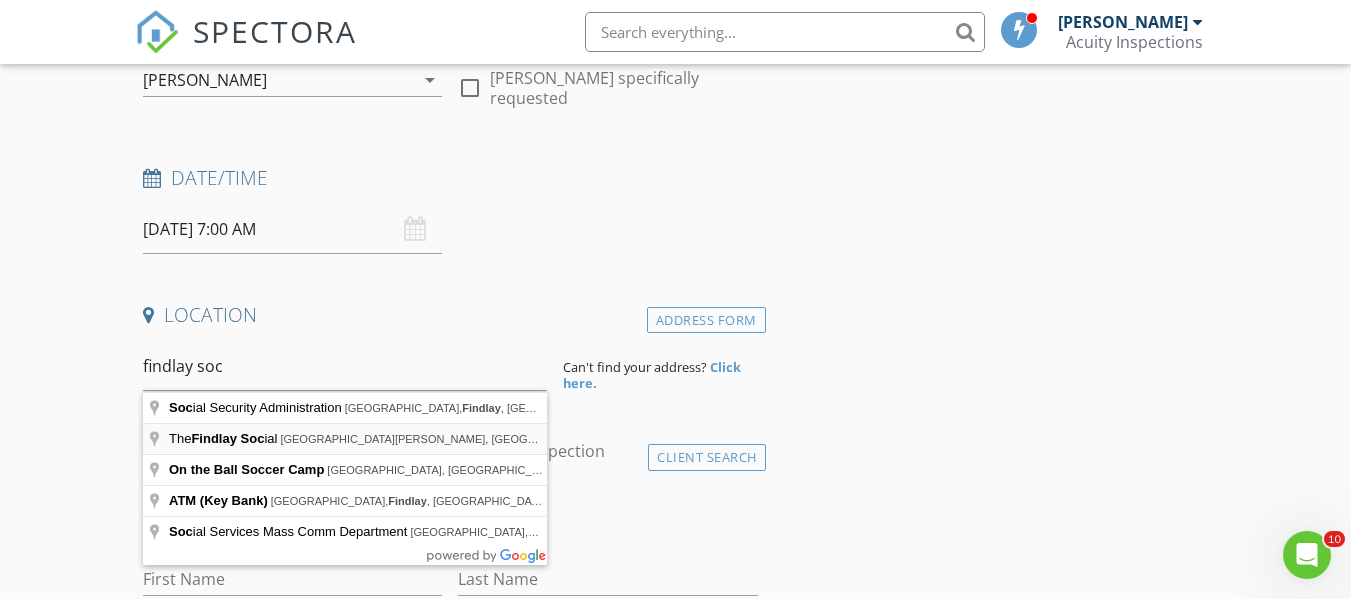 type on "The Findlay Social, South Blanchard Street, Findlay, OH, USA" 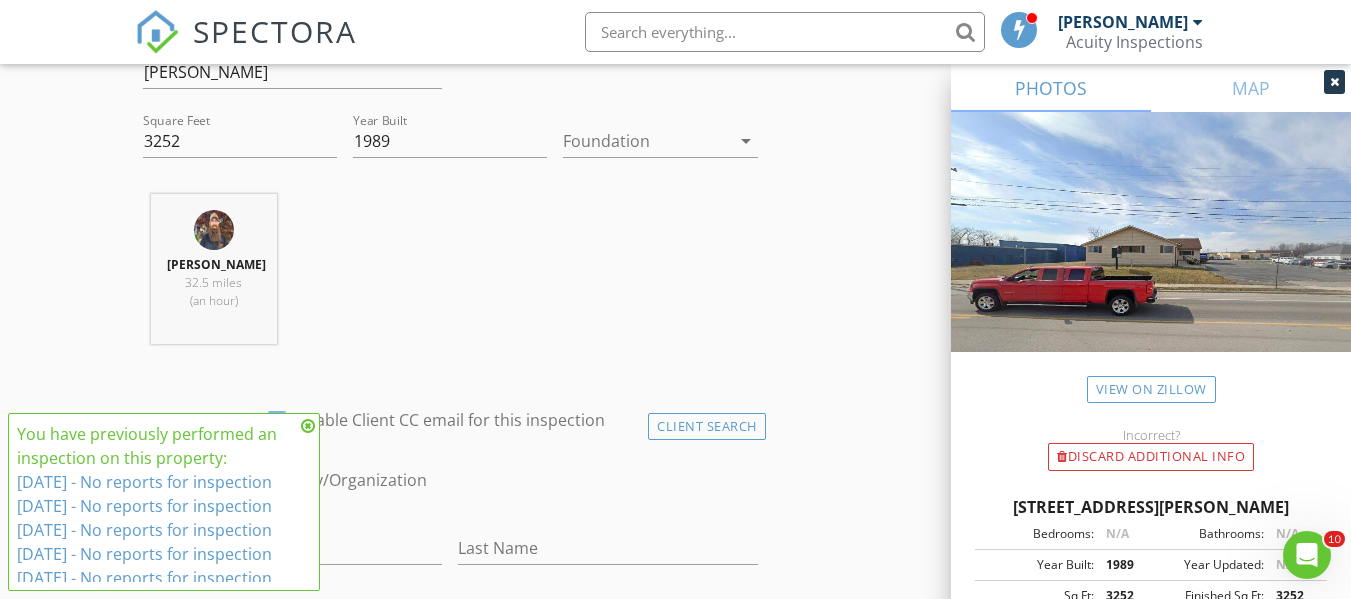 scroll, scrollTop: 667, scrollLeft: 0, axis: vertical 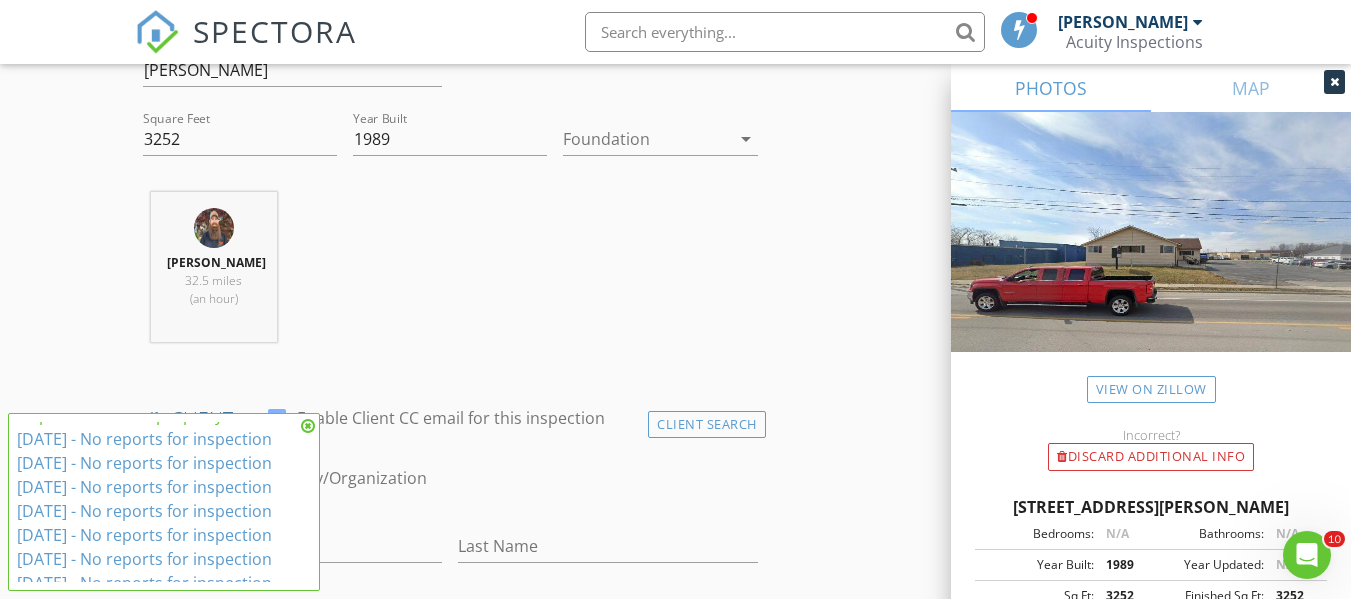 click at bounding box center [308, 426] 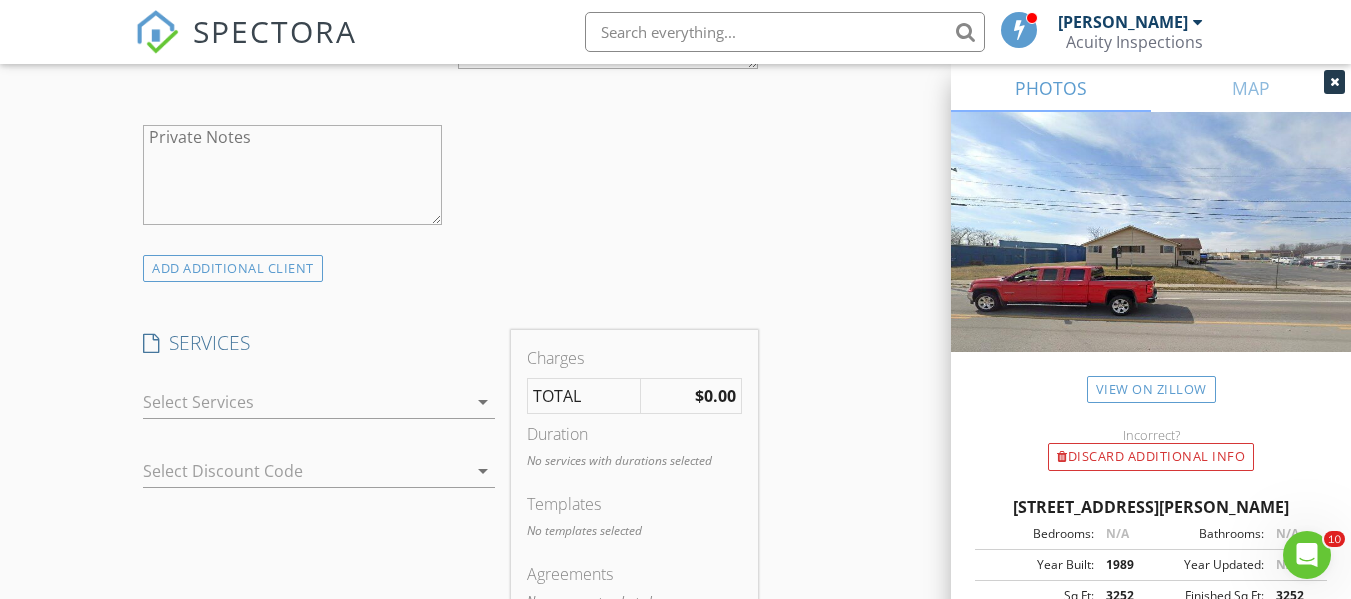 scroll, scrollTop: 1394, scrollLeft: 0, axis: vertical 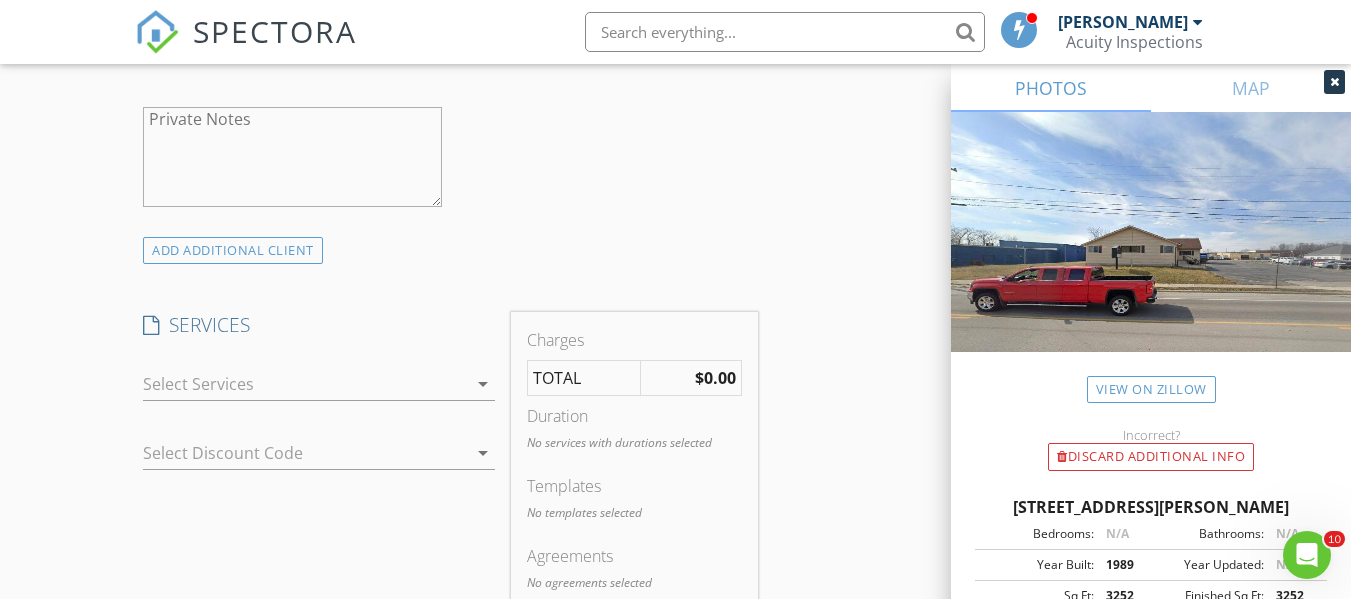 click at bounding box center [305, 384] 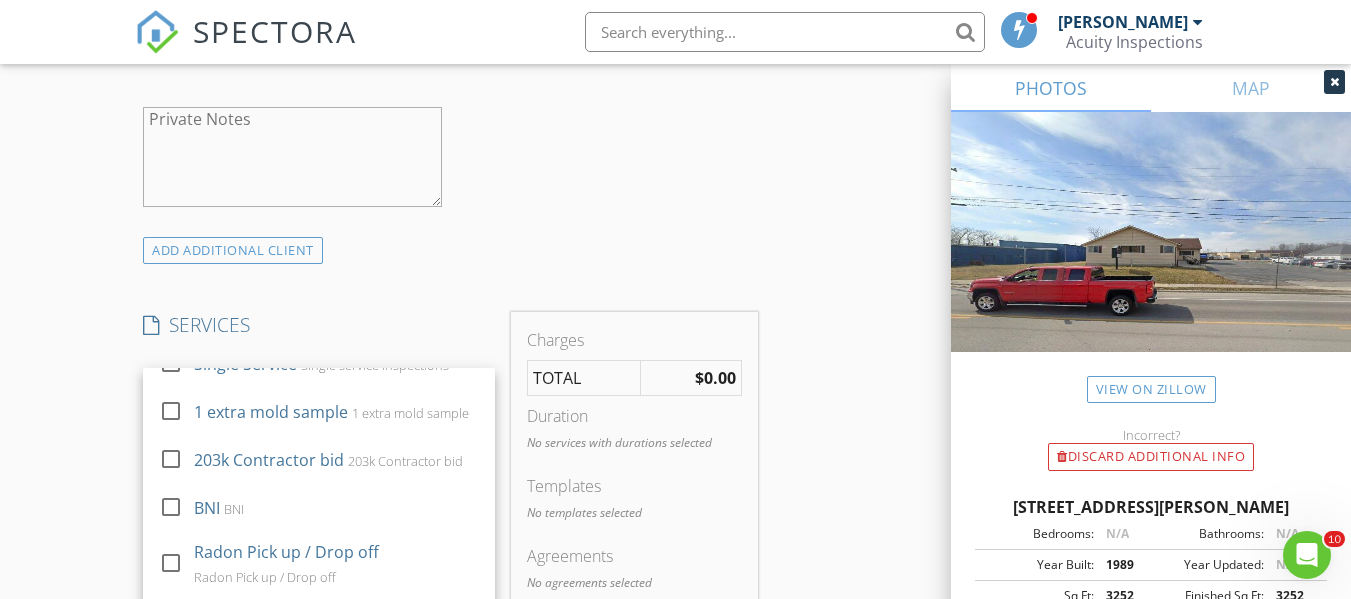 scroll, scrollTop: 692, scrollLeft: 0, axis: vertical 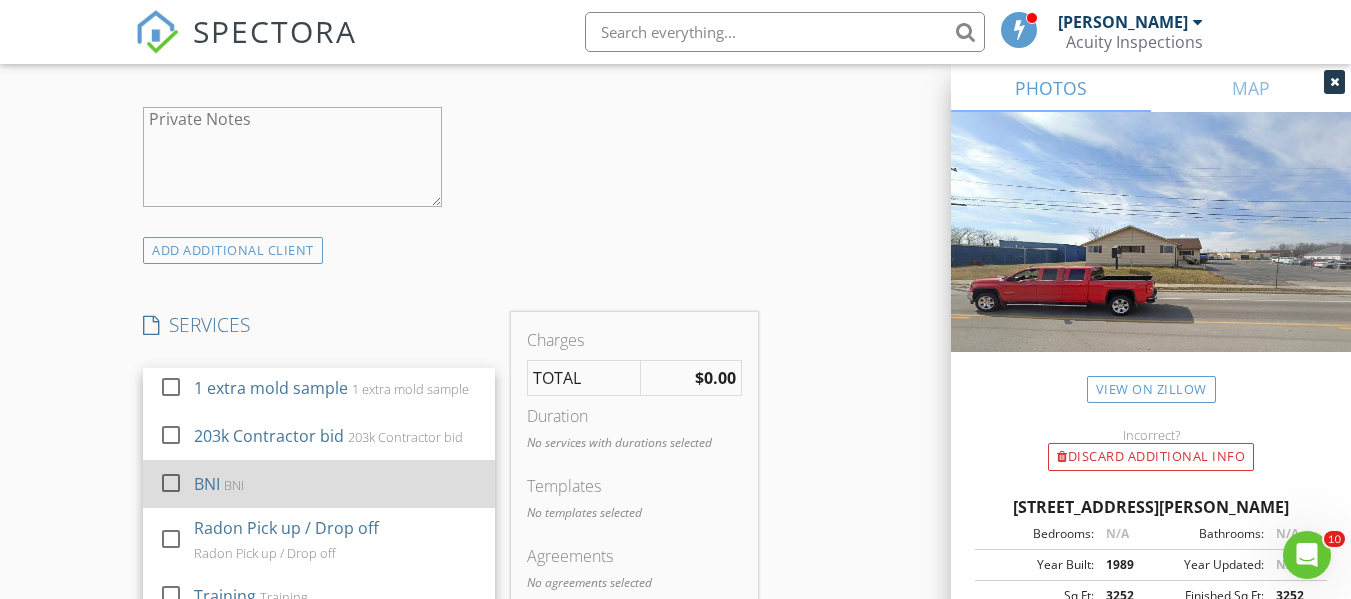 click on "BNI" at bounding box center (207, 484) 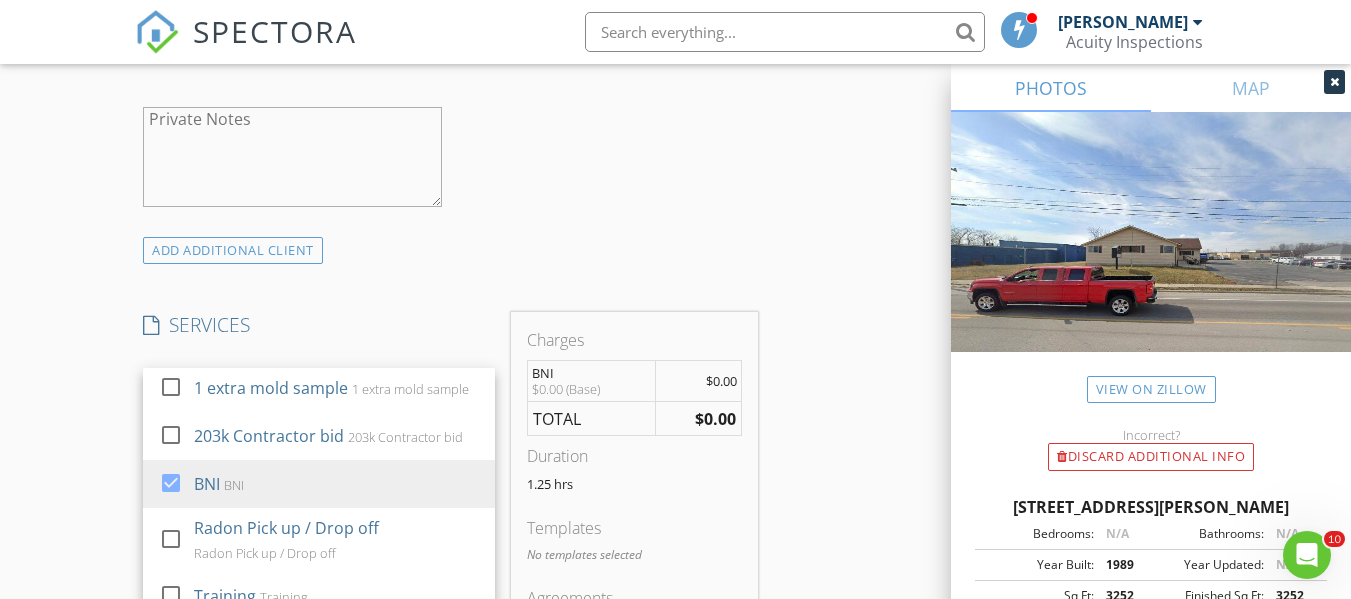 click on "New Inspection
Click here to use the New Order Form
INSPECTOR(S)
check_box   Ryan Fennell   PRIMARY   Ryan Fennell arrow_drop_down   check_box_outline_blank Ryan Fennell specifically requested
Date/Time
07/29/2025 7:00 AM
Location
Address Search       Address 330 S Blanchard St   Unit   City Findlay   State OH   Zip 45840   County Hancock     Square Feet 3252   Year Built 1989   Foundation arrow_drop_down     Ryan Fennell     32.5 miles     (an hour)
client
check_box Enable Client CC email for this inspection   Client Search     check_box_outline_blank Client is a Company/Organization     First Name   Last Name   Email   CC Email   Phone           Notes   Private Notes
ADD ADDITIONAL client
SERVICES
check_box_outline_blank   Residential Home Inspection" at bounding box center (675, 499) 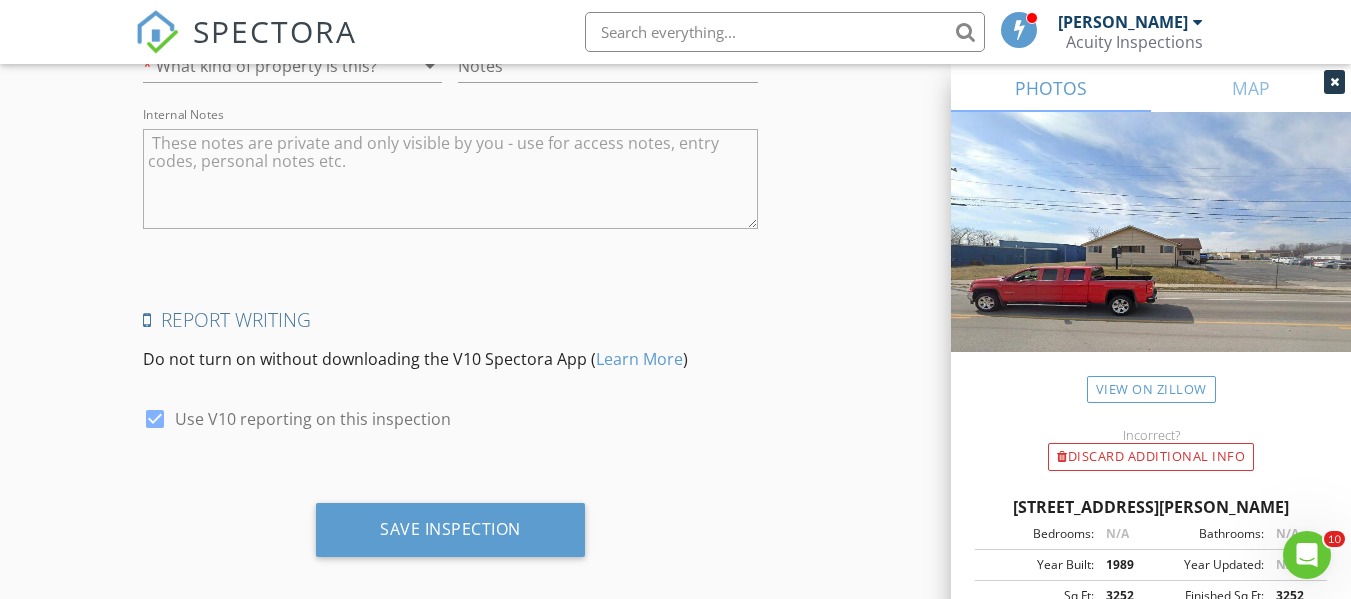 scroll, scrollTop: 3071, scrollLeft: 0, axis: vertical 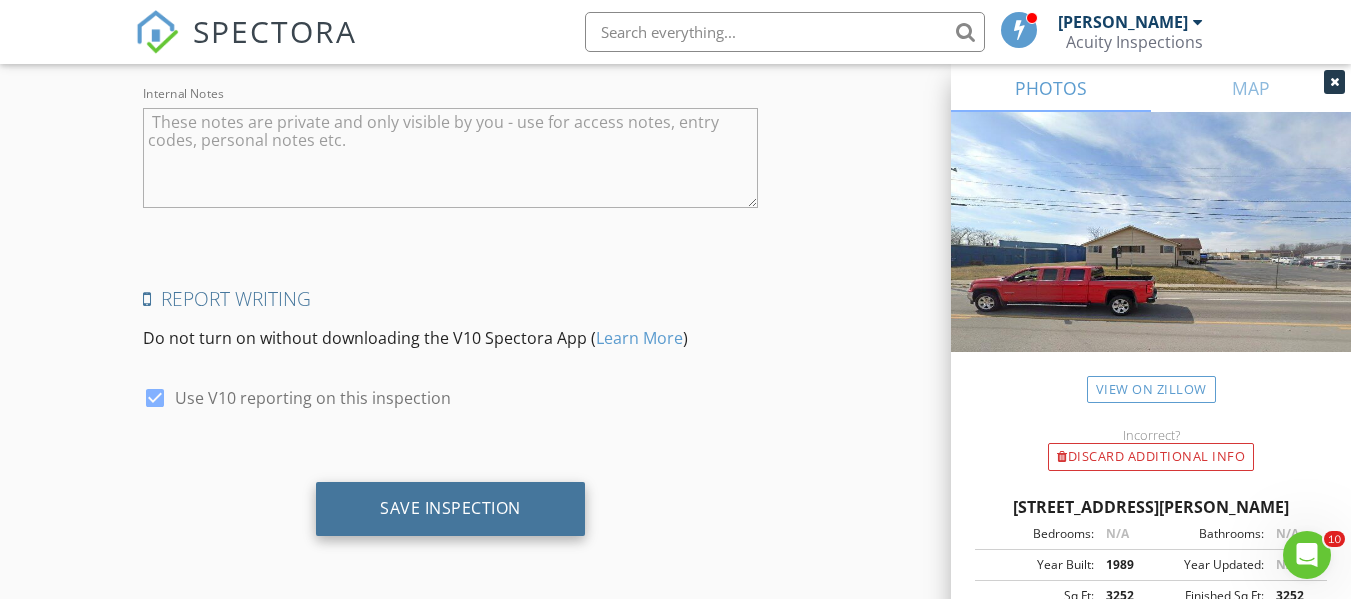 click on "Save Inspection" at bounding box center (450, 509) 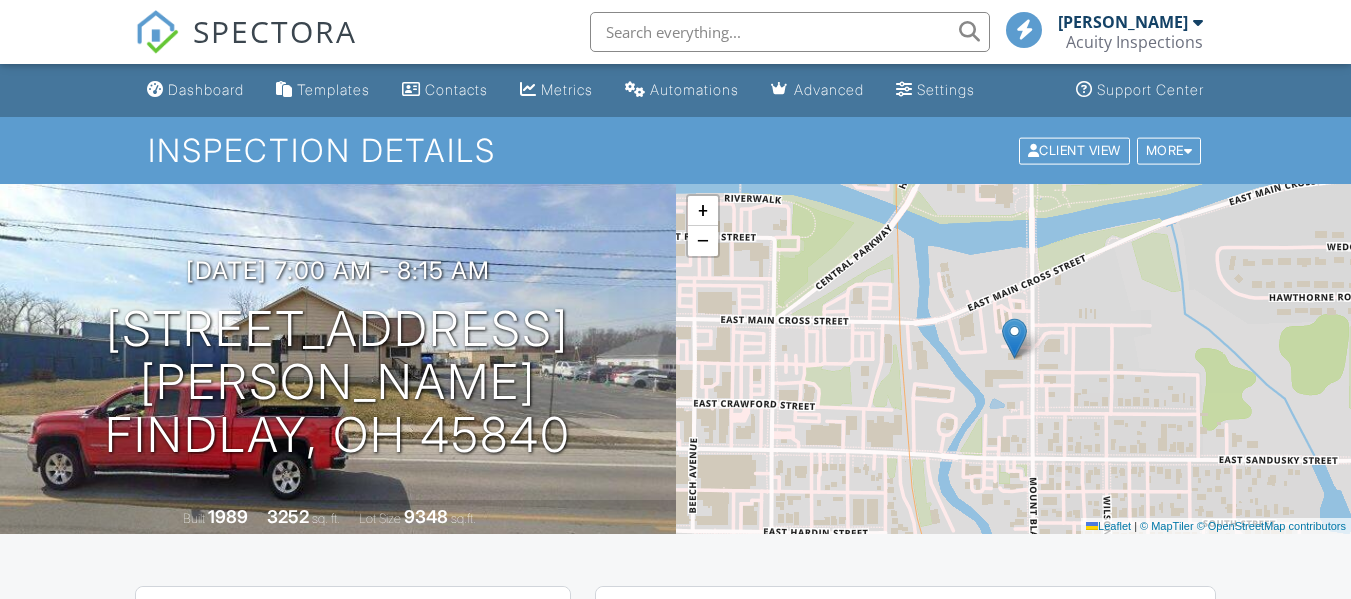 scroll, scrollTop: 0, scrollLeft: 0, axis: both 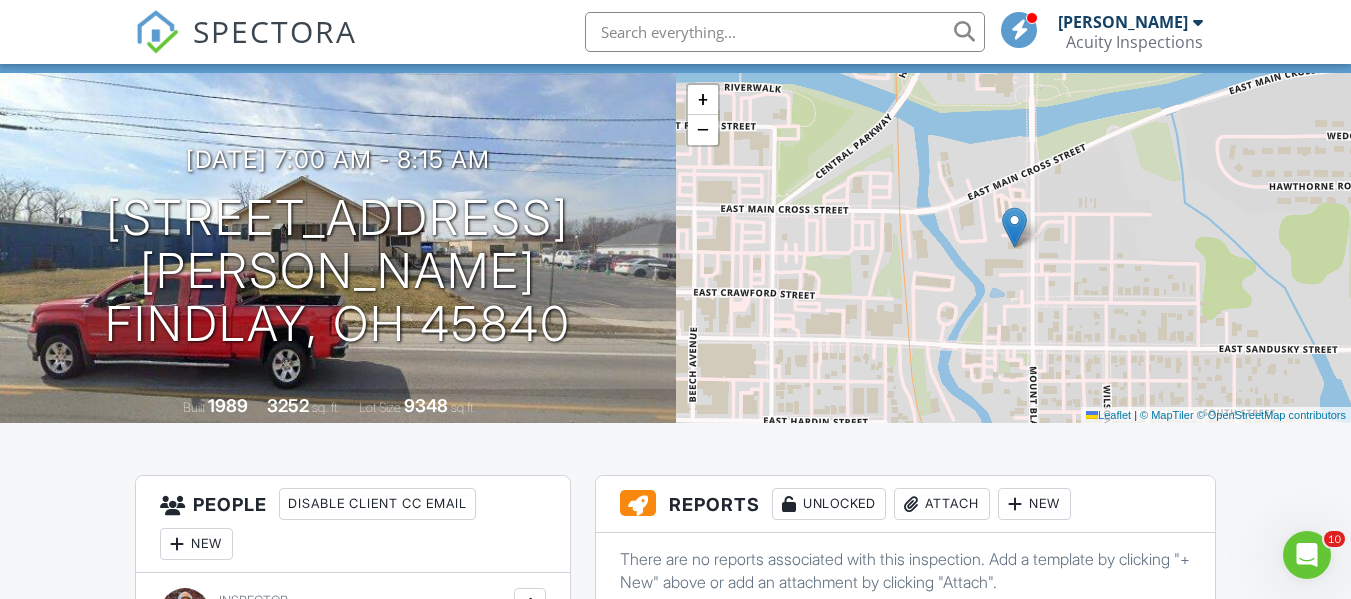 click at bounding box center [157, 32] 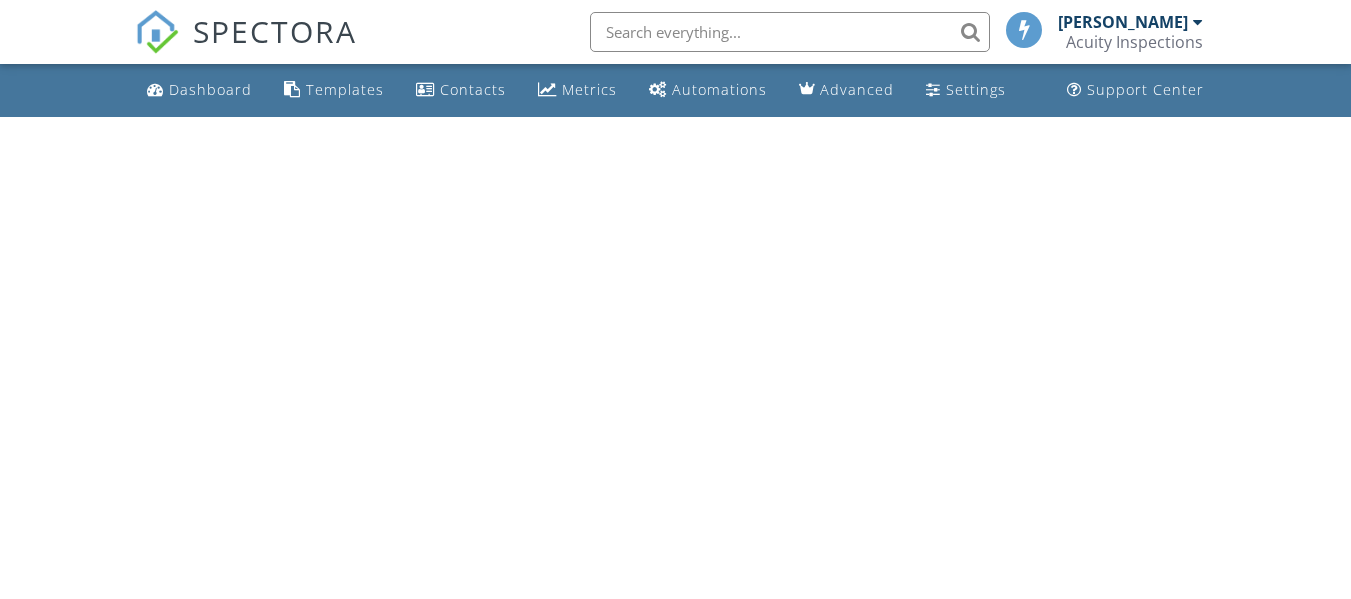 scroll, scrollTop: 0, scrollLeft: 0, axis: both 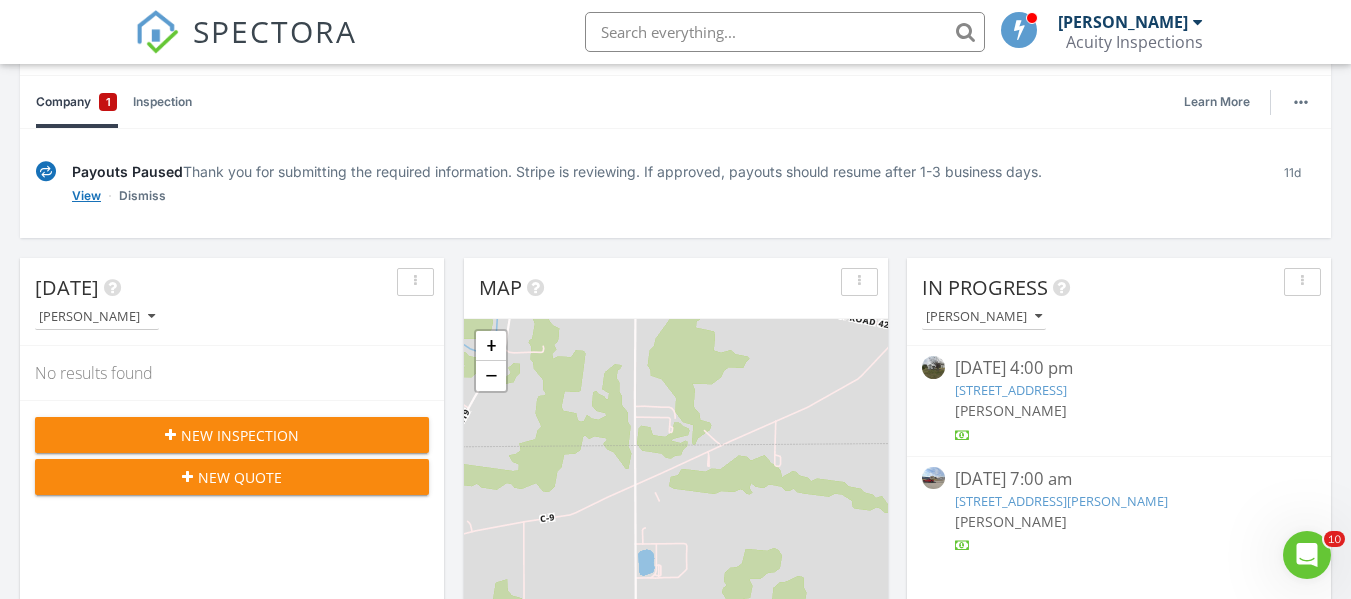 click on "View" at bounding box center [86, 196] 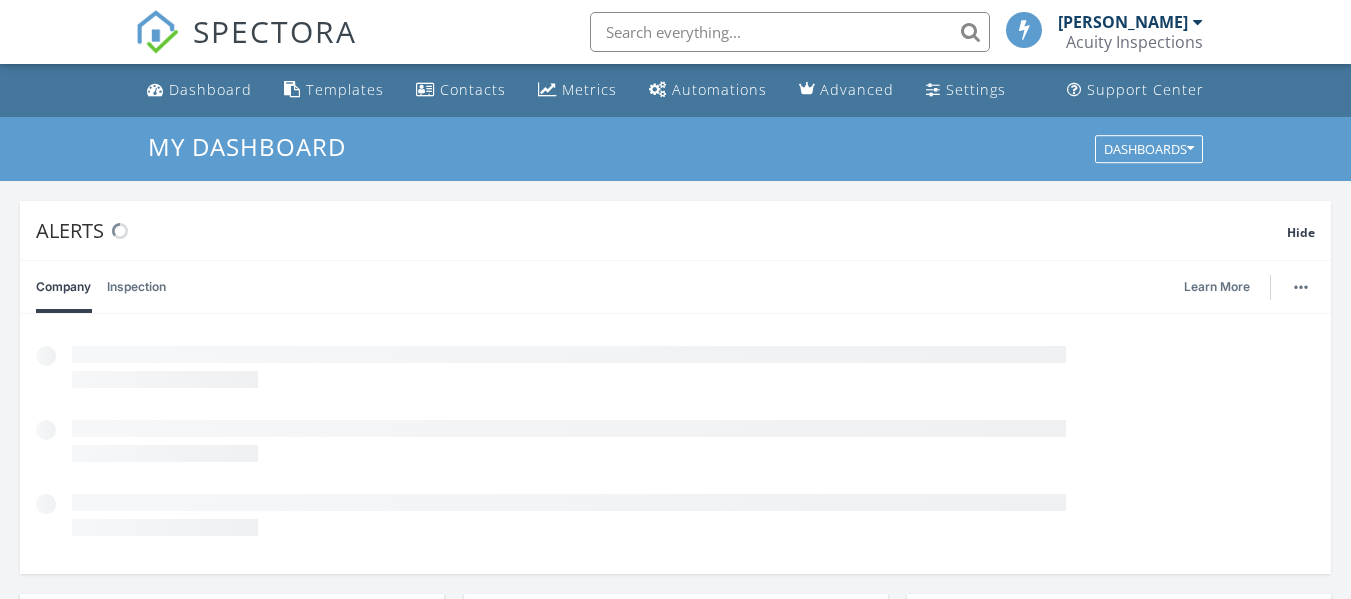 scroll, scrollTop: 0, scrollLeft: 0, axis: both 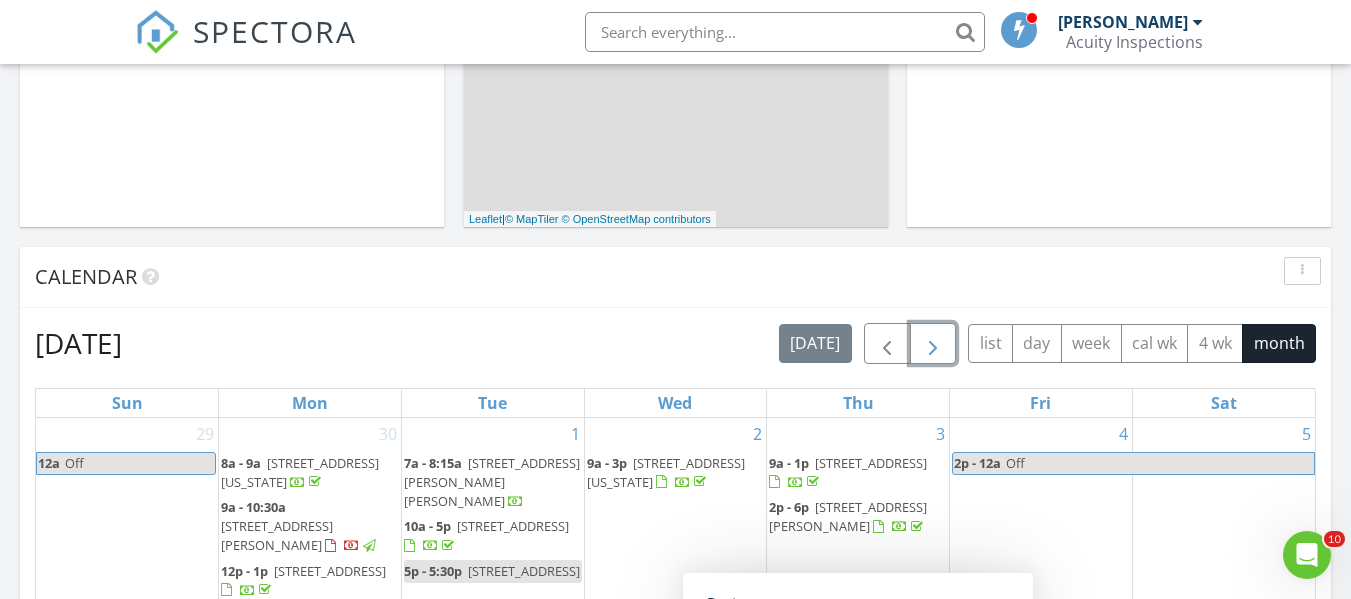 click at bounding box center (933, 344) 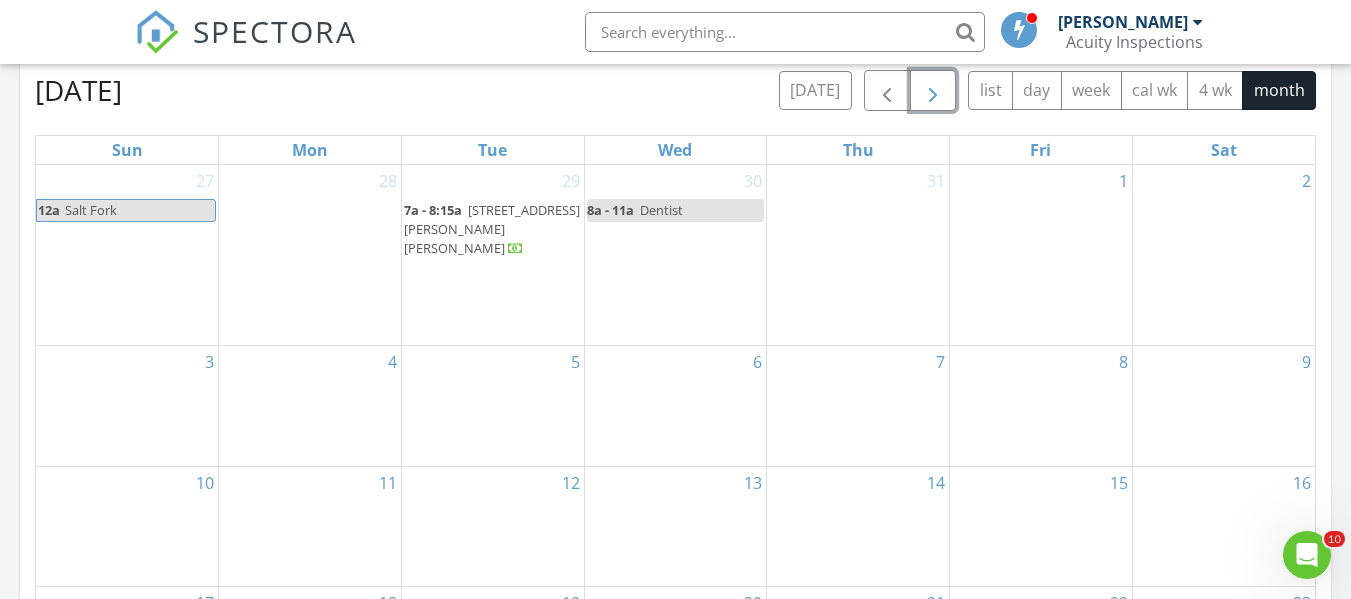scroll, scrollTop: 1052, scrollLeft: 0, axis: vertical 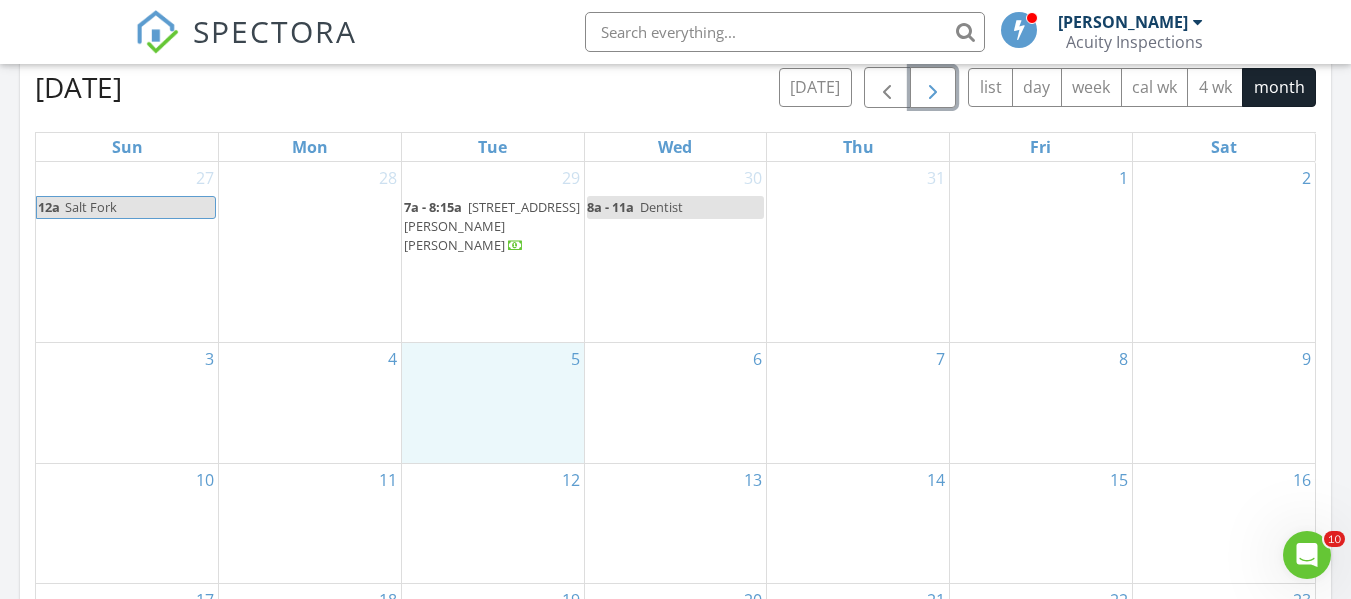 click on "5" at bounding box center [493, 403] 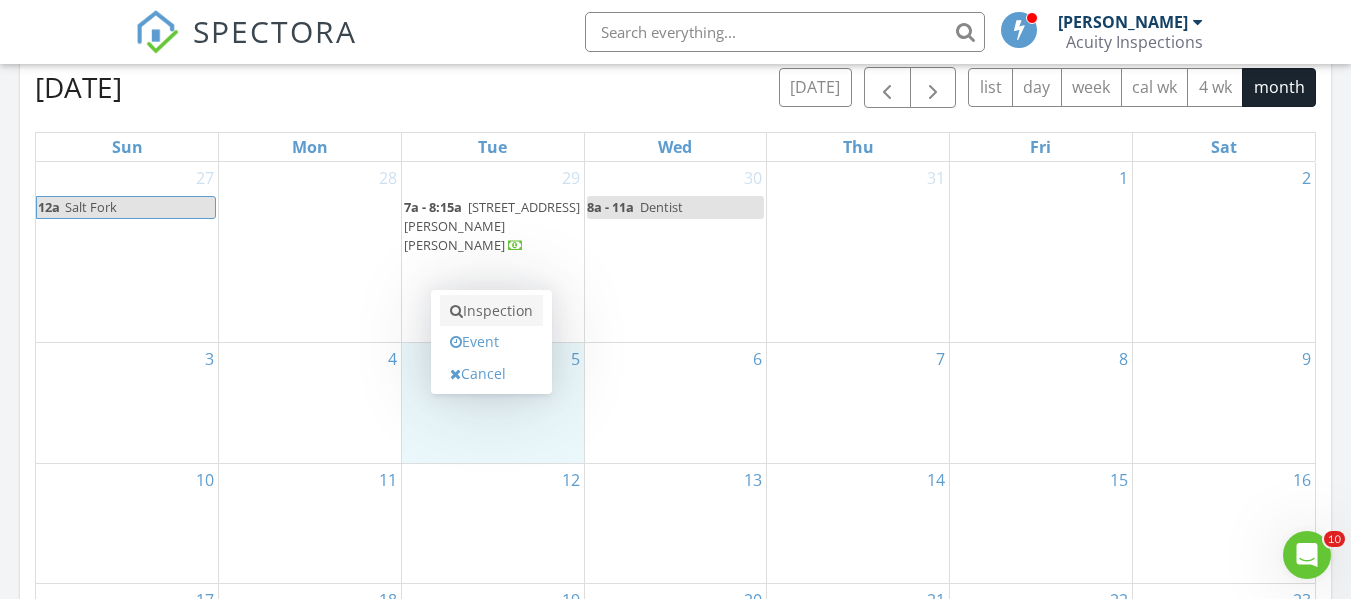 click on "Inspection" at bounding box center [491, 311] 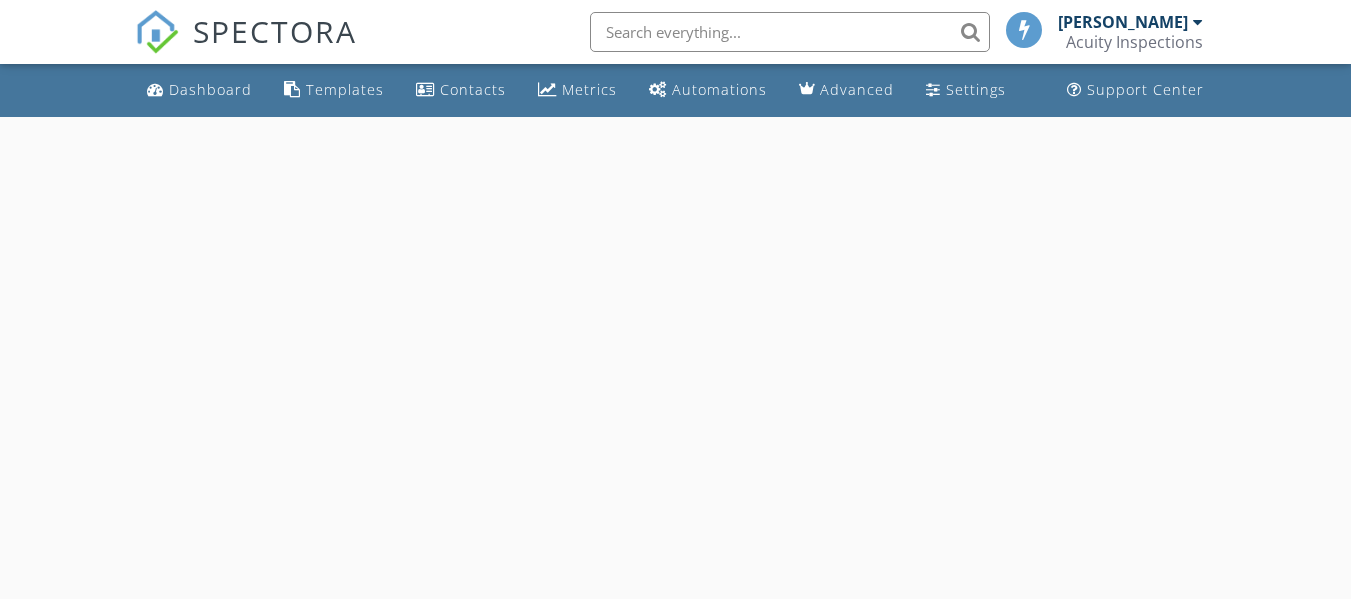 scroll, scrollTop: 0, scrollLeft: 0, axis: both 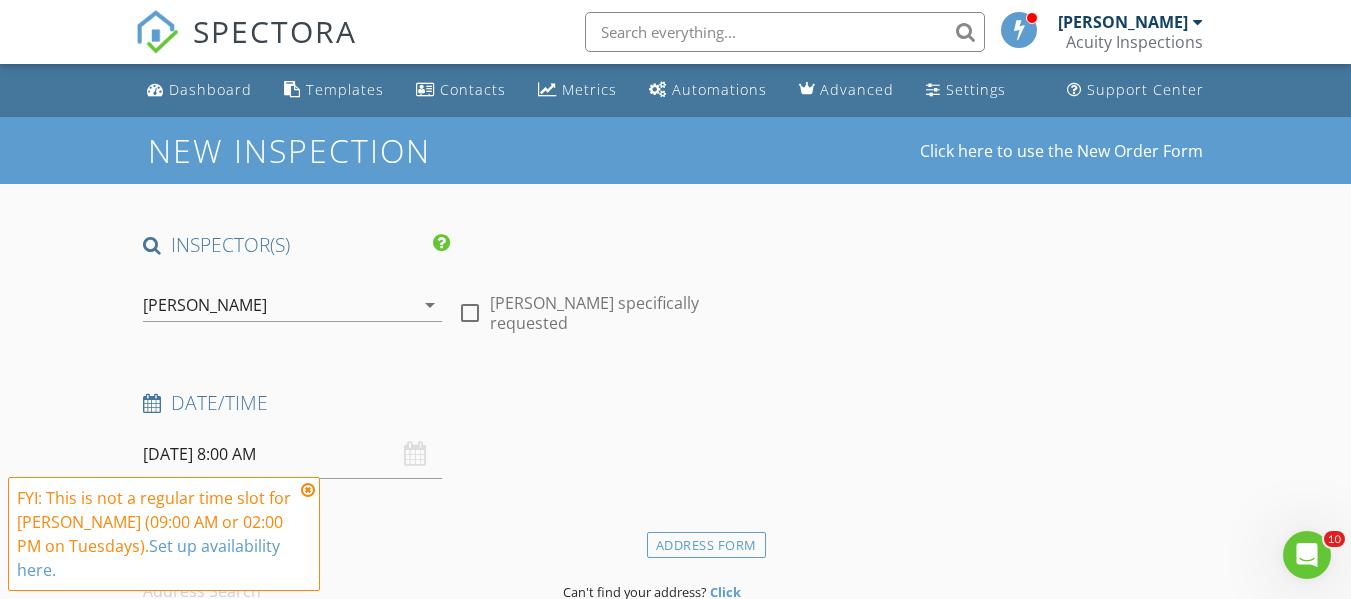 click at bounding box center [308, 490] 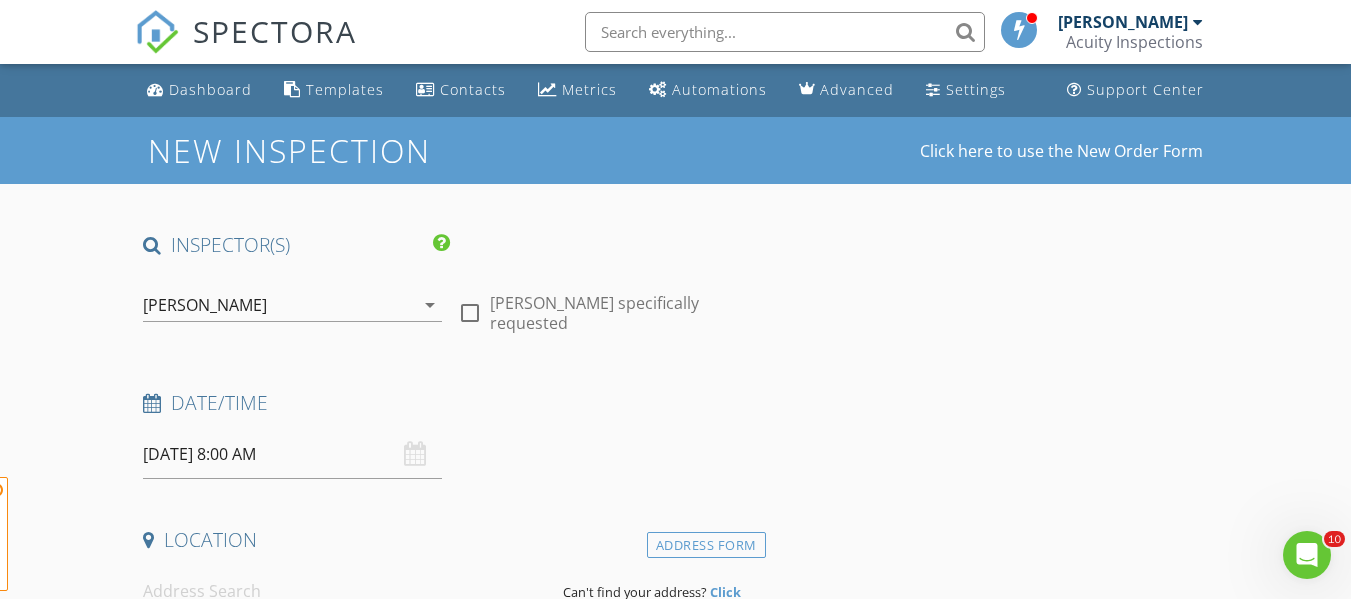 click on "08/05/2025 8:00 AM" at bounding box center (292, 454) 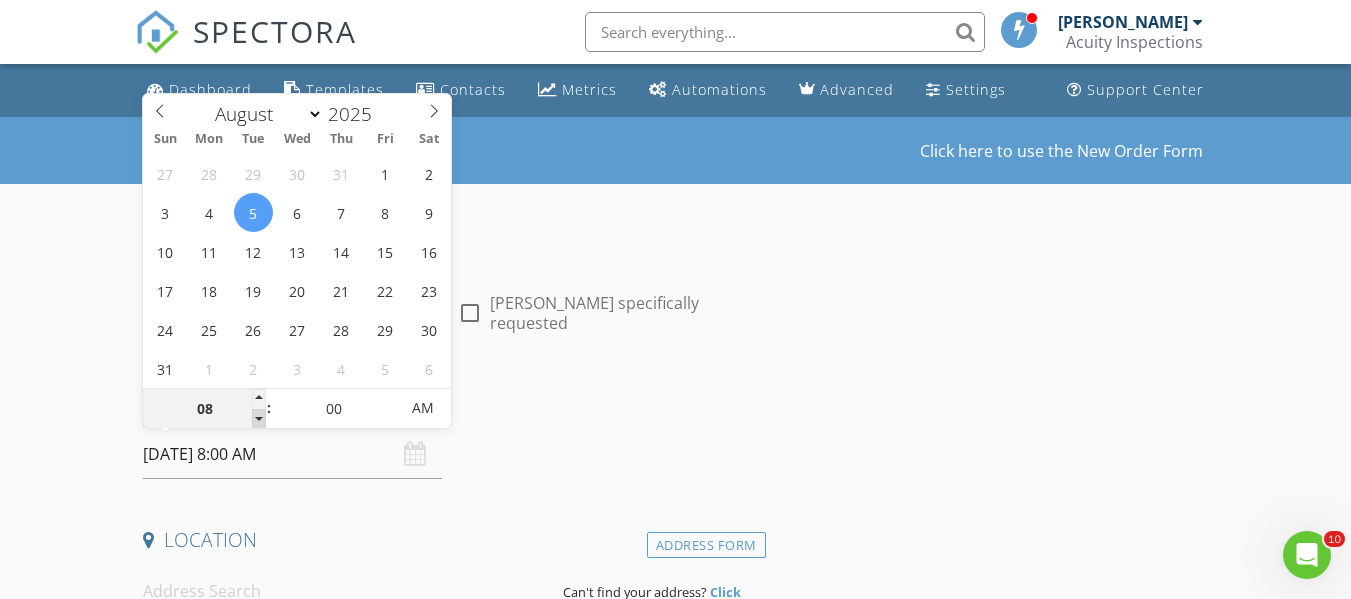 type on "07" 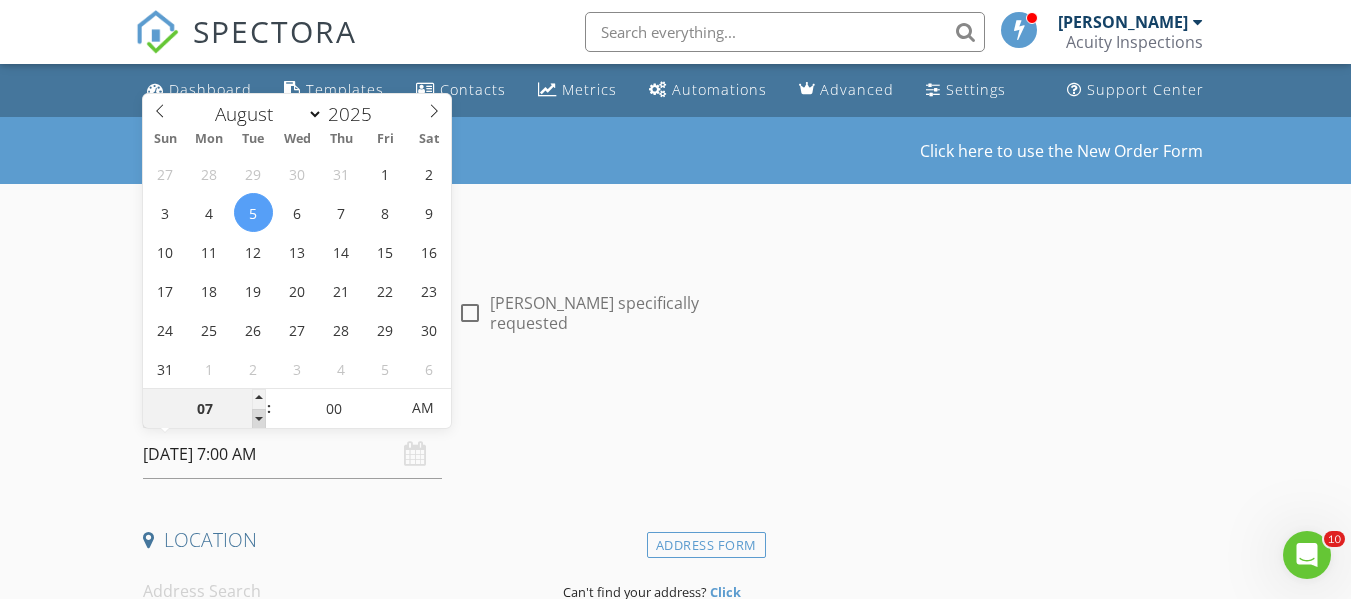 click at bounding box center [259, 419] 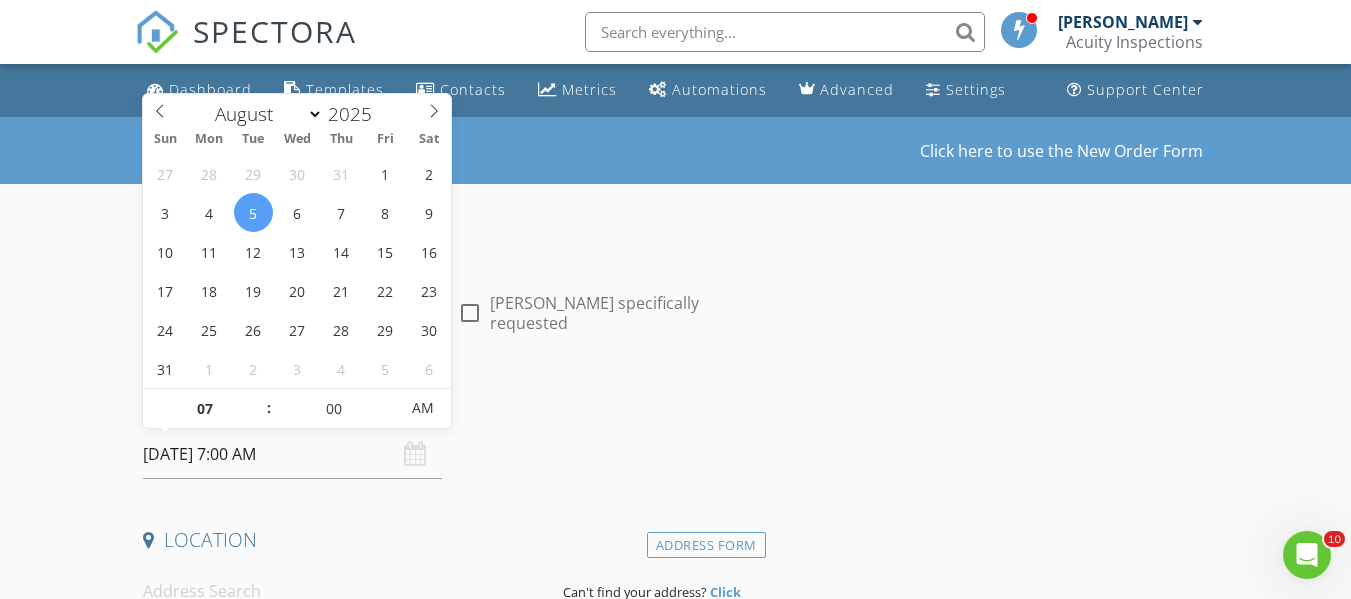 click on "INSPECTOR(S)
check_box   Ryan Fennell   PRIMARY   Ryan Fennell arrow_drop_down   check_box_outline_blank Ryan Fennell specifically requested
Date/Time
08/05/2025 7:00 AM
Location
Address Form       Can't find your address?   Click here.
client
check_box Enable Client CC email for this inspection   Client Search     check_box_outline_blank Client is a Company/Organization     First Name   Last Name   Email   CC Email   Phone           Notes   Private Notes
ADD ADDITIONAL client
SERVICES
check_box_outline_blank   Residential Home Inspection   General Visual Home Inspection check_box_outline_blank   WDI - Pest - Standalone   check_box_outline_blank   Radon Testing Standalone   Radon testing check_box_outline_blank   Mold Testing Standalone   mold test check_box_outline_blank" at bounding box center [450, 1642] 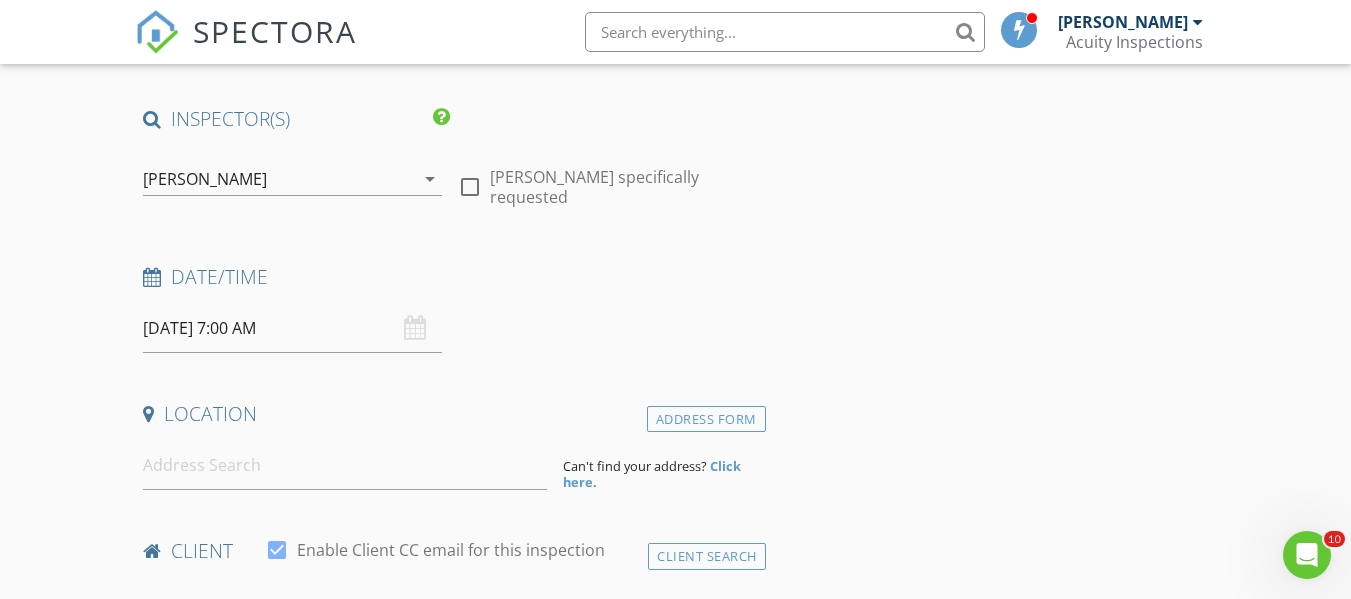 scroll, scrollTop: 136, scrollLeft: 0, axis: vertical 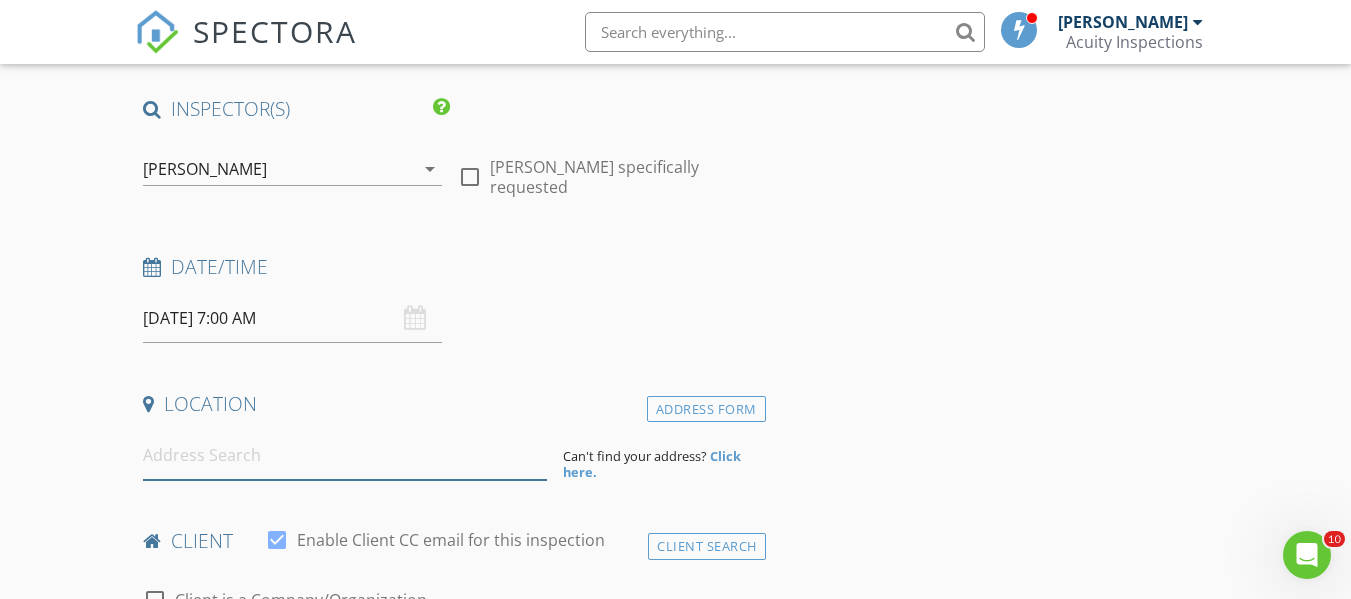 click at bounding box center (345, 455) 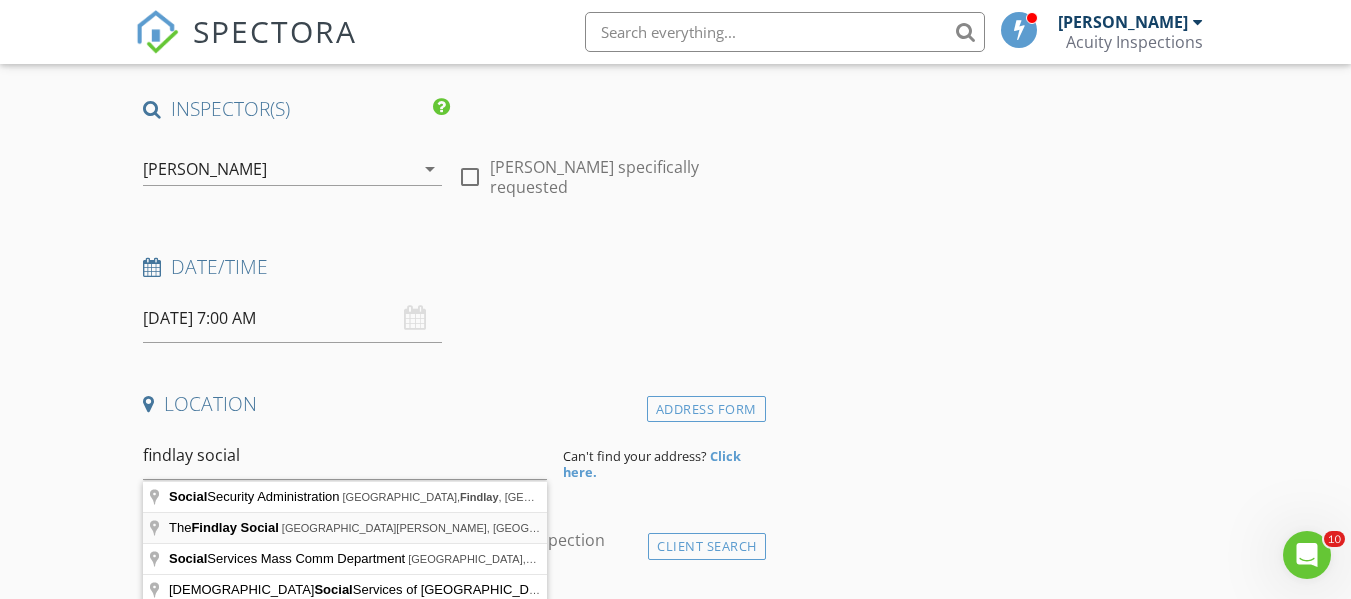 type on "The Findlay Social, South Blanchard Street, Findlay, OH, USA" 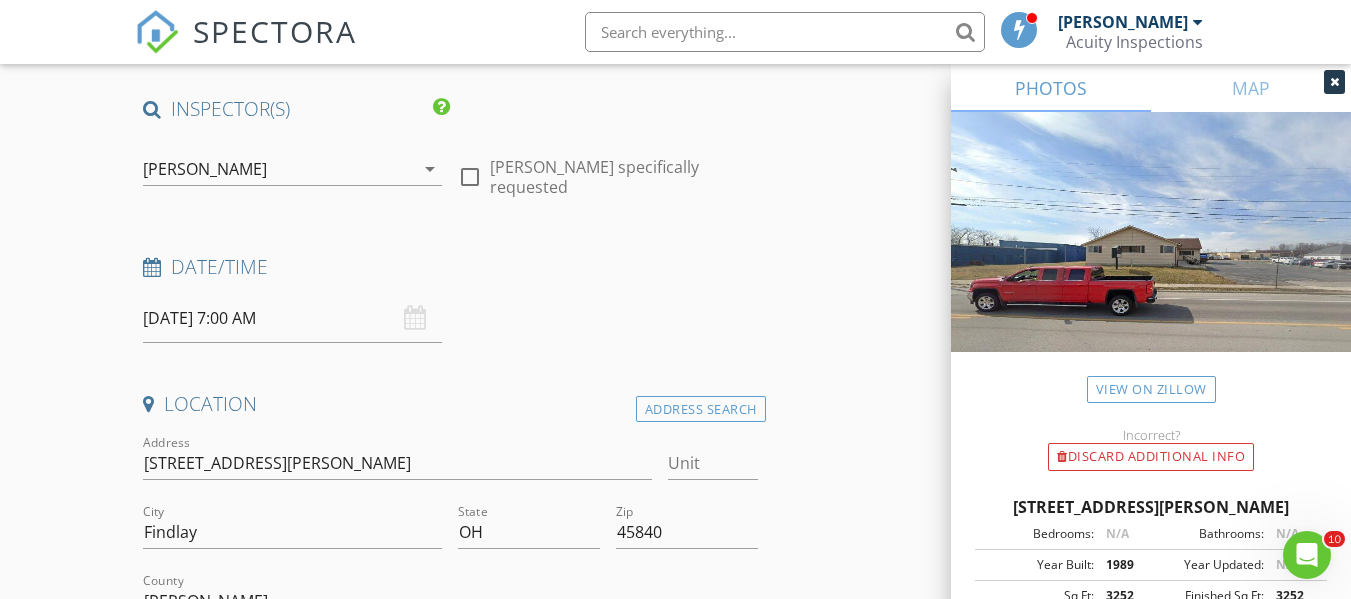 click on "INSPECTOR(S)
check_box   Ryan Fennell   PRIMARY   Ryan Fennell arrow_drop_down   check_box_outline_blank Ryan Fennell specifically requested
Date/Time
08/05/2025 7:00 AM
Location
Address Search       Address 330 S Blanchard St   Unit   City Findlay   State OH   Zip 45840   County Hancock     Square Feet 3252   Year Built 1989   Foundation arrow_drop_down
client
check_box Enable Client CC email for this inspection   Client Search     check_box_outline_blank Client is a Company/Organization     First Name   Last Name   Email   CC Email   Phone           Notes   Private Notes
ADD ADDITIONAL client
SERVICES
check_box_outline_blank   Residential Home Inspection   General Visual Home Inspection check_box_outline_blank   WDI - Pest - Standalone   check_box_outline_blank     Radon testing" at bounding box center [450, 1620] 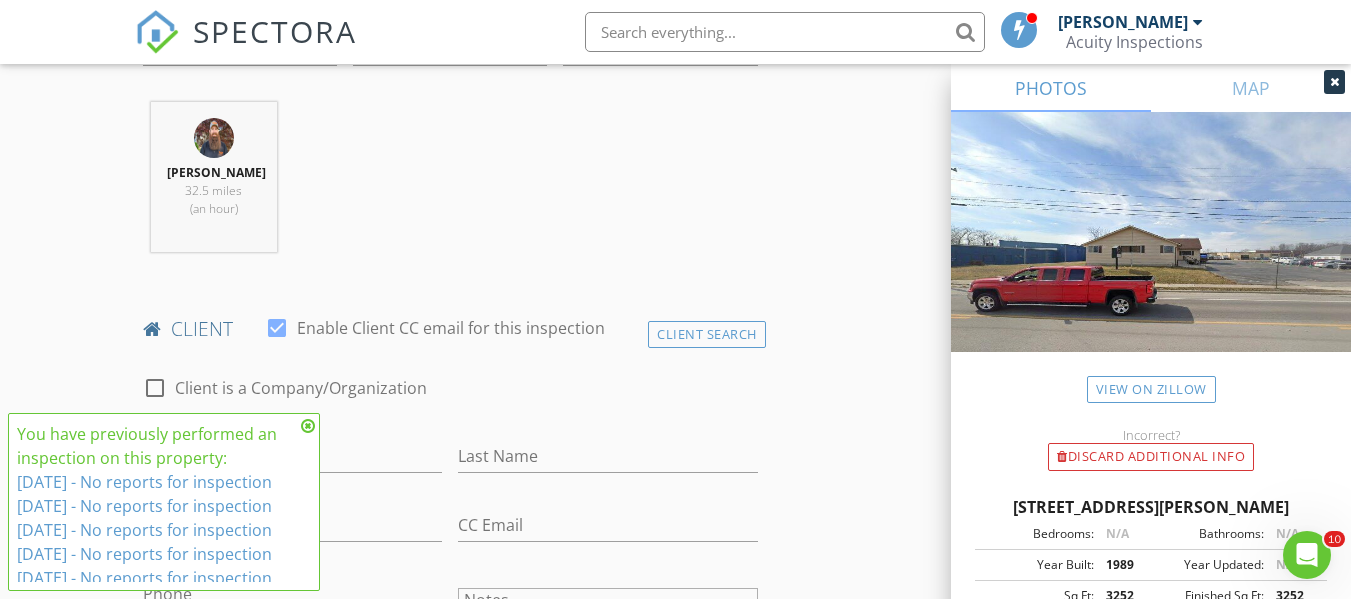 scroll, scrollTop: 761, scrollLeft: 0, axis: vertical 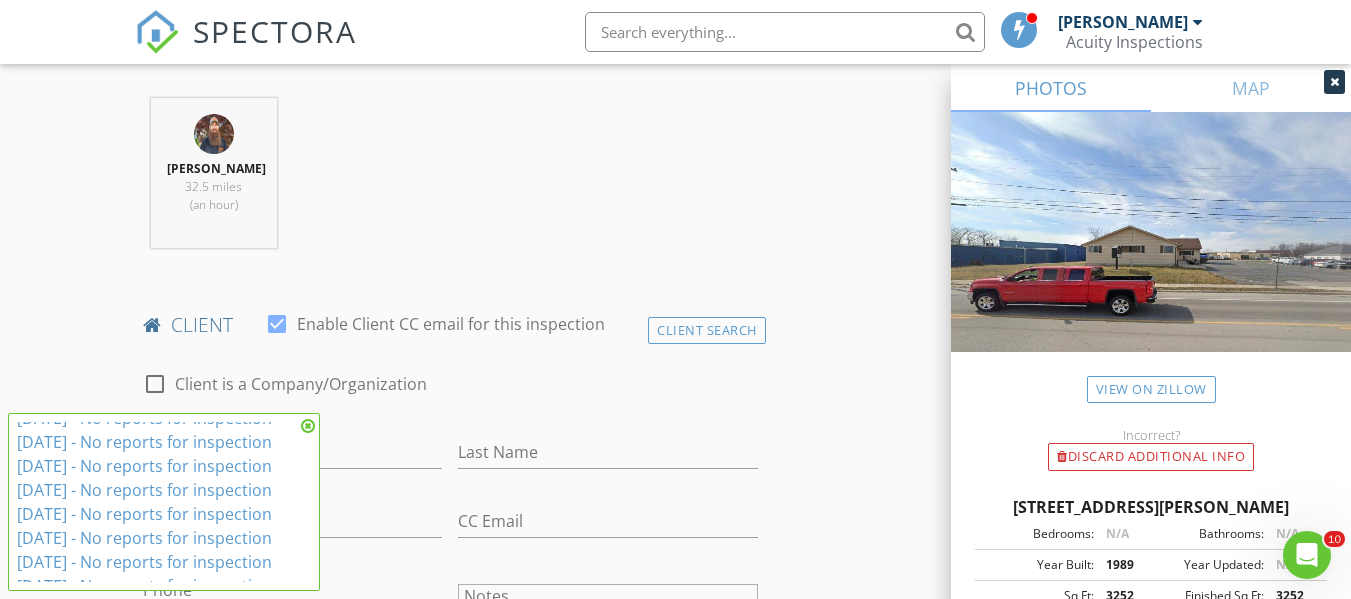 click at bounding box center (308, 426) 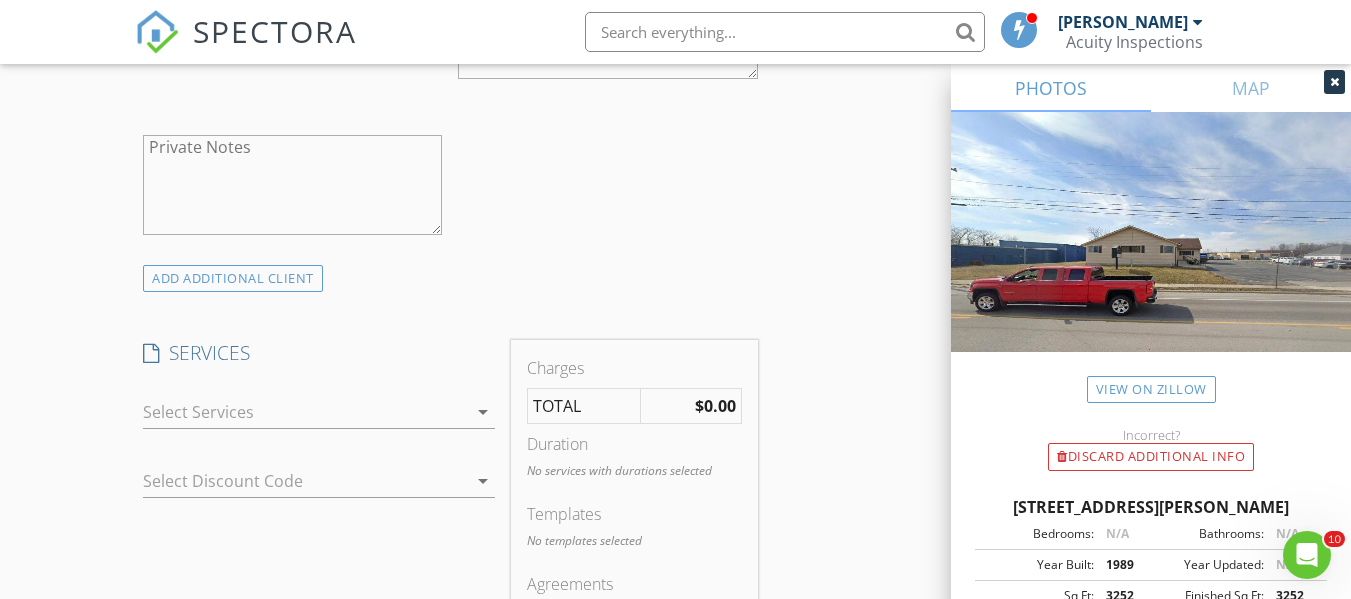 scroll, scrollTop: 1367, scrollLeft: 0, axis: vertical 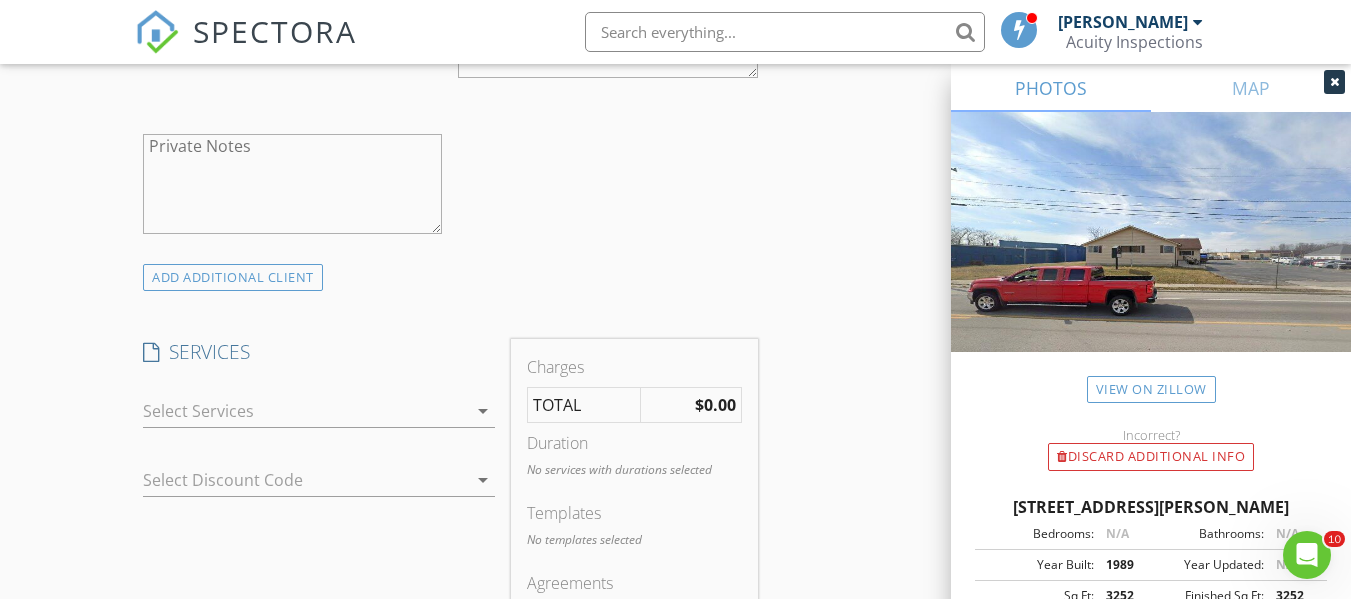 click at bounding box center (305, 411) 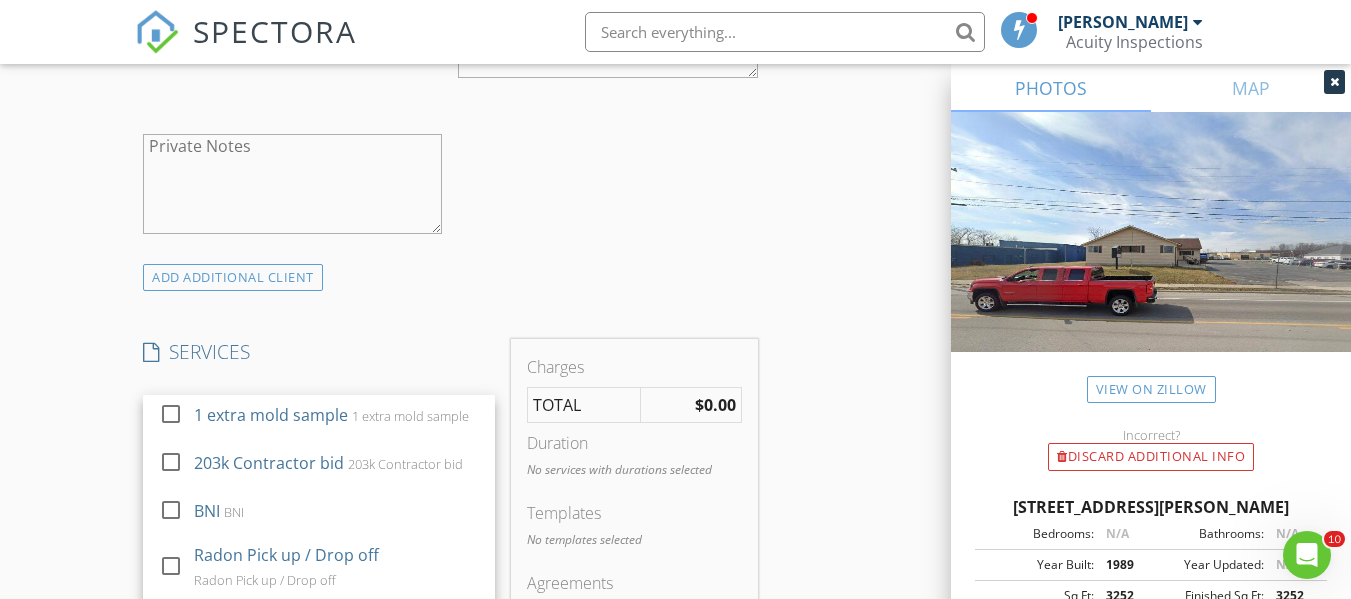 scroll, scrollTop: 692, scrollLeft: 0, axis: vertical 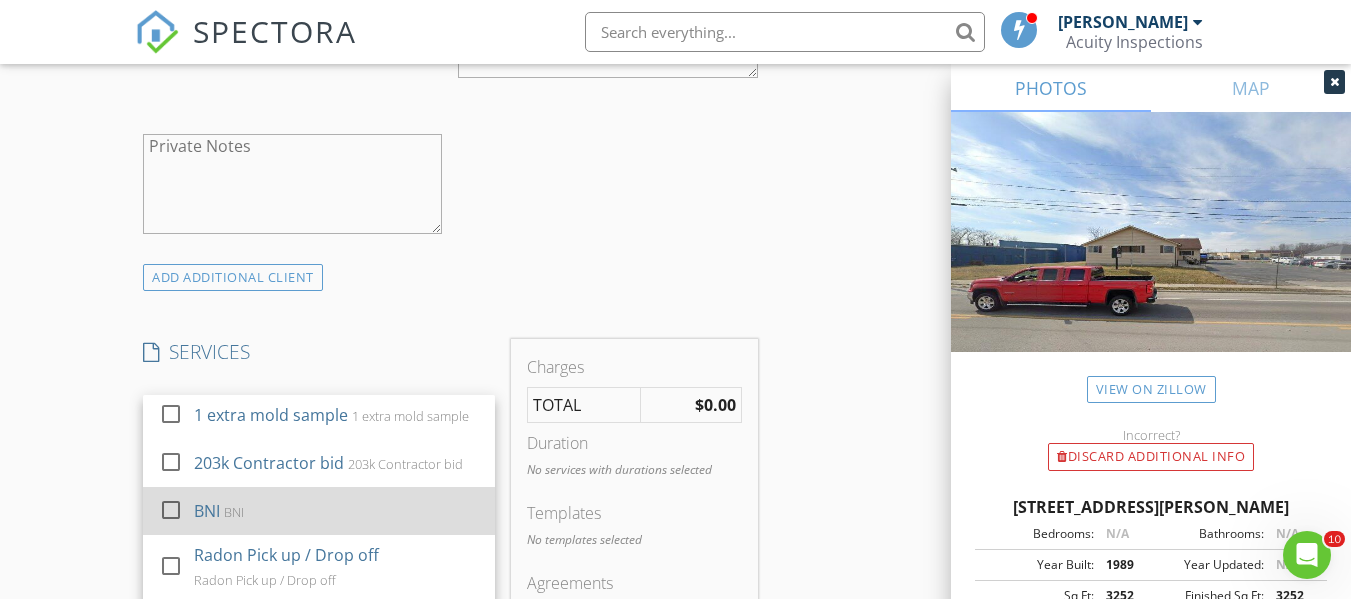 click on "BNI   BNI" at bounding box center [336, 511] 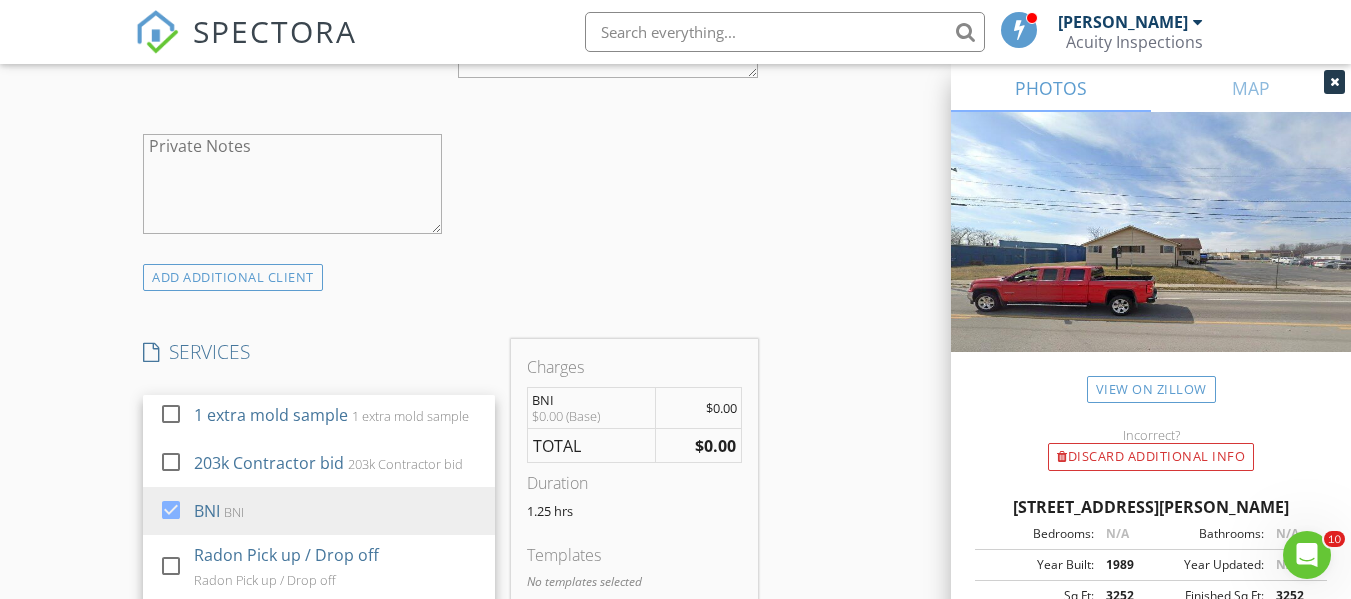 click on "New Inspection
Click here to use the New Order Form
INSPECTOR(S)
check_box   Ryan Fennell   PRIMARY   Ryan Fennell arrow_drop_down   check_box_outline_blank Ryan Fennell specifically requested
Date/Time
08/05/2025 7:00 AM
Location
Address Search       Address 330 S Blanchard St   Unit   City Findlay   State OH   Zip 45840   County Hancock     Square Feet 3252   Year Built 1989   Foundation arrow_drop_down     Ryan Fennell     32.5 miles     (an hour)
client
check_box Enable Client CC email for this inspection   Client Search     check_box_outline_blank Client is a Company/Organization     First Name   Last Name   Email   CC Email   Phone           Notes   Private Notes
ADD ADDITIONAL client
SERVICES
check_box_outline_blank   Residential Home Inspection" at bounding box center [675, 526] 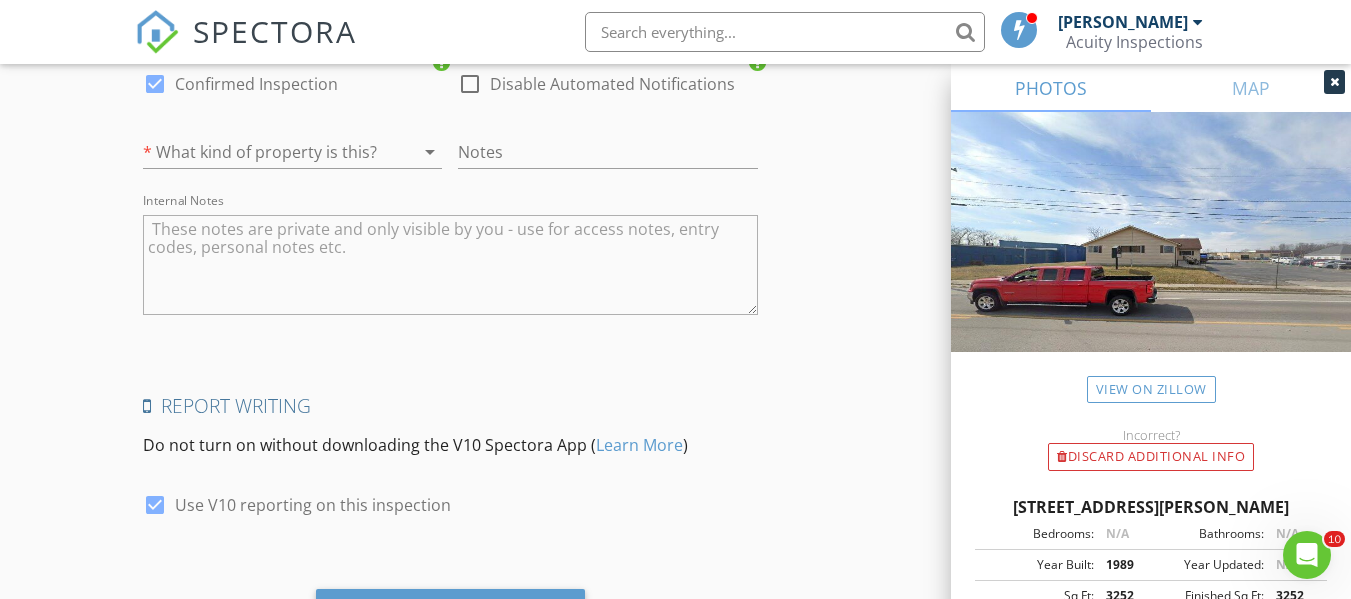 scroll, scrollTop: 3071, scrollLeft: 0, axis: vertical 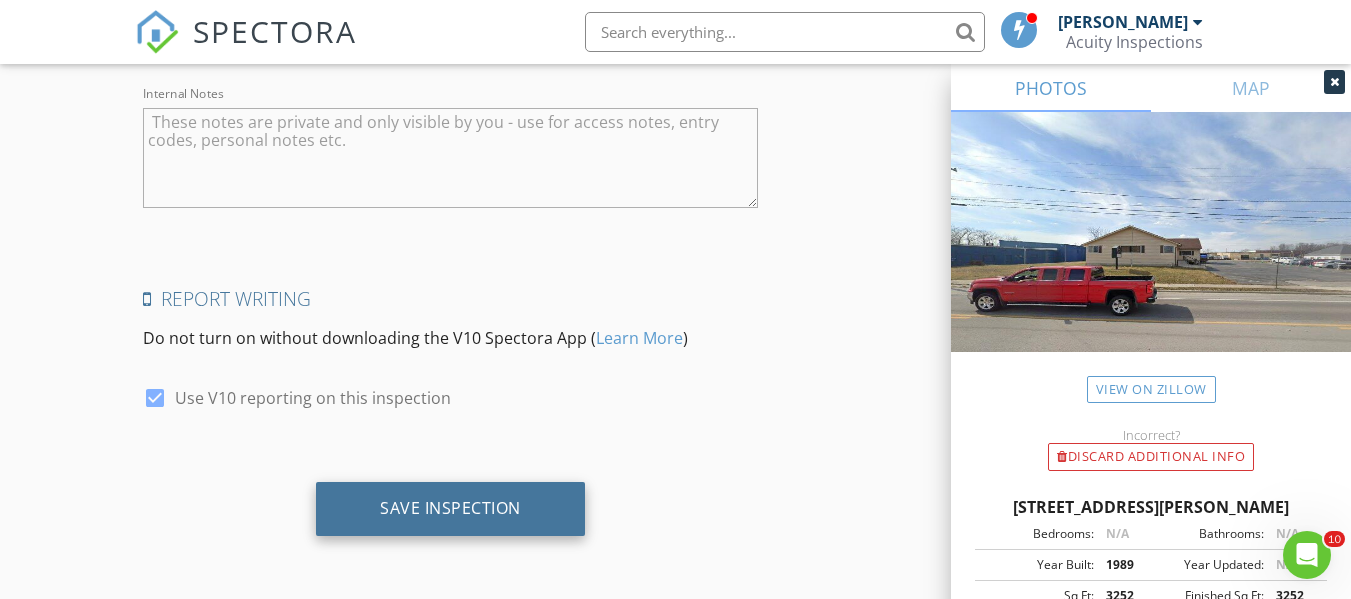 click on "Save Inspection" at bounding box center (450, 509) 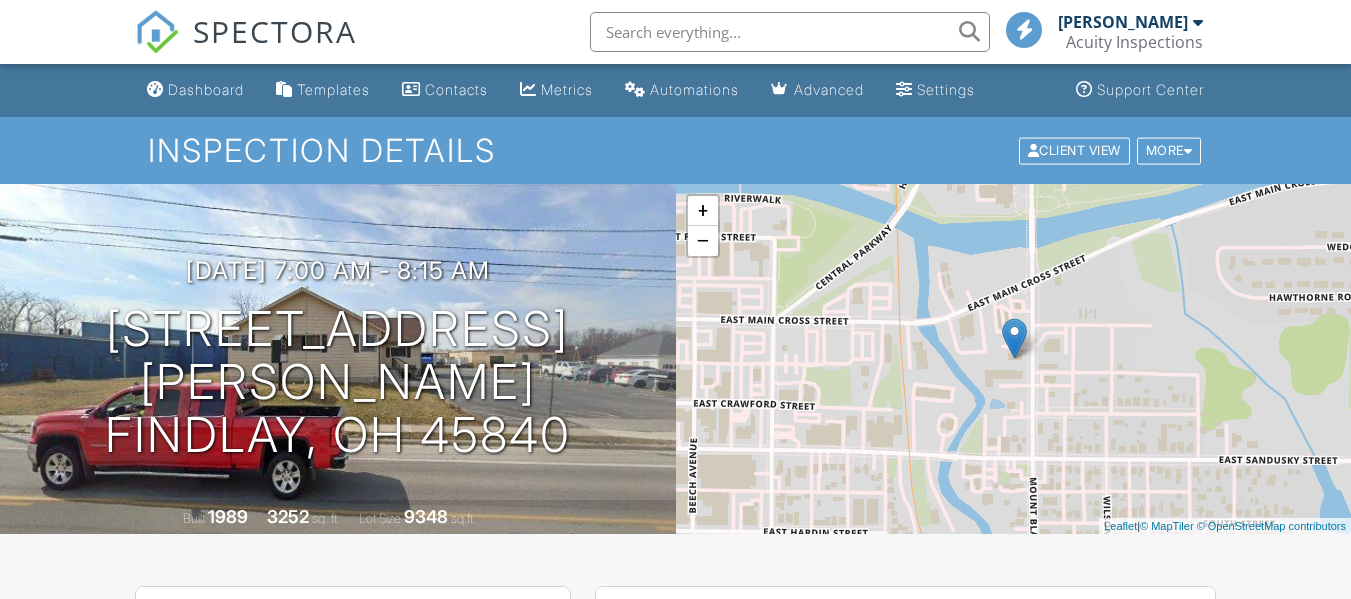 scroll, scrollTop: 538, scrollLeft: 0, axis: vertical 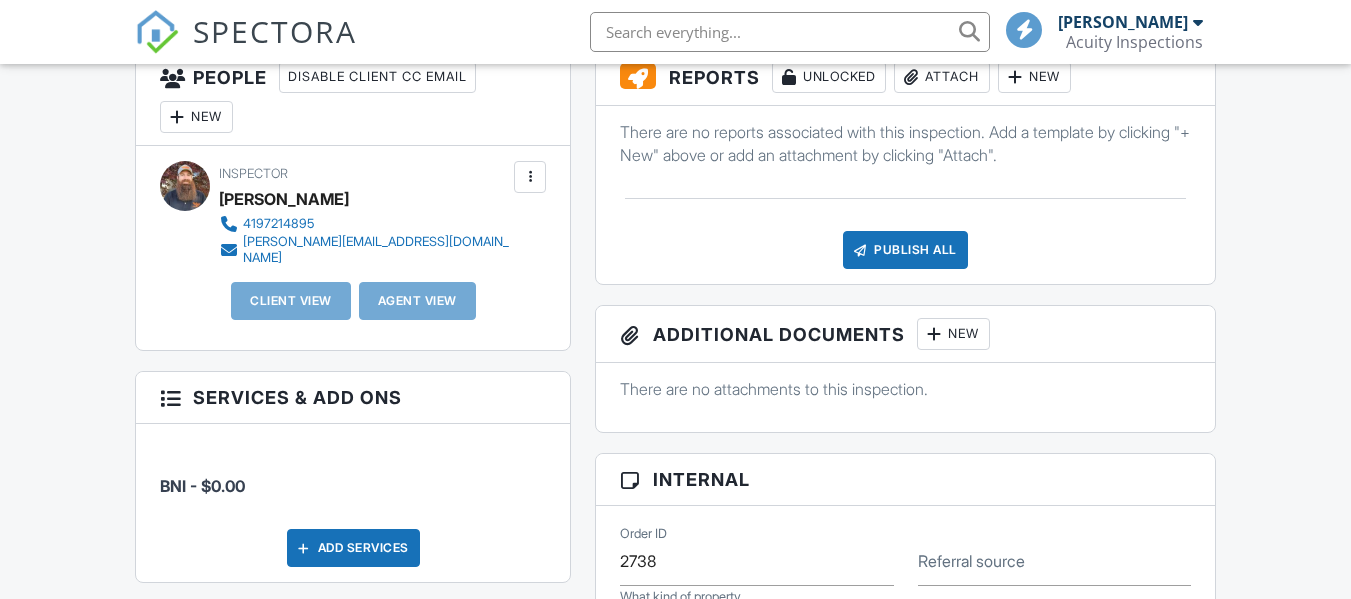 click at bounding box center (157, 32) 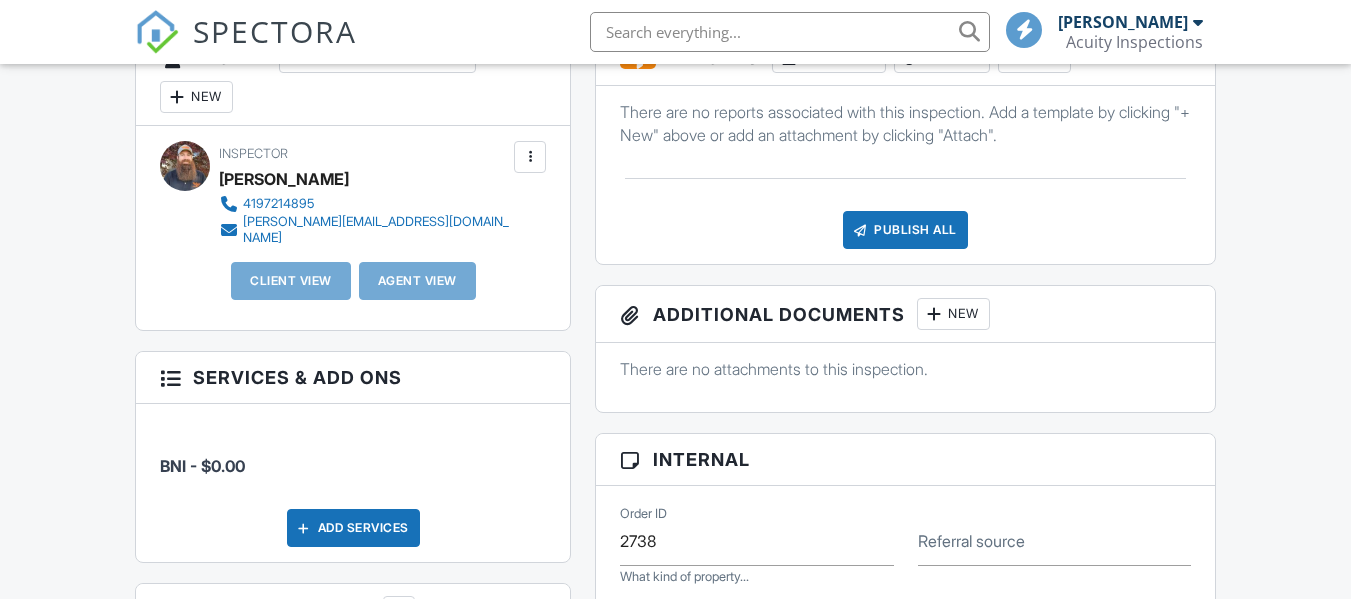 scroll, scrollTop: 0, scrollLeft: 0, axis: both 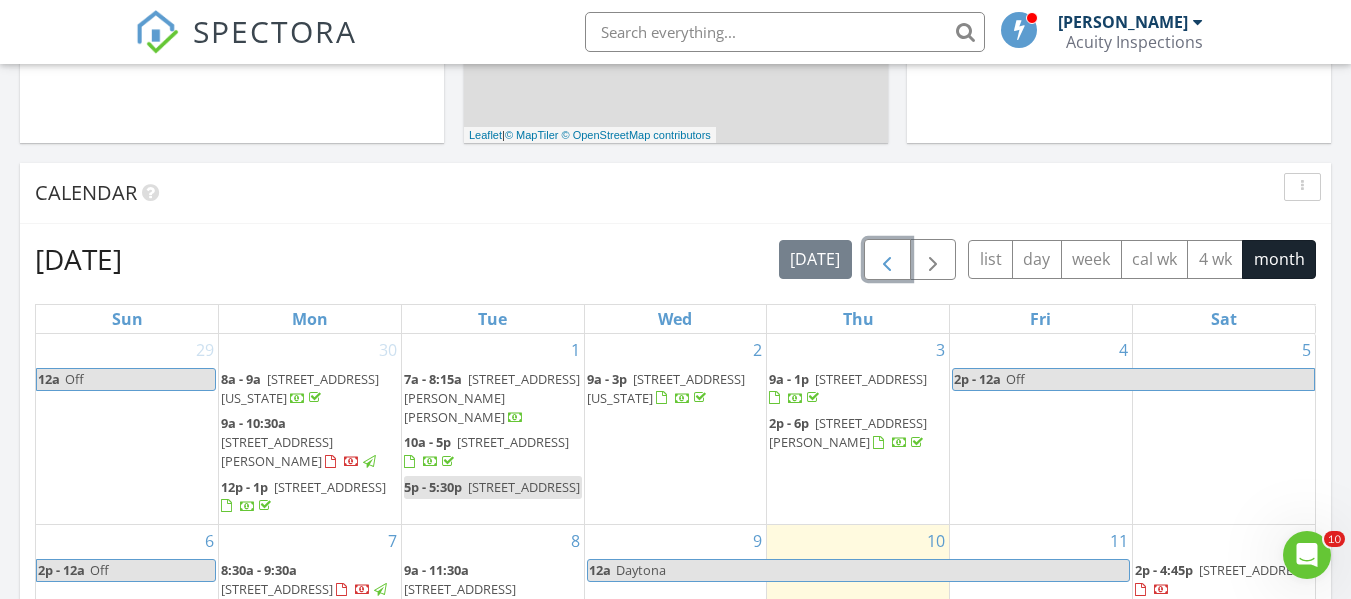 click at bounding box center (887, 259) 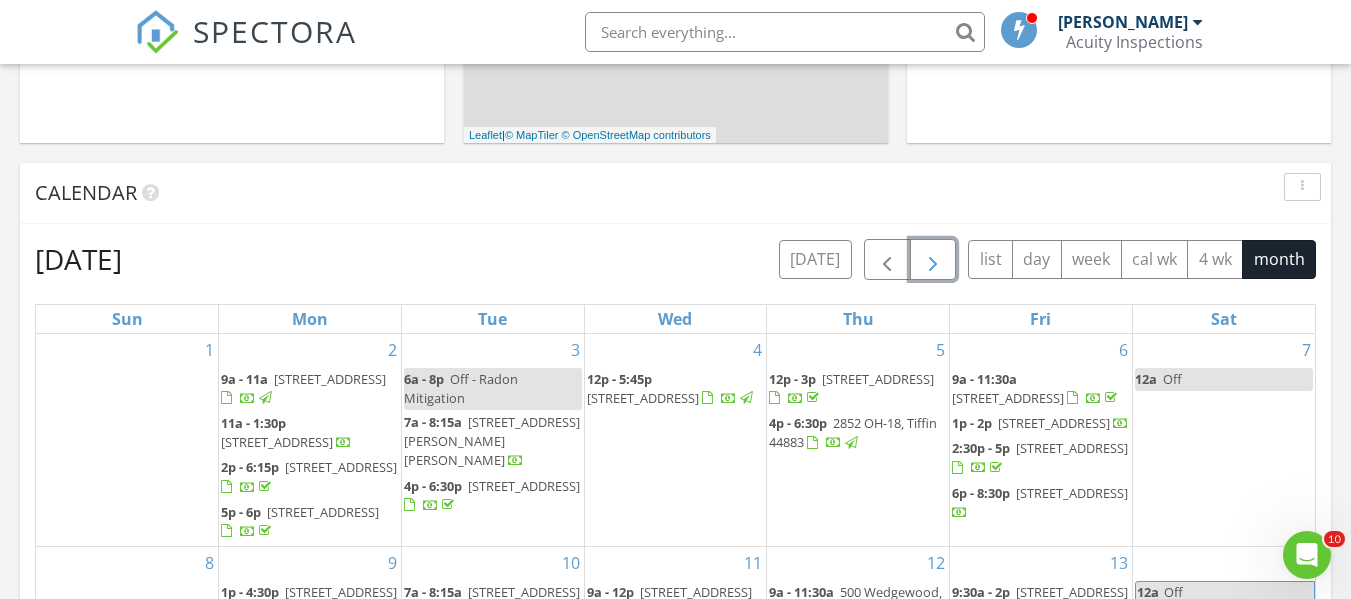 click at bounding box center [933, 260] 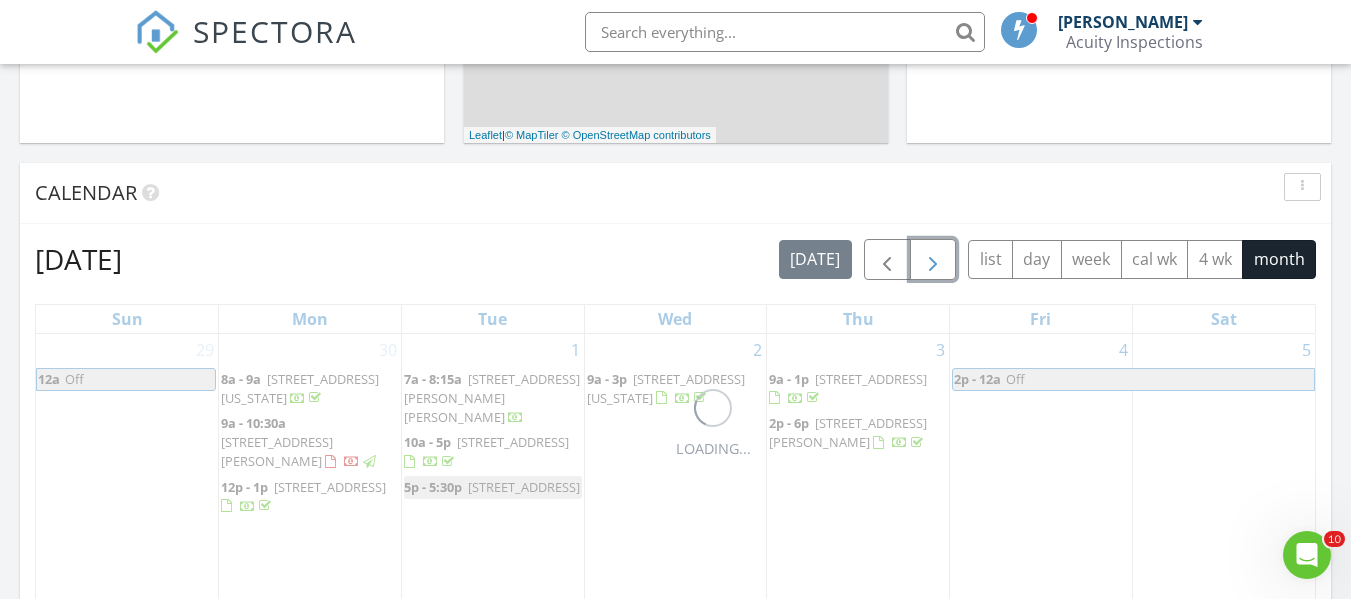 click at bounding box center (933, 260) 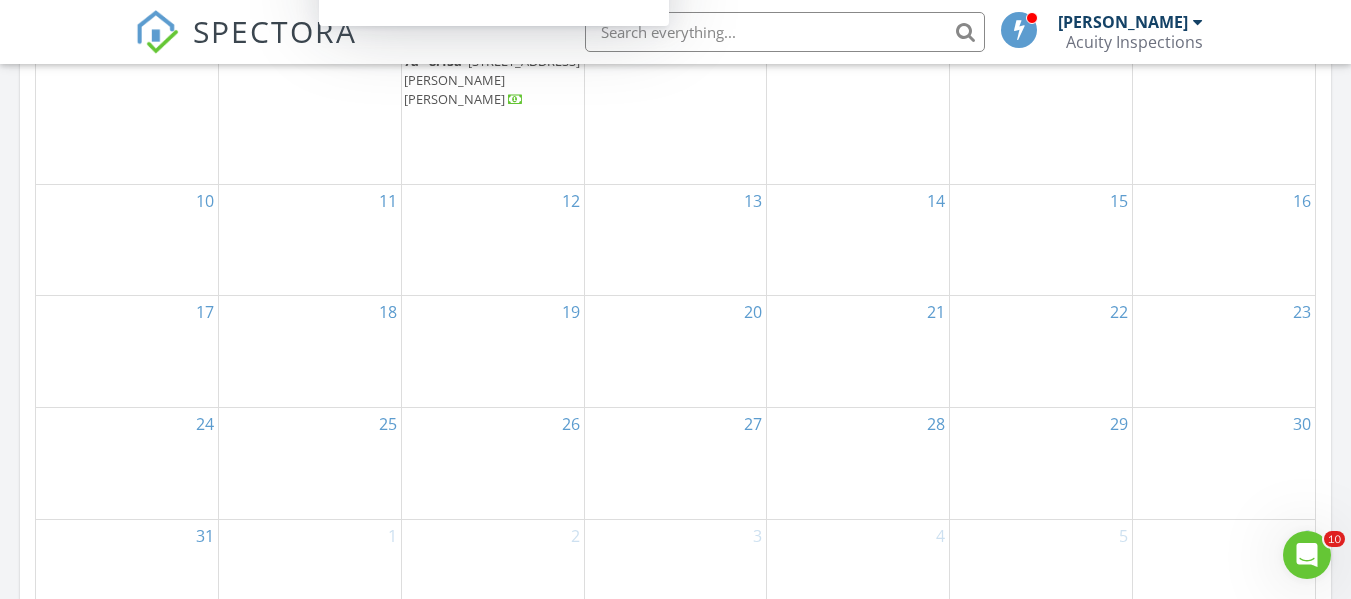 scroll, scrollTop: 1368, scrollLeft: 0, axis: vertical 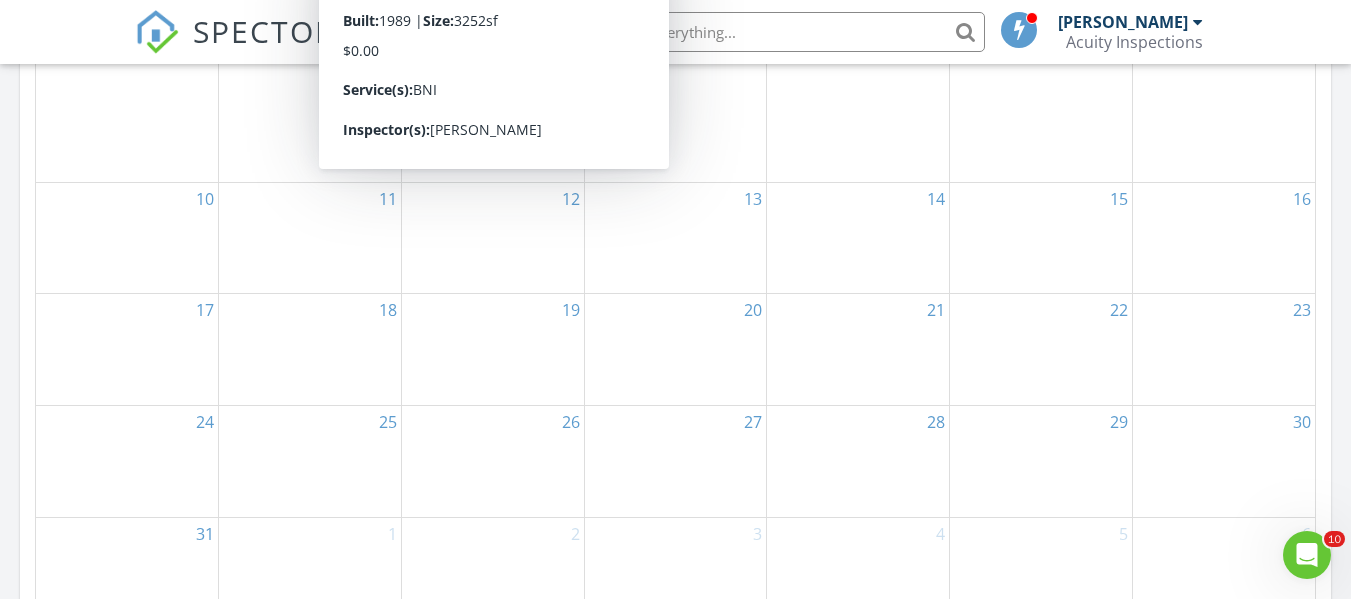 click on "12" at bounding box center (493, 238) 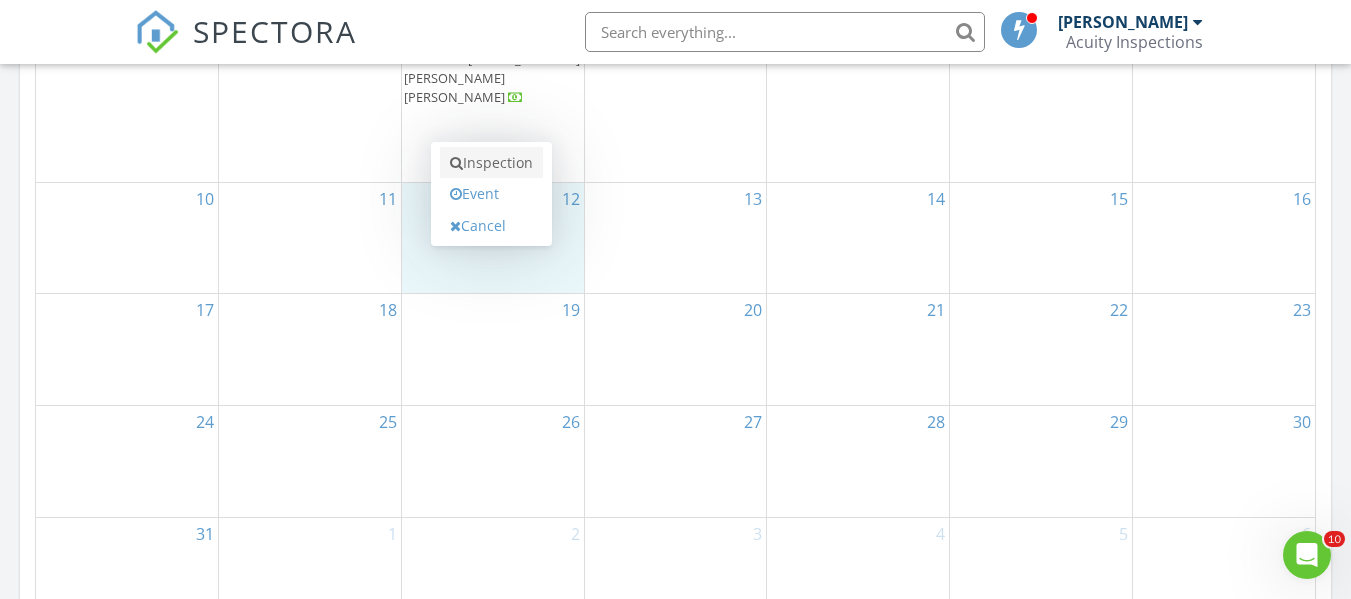 click on "Inspection" at bounding box center [491, 163] 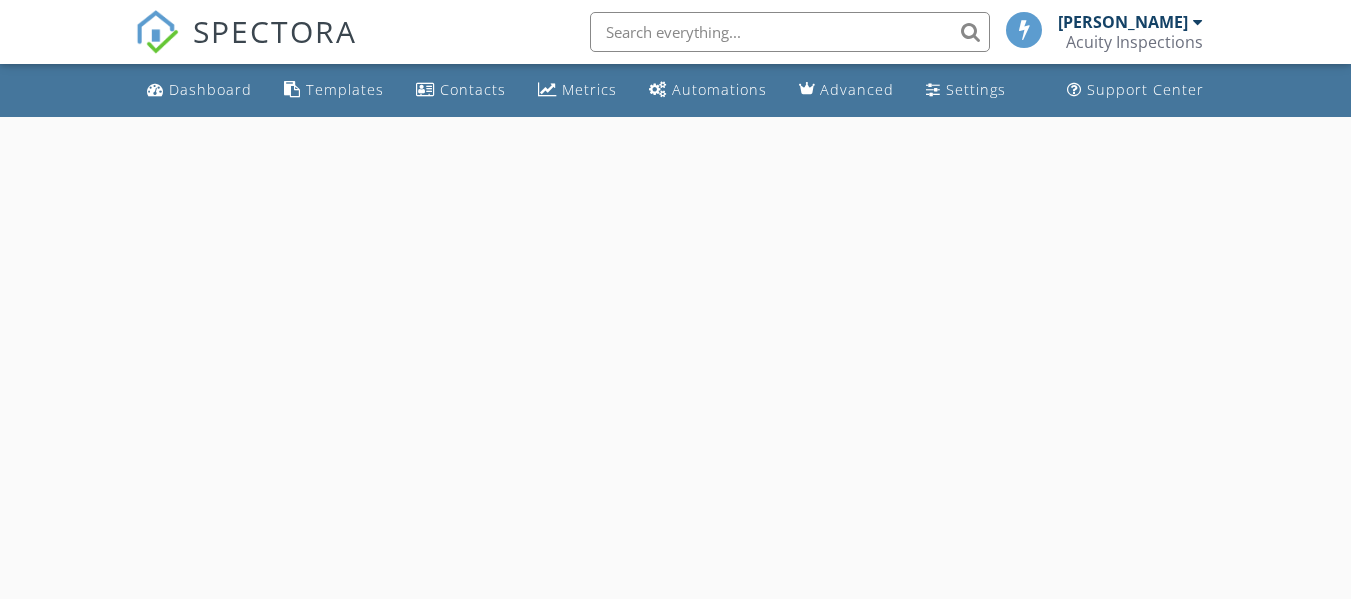 scroll, scrollTop: 0, scrollLeft: 0, axis: both 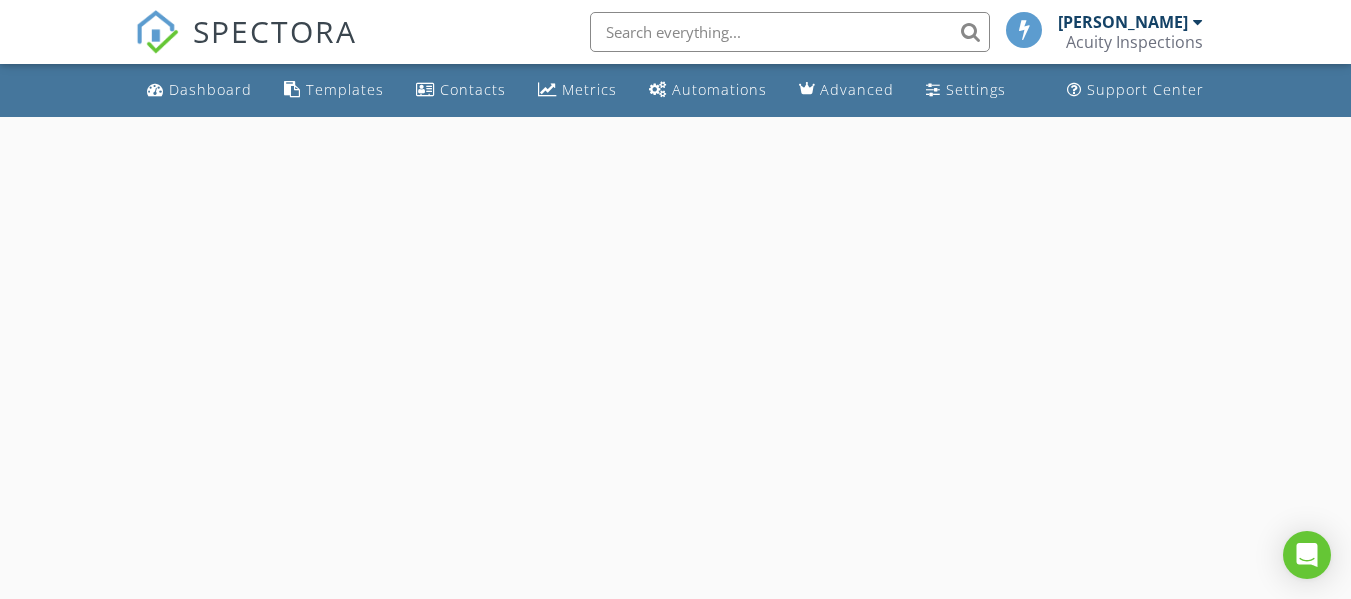 select on "7" 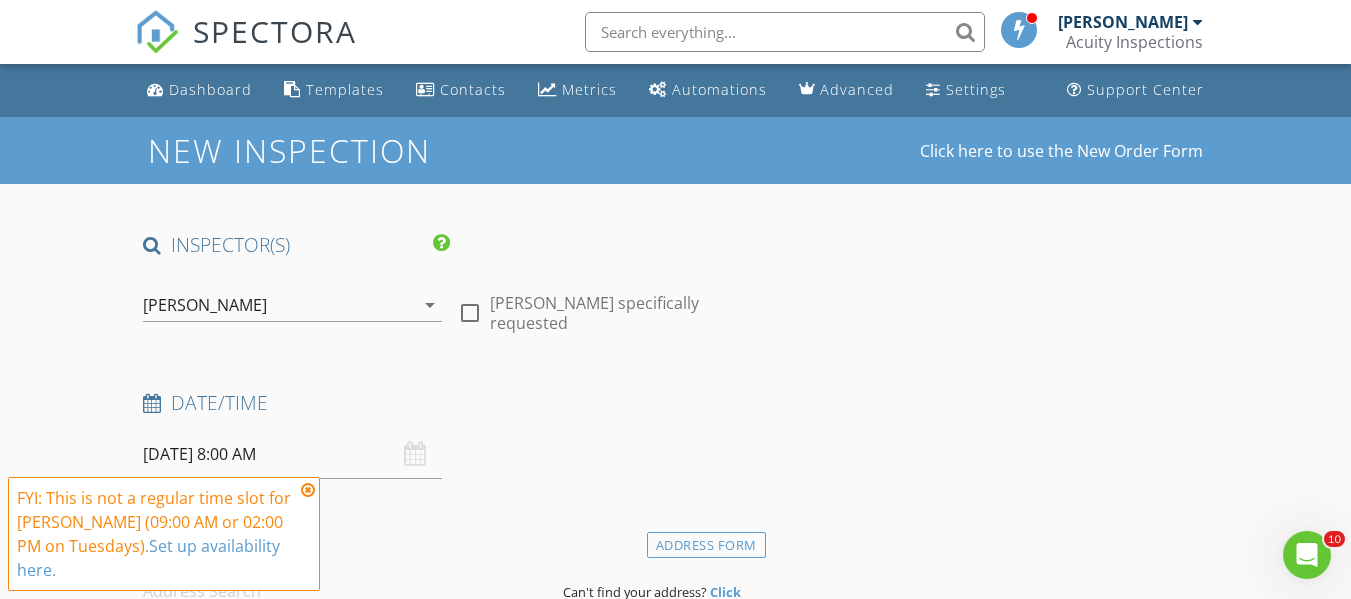 click on "08/12/2025 8:00 AM" at bounding box center (292, 454) 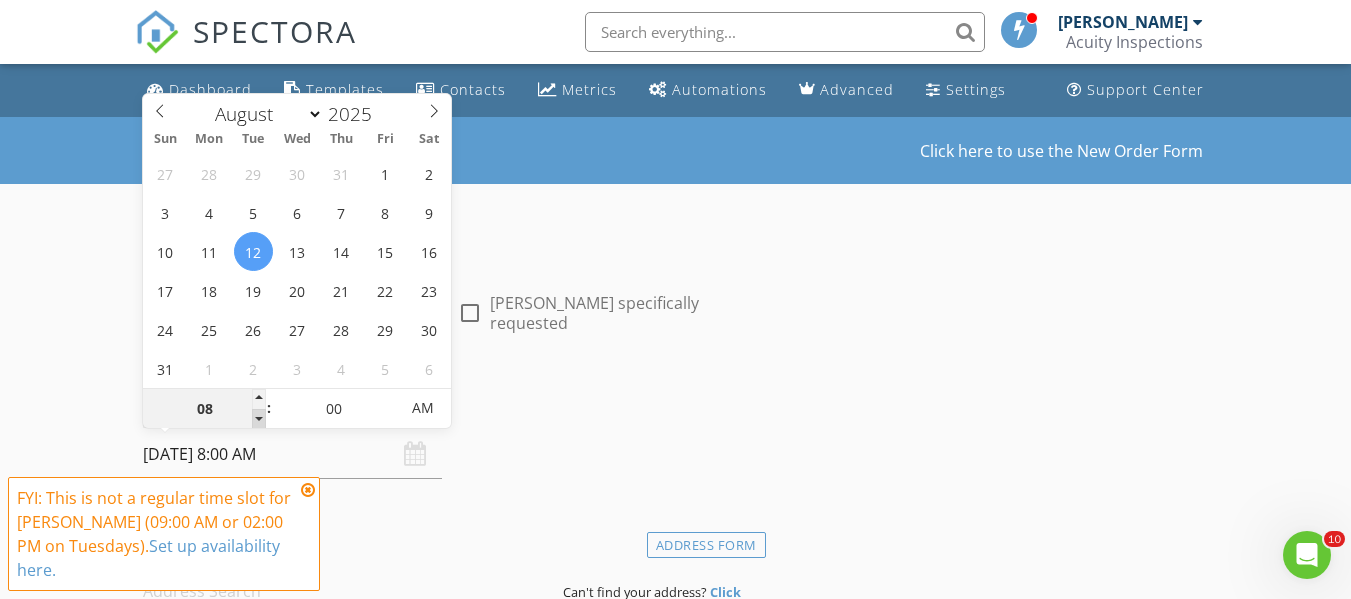 type on "07" 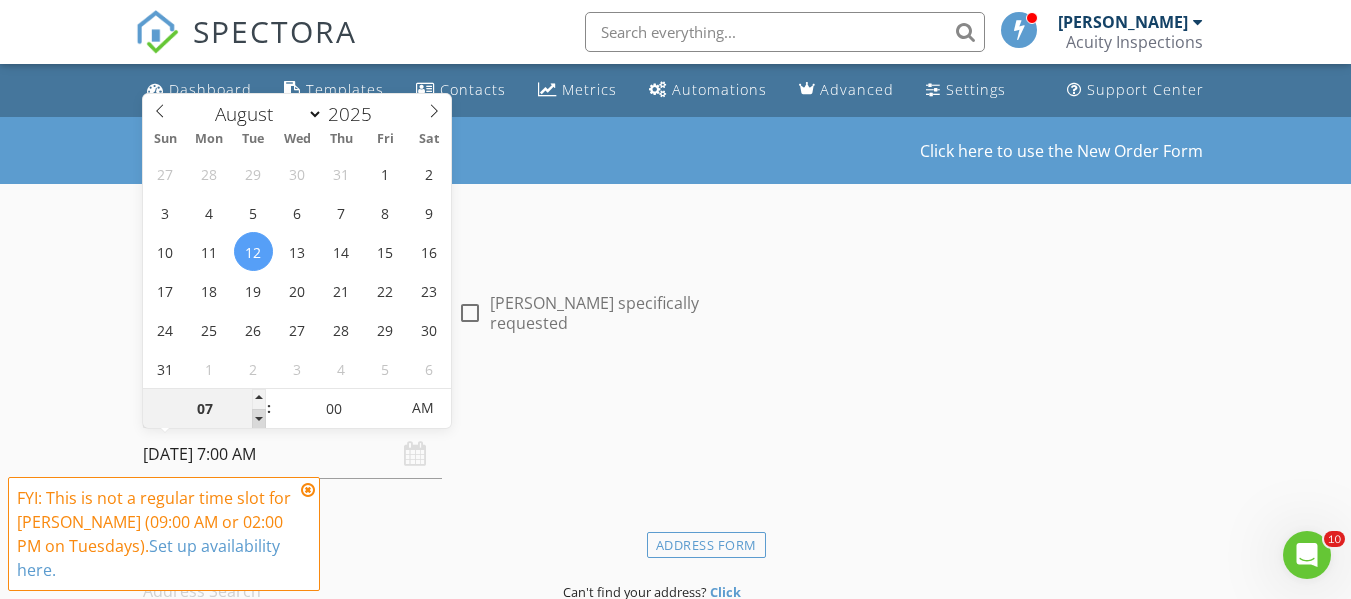 click at bounding box center [259, 419] 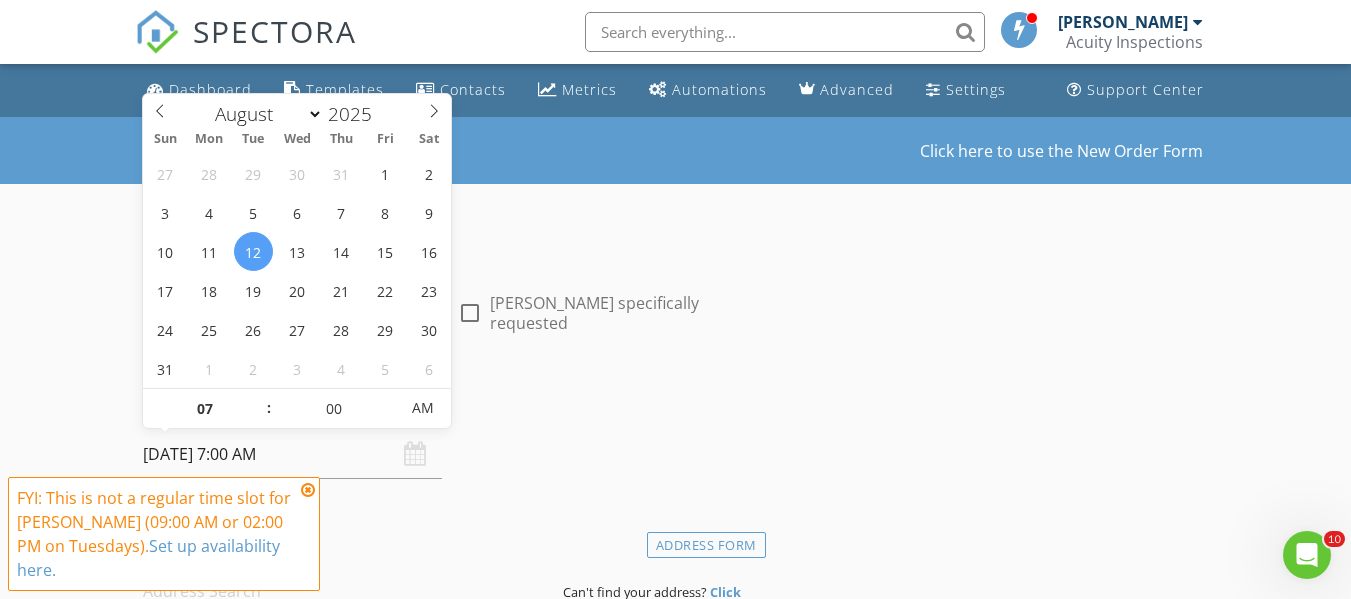 click on "INSPECTOR(S)
check_box   Ryan Fennell   PRIMARY   Ryan Fennell arrow_drop_down   check_box_outline_blank Ryan Fennell specifically requested
Date/Time
08/12/2025 7:00 AM
Location
Address Form       Can't find your address?   Click here.
client
check_box Enable Client CC email for this inspection   Client Search     check_box_outline_blank Client is a Company/Organization     First Name   Last Name   Email   CC Email   Phone           Notes   Private Notes
ADD ADDITIONAL client
SERVICES
arrow_drop_down     Select Discount Code arrow_drop_down    Charges       TOTAL   $0.00    Duration    No services with durations selected      Templates    No templates selected    Agreements    No agreements selected
Manual Edit
FEES
TOTAL:" at bounding box center [450, 1642] 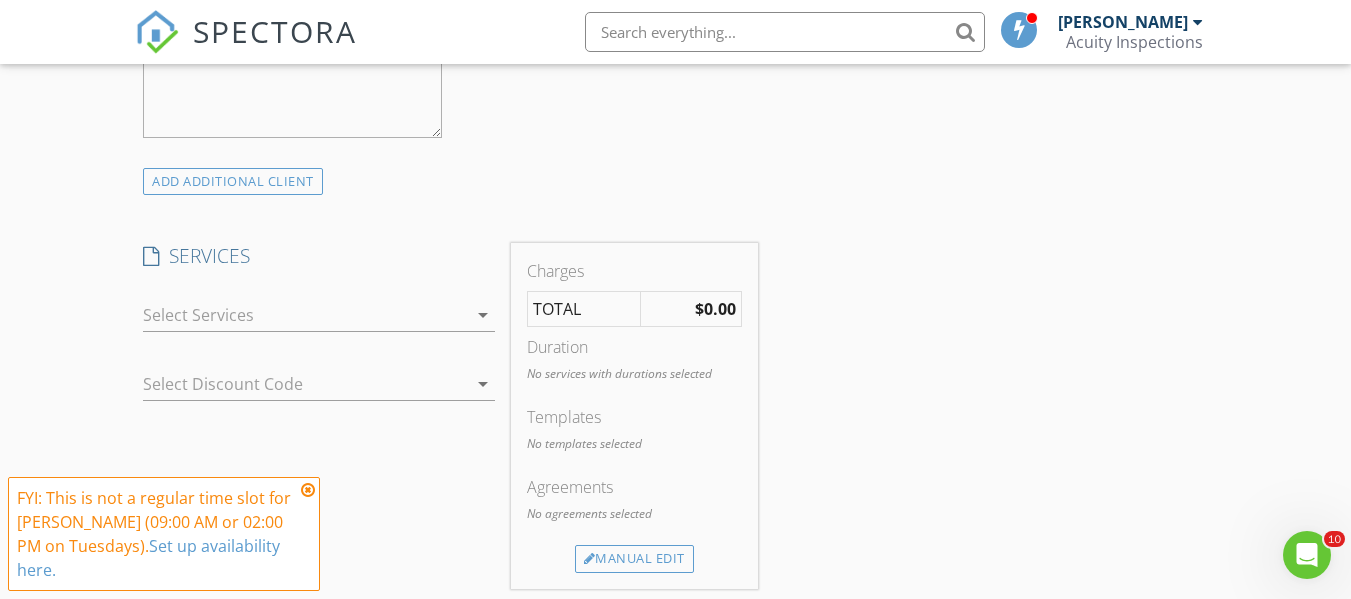 scroll, scrollTop: 1055, scrollLeft: 0, axis: vertical 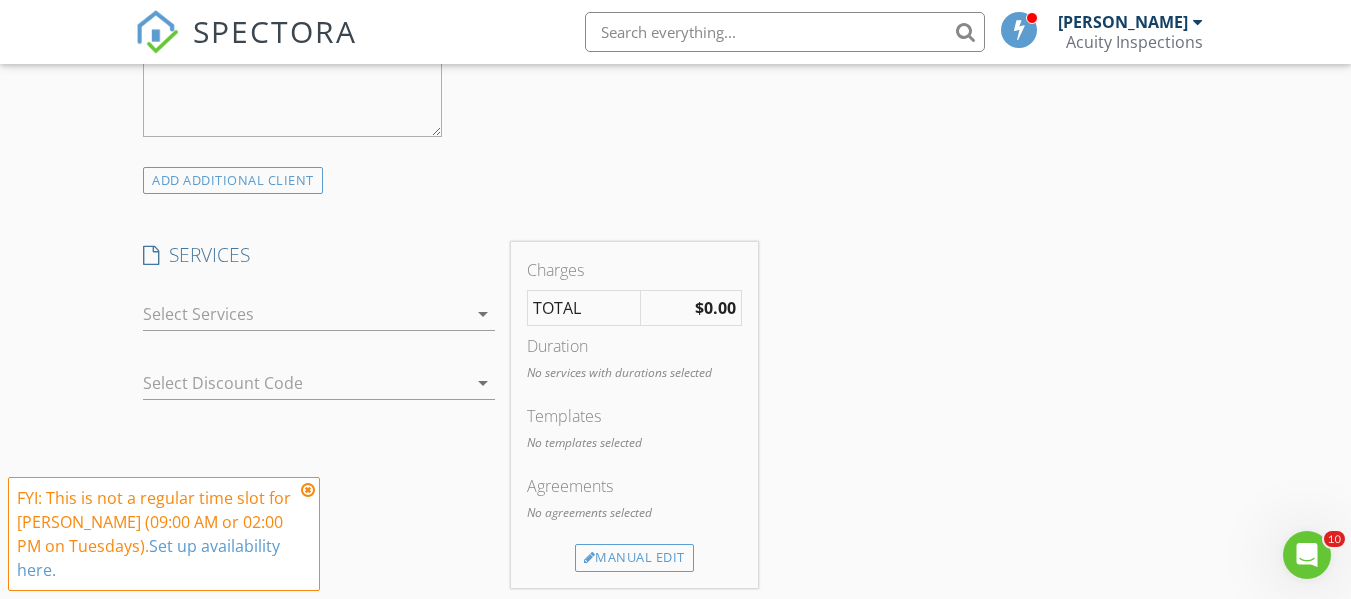 click at bounding box center [305, 314] 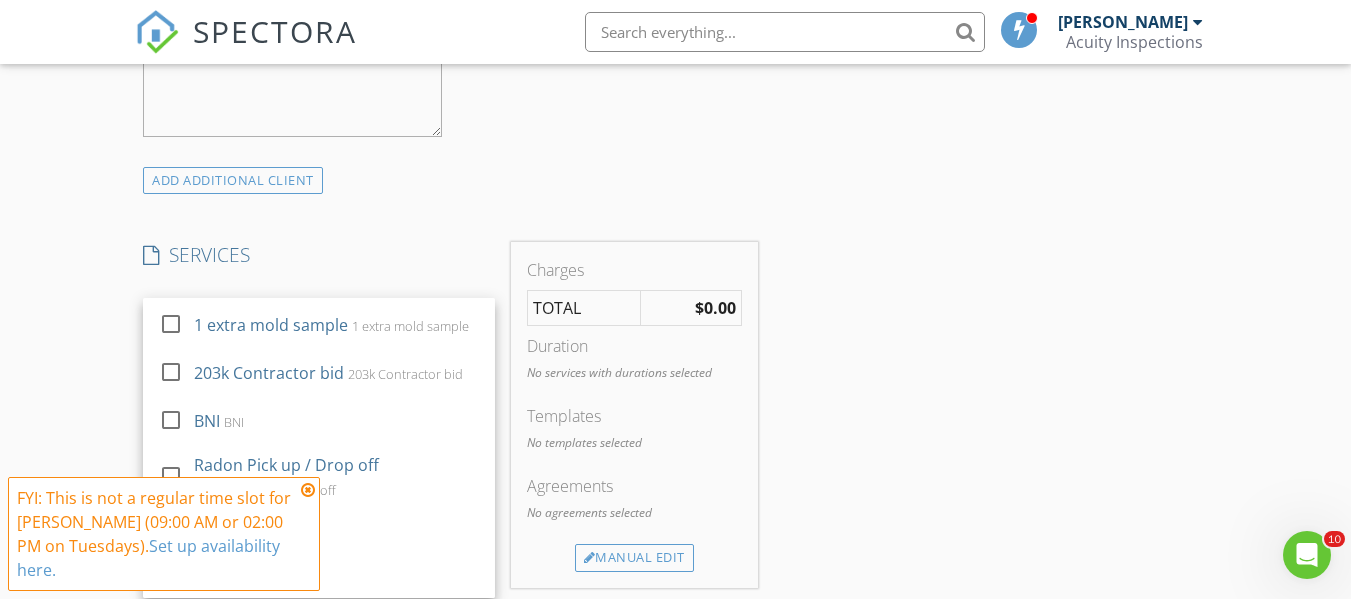 scroll, scrollTop: 692, scrollLeft: 0, axis: vertical 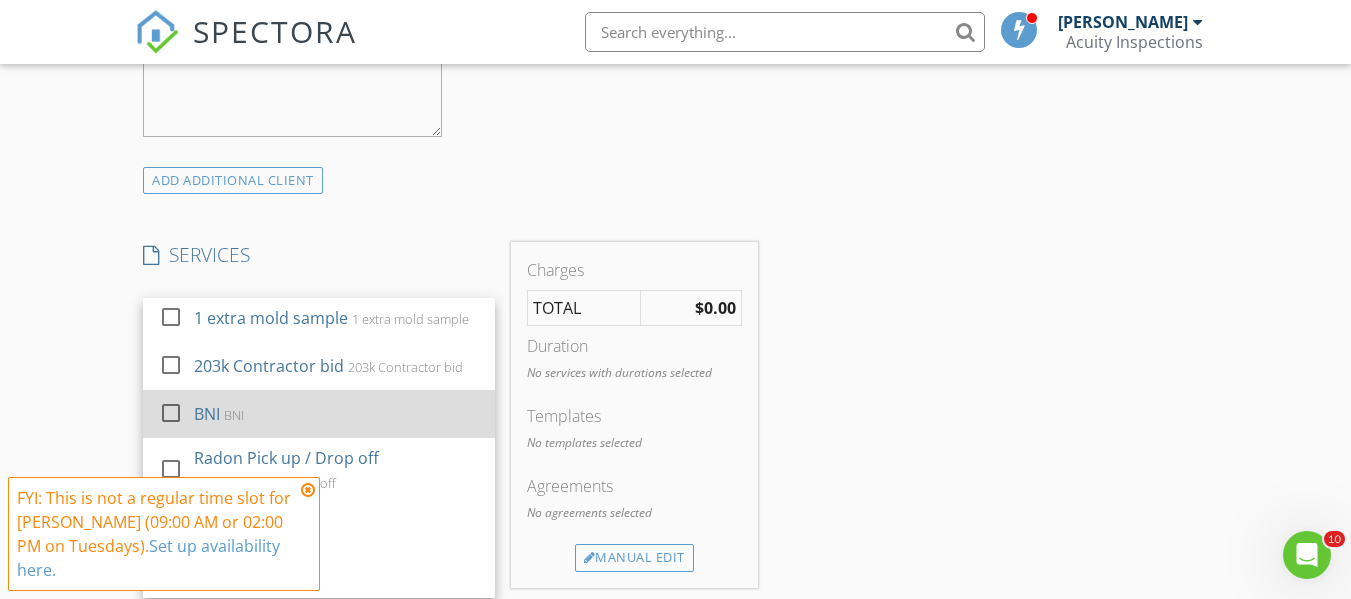 click on "BNI   BNI" at bounding box center (336, 414) 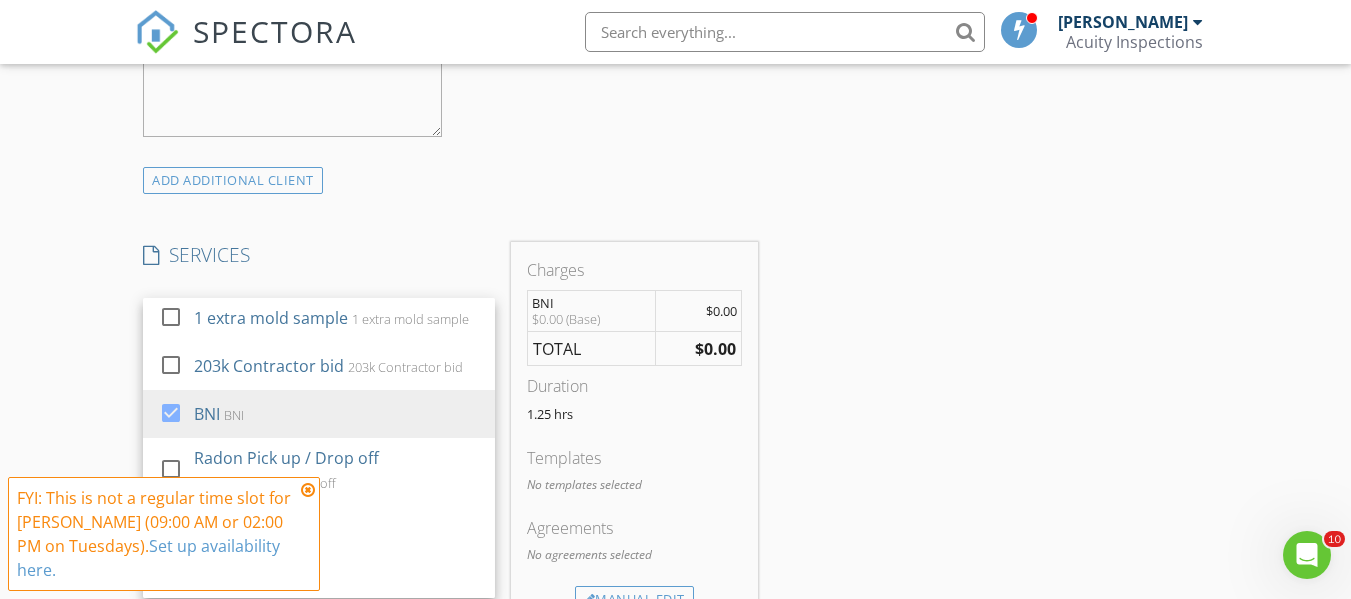 click on "New Inspection
Click here to use the New Order Form
INSPECTOR(S)
check_box   Ryan Fennell   PRIMARY   Ryan Fennell arrow_drop_down   check_box_outline_blank Ryan Fennell specifically requested
Date/Time
08/12/2025 7:00 AM
Location
Address Form       Can't find your address?   Click here.
client
check_box Enable Client CC email for this inspection   Client Search     check_box_outline_blank Client is a Company/Organization     First Name   Last Name   Email   CC Email   Phone           Notes   Private Notes
ADD ADDITIONAL client
SERVICES
check_box_outline_blank   Residential Home Inspection   General Visual Home Inspection check_box_outline_blank   WDI - Pest - Standalone   check_box_outline_blank   Radon Testing Standalone   Radon testing check_box_outline_blank" at bounding box center [675, 634] 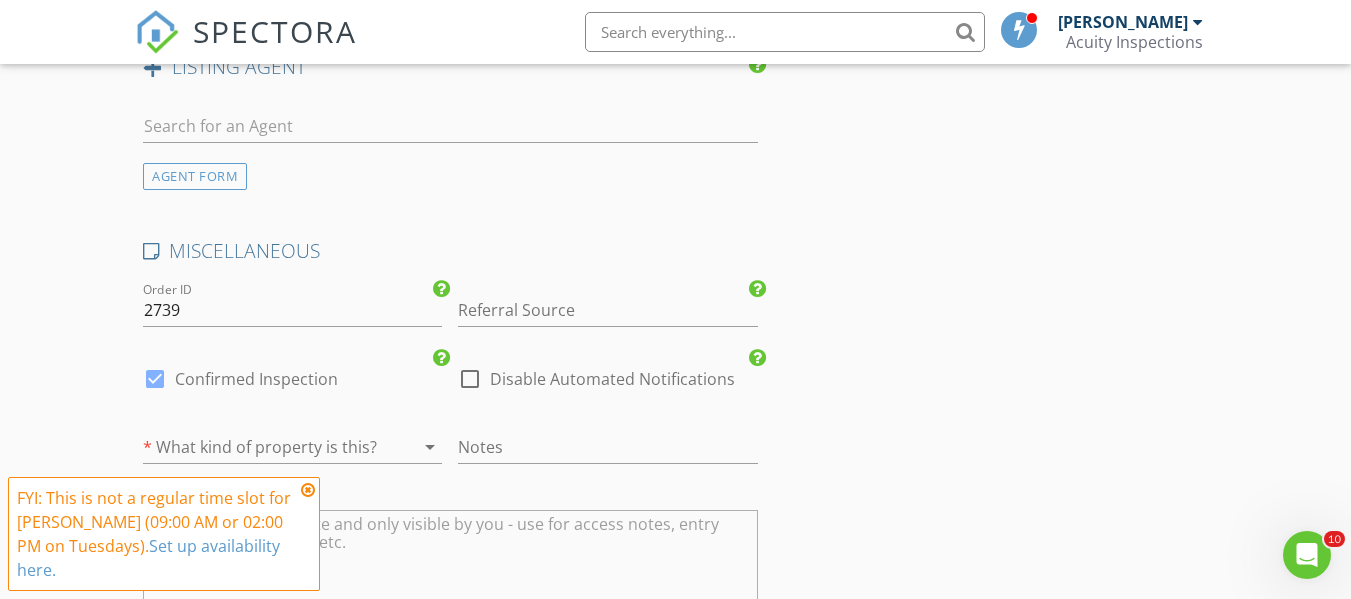 scroll, scrollTop: 2662, scrollLeft: 0, axis: vertical 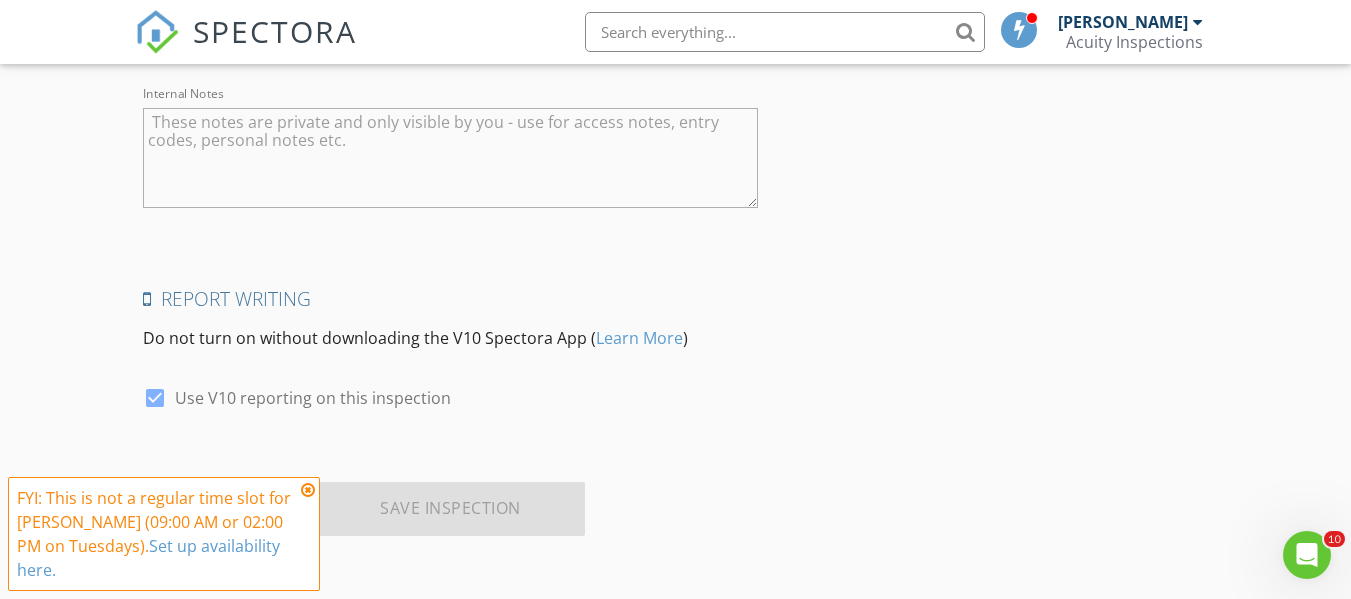 click on "Save Inspection" at bounding box center [450, 509] 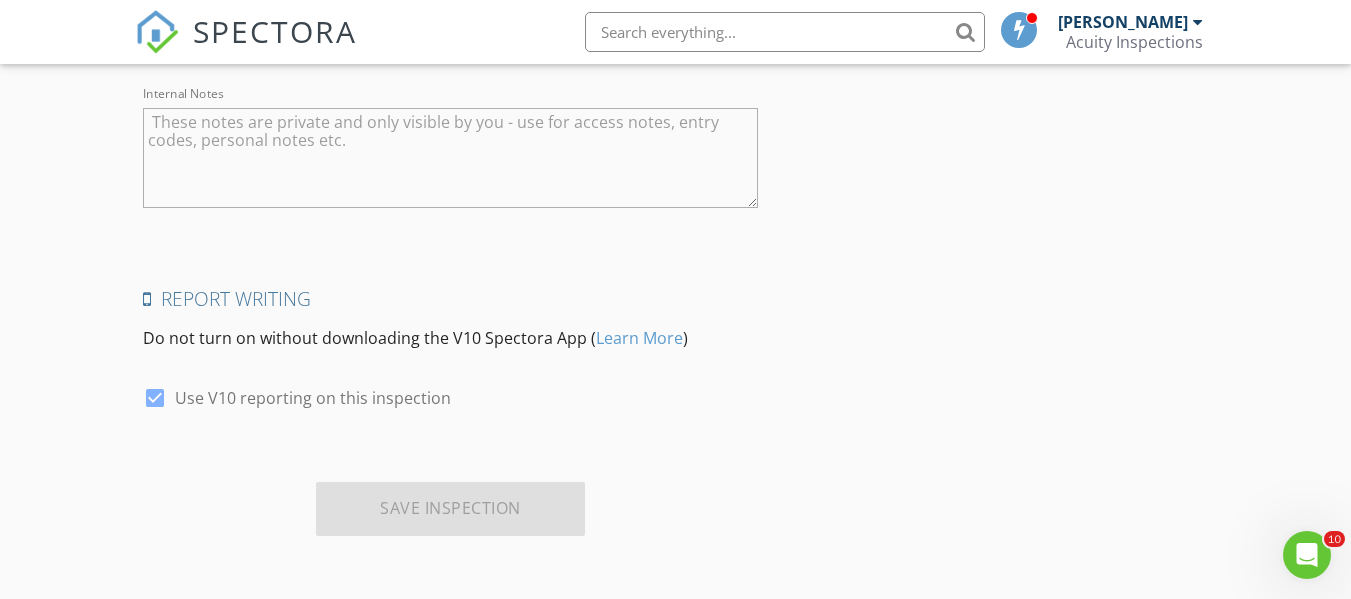 click on "Save Inspection" at bounding box center (450, 509) 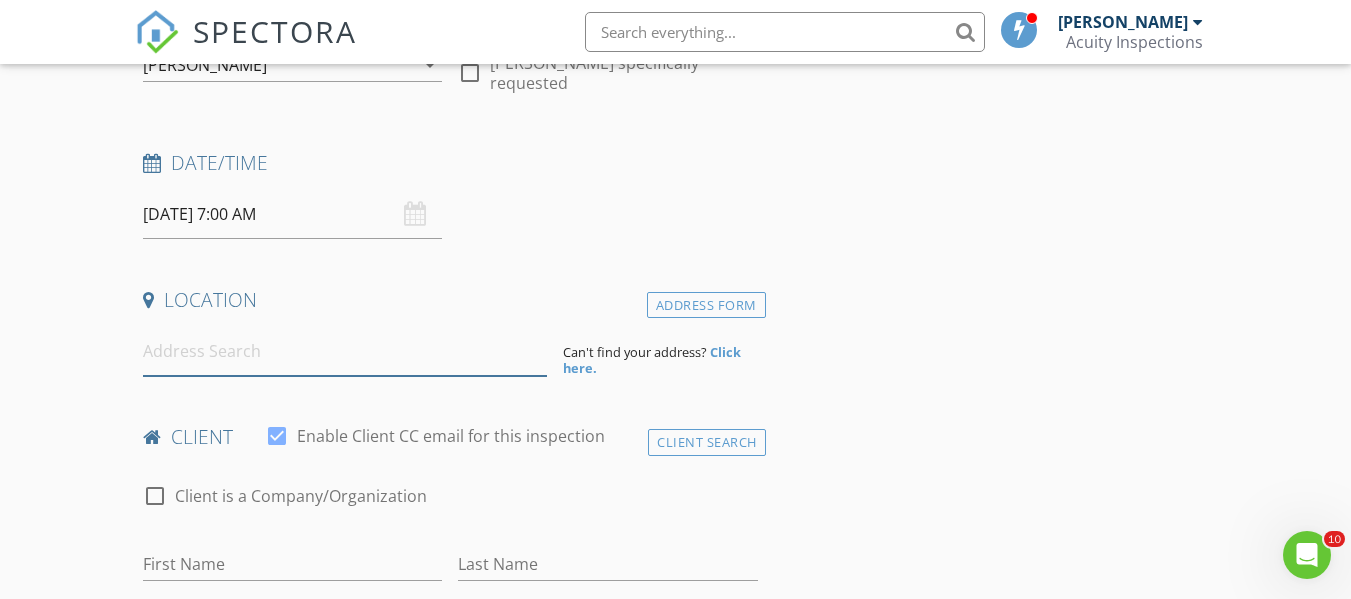 click at bounding box center [345, 351] 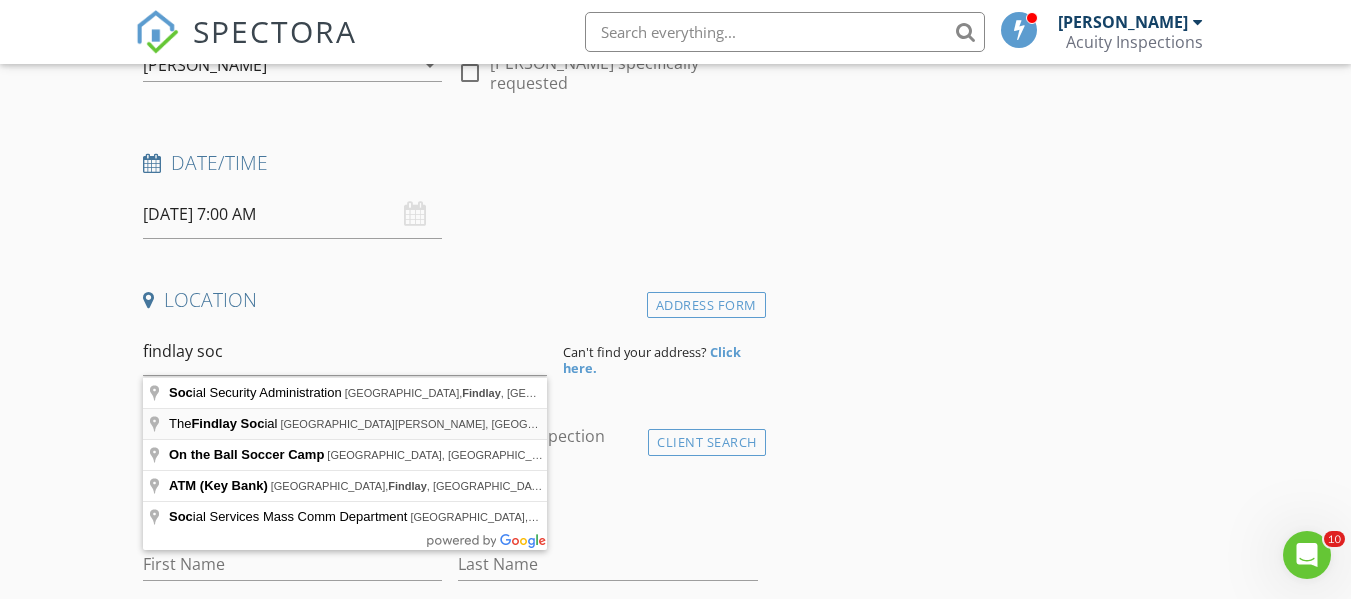 type on "The Findlay Social, South Blanchard Street, Findlay, OH, USA" 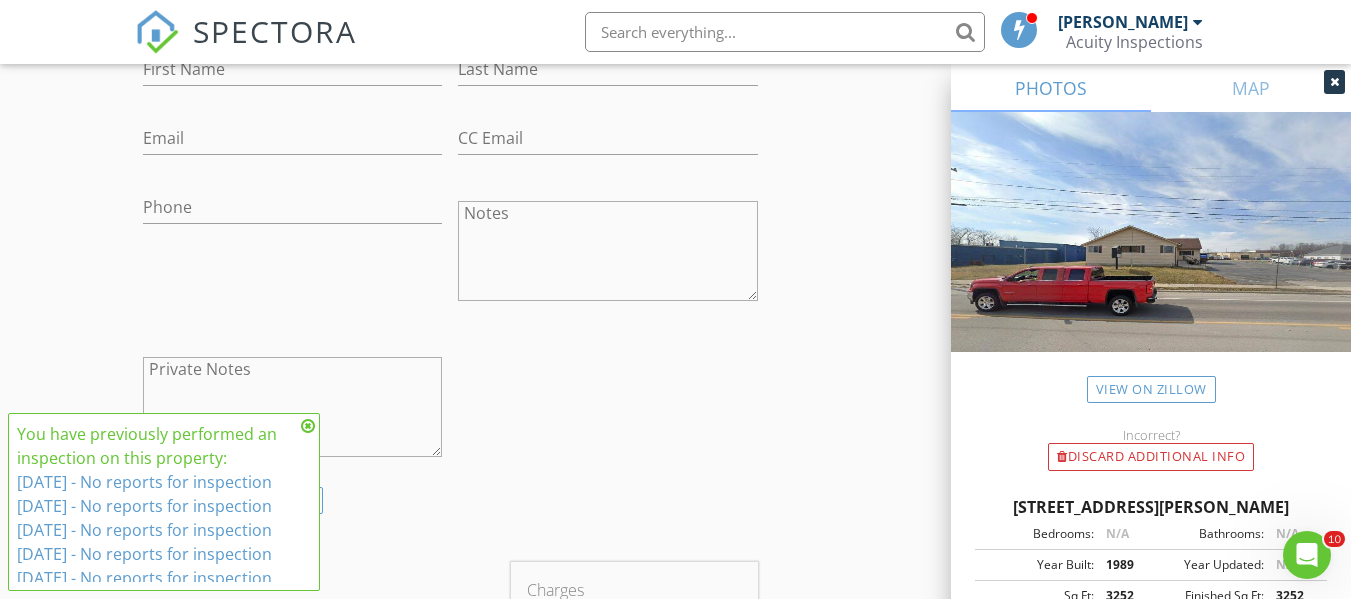 scroll, scrollTop: 1145, scrollLeft: 0, axis: vertical 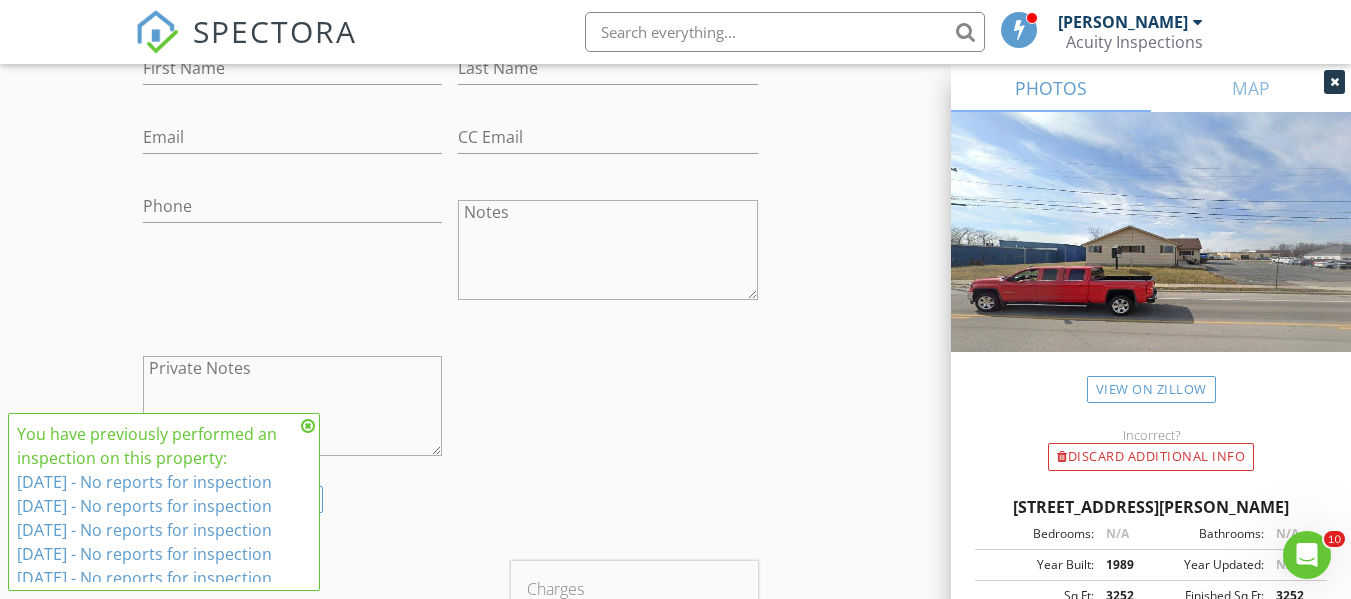 click at bounding box center (308, 426) 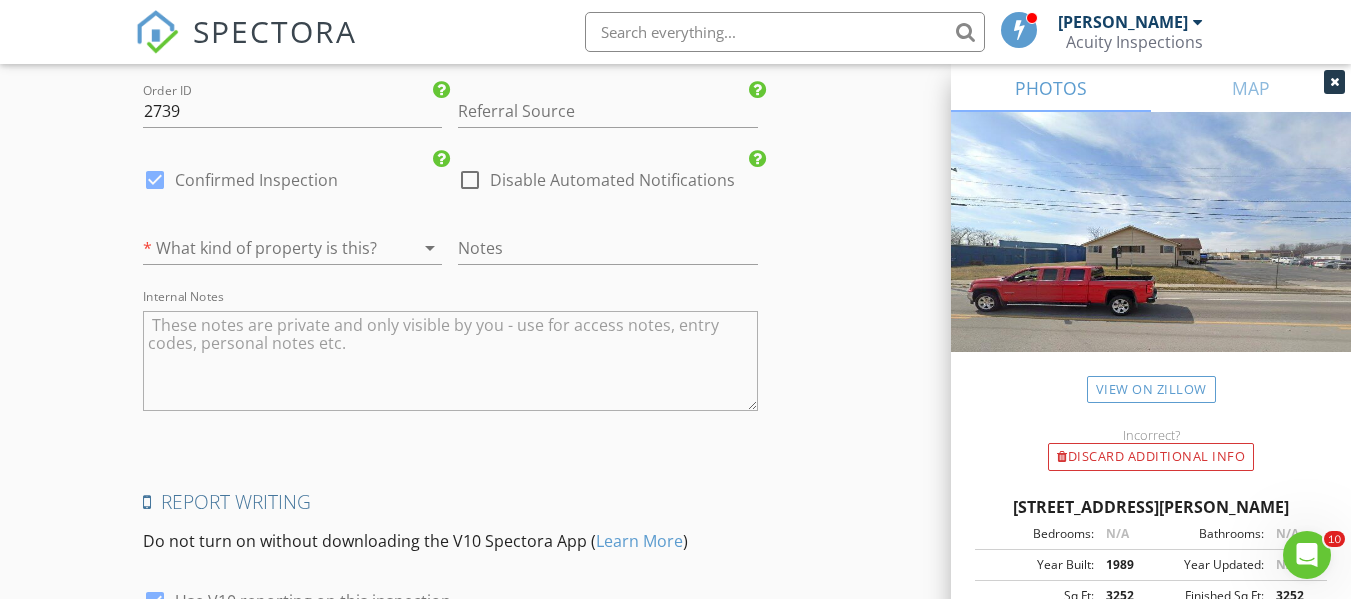 scroll, scrollTop: 3071, scrollLeft: 0, axis: vertical 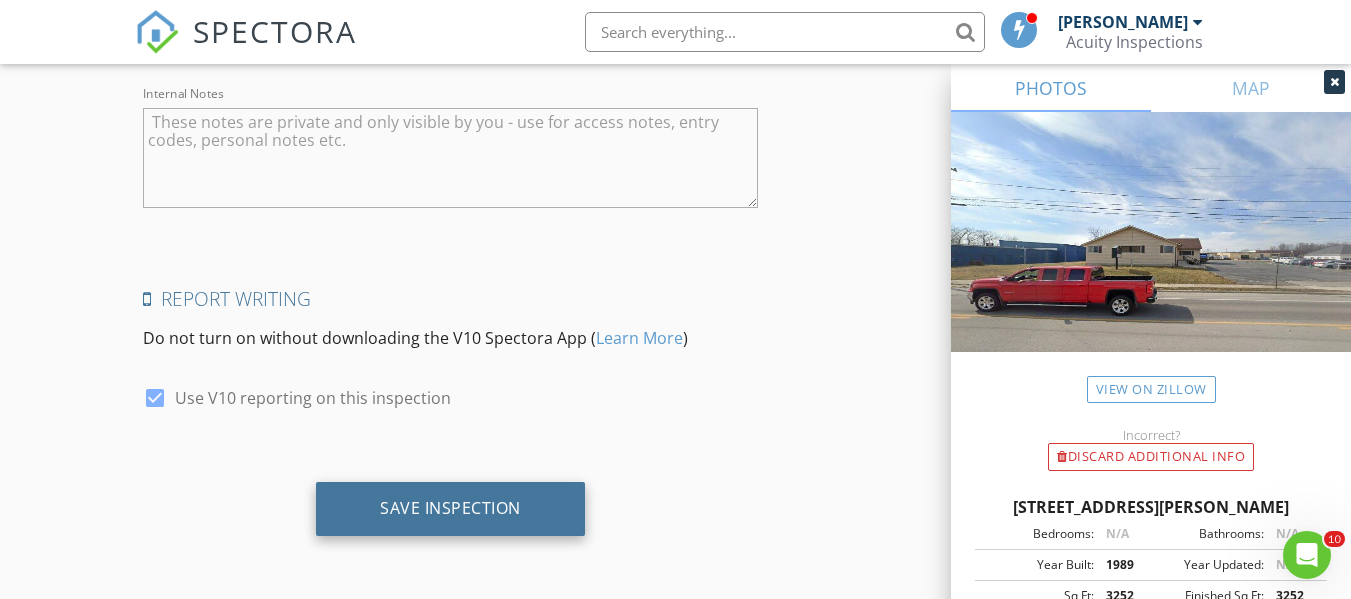 click on "Save Inspection" at bounding box center [450, 509] 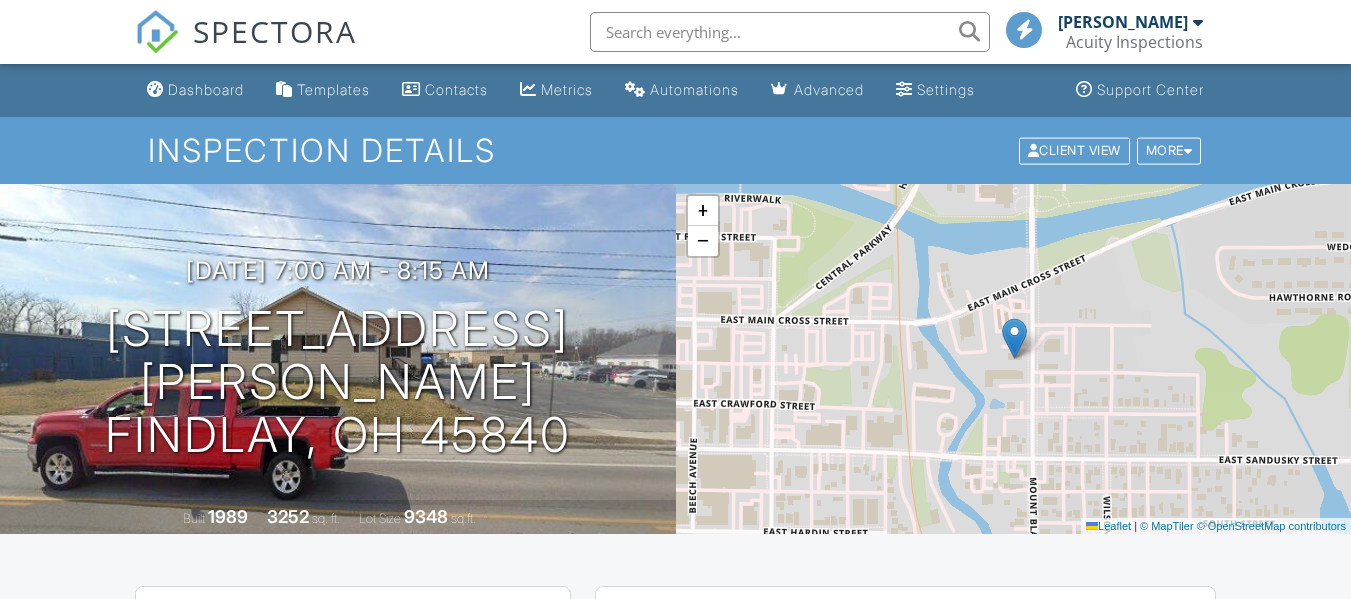 scroll, scrollTop: 258, scrollLeft: 0, axis: vertical 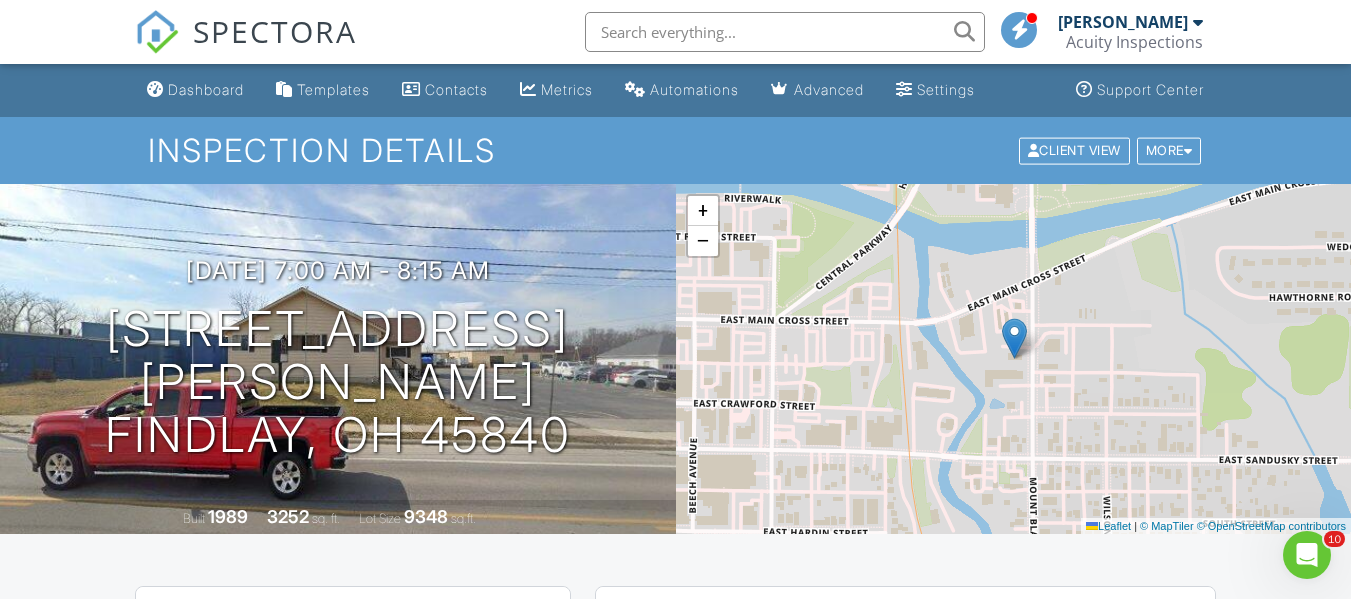 click on "SPECTORA" at bounding box center [275, 31] 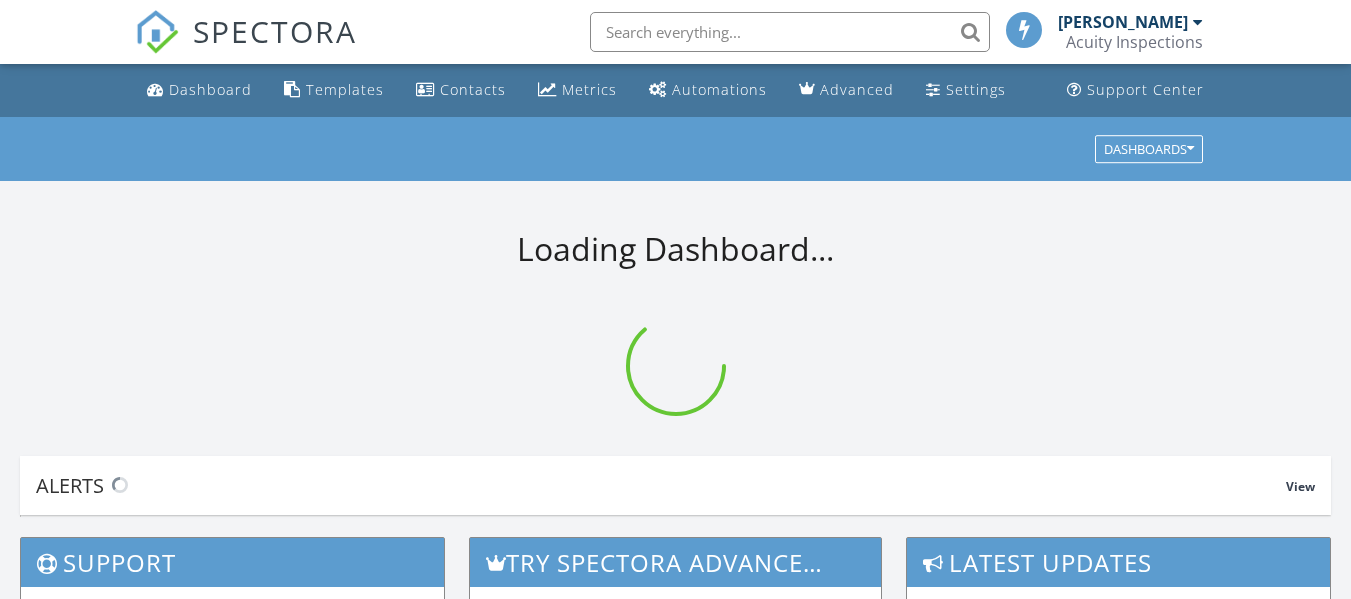 scroll, scrollTop: 0, scrollLeft: 0, axis: both 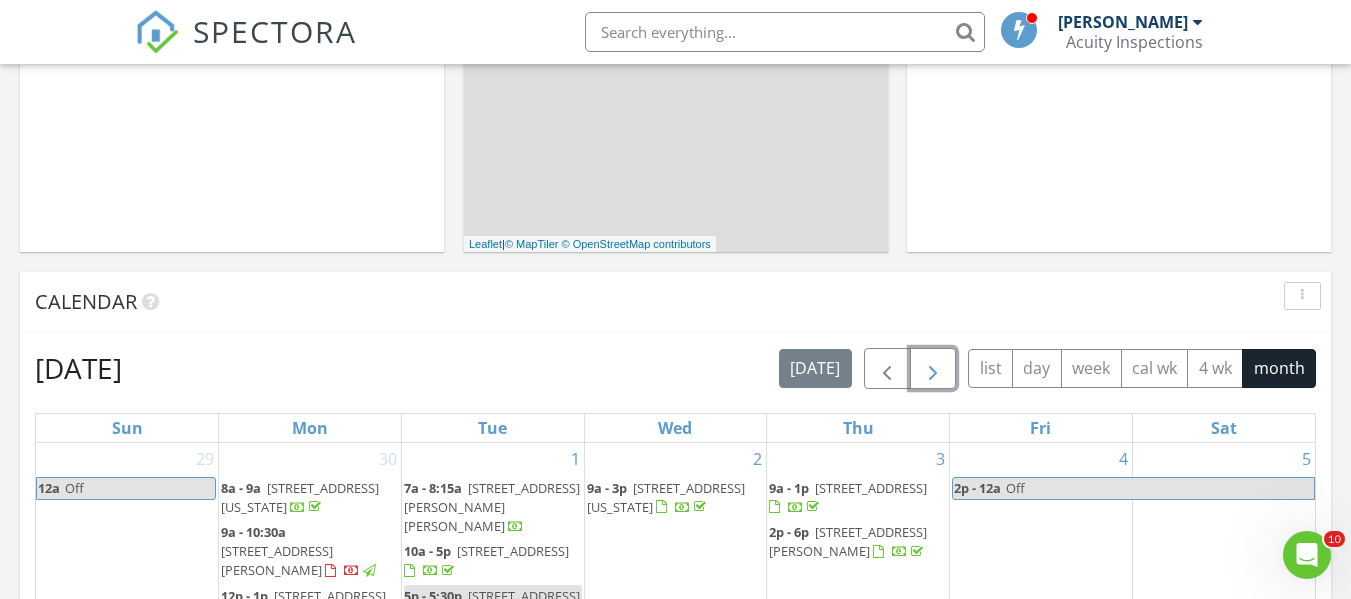 click at bounding box center (933, 369) 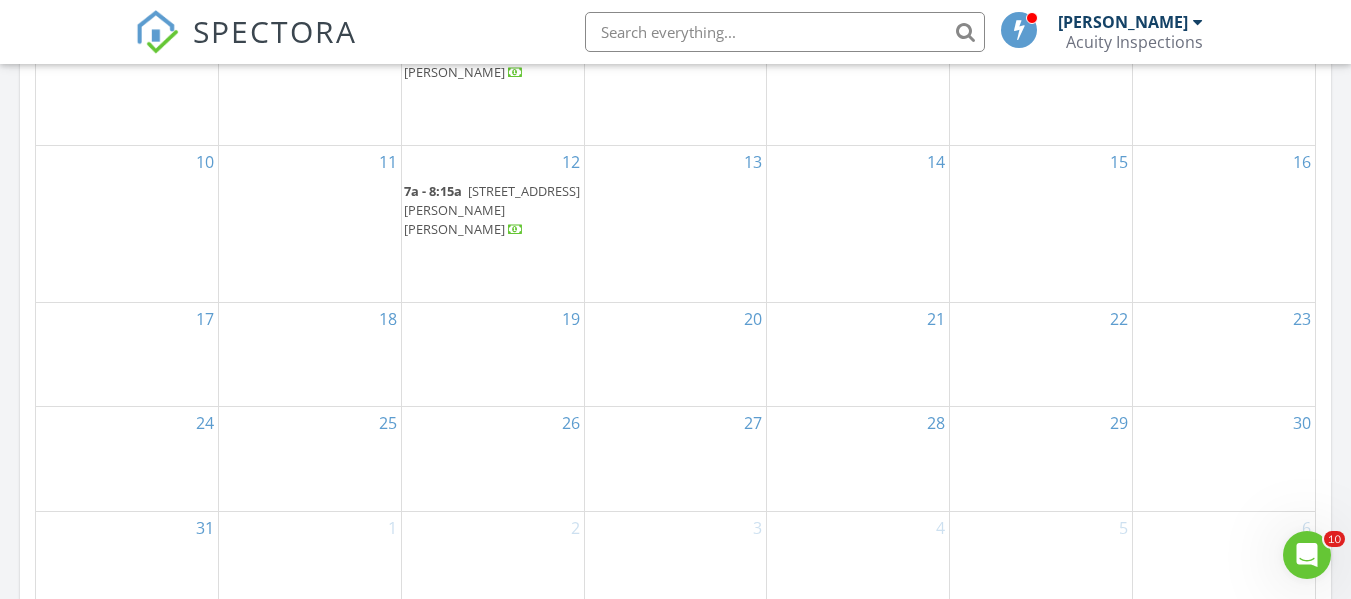 scroll, scrollTop: 1383, scrollLeft: 0, axis: vertical 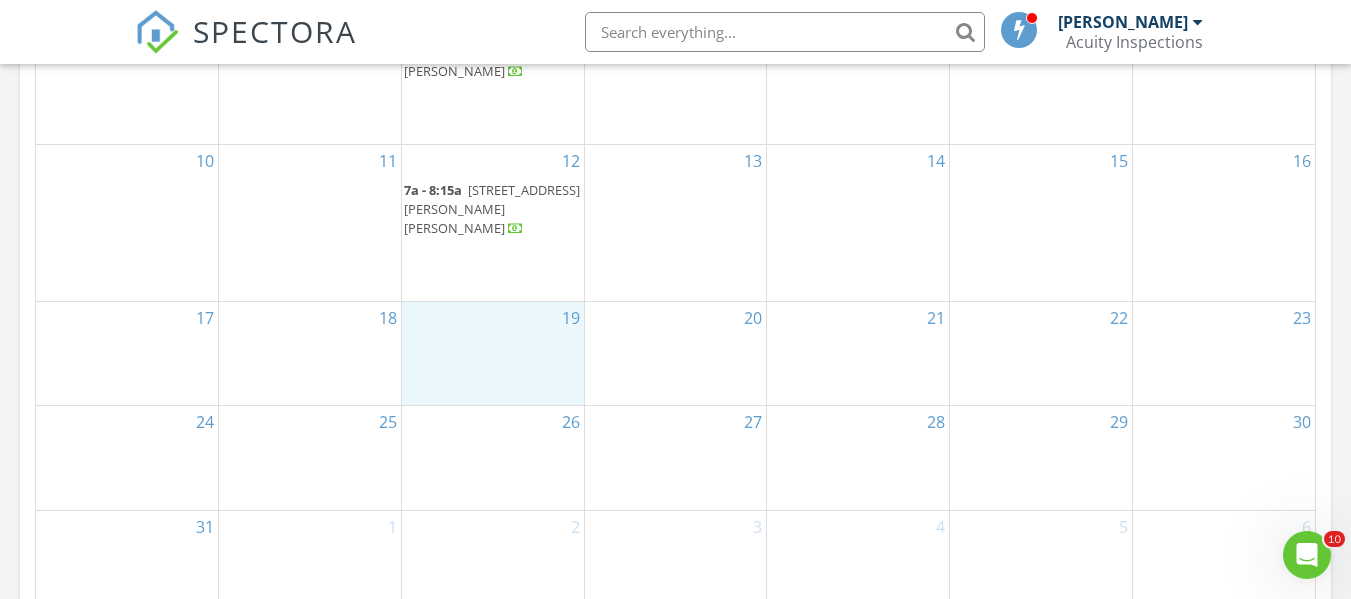 click on "19" at bounding box center (493, 353) 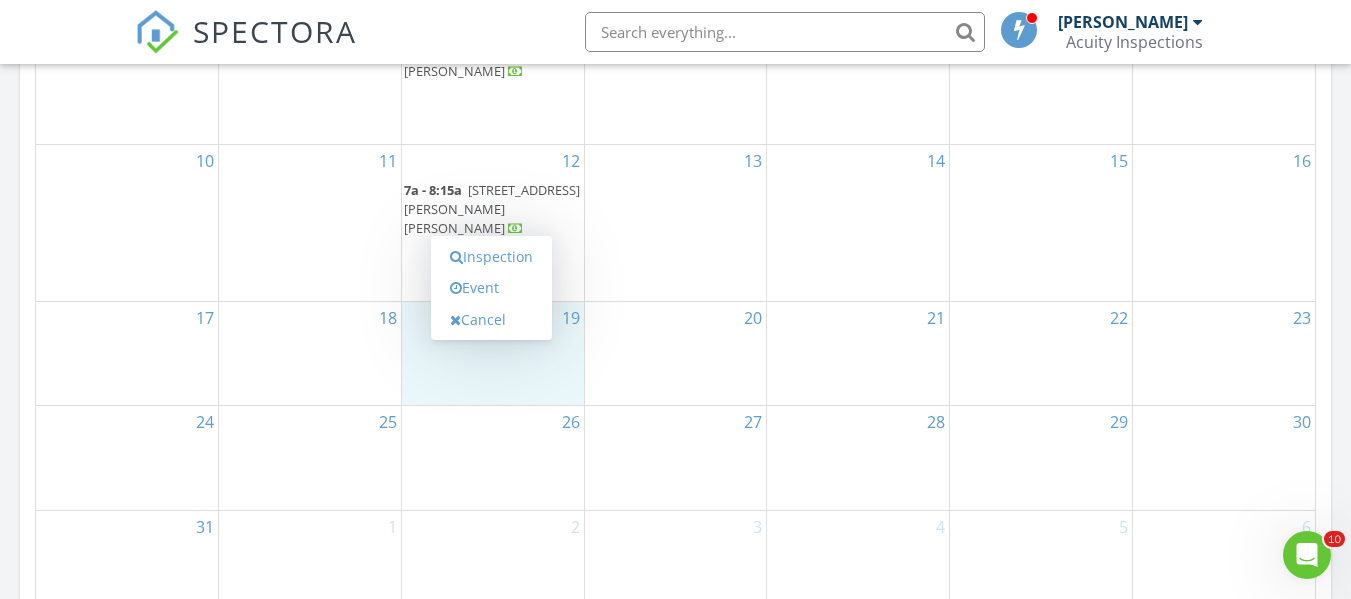 type 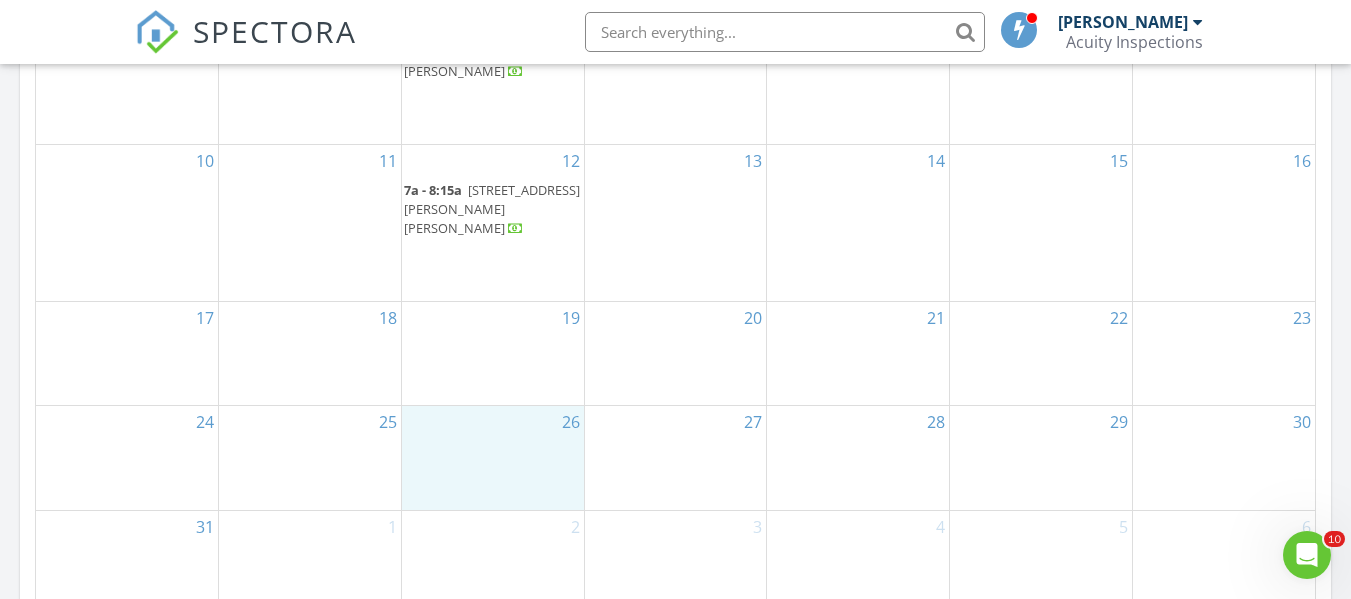 click at bounding box center [493, 336] 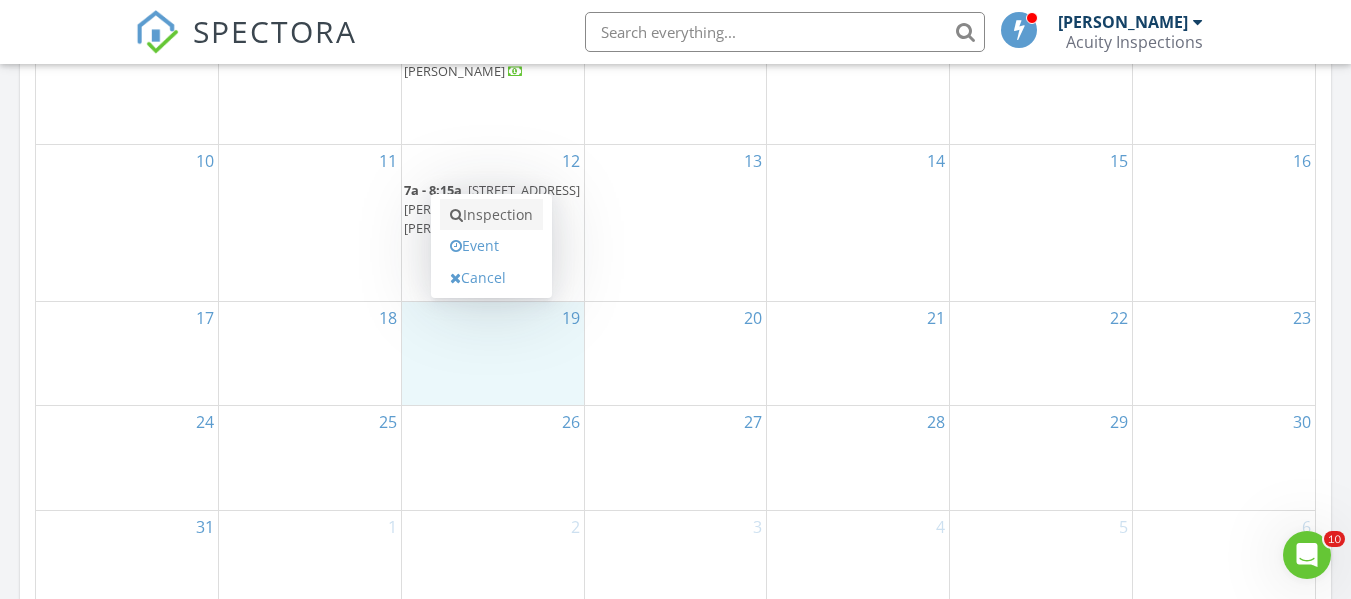 click on "Inspection" at bounding box center (491, 215) 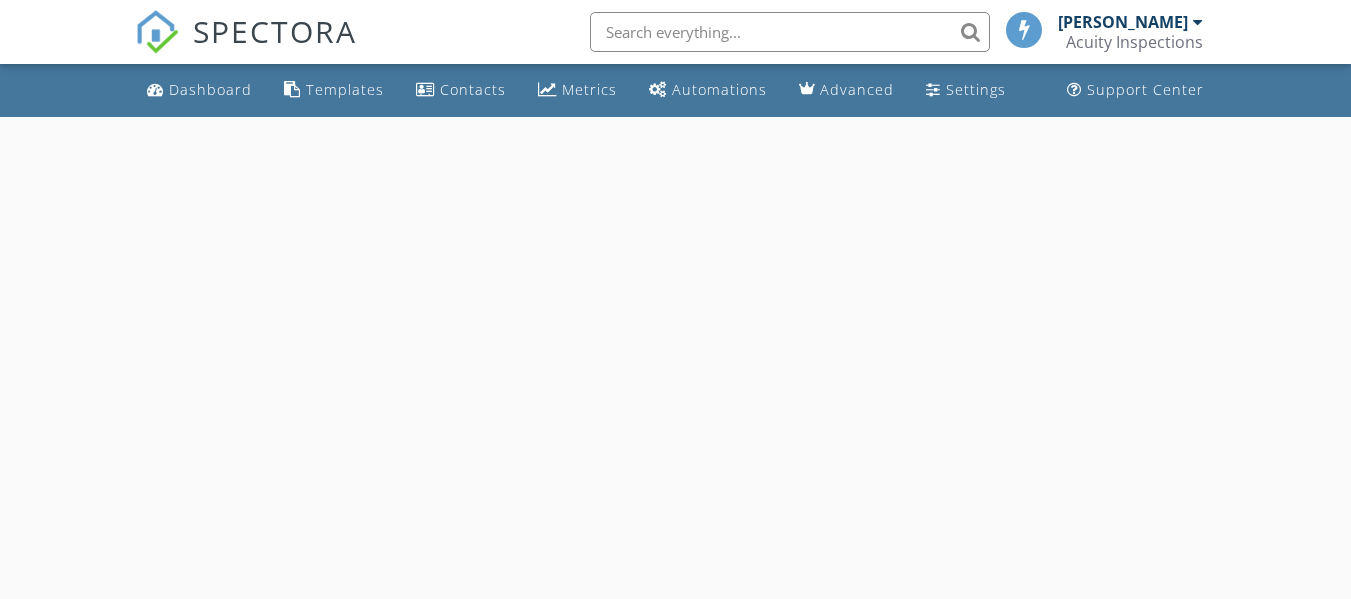 scroll, scrollTop: 0, scrollLeft: 0, axis: both 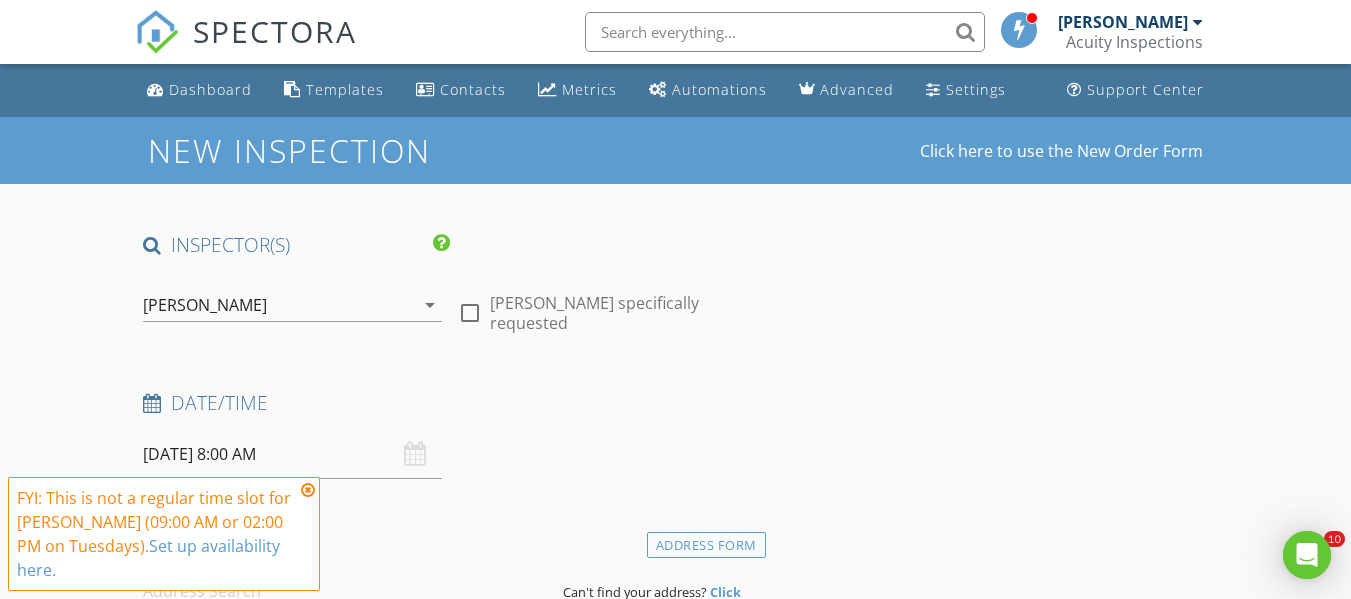 click on "[DATE] 8:00 AM" at bounding box center (292, 454) 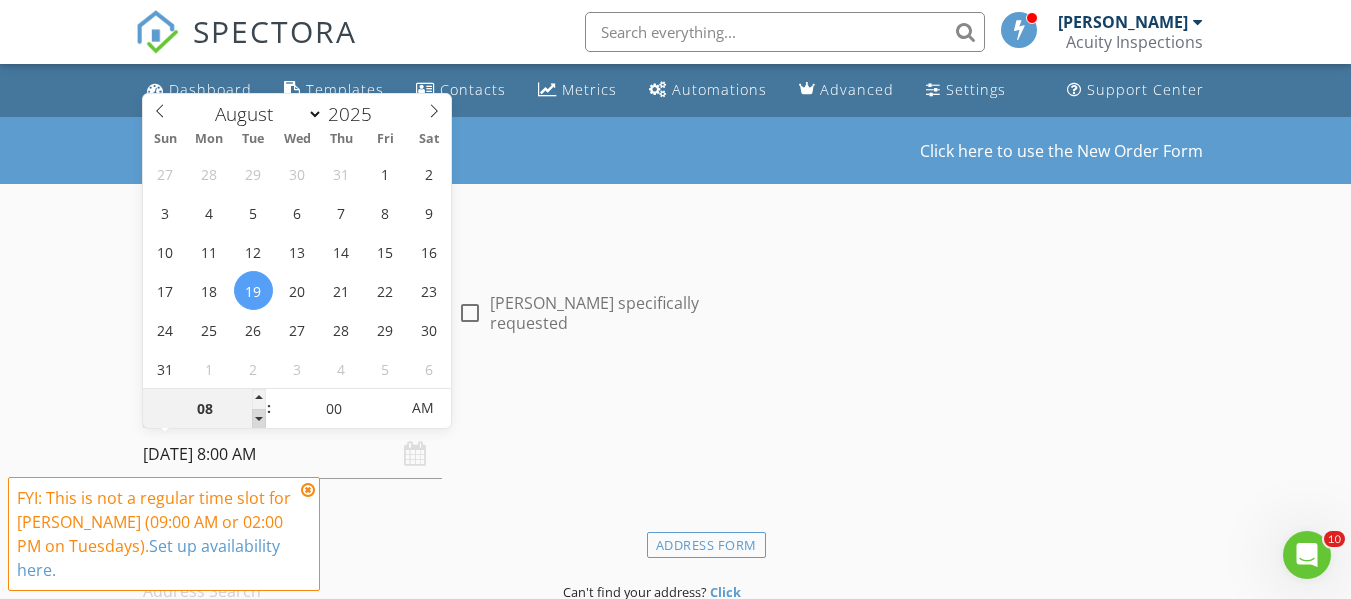 type on "07" 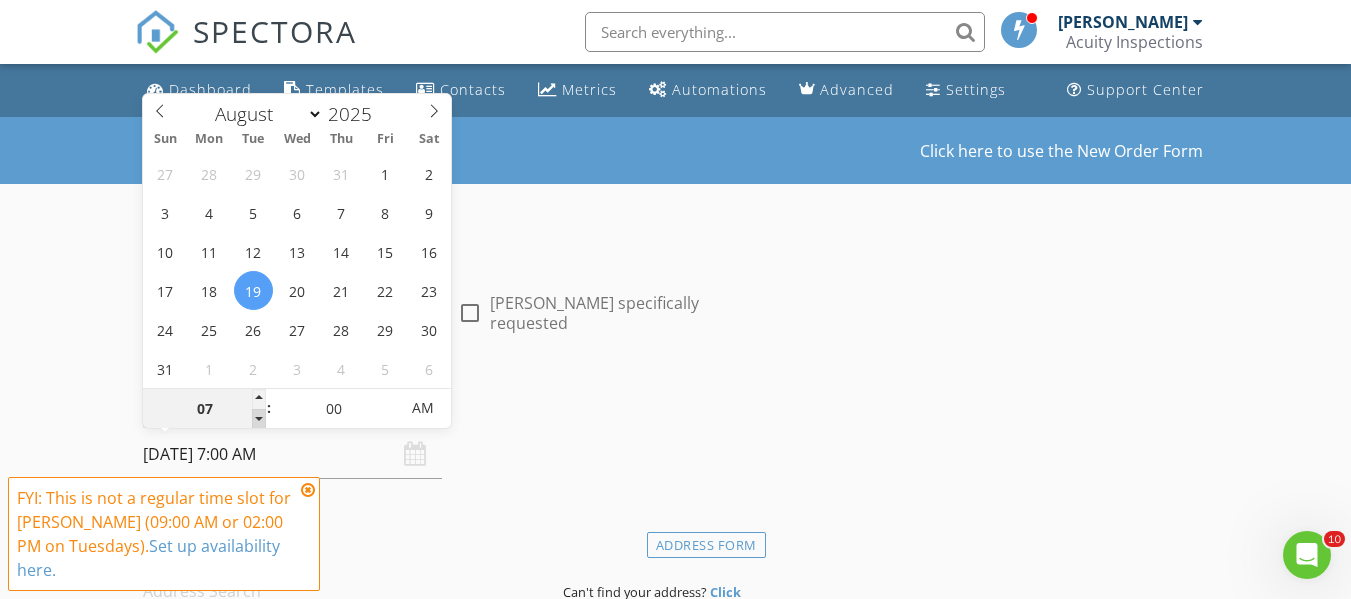click at bounding box center (259, 419) 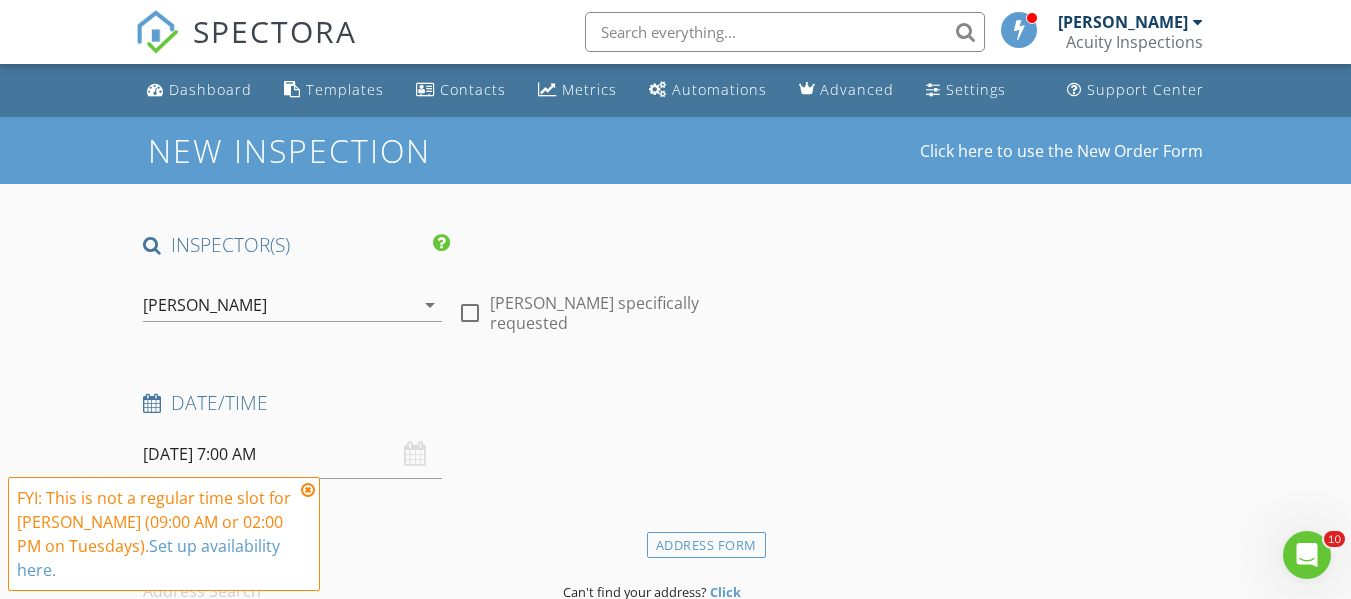 click at bounding box center (308, 490) 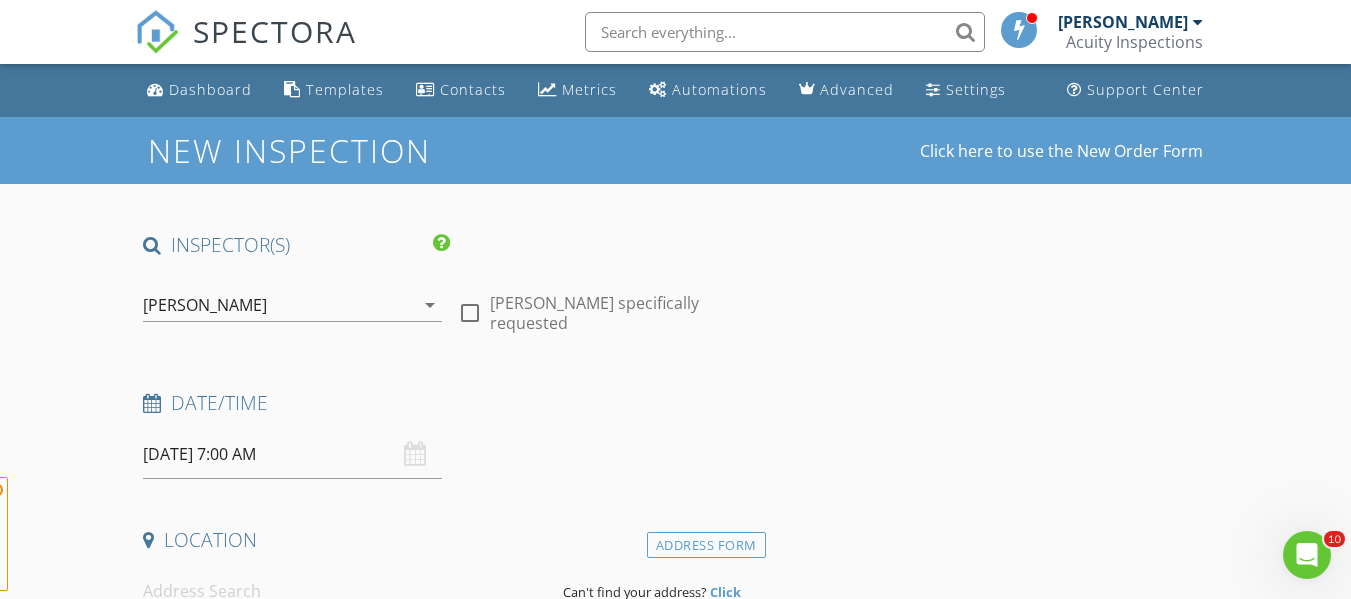 click on "INSPECTOR(S)
check_box   [PERSON_NAME]   PRIMARY   [PERSON_NAME] arrow_drop_down   check_box_outline_blank [PERSON_NAME] specifically requested
Date/Time
[DATE] 7:00 AM
Location
Address Form       Can't find your address?   Click here.
client
check_box Enable Client CC email for this inspection   Client Search     check_box_outline_blank Client is a Company/Organization     First Name   Last Name   Email   CC Email   Phone           Notes   Private Notes
ADD ADDITIONAL client
SERVICES
check_box_outline_blank   Residential Home Inspection   General Visual Home Inspection check_box_outline_blank   WDI - Pest - Standalone   check_box_outline_blank   Radon Testing Standalone   Radon testing check_box_outline_blank   Mold Testing Standalone   mold test check_box_outline_blank" at bounding box center [450, 1642] 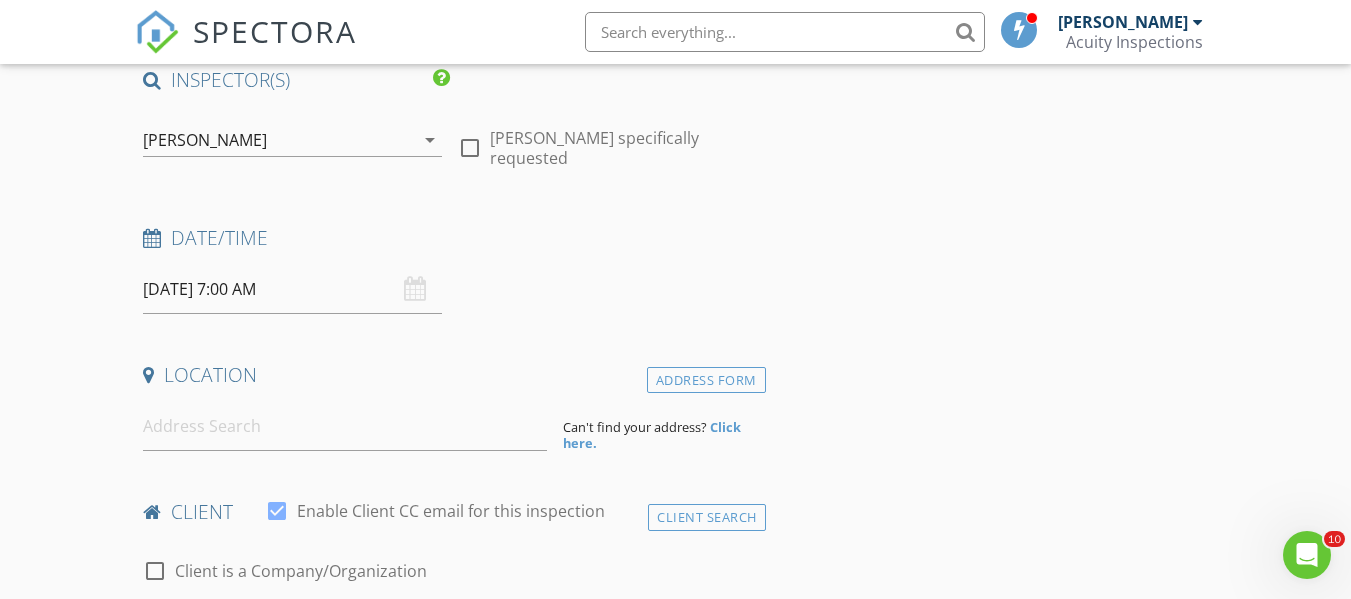 scroll, scrollTop: 166, scrollLeft: 0, axis: vertical 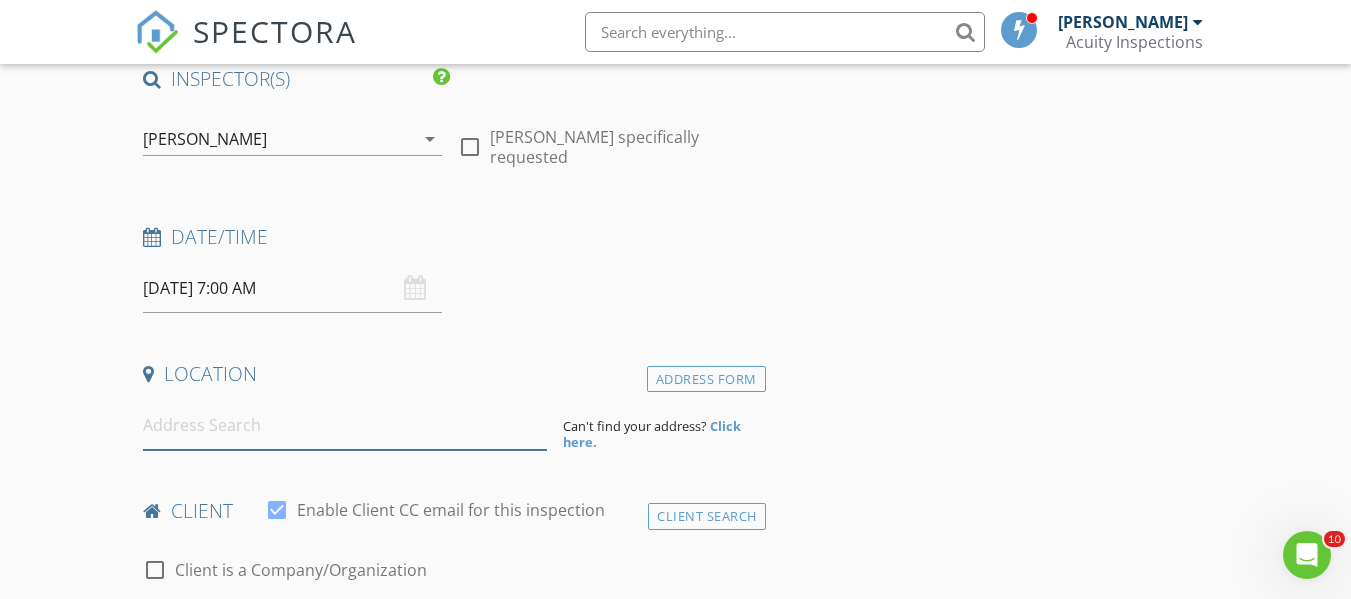 click at bounding box center (345, 425) 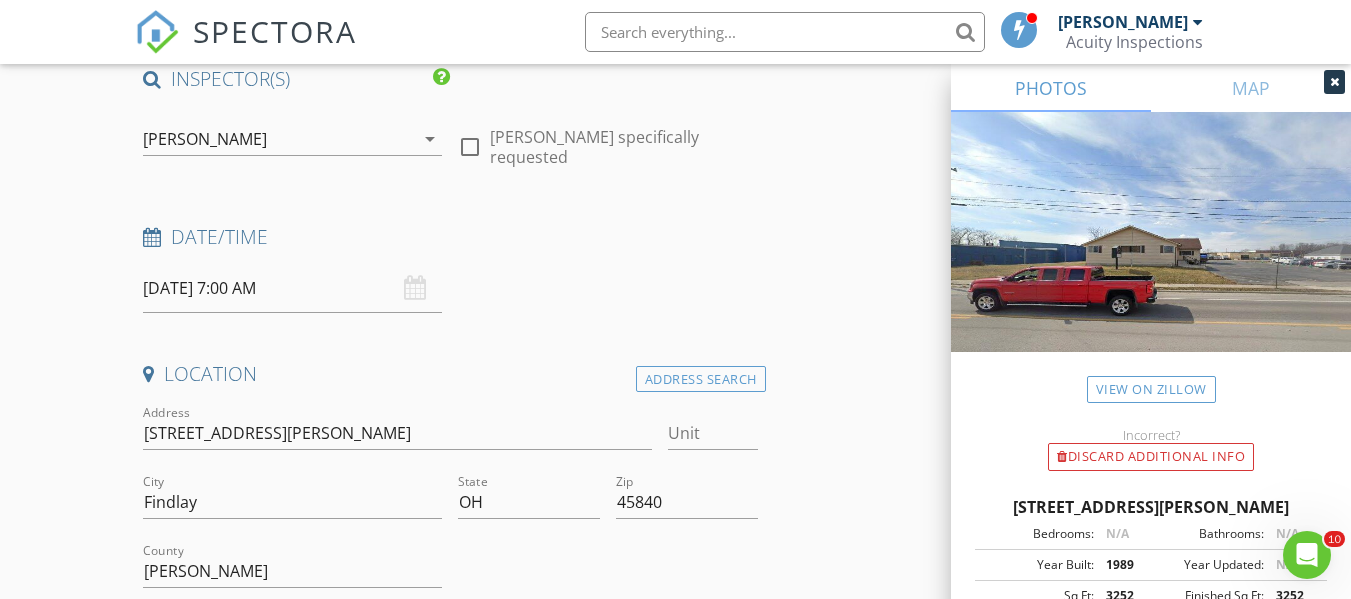 click on "New Inspection
Click here to use the New Order Form
INSPECTOR(S)
check_box   Ryan Fennell   PRIMARY   Ryan Fennell arrow_drop_down   check_box_outline_blank Ryan Fennell specifically requested
Date/Time
08/19/2025 7:00 AM
Location
Address Search       Address 330 S Blanchard St   Unit   City Findlay   State OH   Zip 45840   County Hancock     Square Feet 3252   Year Built 1989   Foundation arrow_drop_down     Ryan Fennell     32.5 miles     (an hour)
client
check_box Enable Client CC email for this inspection   Client Search     check_box_outline_blank Client is a Company/Organization     First Name   Last Name   Email   CC Email   Phone           Notes   Private Notes
ADD ADDITIONAL client
SERVICES
check_box_outline_blank   Residential Home Inspection" at bounding box center [675, 1706] 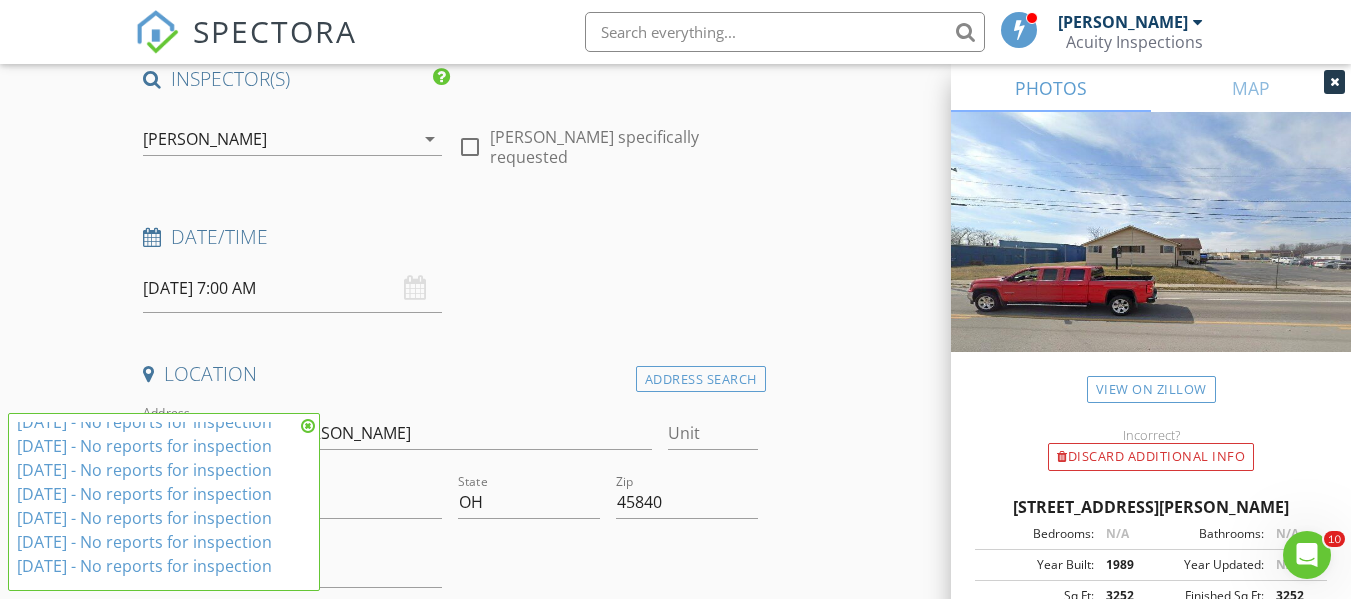 scroll, scrollTop: 445, scrollLeft: 0, axis: vertical 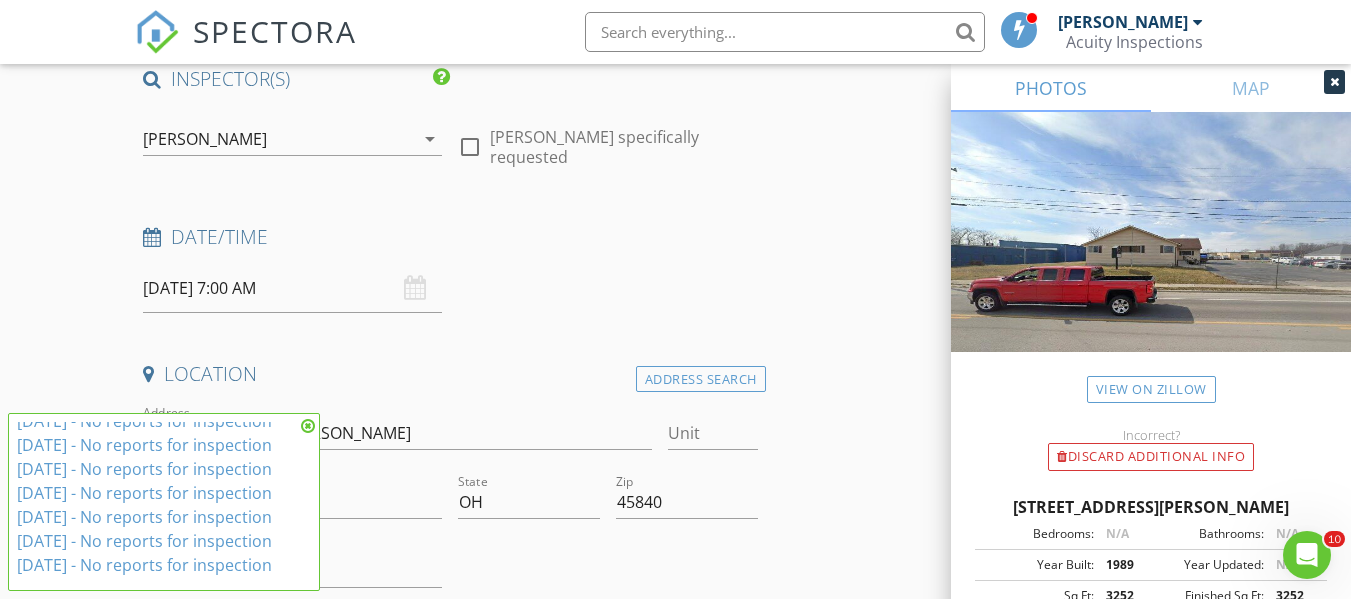 click on "New Inspection
Click here to use the New Order Form
INSPECTOR(S)
check_box   Ryan Fennell   PRIMARY   Ryan Fennell arrow_drop_down   check_box_outline_blank Ryan Fennell specifically requested
Date/Time
08/19/2025 7:00 AM
Location
Address Search       Address 330 S Blanchard St   Unit   City Findlay   State OH   Zip 45840   County Hancock     Square Feet 3252   Year Built 1989   Foundation arrow_drop_down     Ryan Fennell     32.5 miles     (an hour)
client
check_box Enable Client CC email for this inspection   Client Search     check_box_outline_blank Client is a Company/Organization     First Name   Last Name   Email   CC Email   Phone           Notes   Private Notes
ADD ADDITIONAL client
SERVICES
check_box_outline_blank   Residential Home Inspection" at bounding box center (675, 1706) 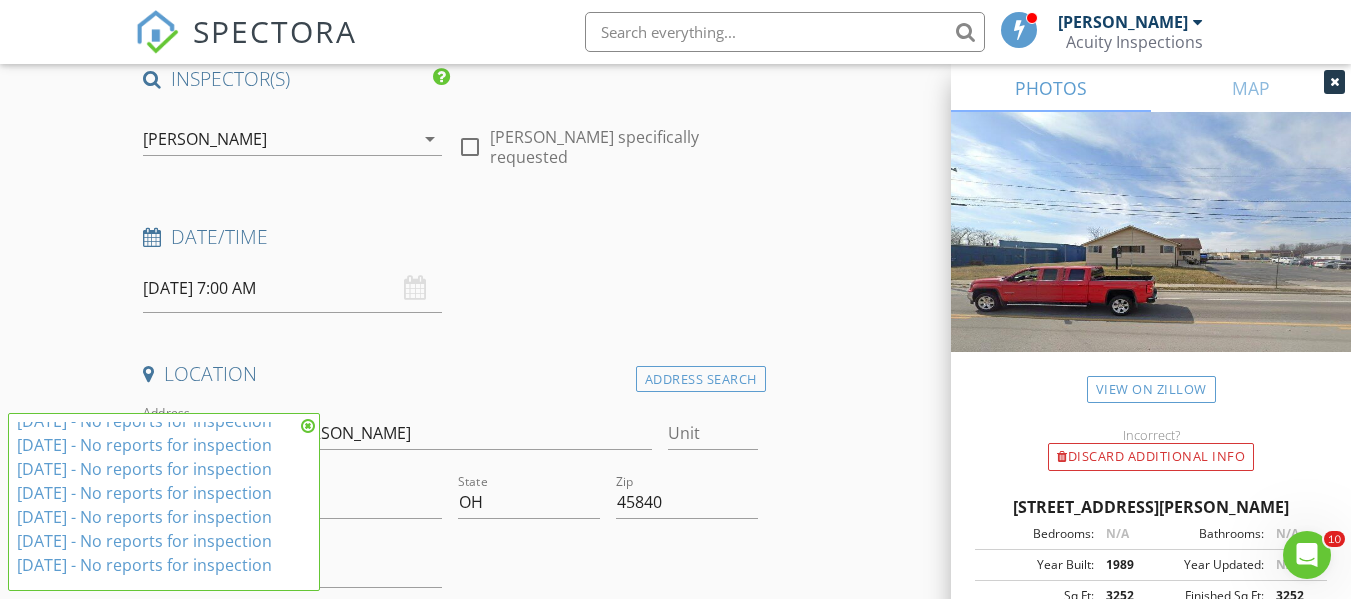 click at bounding box center (308, 426) 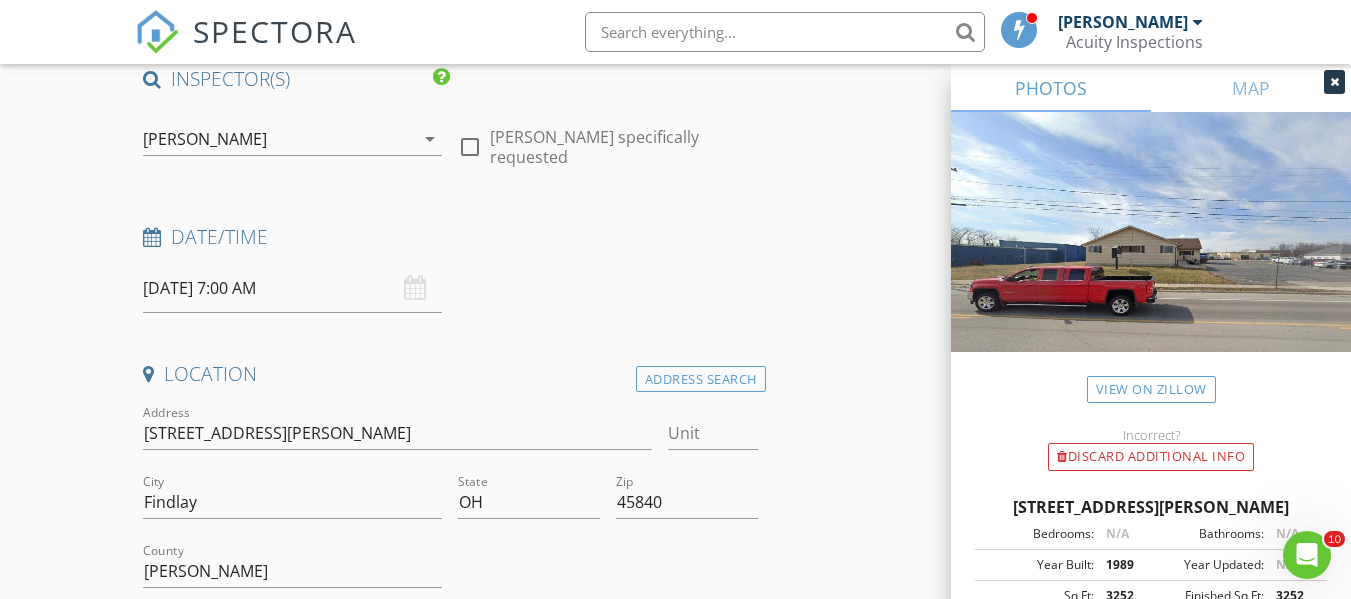 click on "New Inspection
Click here to use the New Order Form
INSPECTOR(S)
check_box   Ryan Fennell   PRIMARY   Ryan Fennell arrow_drop_down   check_box_outline_blank Ryan Fennell specifically requested
Date/Time
08/19/2025 7:00 AM
Location
Address Search       Address 330 S Blanchard St   Unit   City Findlay   State OH   Zip 45840   County Hancock     Square Feet 3252   Year Built 1989   Foundation arrow_drop_down     Ryan Fennell     32.5 miles     (an hour)
client
check_box Enable Client CC email for this inspection   Client Search     check_box_outline_blank Client is a Company/Organization     First Name   Last Name   Email   CC Email   Phone           Notes   Private Notes
ADD ADDITIONAL client
SERVICES
check_box_outline_blank   Residential Home Inspection" at bounding box center [675, 1706] 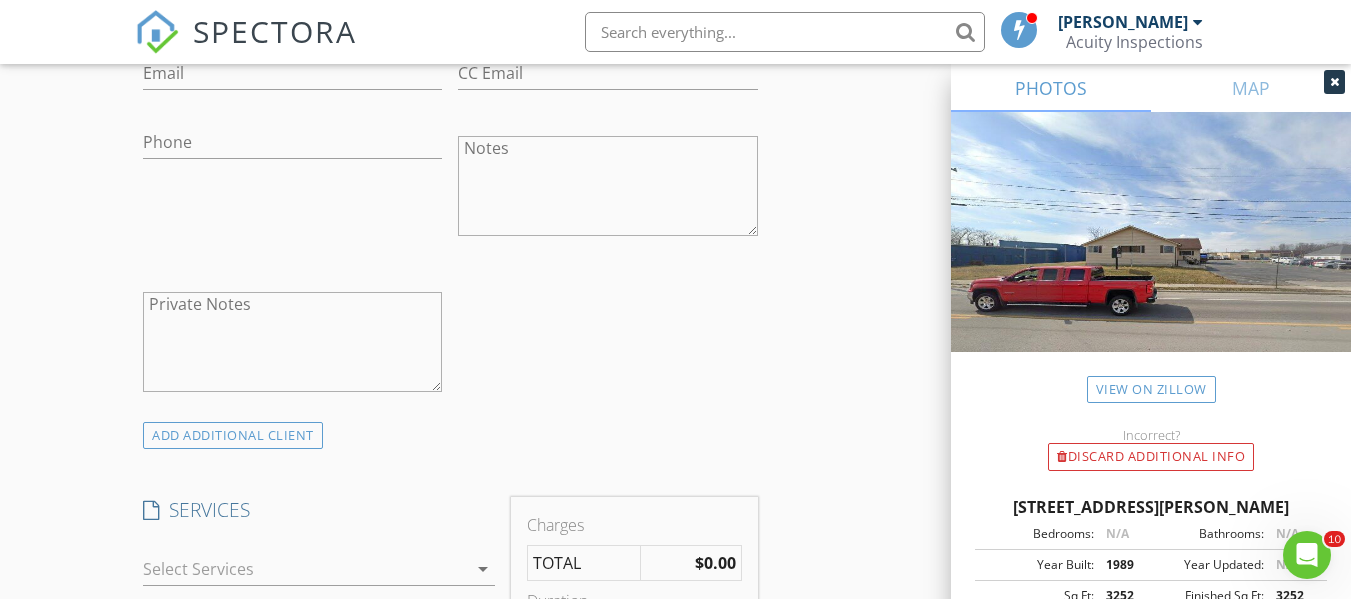 scroll, scrollTop: 1261, scrollLeft: 0, axis: vertical 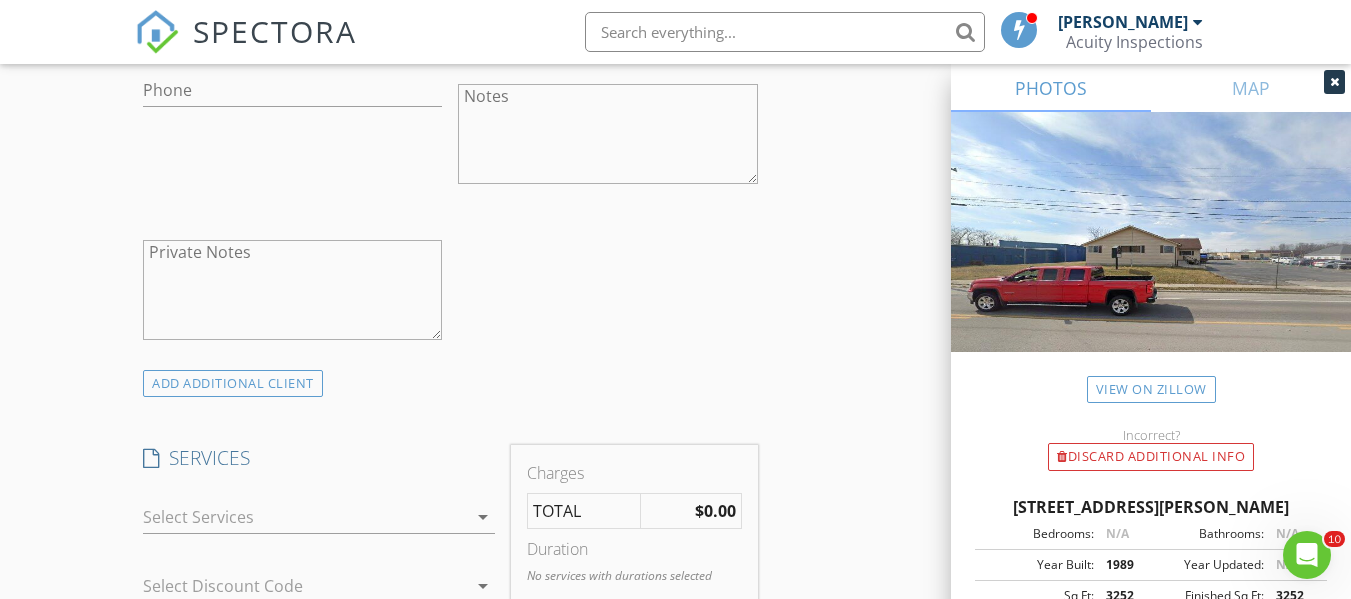 click at bounding box center (305, 517) 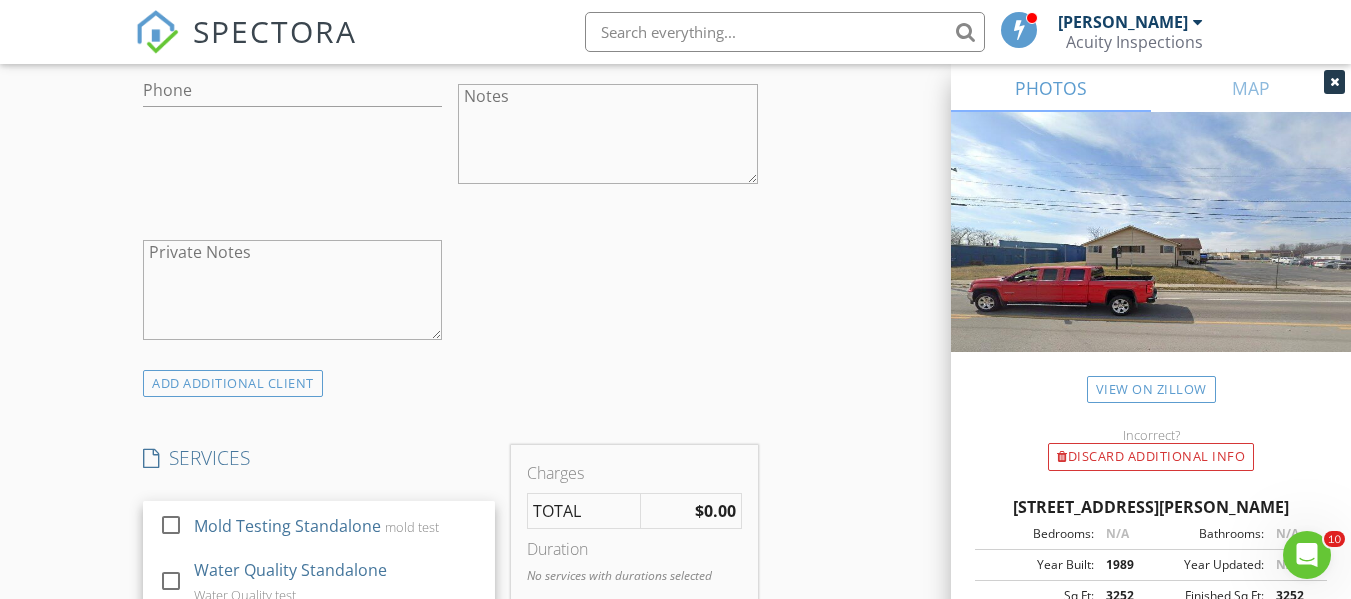 scroll, scrollTop: 162, scrollLeft: 0, axis: vertical 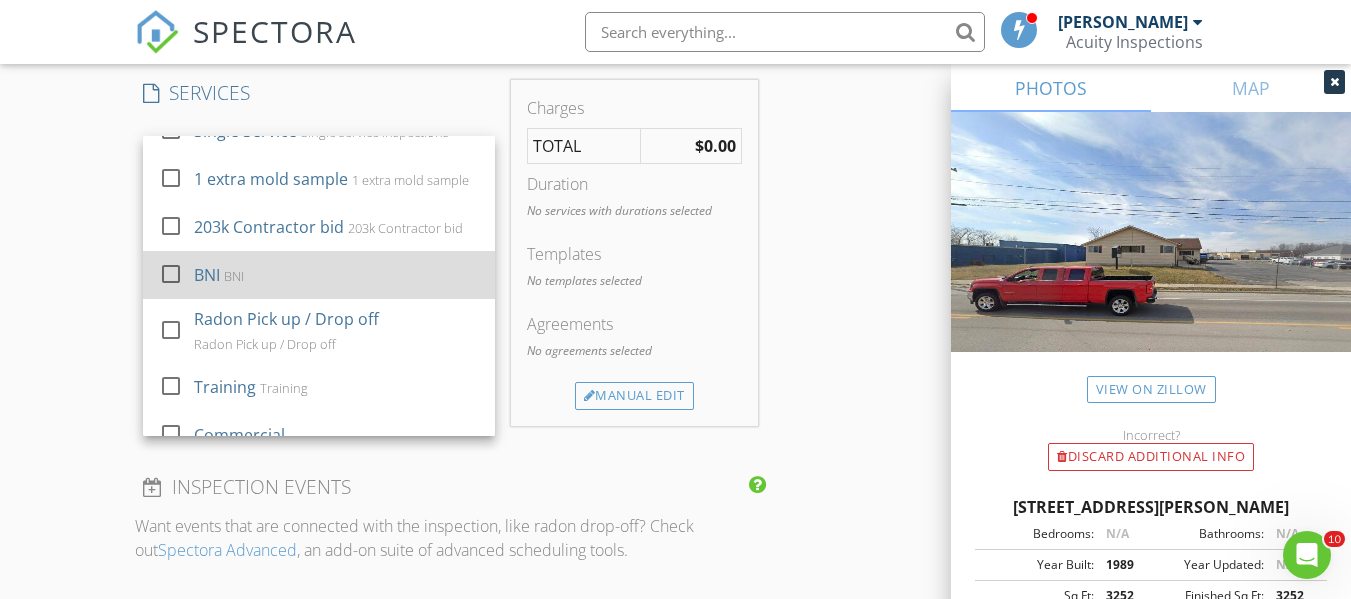 click on "BNI   BNI" at bounding box center (336, 275) 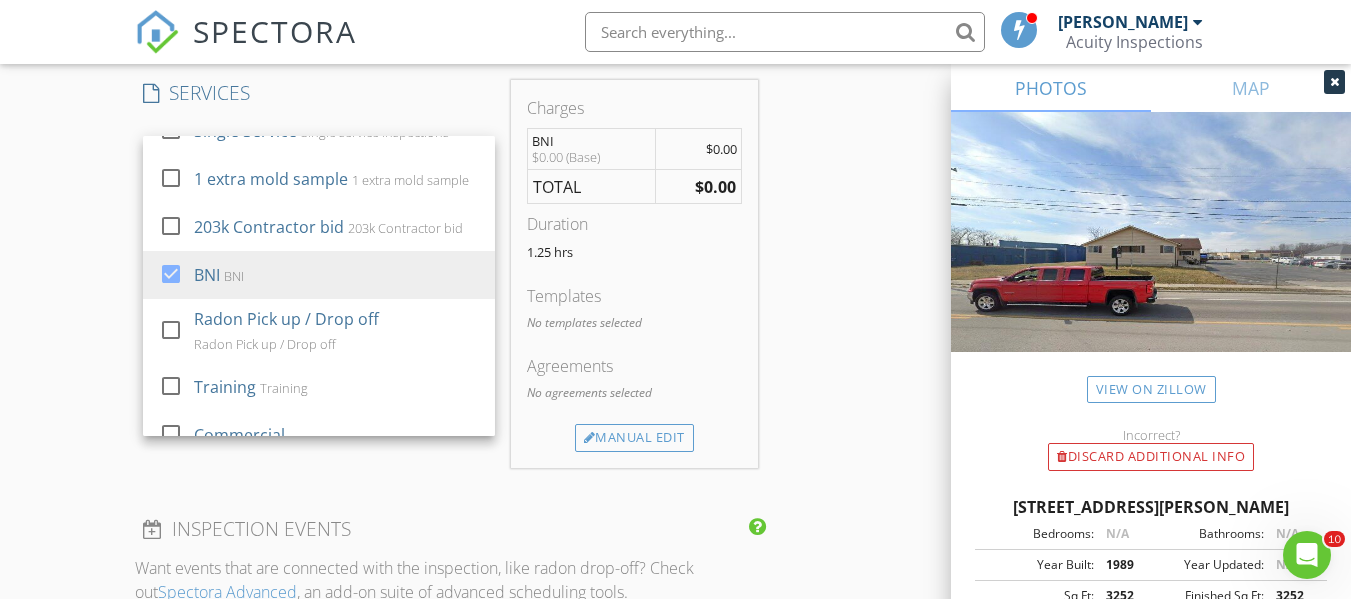 click on "New Inspection
Click here to use the New Order Form
INSPECTOR(S)
check_box   Ryan Fennell   PRIMARY   Ryan Fennell arrow_drop_down   check_box_outline_blank Ryan Fennell specifically requested
Date/Time
08/19/2025 7:00 AM
Location
Address Search       Address 330 S Blanchard St   Unit   City Findlay   State OH   Zip 45840   County Hancock     Square Feet 3252   Year Built 1989   Foundation arrow_drop_down     Ryan Fennell     32.5 miles     (an hour)
client
check_box Enable Client CC email for this inspection   Client Search     check_box_outline_blank Client is a Company/Organization     First Name   Last Name   Email   CC Email   Phone           Notes   Private Notes
ADD ADDITIONAL client
SERVICES
check_box_outline_blank   Residential Home Inspection" at bounding box center [675, 267] 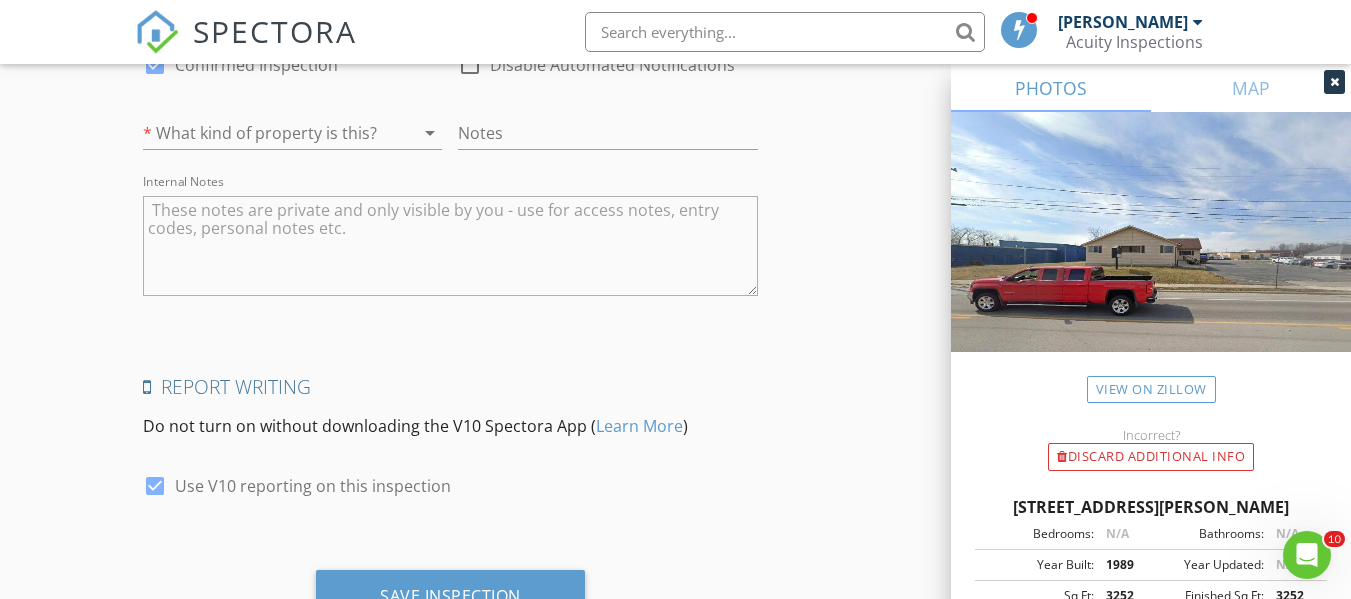 scroll, scrollTop: 2984, scrollLeft: 0, axis: vertical 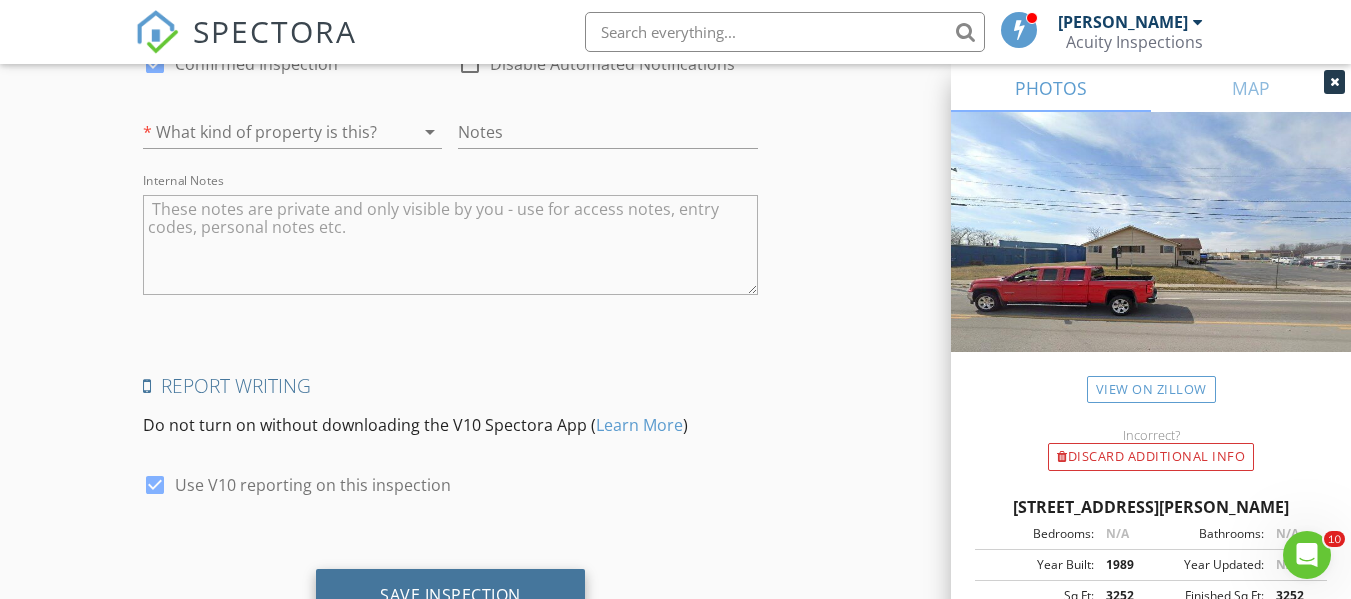 click on "Save Inspection" at bounding box center (450, 596) 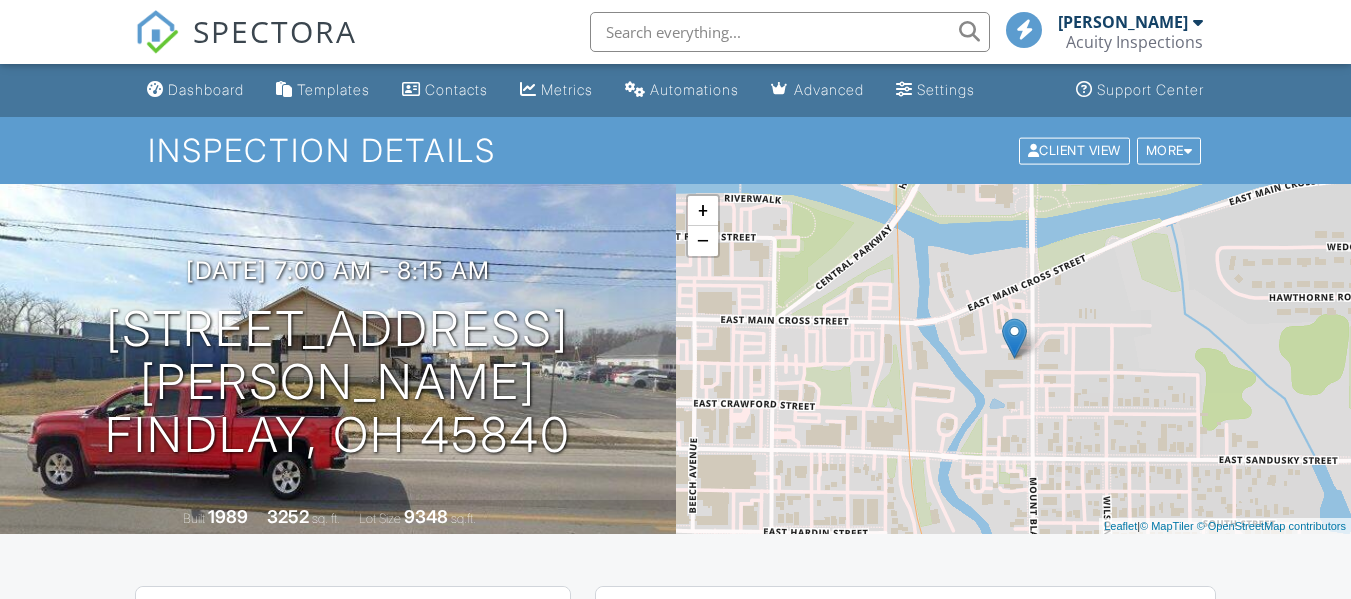 scroll, scrollTop: 669, scrollLeft: 0, axis: vertical 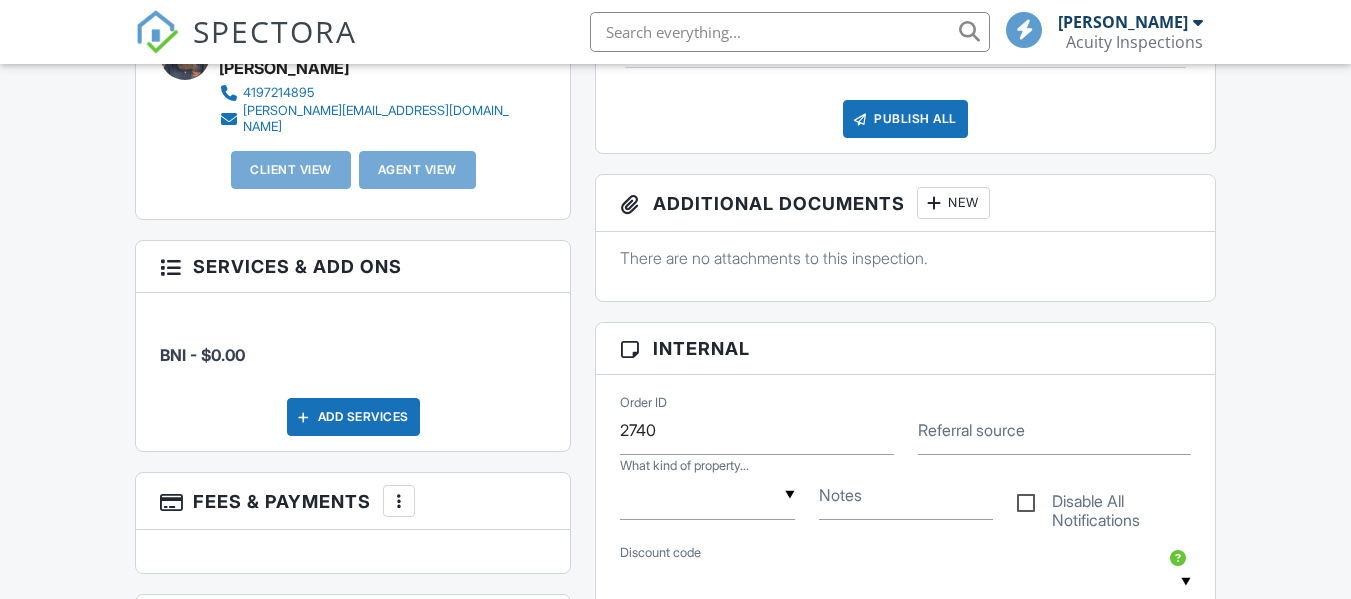 click at bounding box center [157, 32] 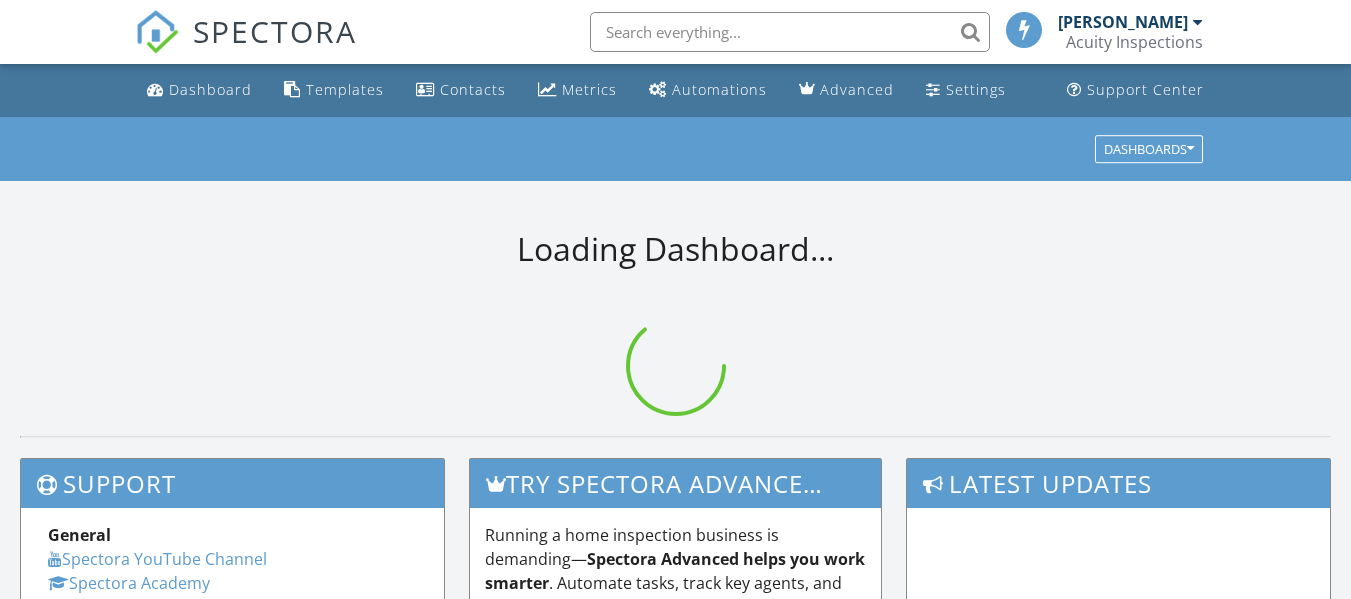 scroll, scrollTop: 0, scrollLeft: 0, axis: both 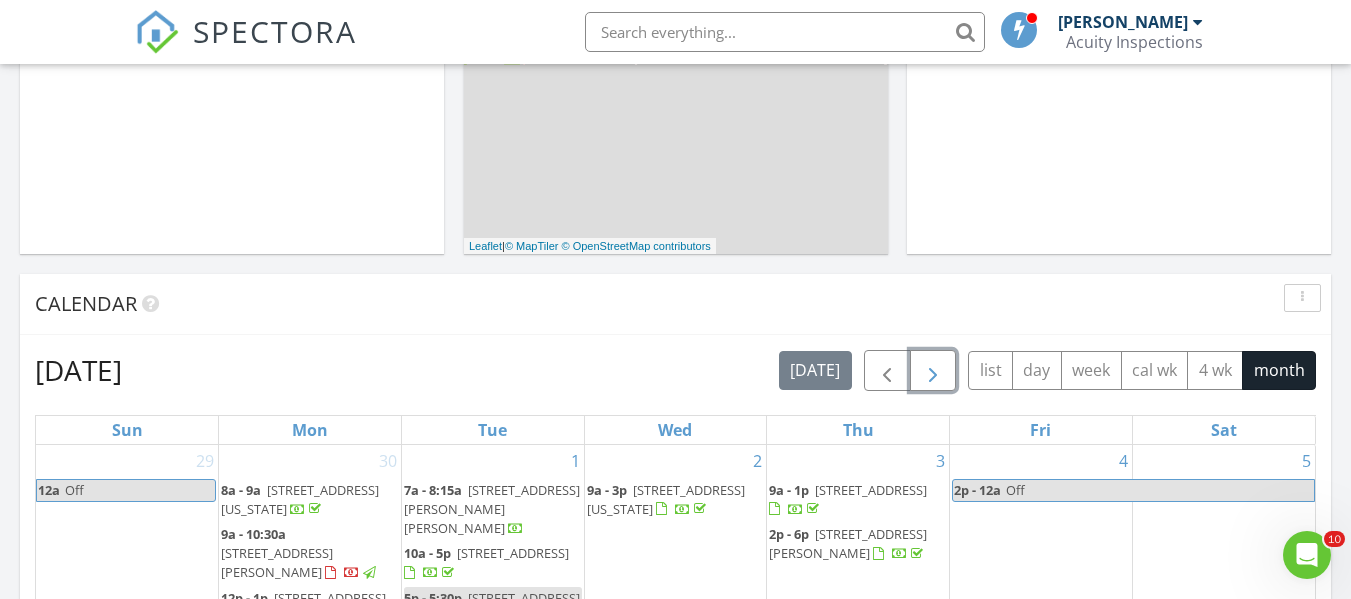 click at bounding box center (933, 371) 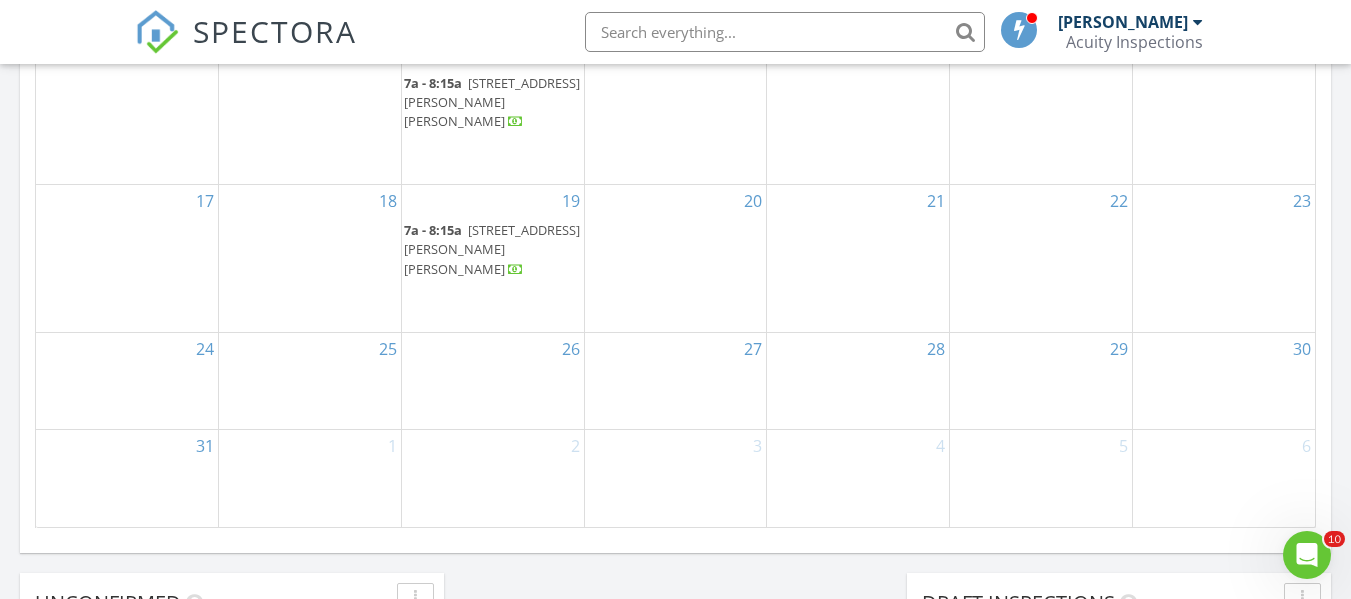 scroll, scrollTop: 1471, scrollLeft: 0, axis: vertical 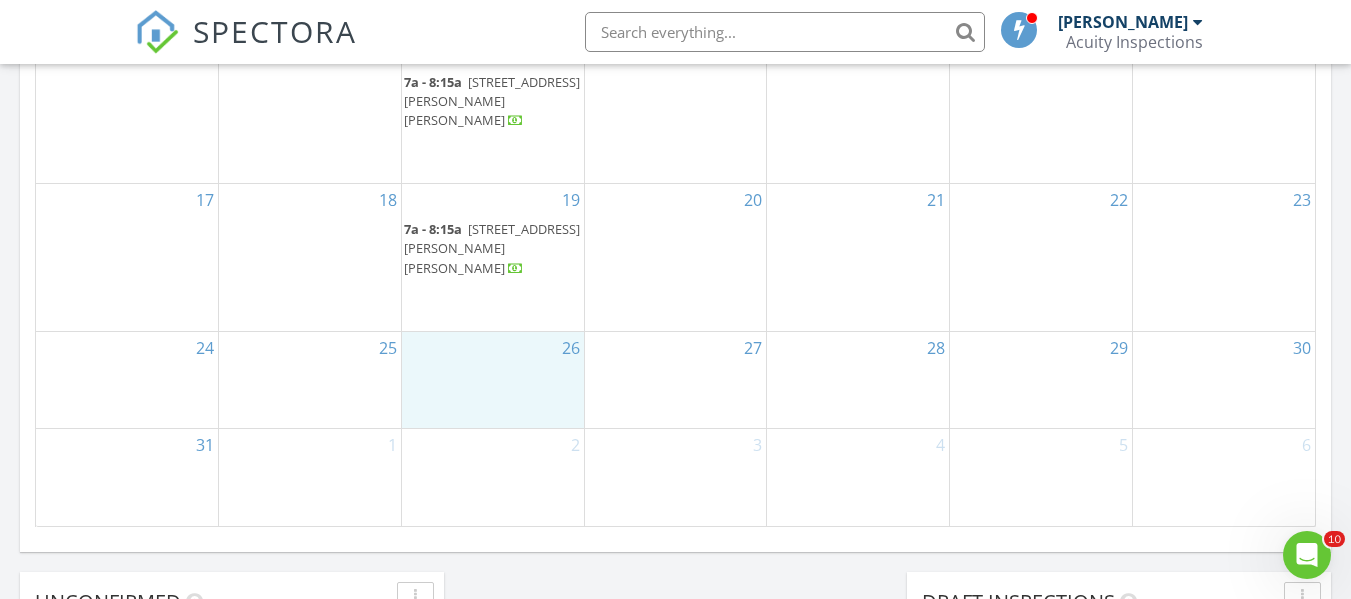 click on "26" at bounding box center (493, 380) 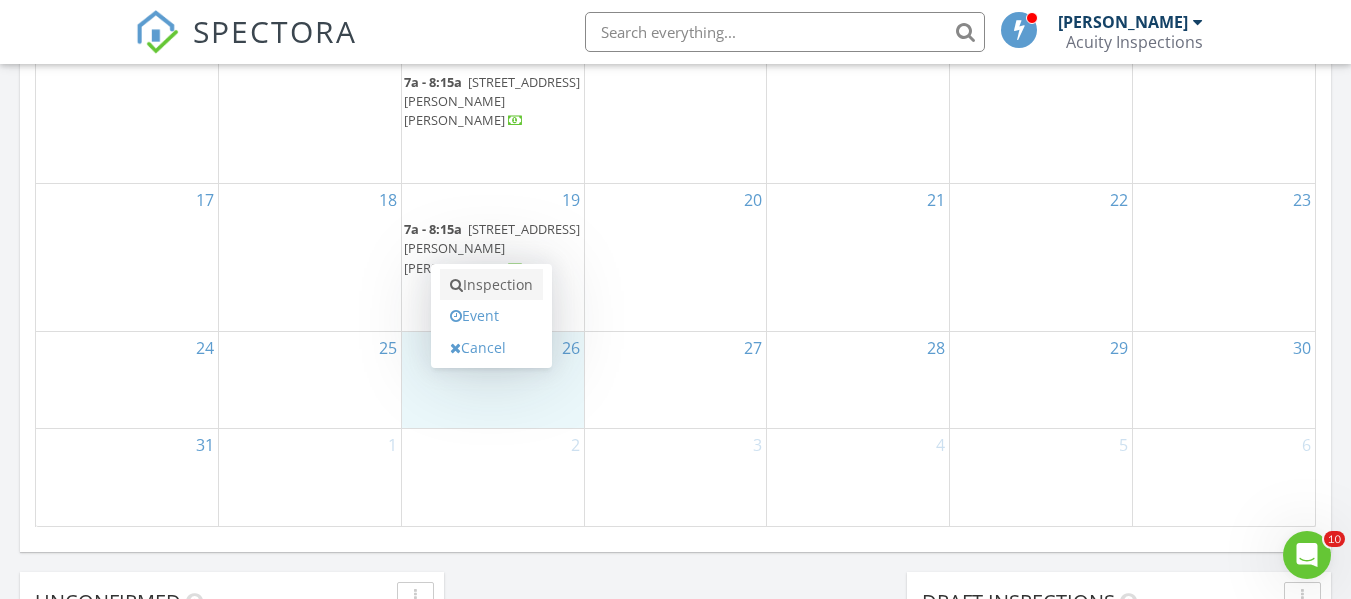 click on "Inspection" at bounding box center [491, 285] 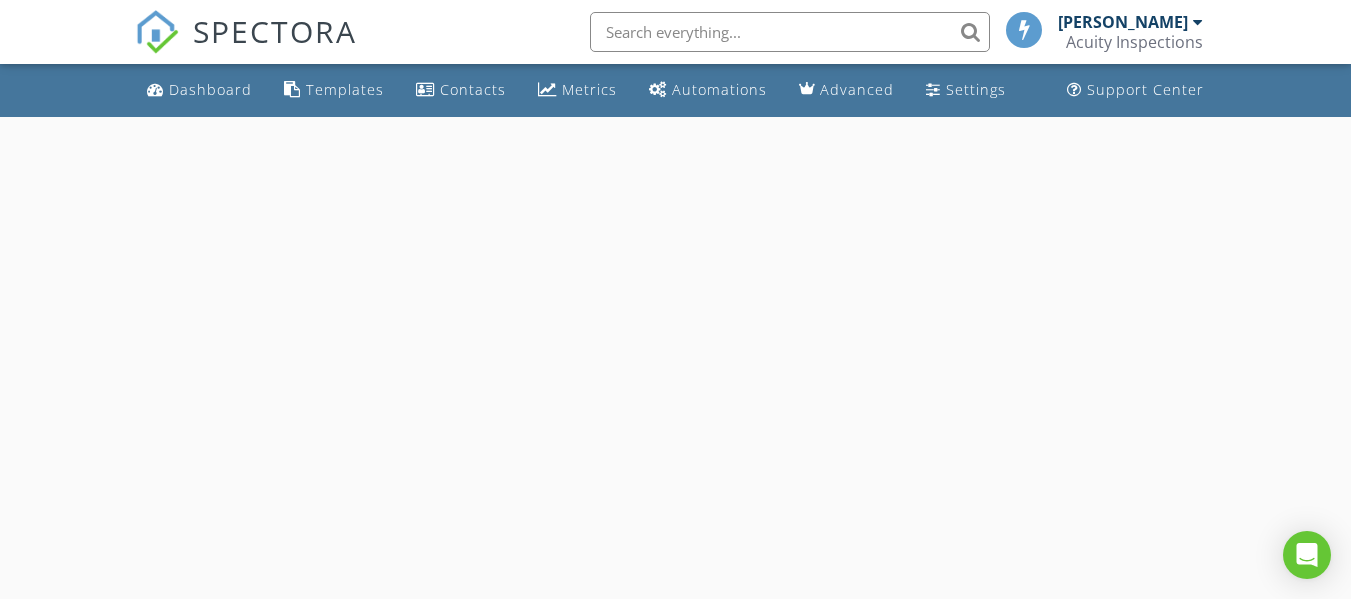 scroll, scrollTop: 0, scrollLeft: 0, axis: both 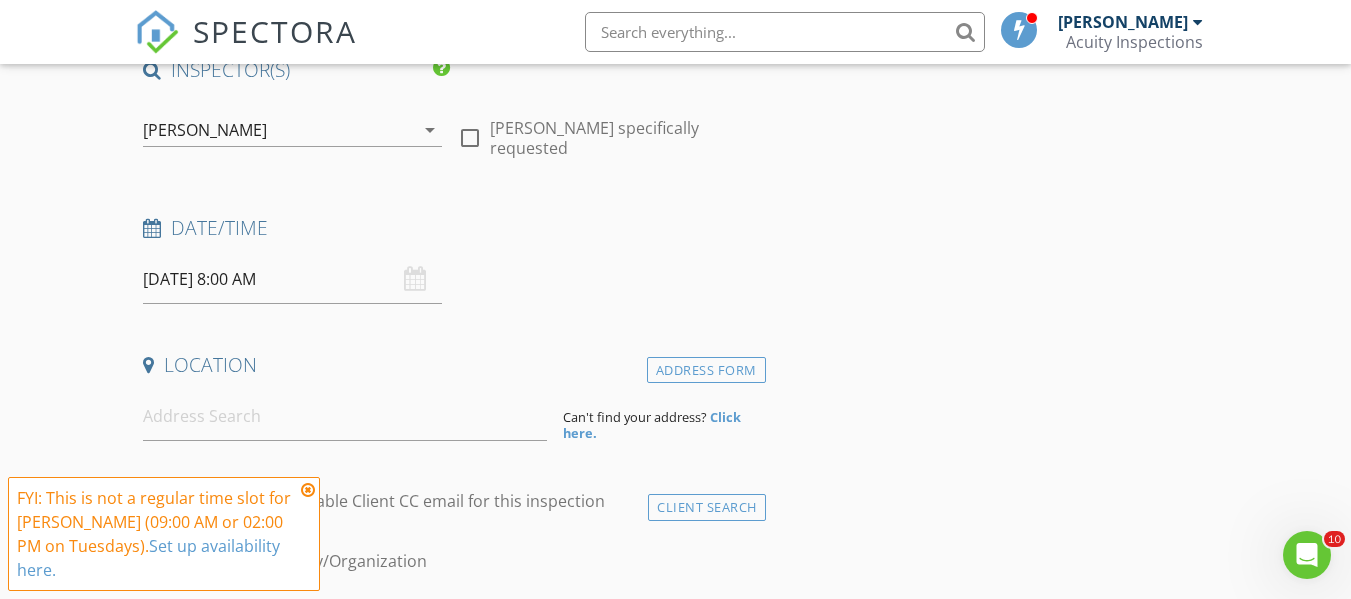 click on "SPECTORA
[PERSON_NAME]
Acuity Inspections
Role:
Inspector
Change Role
Dashboard
New Inspection
Inspections
Calendar
Template Editor
Contacts
Automations
Team
Metrics
Payments
Data Exports
Billing
Reporting
Advanced
Settings
What's New
Sign Out
Change Active Role
Your account has more than one possible role. Please choose how you'd like to view the site:
Company/Agency
City
Role
Dashboard
Templates
Contacts
Metrics
Automations
Advanced
Settings
Support Center
Single Family  Duplex  Triplex  Quadplex  Condo                   202310off   Not set up for any services or add-ons 20REF23   mil1stres" at bounding box center (675, 1434) 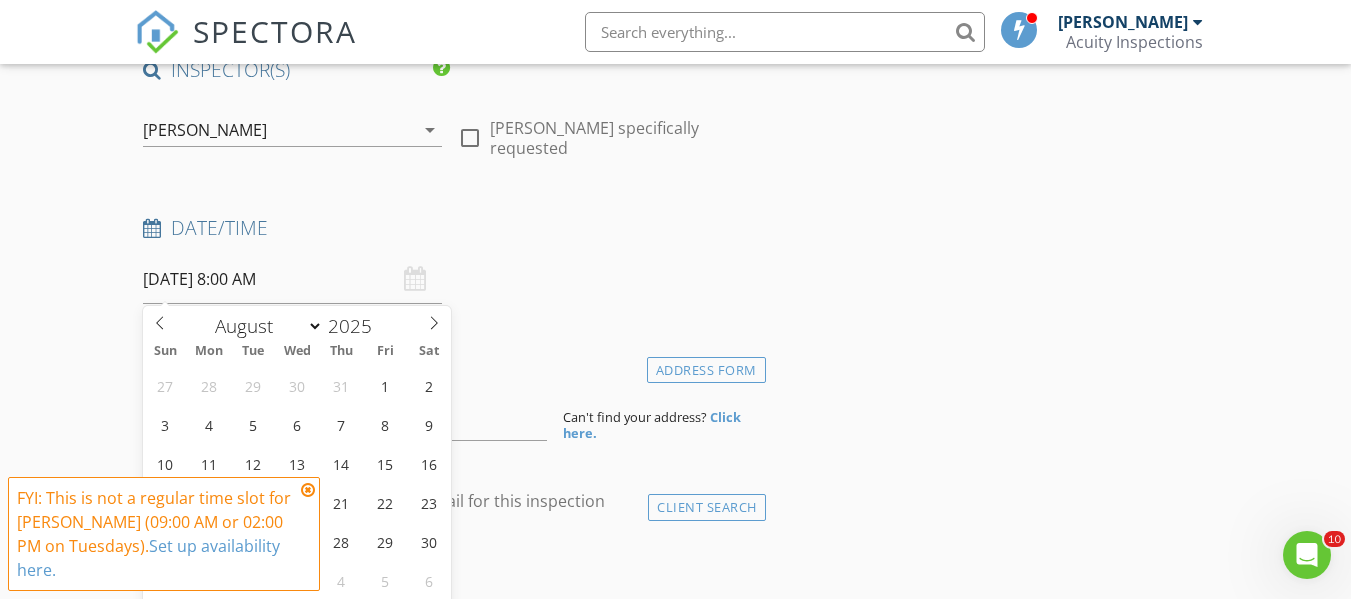 click at bounding box center [308, 490] 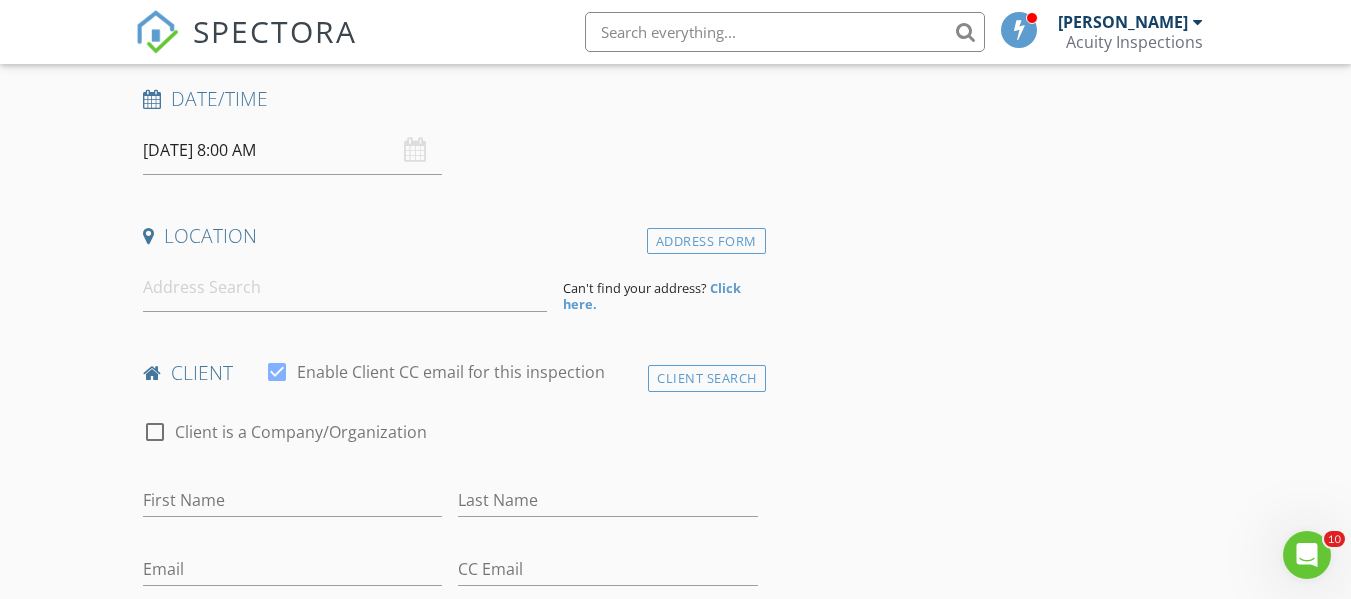 scroll, scrollTop: 305, scrollLeft: 0, axis: vertical 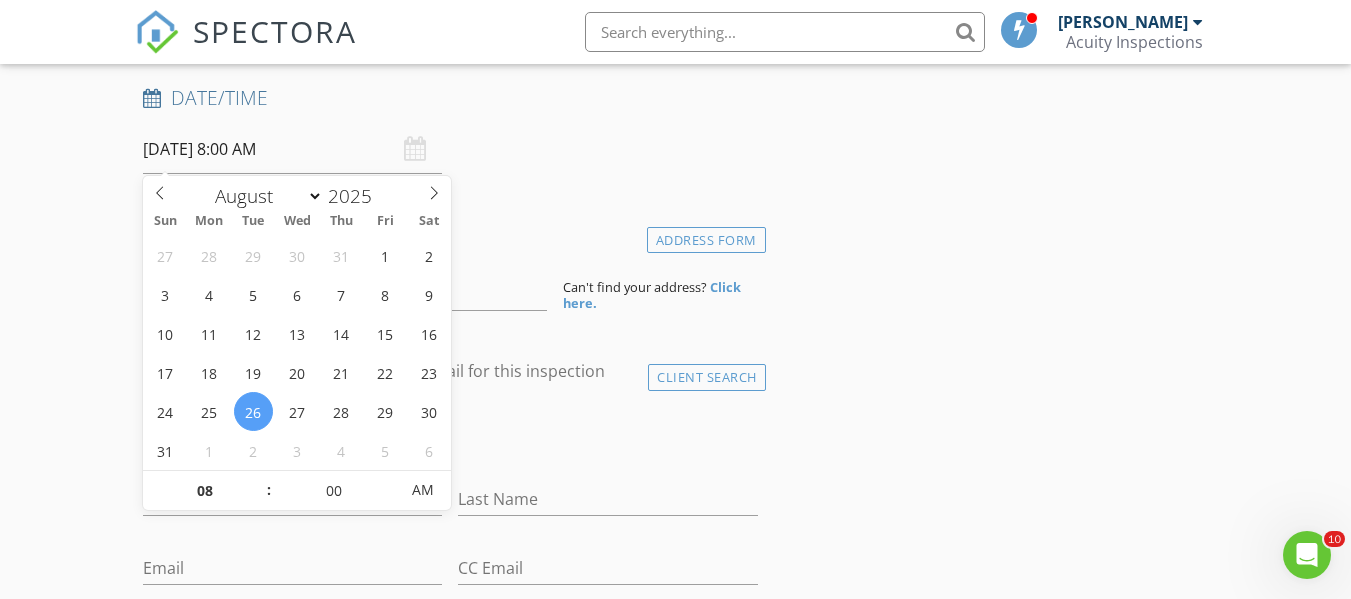 click on "[DATE] 8:00 AM" at bounding box center (292, 149) 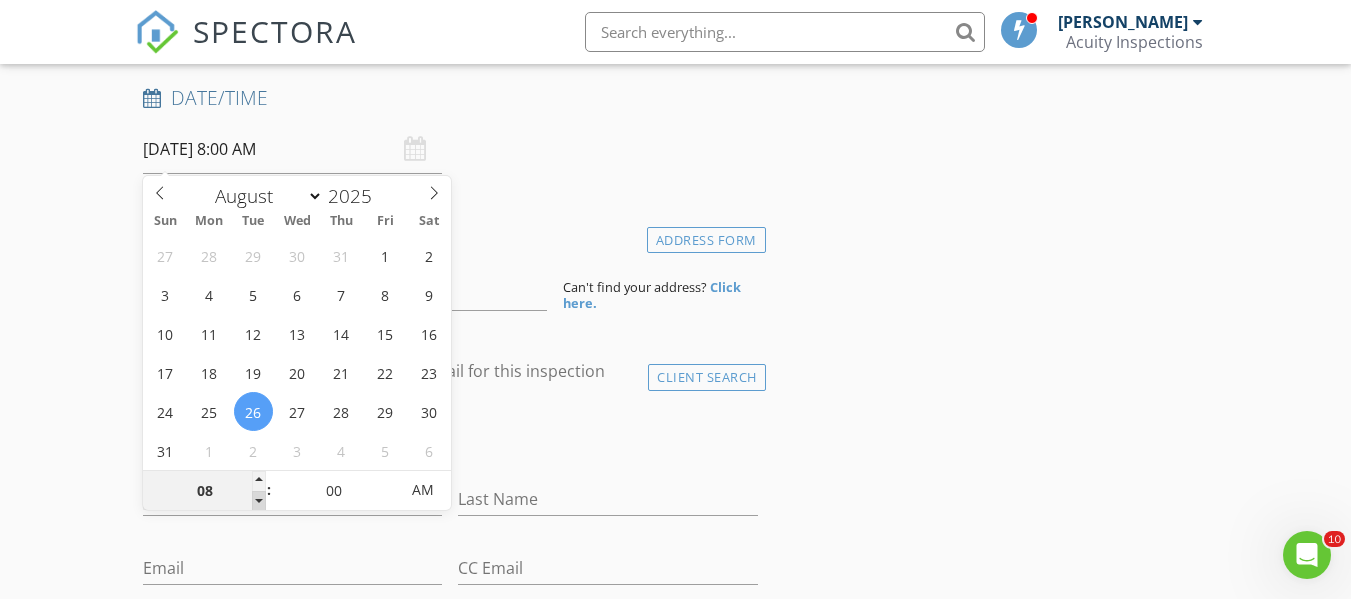 type on "07" 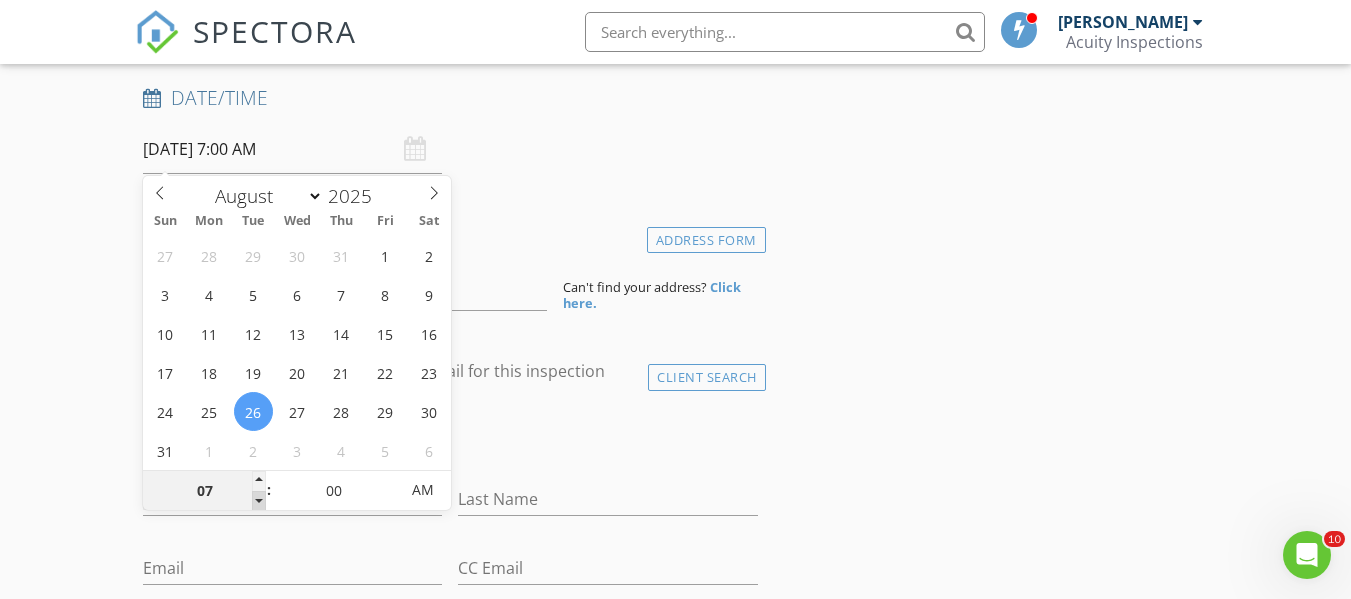 click at bounding box center [259, 501] 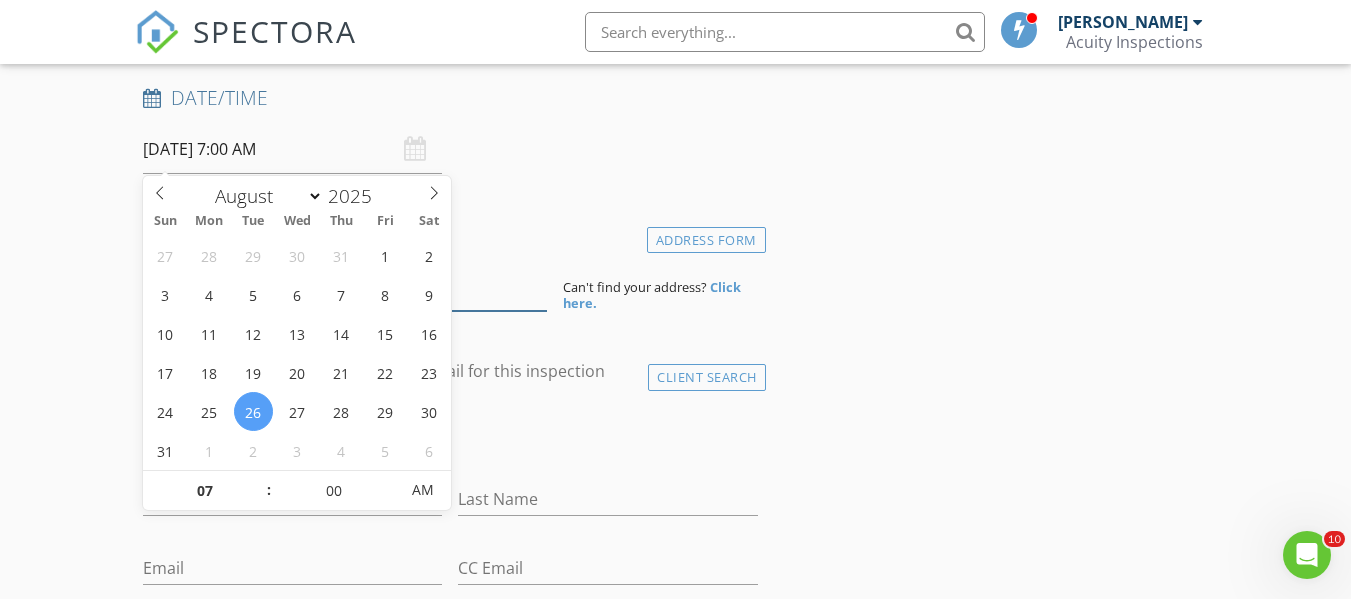 click at bounding box center [345, 286] 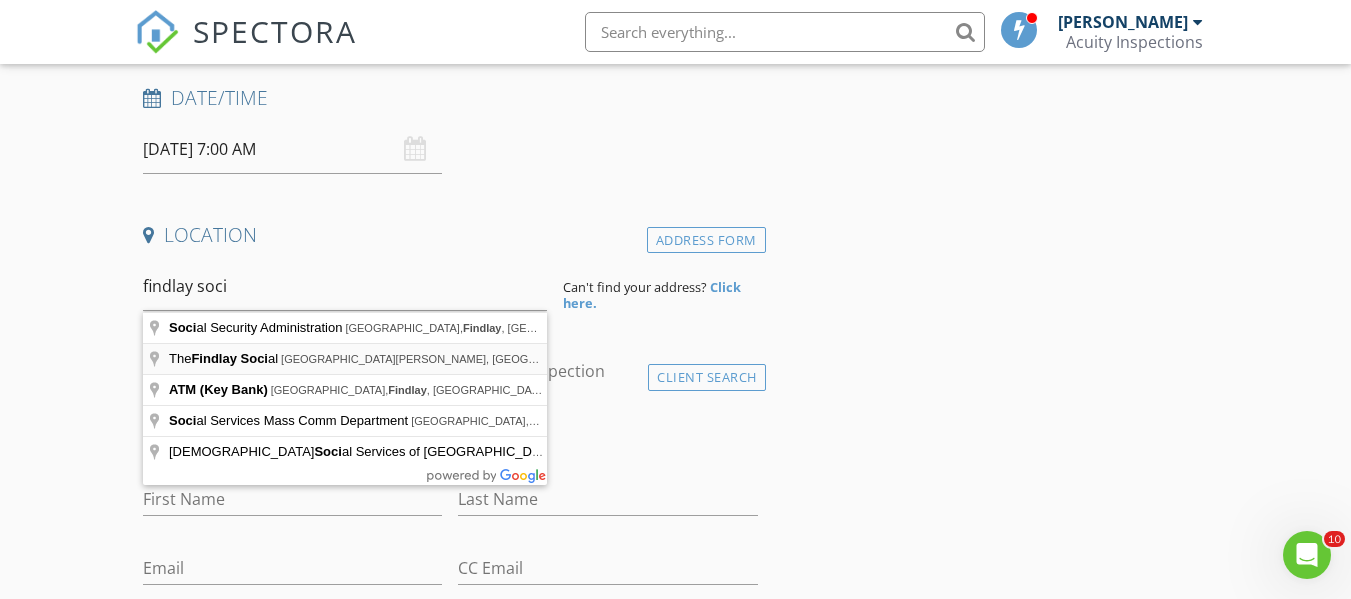 type on "The Findlay Social, South Blanchard Street, Findlay, OH, USA" 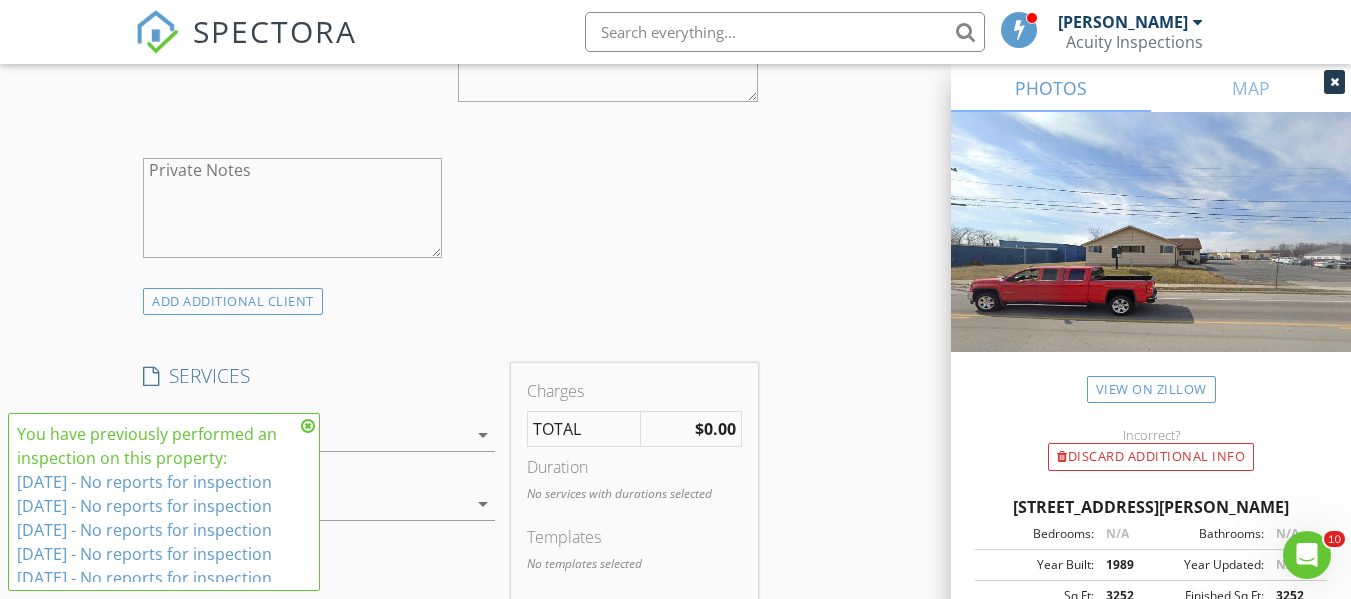 scroll, scrollTop: 1460, scrollLeft: 0, axis: vertical 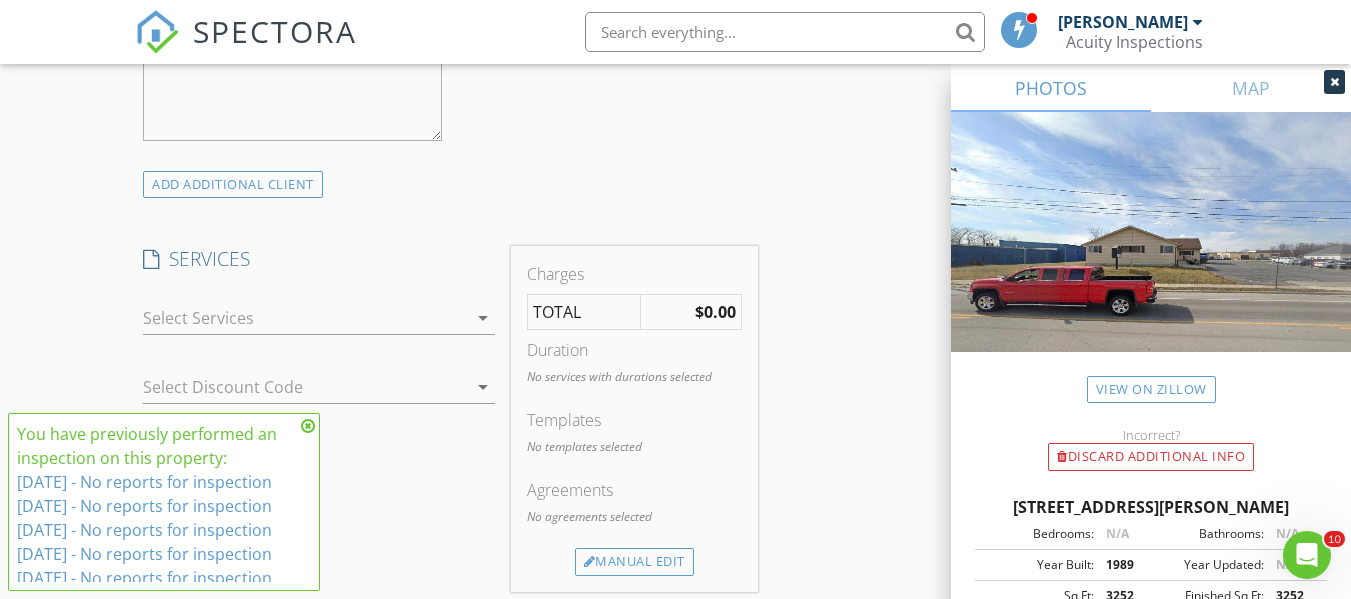 click at bounding box center [305, 318] 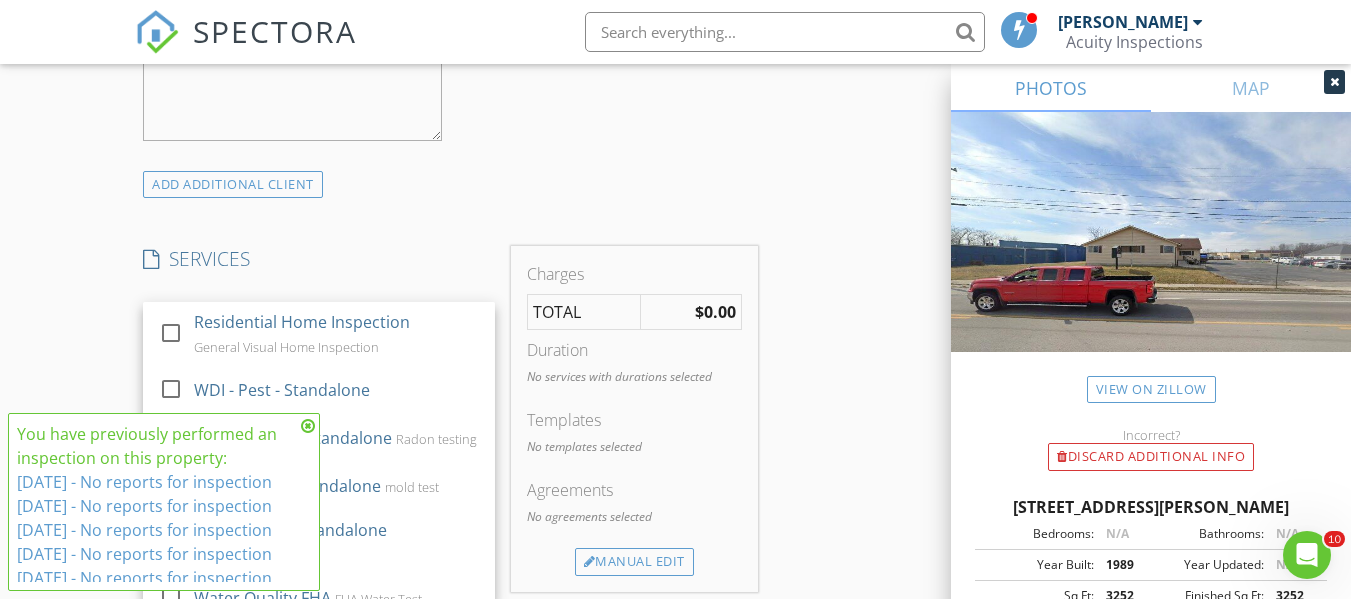 click at bounding box center (308, 426) 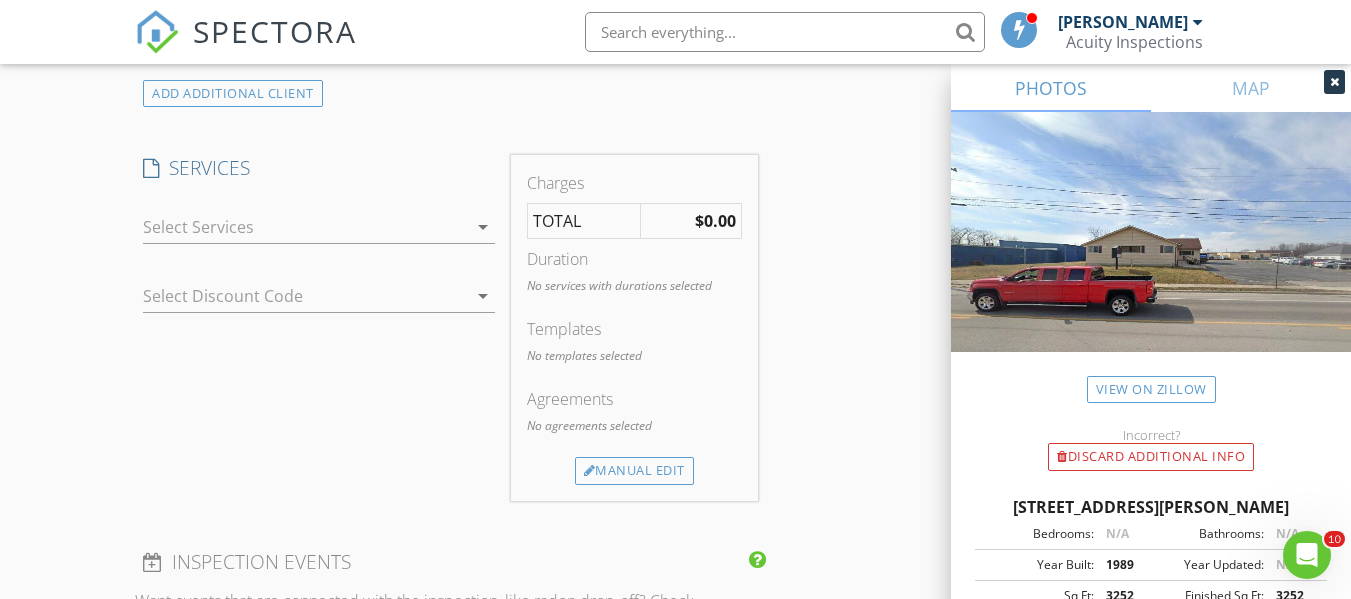 scroll, scrollTop: 1553, scrollLeft: 0, axis: vertical 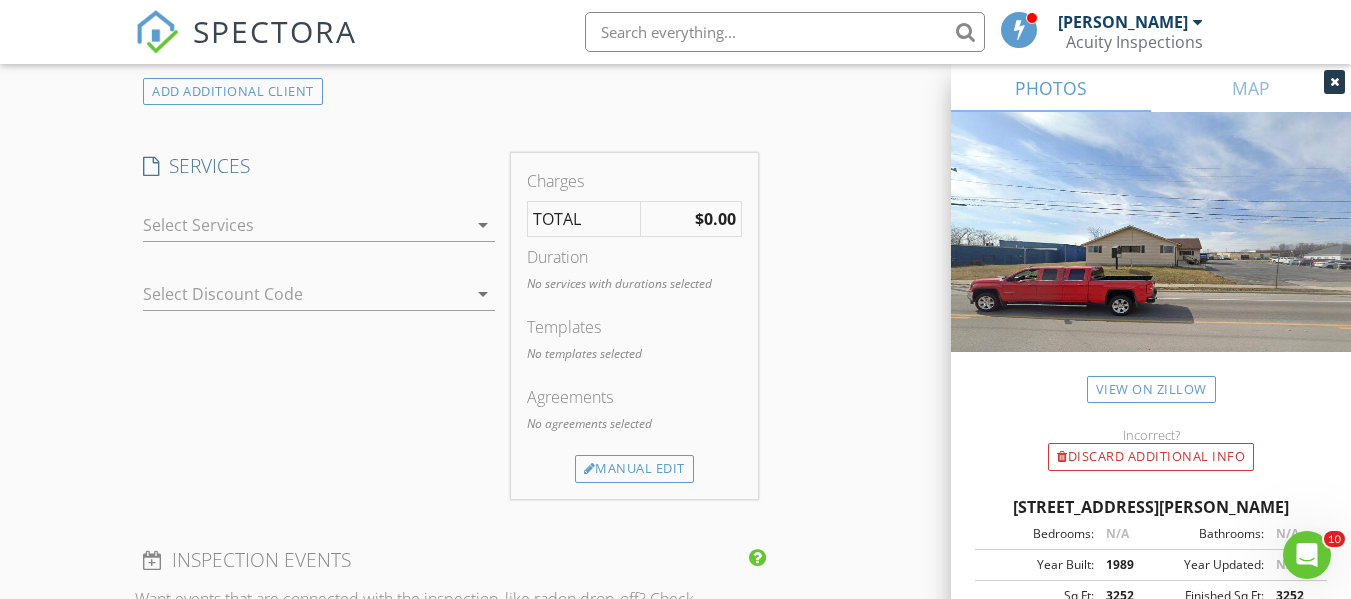 click at bounding box center [305, 225] 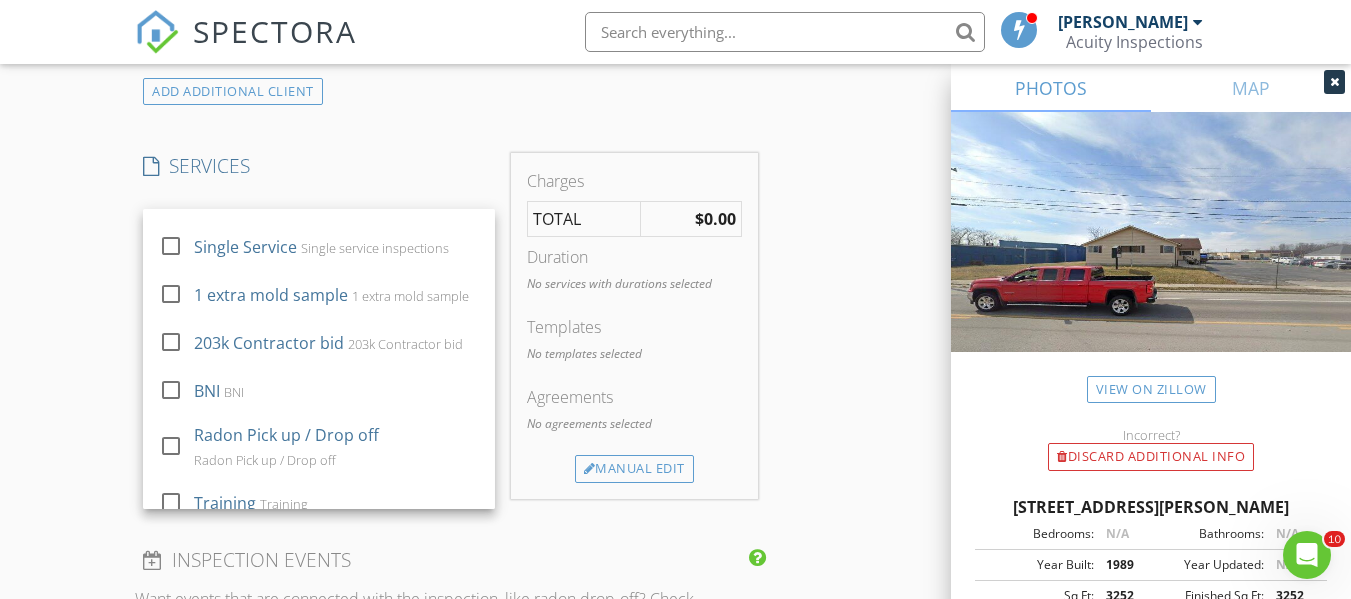 scroll, scrollTop: 597, scrollLeft: 0, axis: vertical 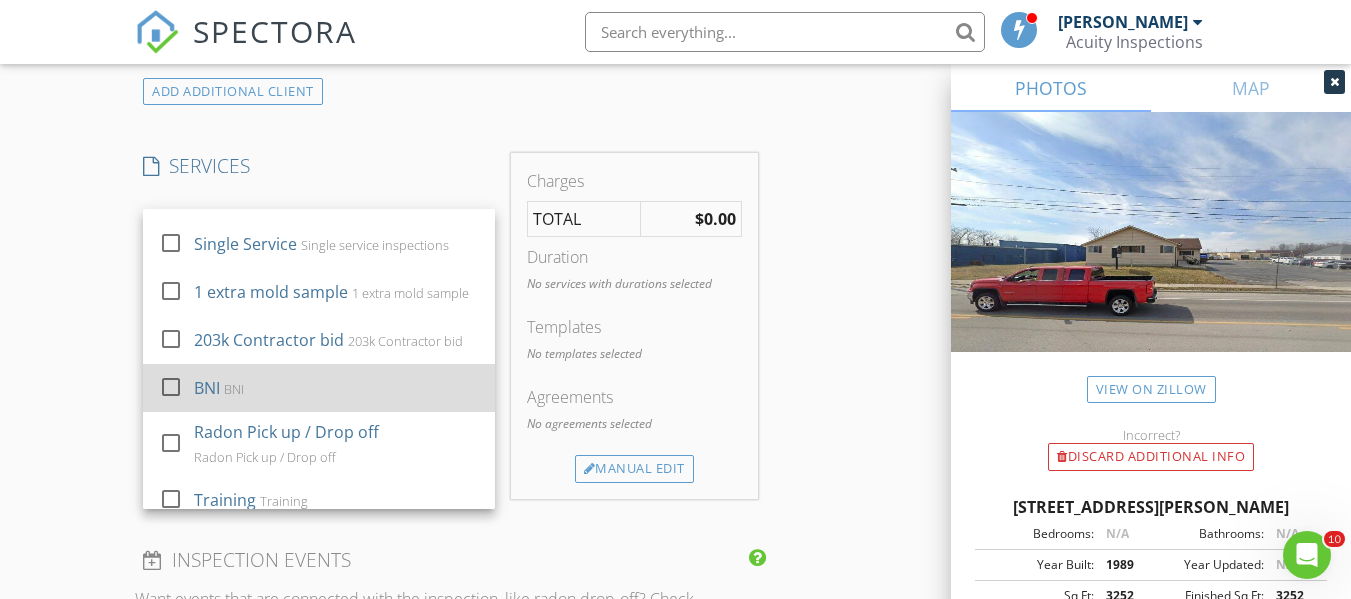 click on "BNI   BNI" at bounding box center (336, 388) 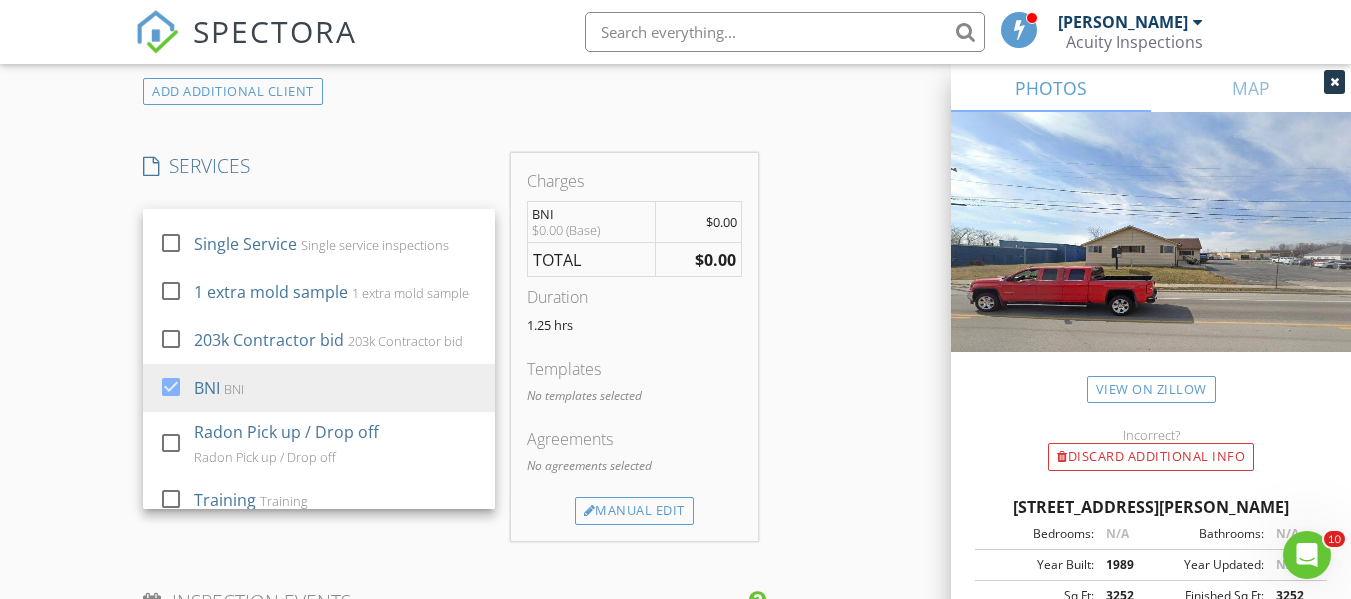 click on "New Inspection
Click here to use the New Order Form
INSPECTOR(S)
check_box   Ryan Fennell   PRIMARY   Ryan Fennell arrow_drop_down   check_box_outline_blank Ryan Fennell specifically requested
Date/Time
08/26/2025 7:00 AM
Location
Address Search       Address 330 S Blanchard St   Unit   City Findlay   State OH   Zip 45840   County Hancock     Square Feet 3252   Year Built 1989   Foundation arrow_drop_down     Ryan Fennell     32.5 miles     (an hour)
client
check_box Enable Client CC email for this inspection   Client Search     check_box_outline_blank Client is a Company/Organization     First Name   Last Name   Email   CC Email   Phone           Notes   Private Notes
ADD ADDITIONAL client
SERVICES
check_box_outline_blank   Residential Home Inspection" at bounding box center (675, 340) 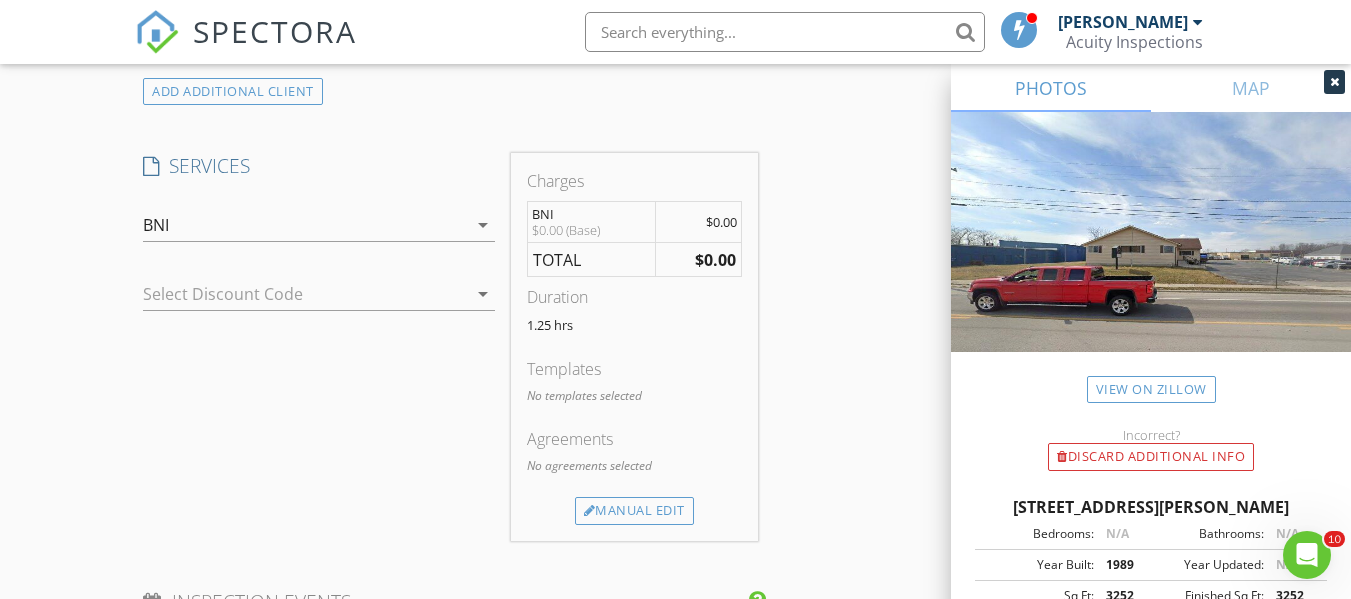click on "SERVICES
check_box_outline_blank   Residential Home Inspection   General Visual Home Inspection check_box_outline_blank   WDI - Pest - Standalone   check_box_outline_blank   Radon Testing Standalone   Radon testing check_box_outline_blank   Mold Testing Standalone   mold test check_box_outline_blank   Water Quality Standalone   Water Quality test  check_box_outline_blank   Water Quality FHA    FHA Water Test check_box_outline_blank   lead    lead testing check_box_outline_blank   Asbestos Testing   Asbestos Testing check_box_outline_blank   Well Testing   Well Testing check_box_outline_blank   203k Feasibility    203k feasibility study check_box_outline_blank   Compliance    Compliance check_box_outline_blank   Re-Inspection   Re-Inspection check_box_outline_blank   Single Service    Single service inspections check_box_outline_blank   1 extra mold sample   1 extra mold sample check_box_outline_blank   203k Contractor bid   203k Contractor bid check_box   BNI   BNI" at bounding box center [319, 347] 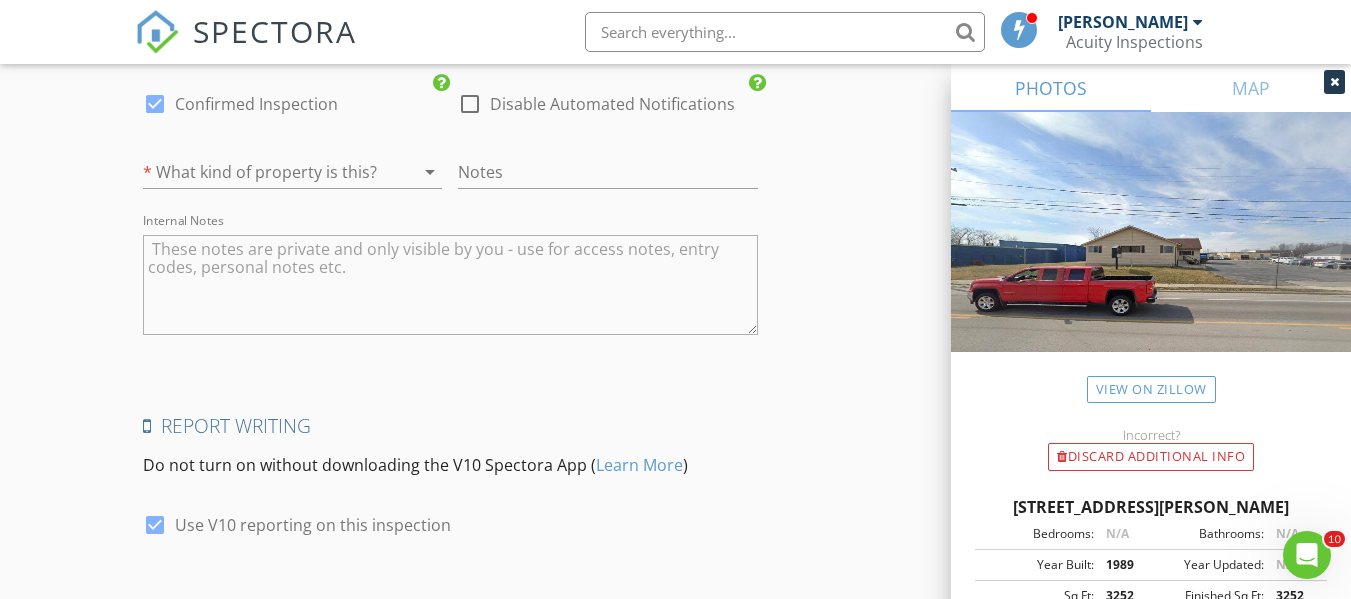 scroll, scrollTop: 3071, scrollLeft: 0, axis: vertical 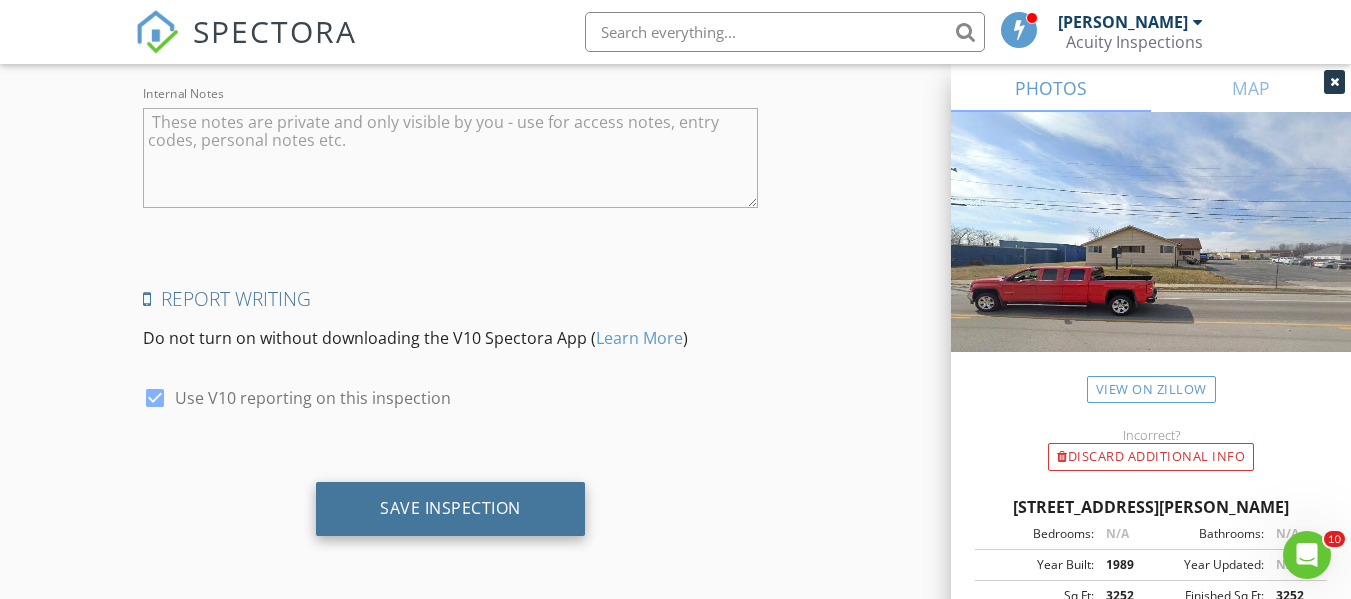click on "Save Inspection" at bounding box center [450, 509] 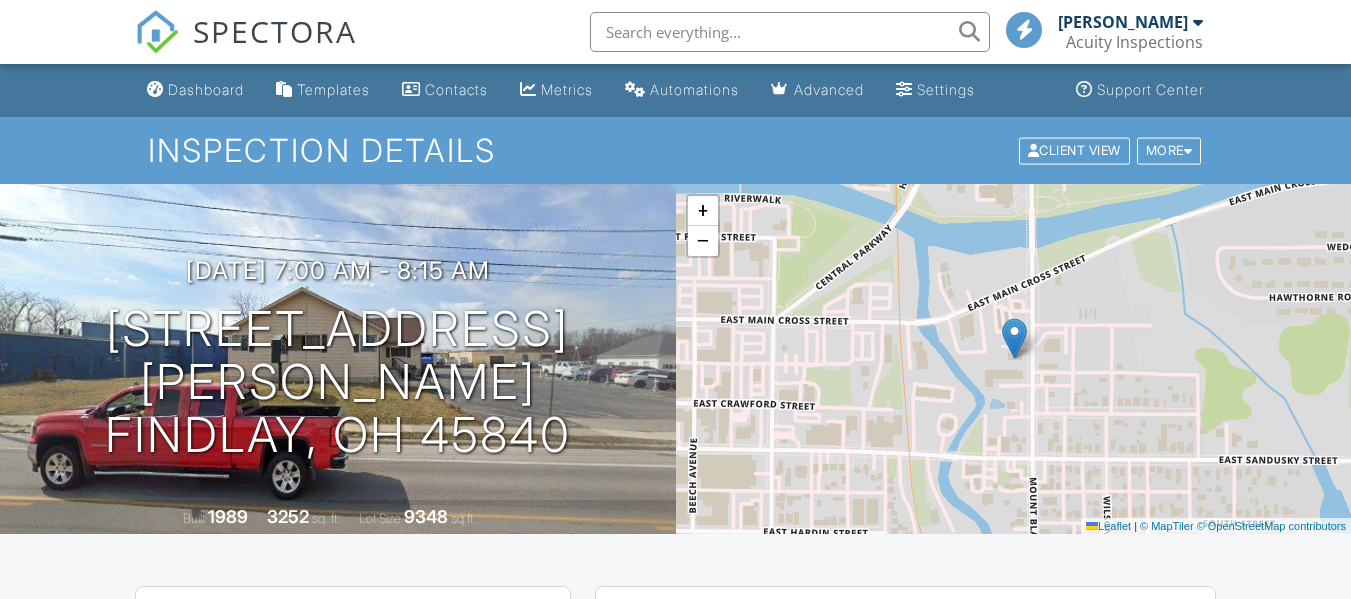 scroll, scrollTop: 499, scrollLeft: 0, axis: vertical 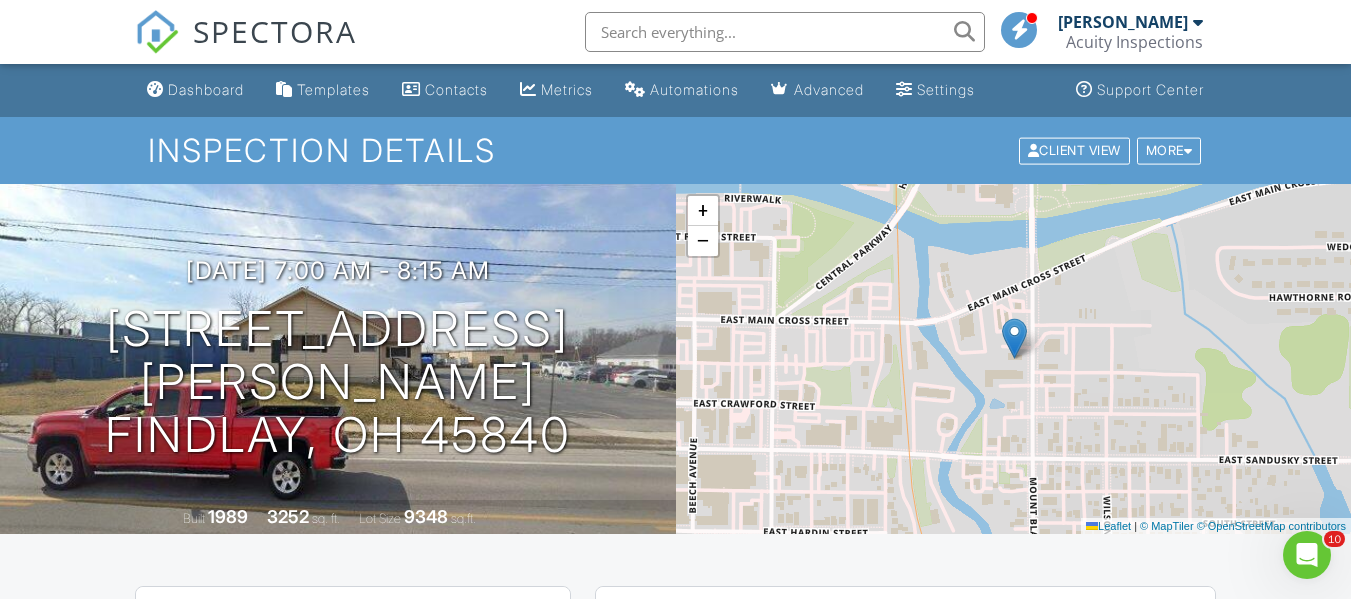 click at bounding box center [157, 32] 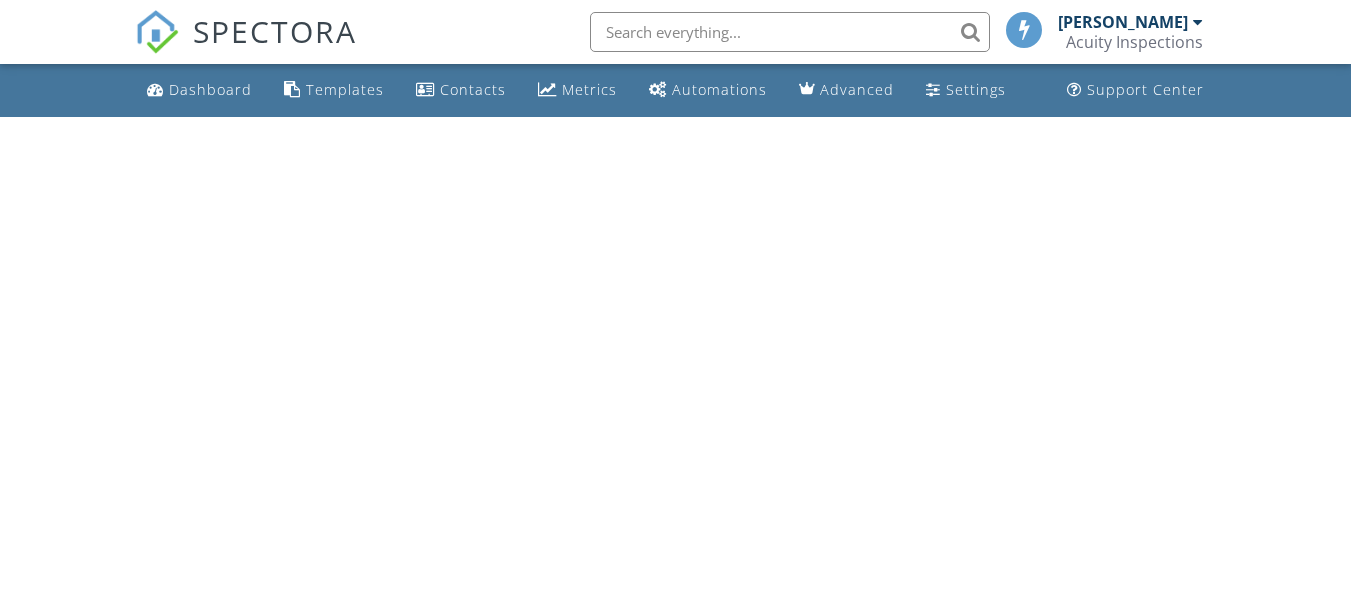 scroll, scrollTop: 0, scrollLeft: 0, axis: both 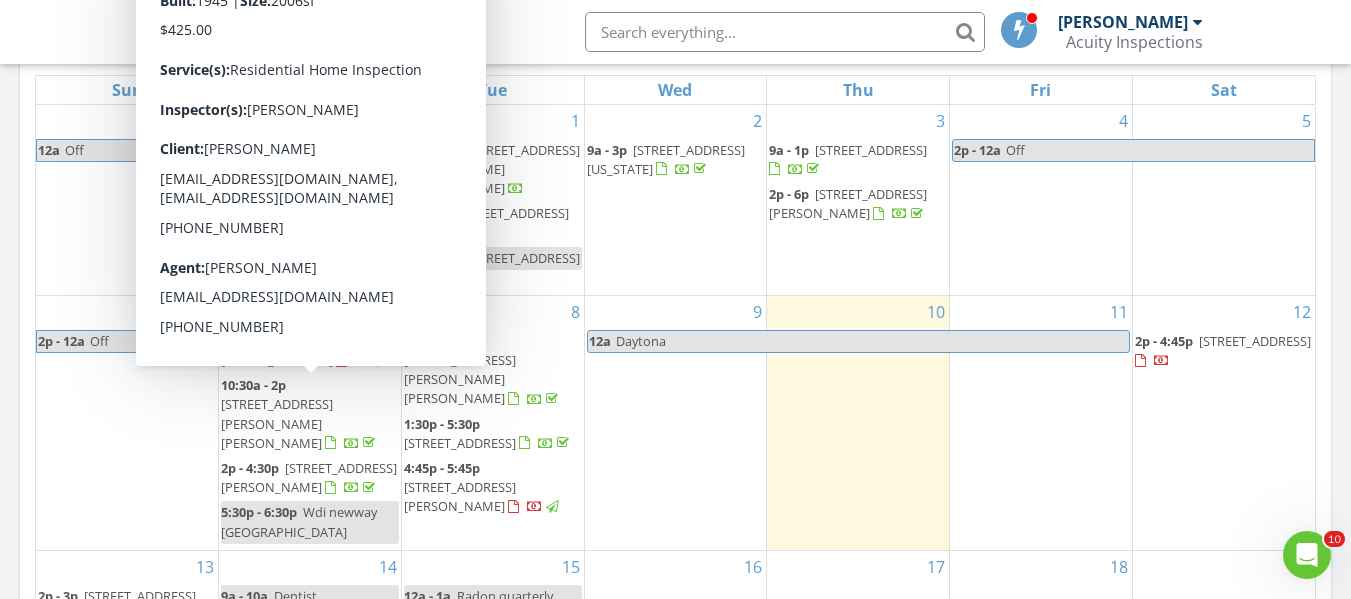 click on "4
2p - 12a
Off" at bounding box center [1041, 200] 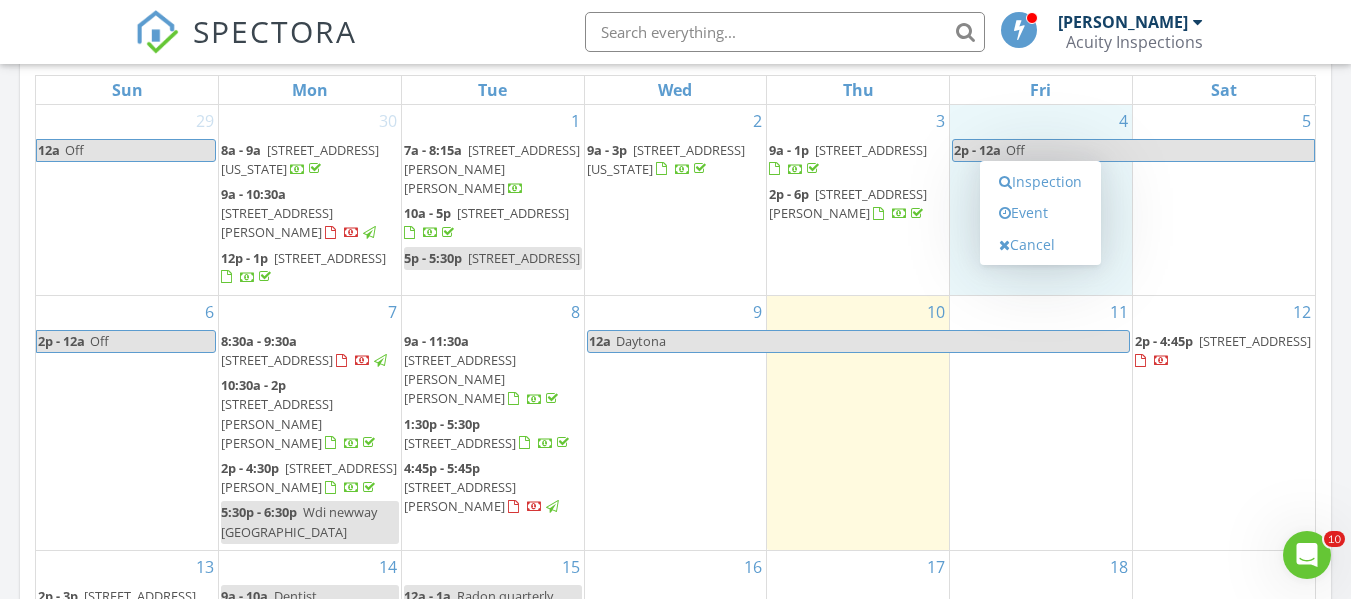click on "5" at bounding box center (1224, 200) 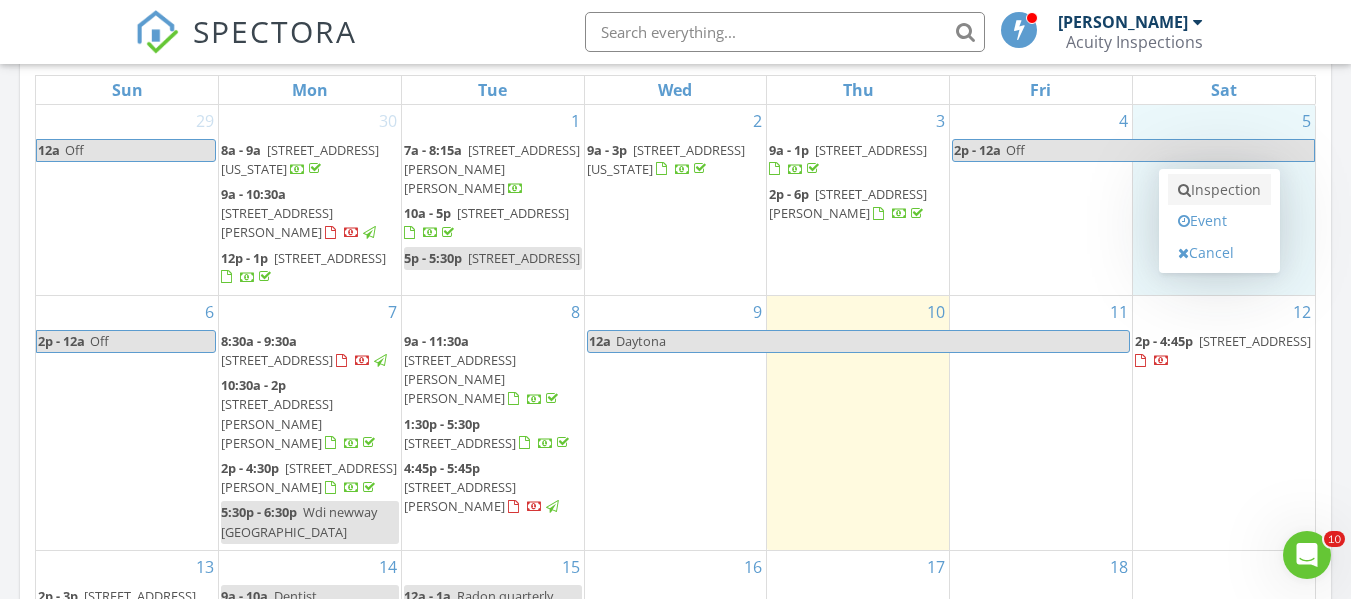 click on "Inspection" at bounding box center (1219, 190) 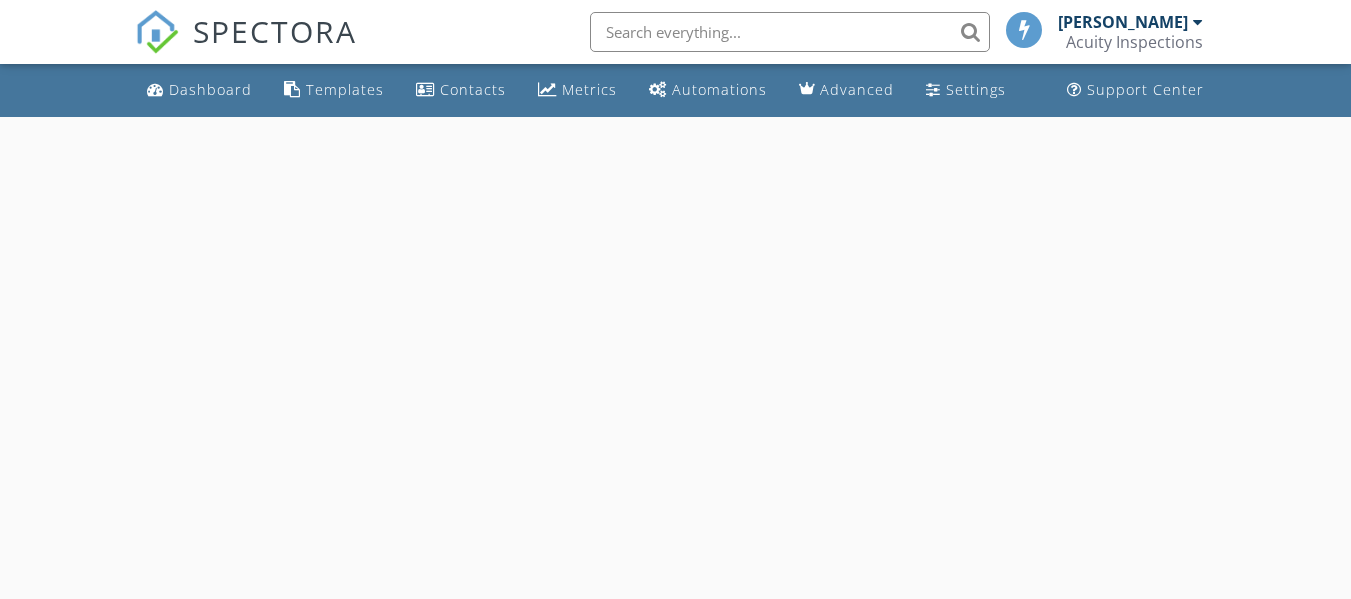 scroll, scrollTop: 0, scrollLeft: 0, axis: both 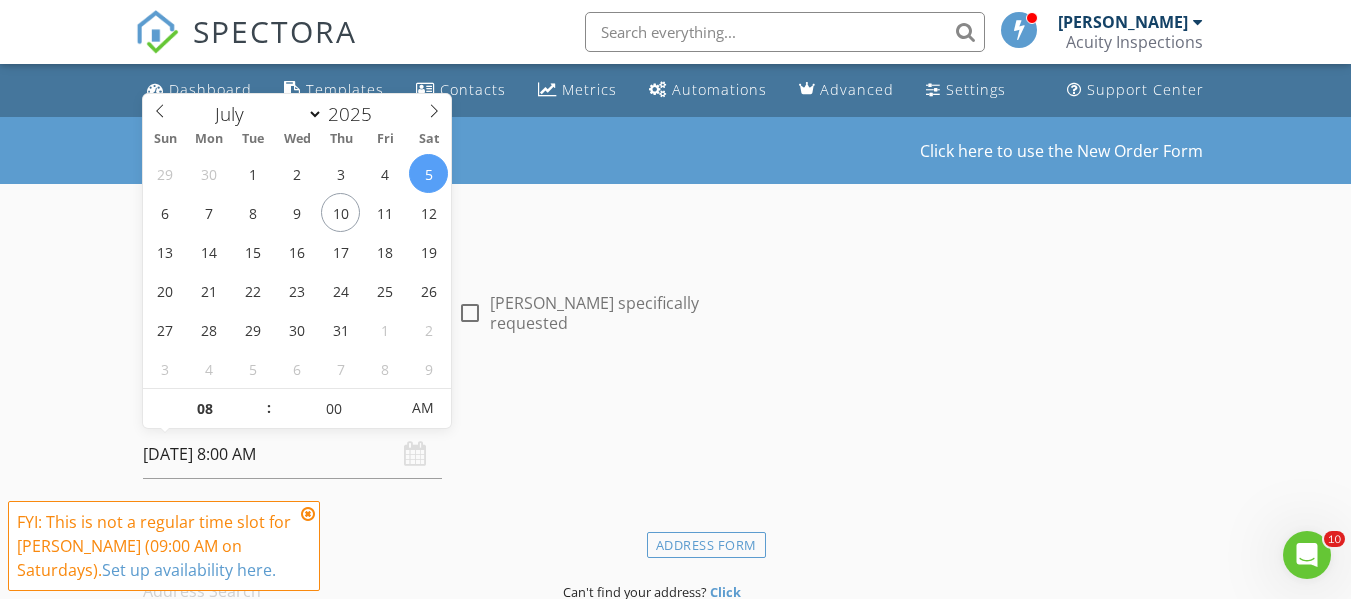 click on "07/05/2025 8:00 AM" at bounding box center (292, 454) 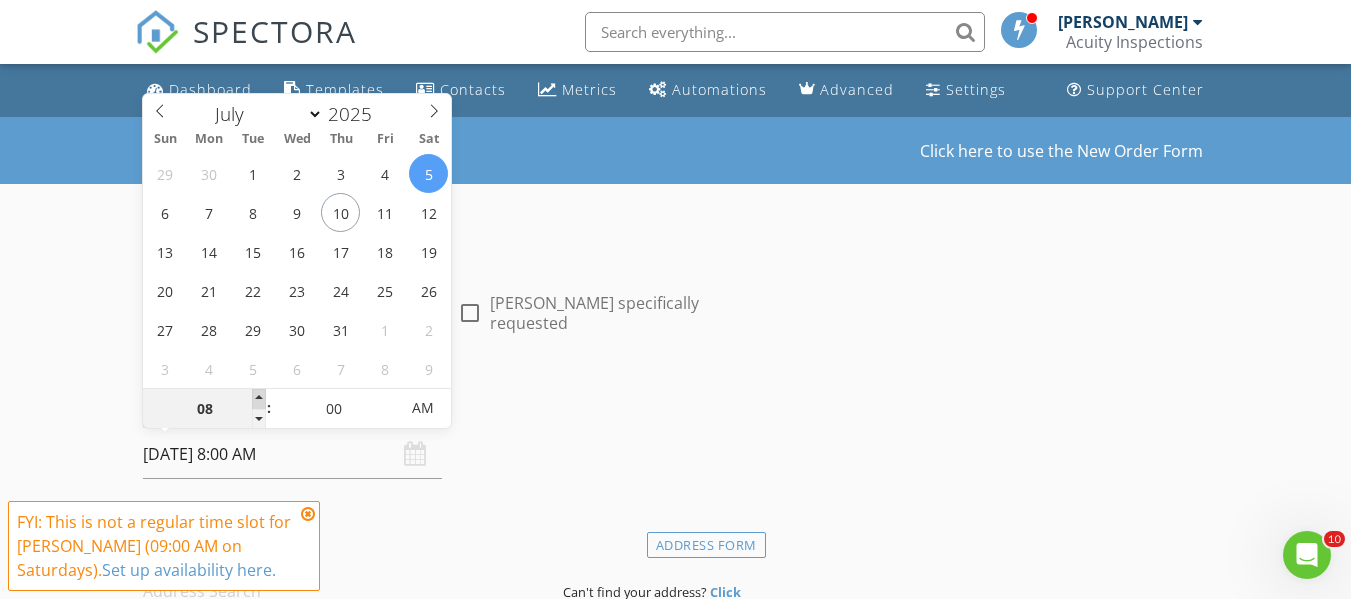 type on "09" 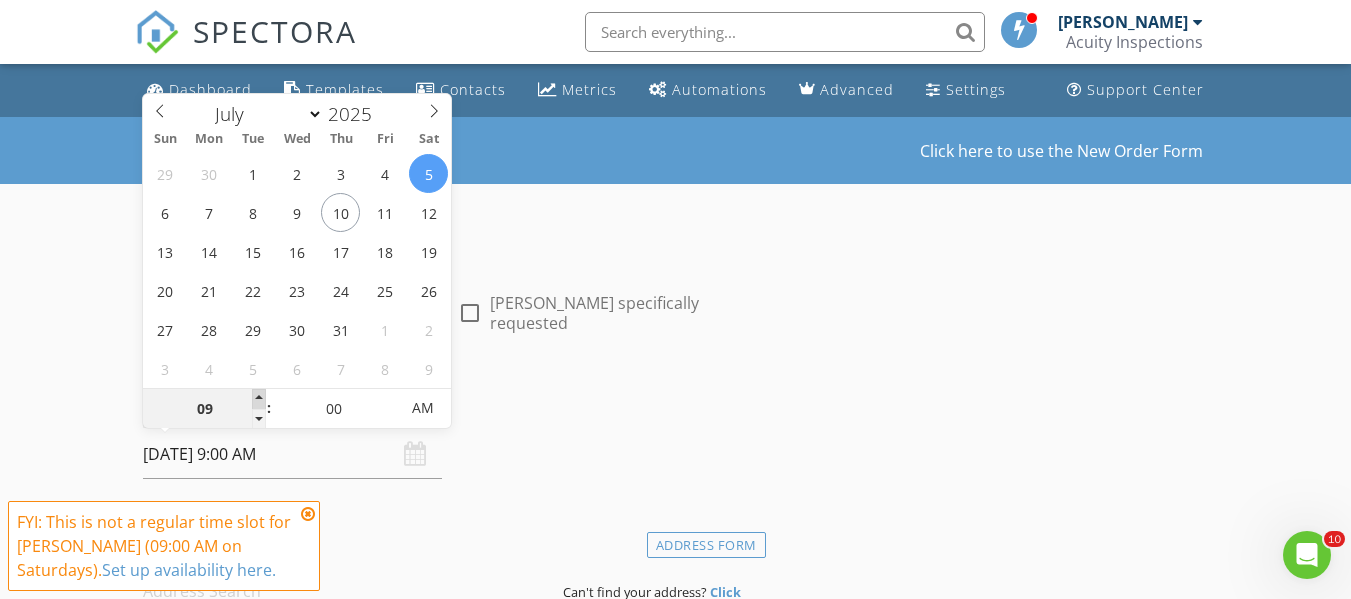 click at bounding box center [259, 399] 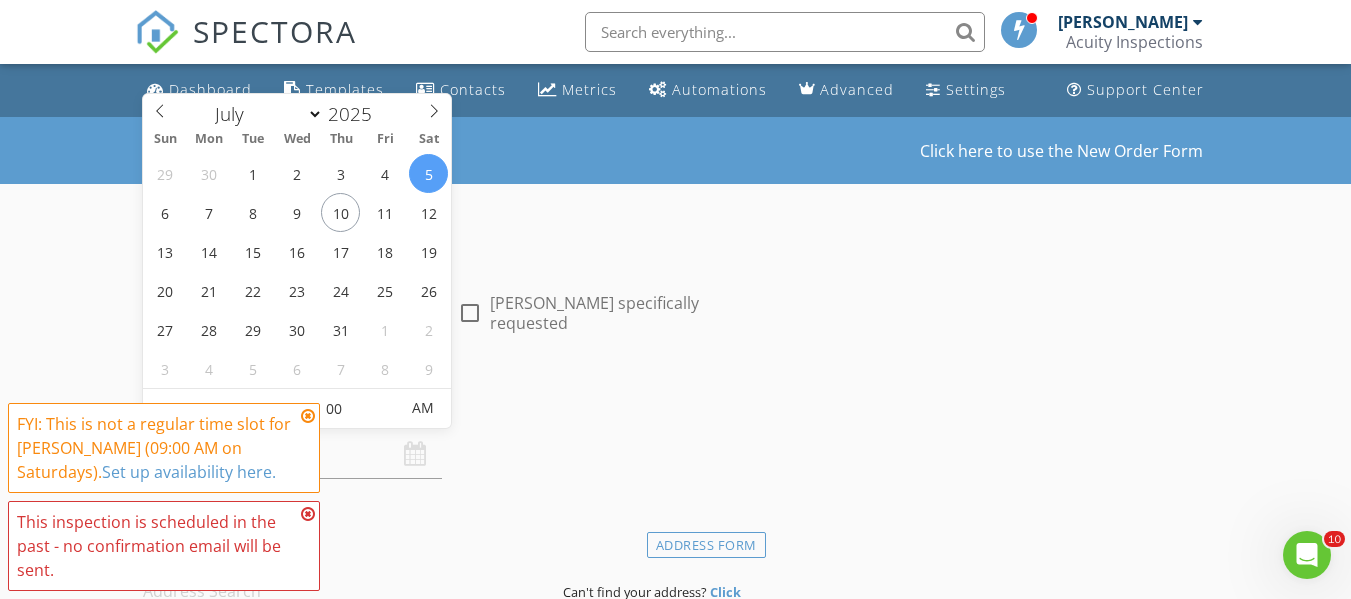 click at bounding box center [308, 416] 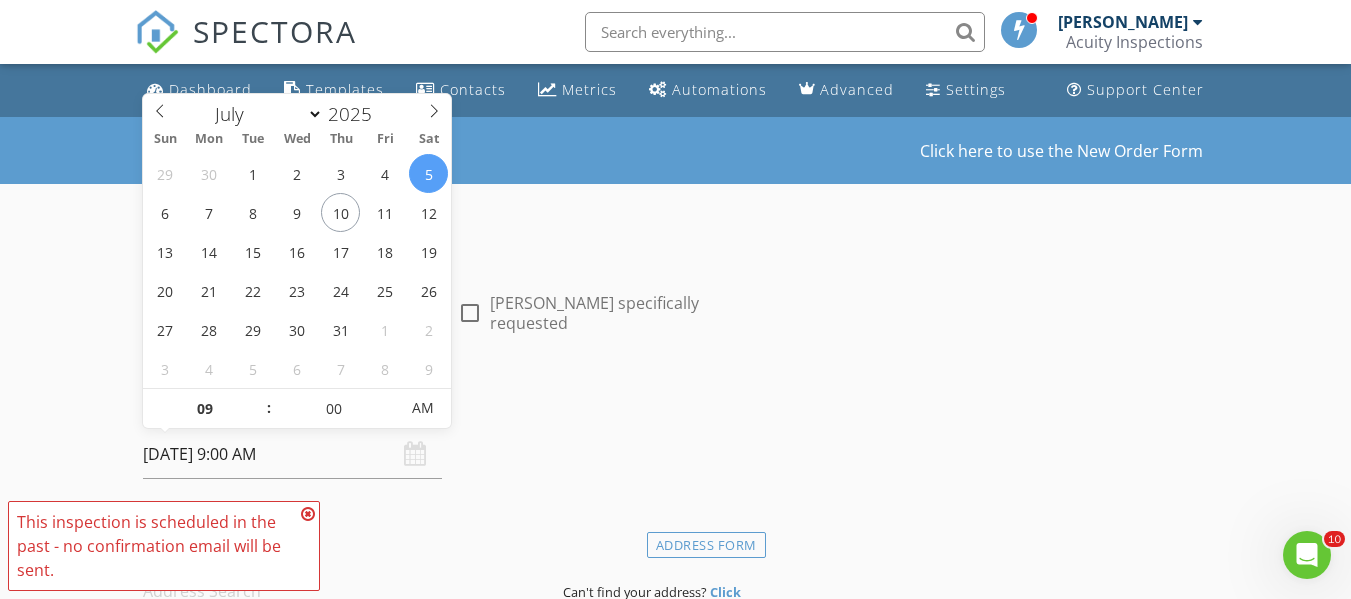 click on "07/05/2025 9:00 AM" at bounding box center [292, 454] 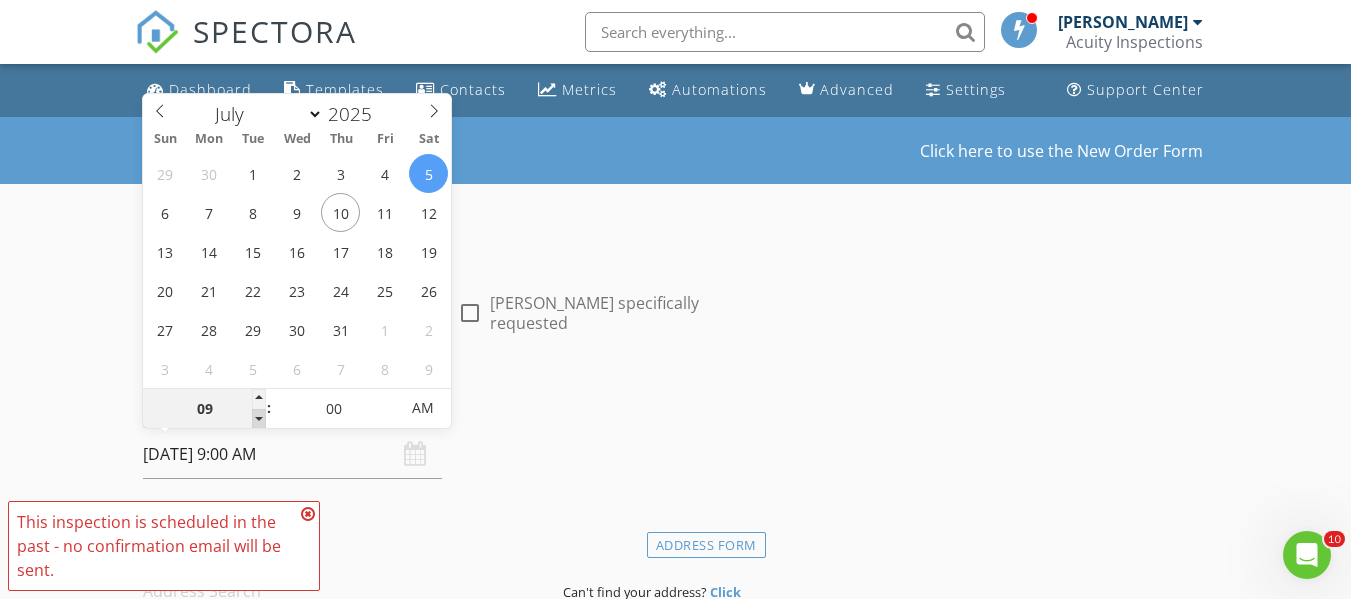 type on "08" 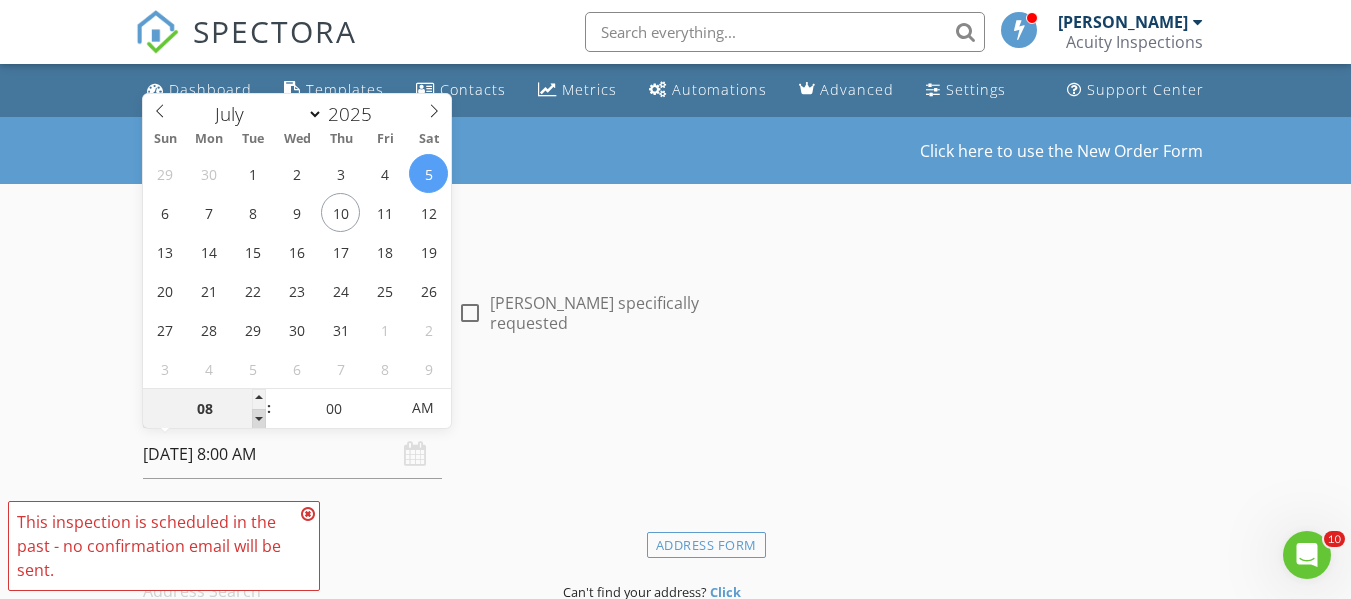 click at bounding box center (259, 419) 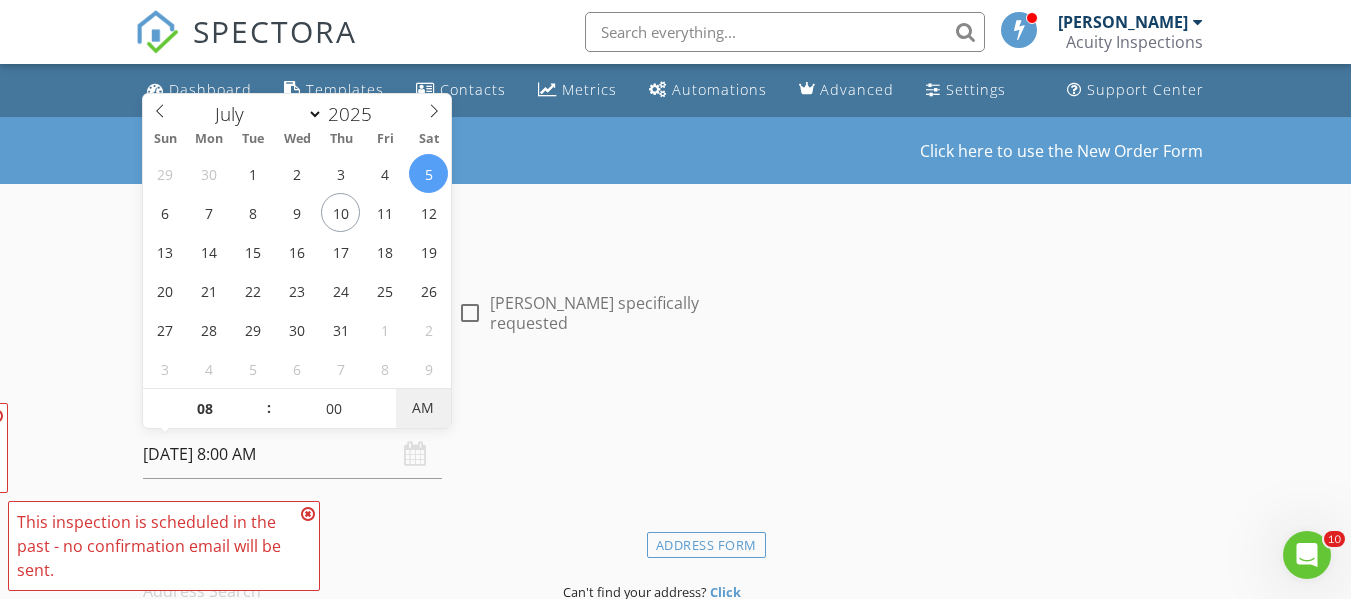 type on "[DATE] 8:00 PM" 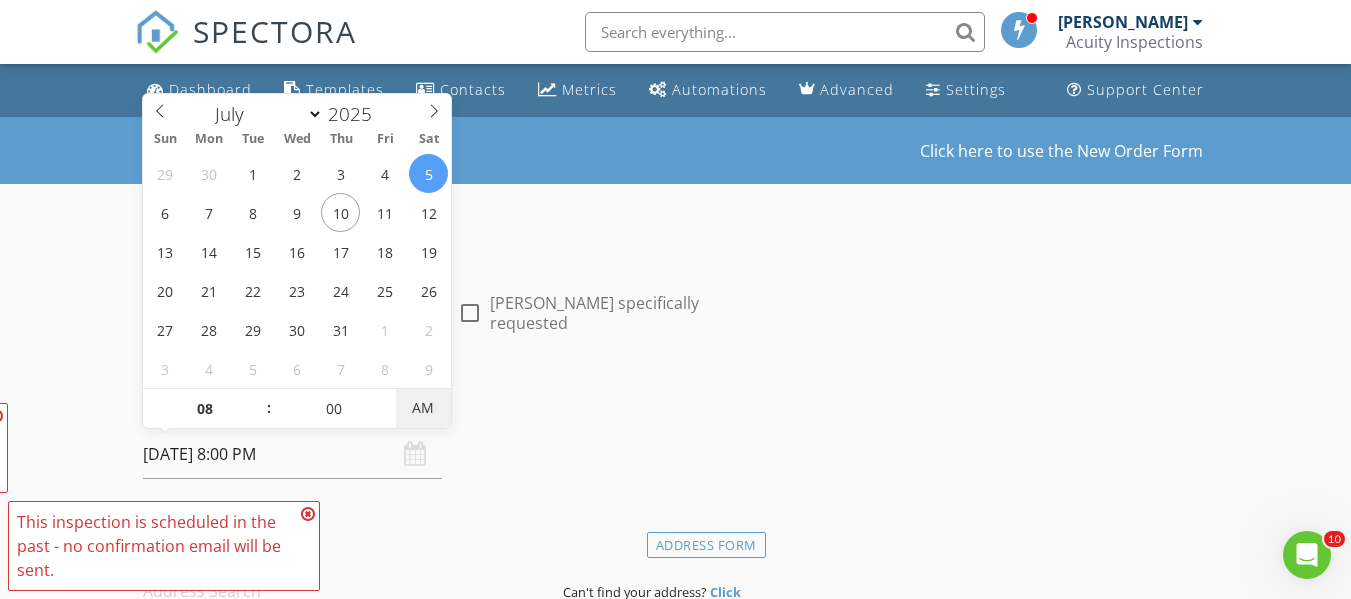 click on "AM" at bounding box center (423, 408) 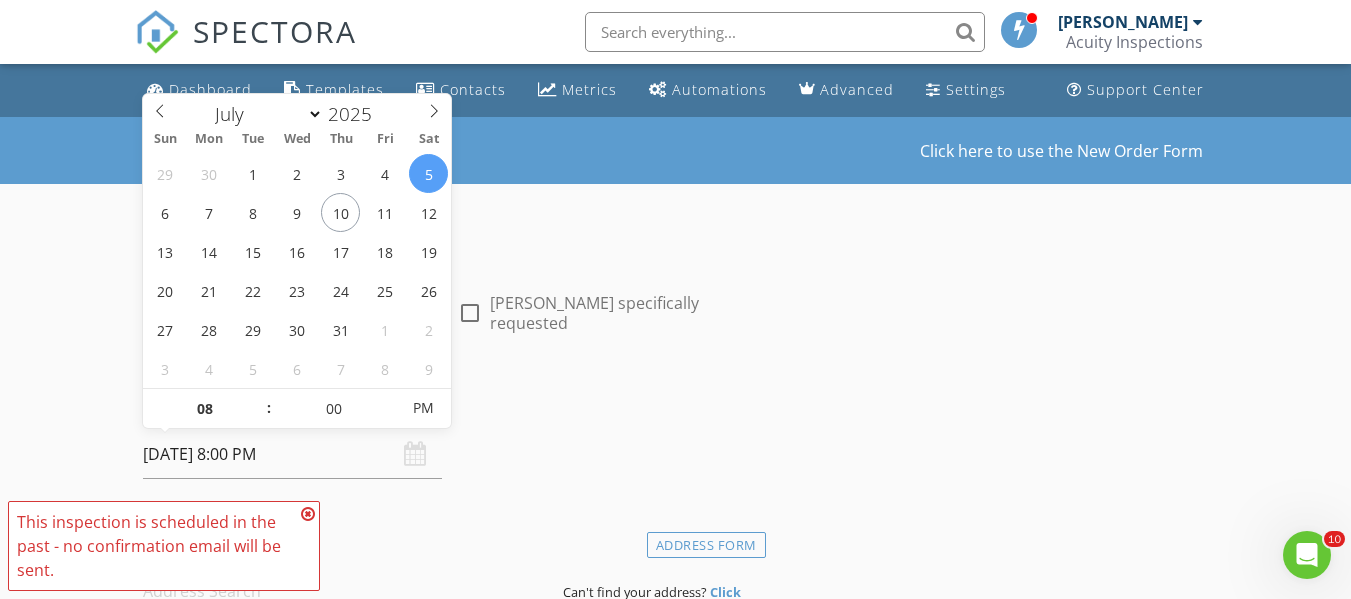 click at bounding box center [308, 514] 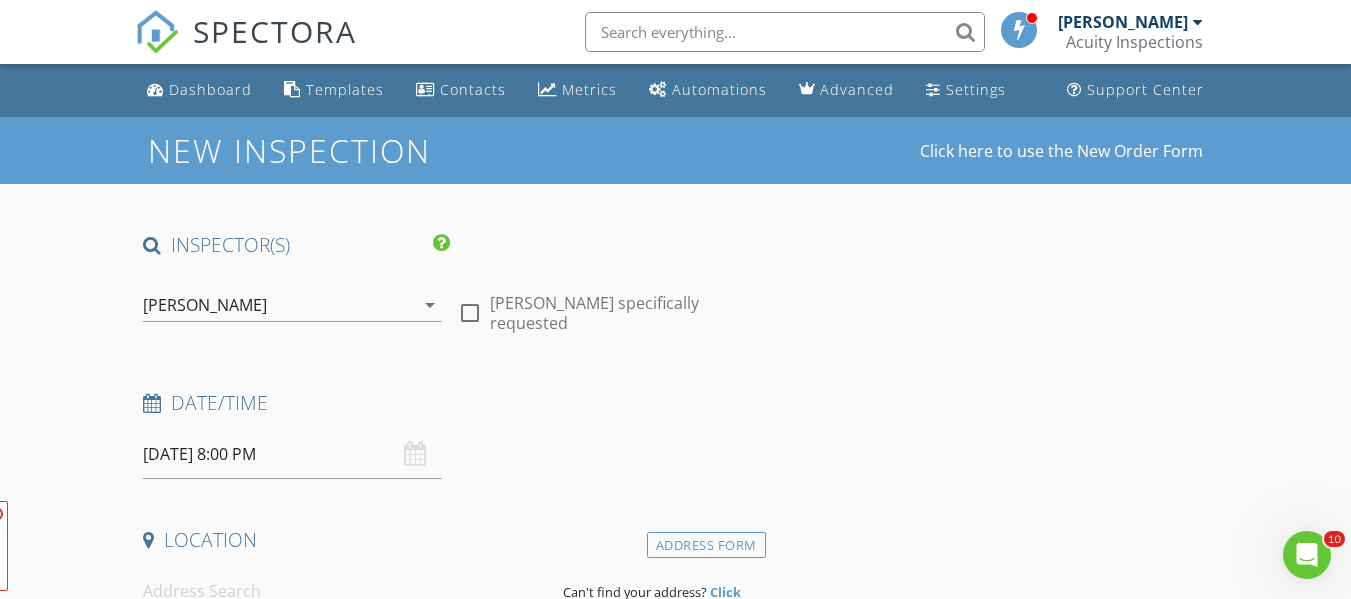 click on "FYI: This is not a regular time slot for [PERSON_NAME] (09:00 AM on Saturdays).  Set up availability here.   This inspection is scheduled in the past - no confirmation email will be sent." at bounding box center (164, 546) 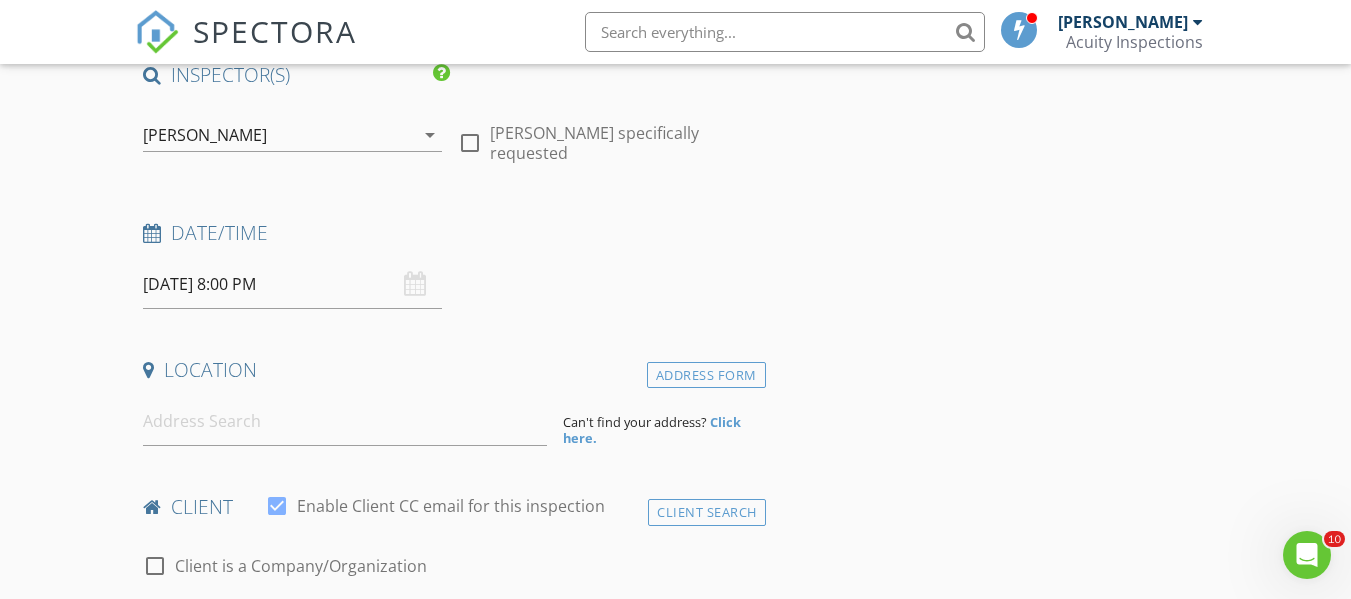 scroll, scrollTop: 171, scrollLeft: 0, axis: vertical 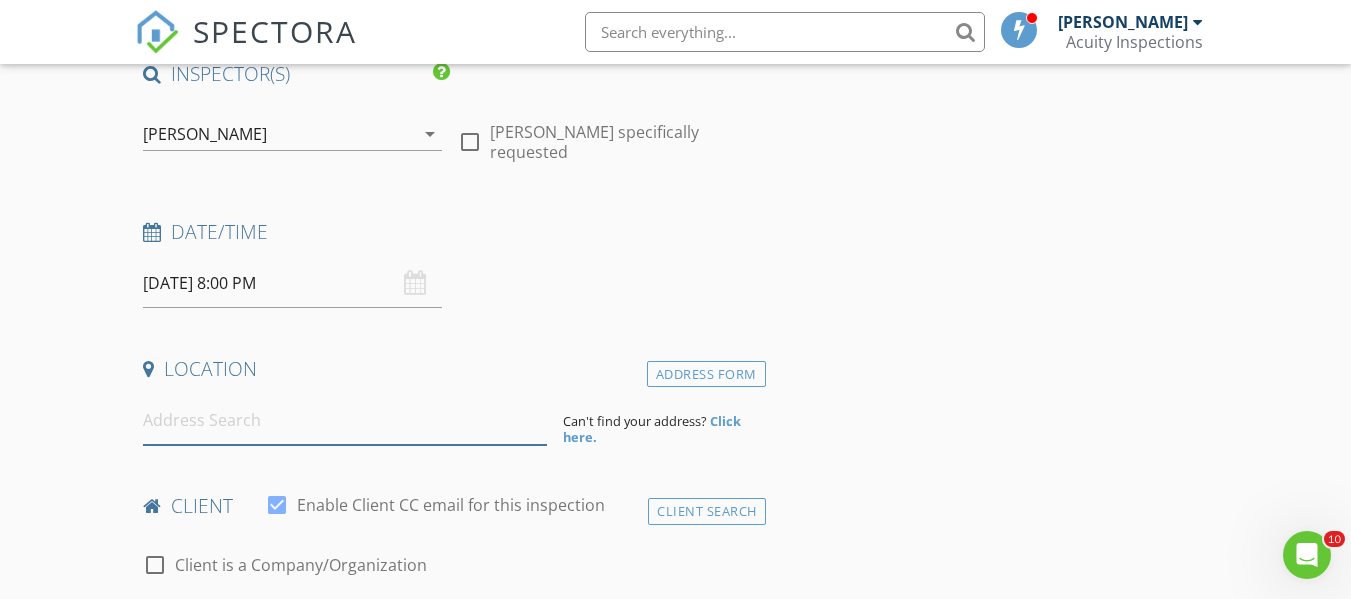 click at bounding box center (345, 420) 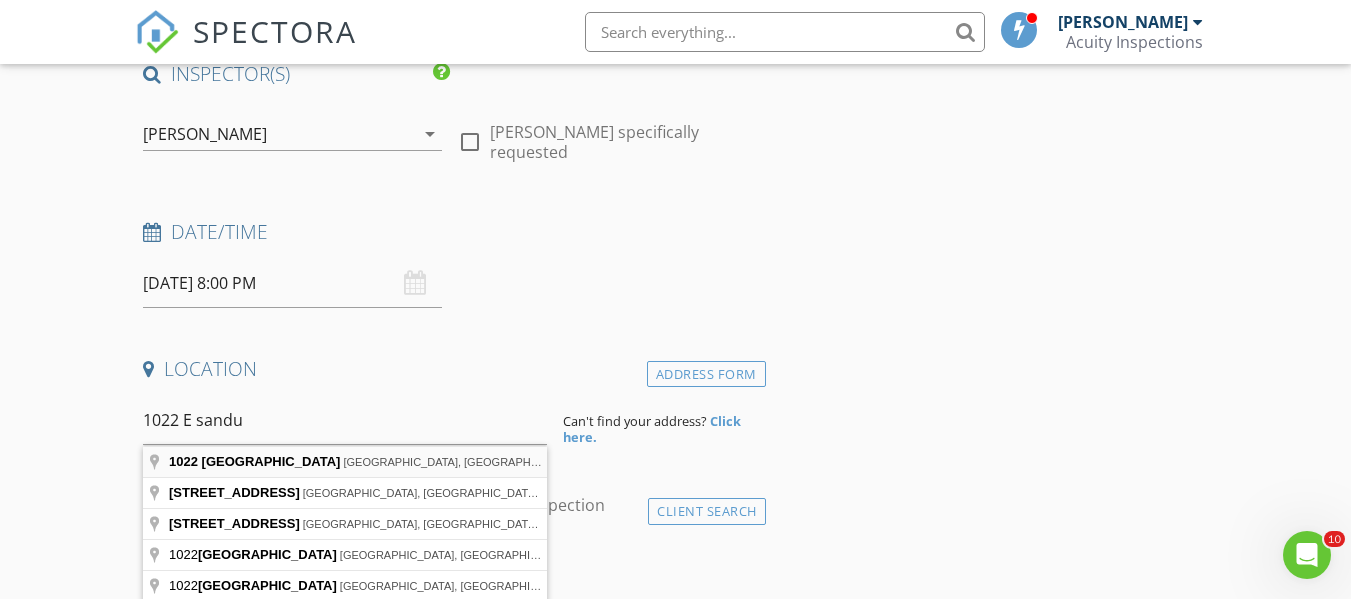 type on "[STREET_ADDRESS]" 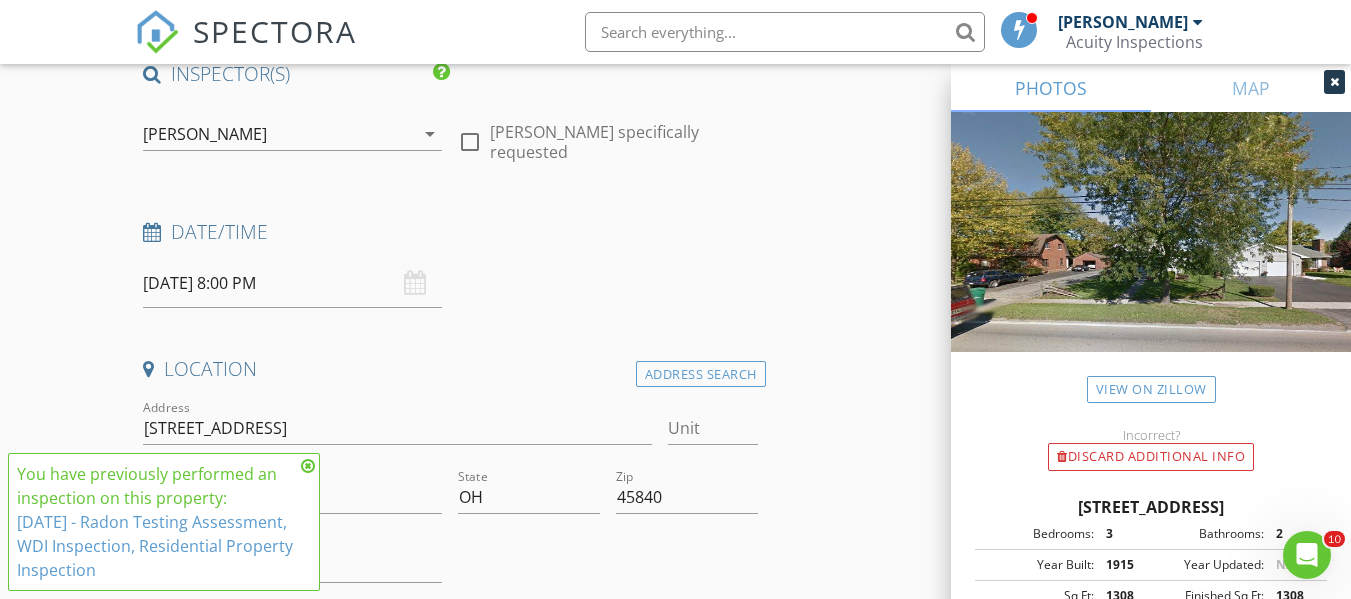 click at bounding box center (308, 466) 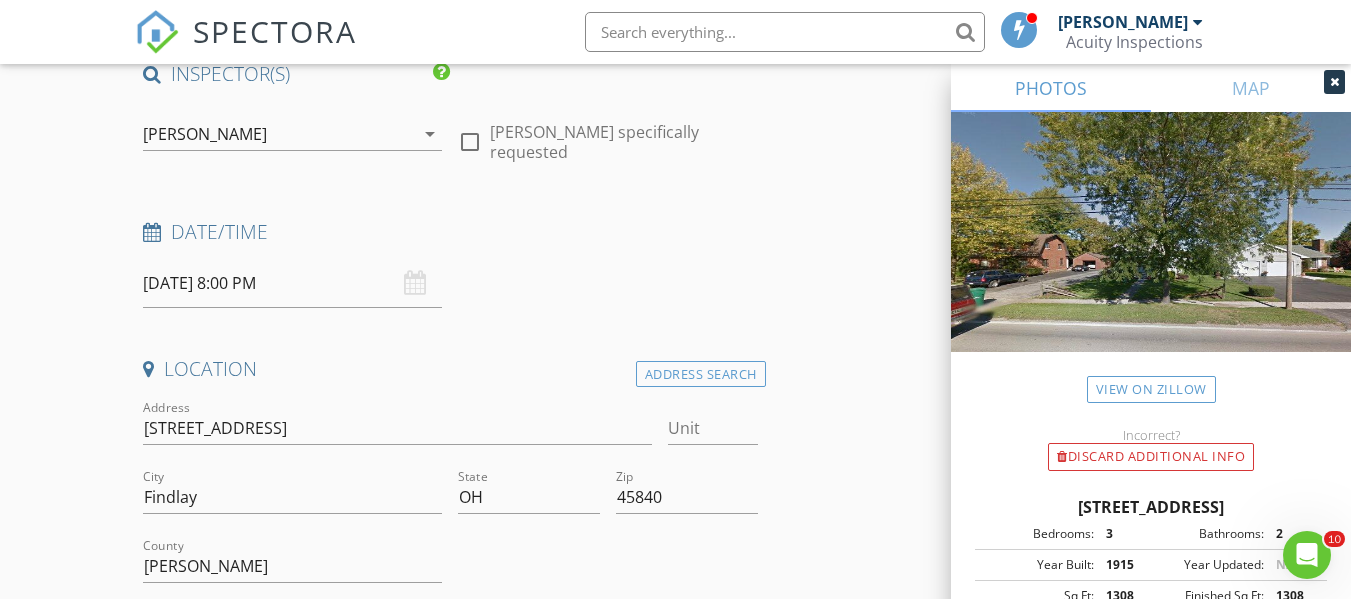 click on "INSPECTOR(S)
check_box   [PERSON_NAME]   PRIMARY   [PERSON_NAME] arrow_drop_down   check_box_outline_blank [PERSON_NAME] specifically requested
Date/Time
[DATE] 8:00 PM
Location
Address Search       Address [STREET_ADDRESS][US_STATE]   County Hancock     Square Feet 1308   Year Built 1915   Foundation arrow_drop_down     [PERSON_NAME]     32.1 miles     (an hour)
client
check_box Enable Client CC email for this inspection   Client Search     check_box_outline_blank Client is a Company/Organization     First Name   Last Name   Email   CC Email   Phone           Notes   Private Notes
ADD ADDITIONAL client
SERVICES
check_box_outline_blank   Residential Home Inspection   General Visual Home Inspection check_box_outline_blank" at bounding box center (675, 1734) 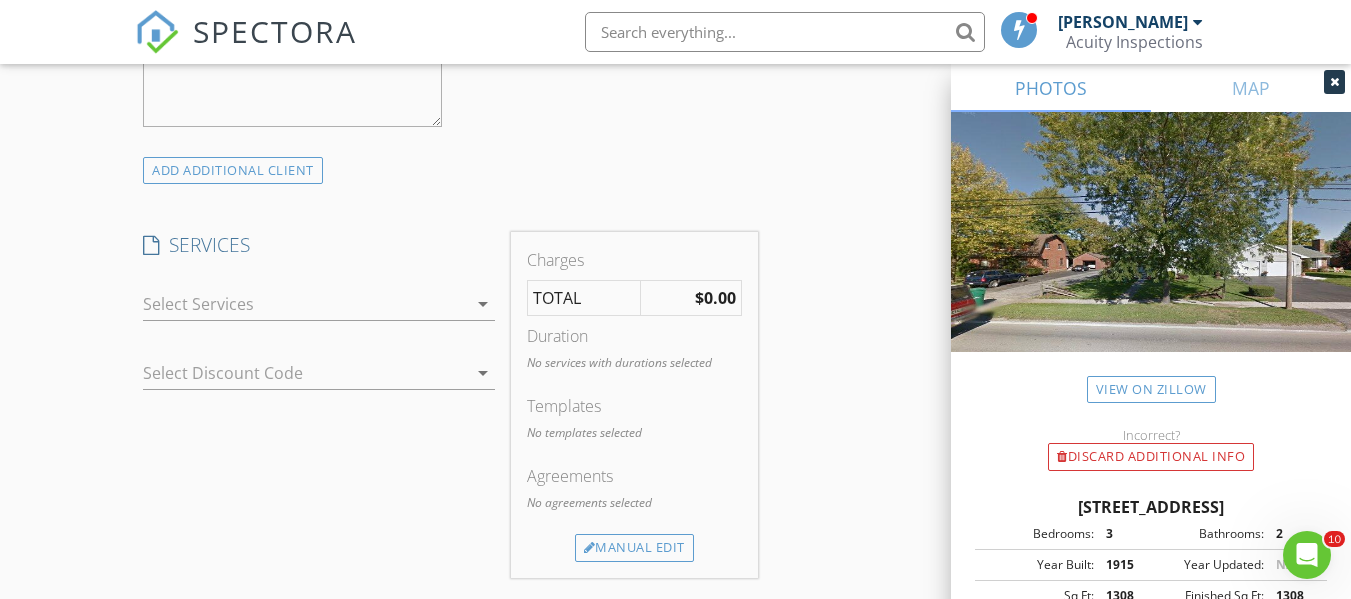 scroll, scrollTop: 1475, scrollLeft: 0, axis: vertical 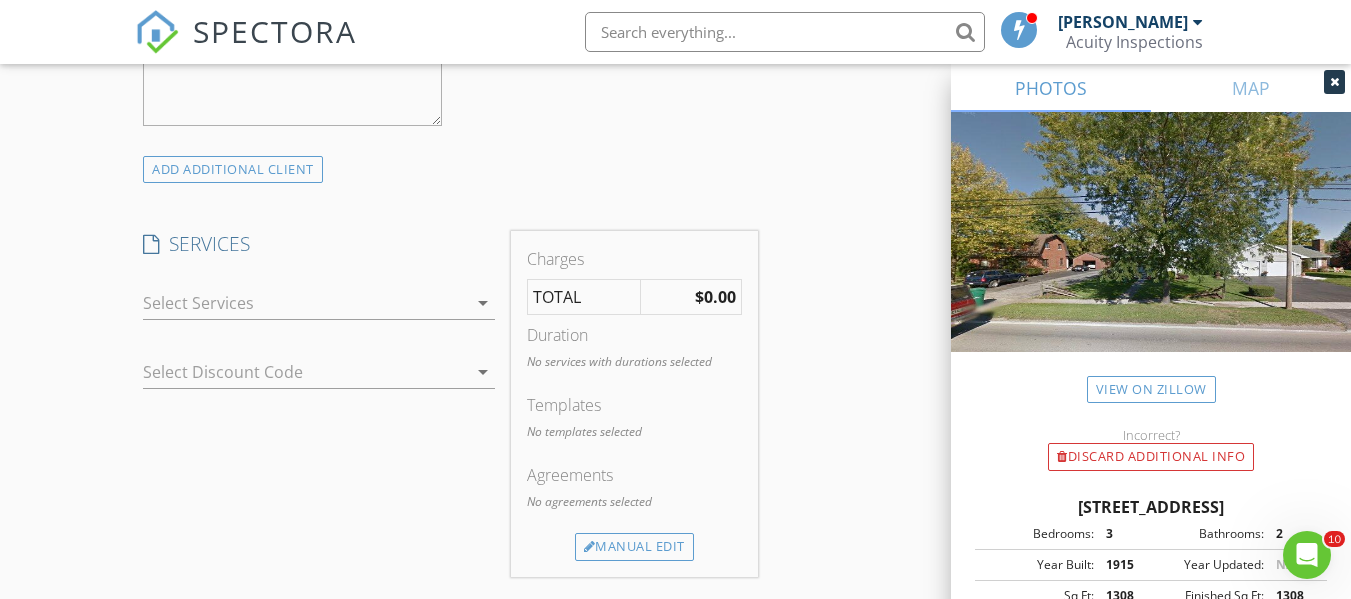 click on "arrow_drop_down" at bounding box center [319, 303] 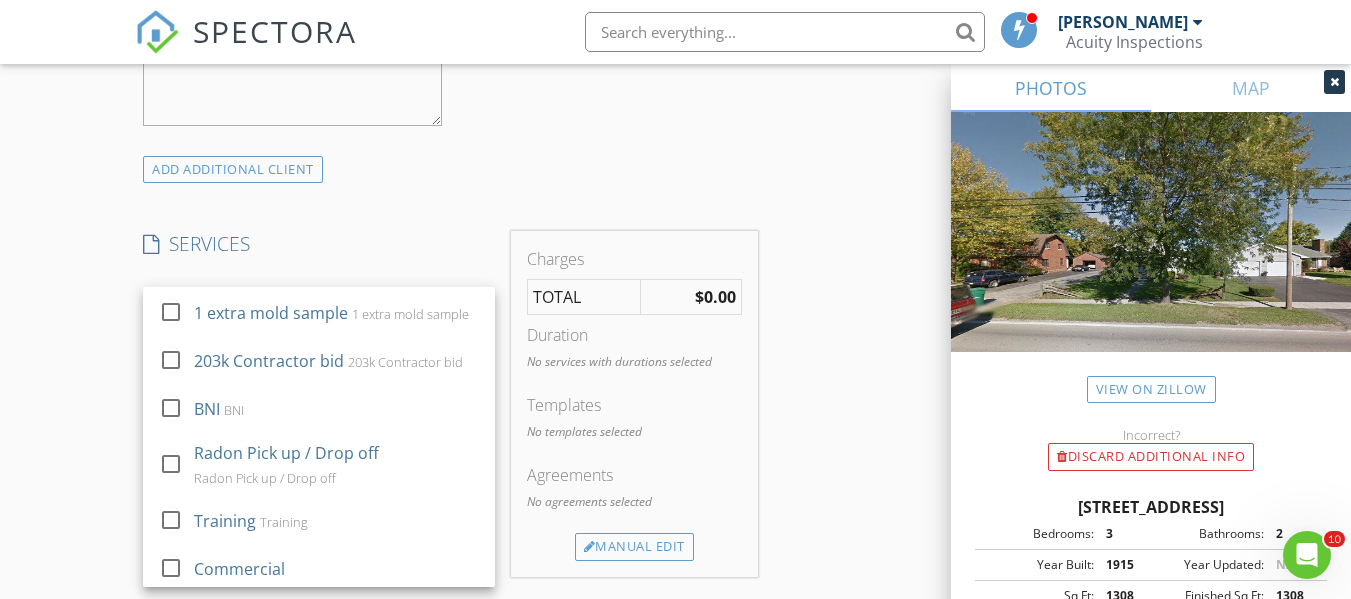 scroll, scrollTop: 656, scrollLeft: 0, axis: vertical 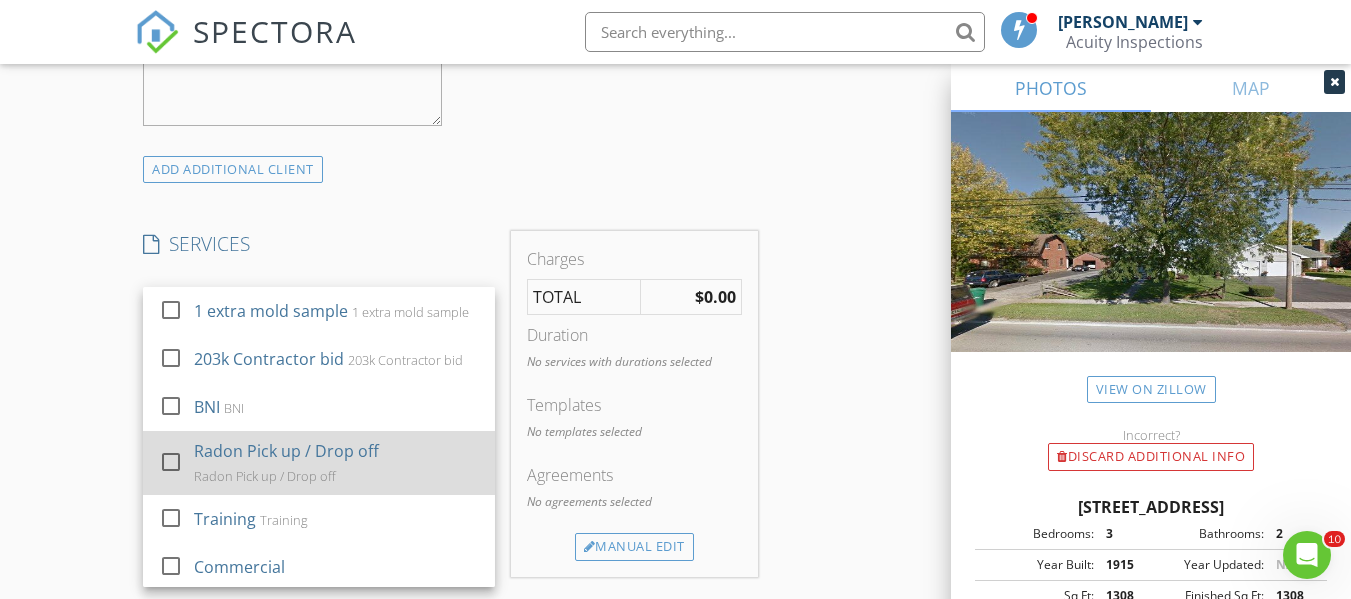 click on "Radon Pick up / Drop off" at bounding box center (286, 451) 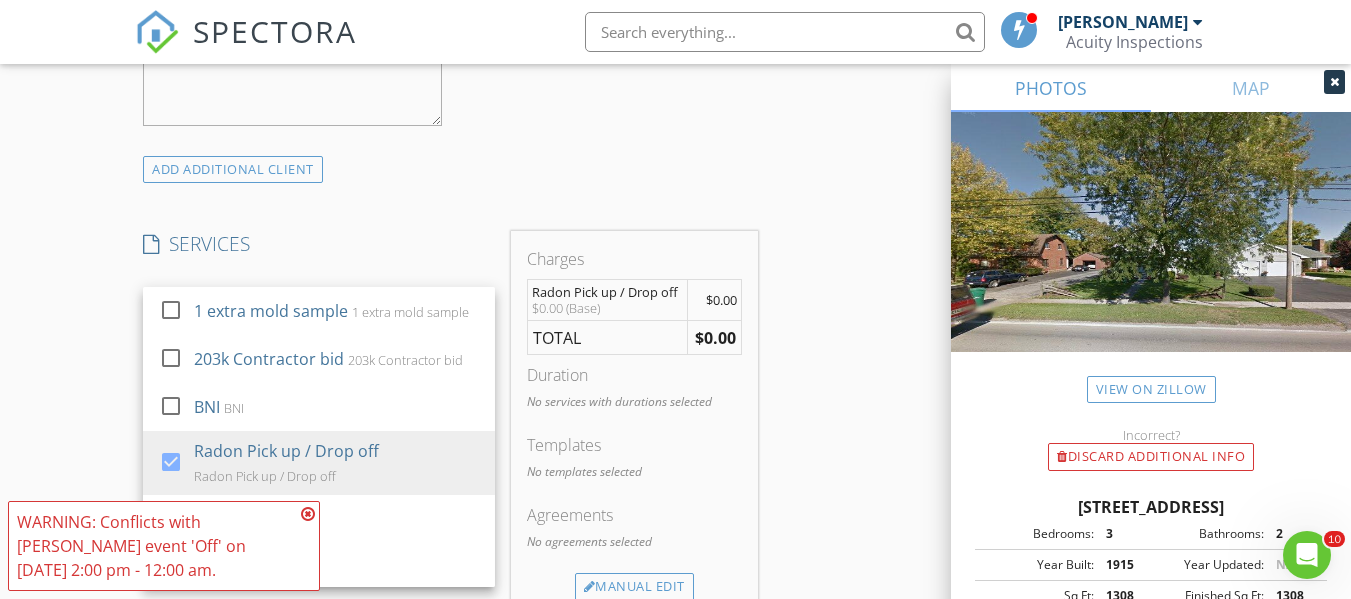 click at bounding box center [308, 514] 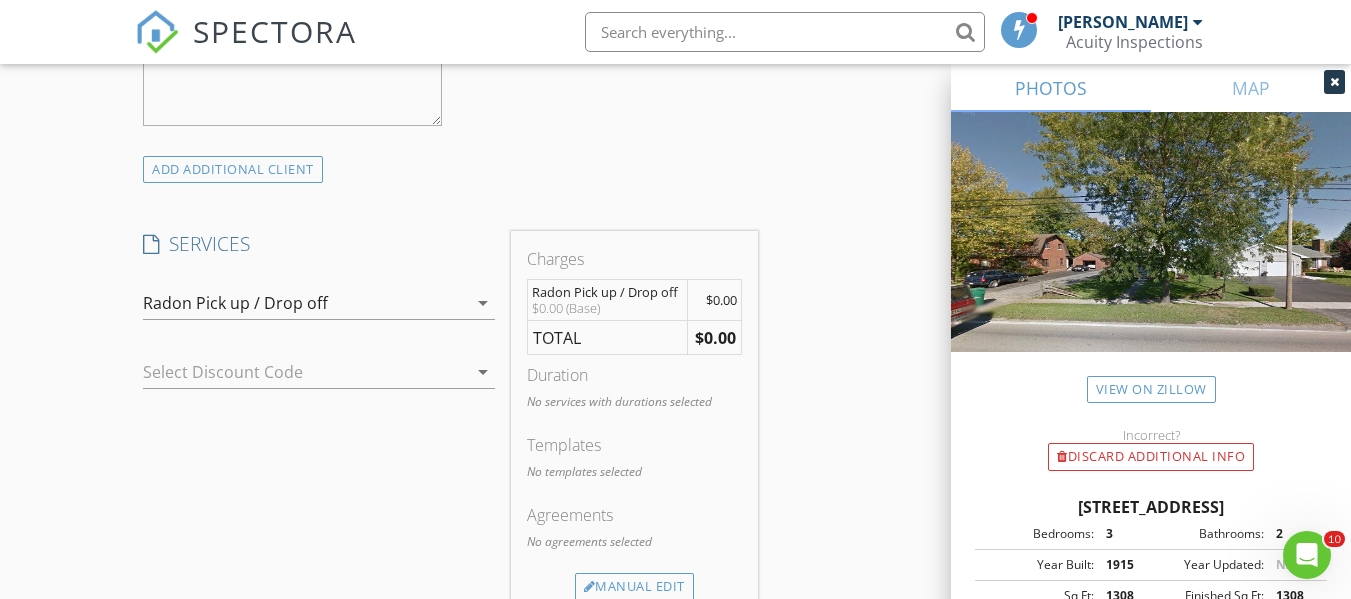click on "INSPECTOR(S)
check_box   Ryan Fennell   PRIMARY   Ryan Fennell arrow_drop_down   check_box_outline_blank Ryan Fennell specifically requested
Date/Time
07/05/2025 8:00 PM
Location
Address Search       Address 1022 E Sandusky St   Unit   City Findlay   State OH   Zip 45840   County Hancock     Square Feet 1308   Year Built 1915   Foundation arrow_drop_down     Ryan Fennell     32.1 miles     (an hour)
client
check_box Enable Client CC email for this inspection   Client Search     check_box_outline_blank Client is a Company/Organization     First Name   Last Name   Email   CC Email   Phone           Notes   Private Notes
ADD ADDITIONAL client
SERVICES
check_box_outline_blank   Residential Home Inspection   General Visual Home Inspection check_box_outline_blank" at bounding box center [675, 451] 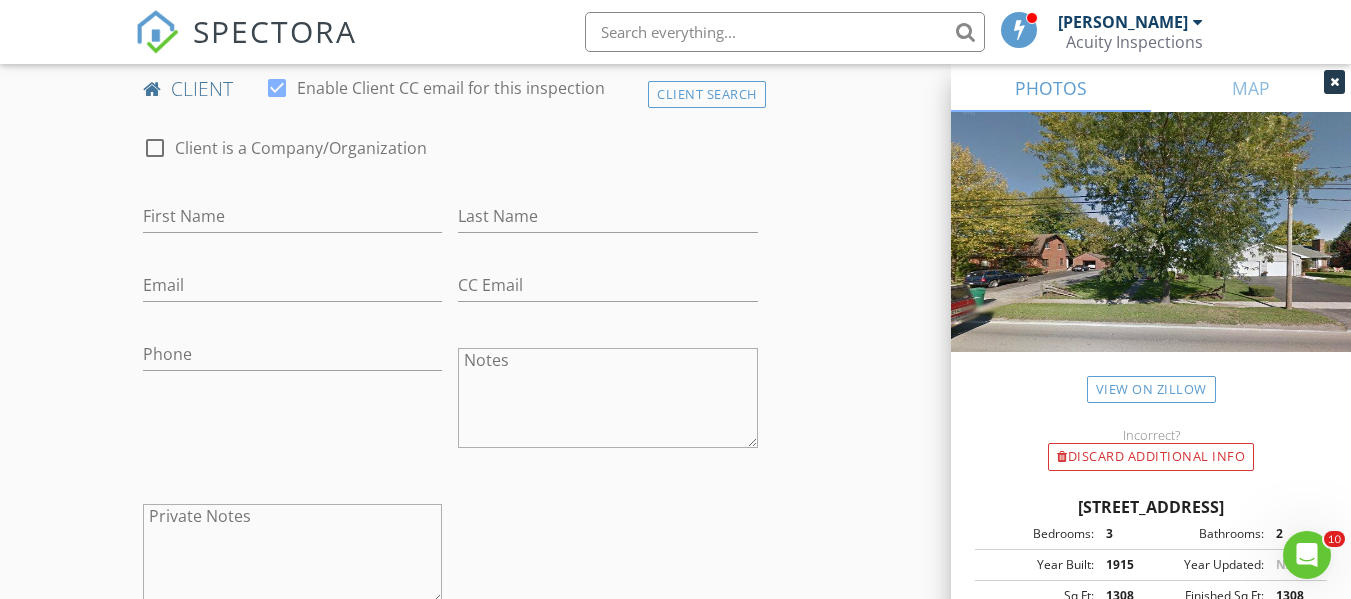 scroll, scrollTop: 985, scrollLeft: 0, axis: vertical 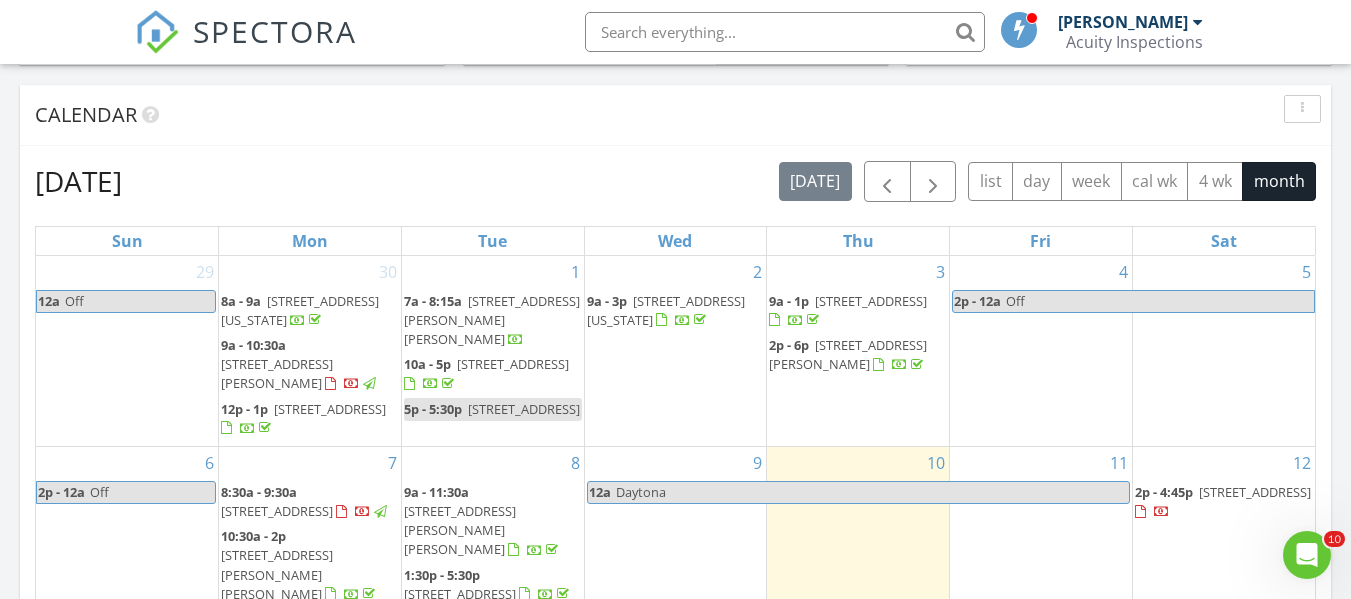 click on "5" at bounding box center (1224, 351) 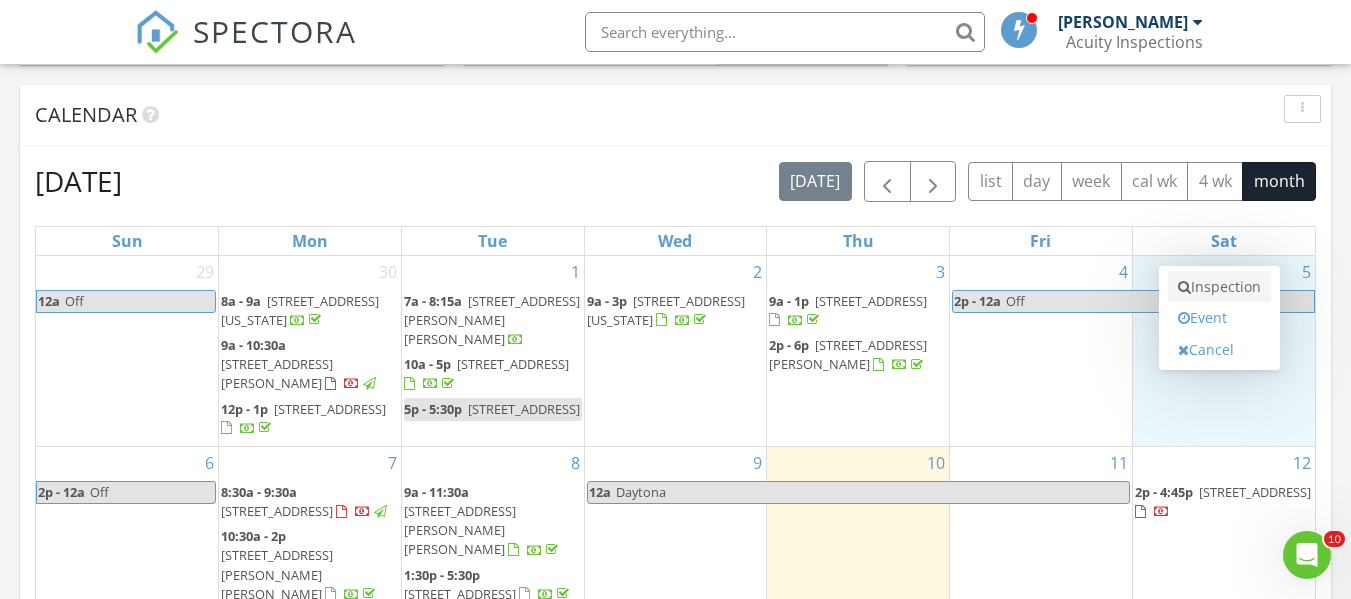 click on "Inspection" at bounding box center (1219, 287) 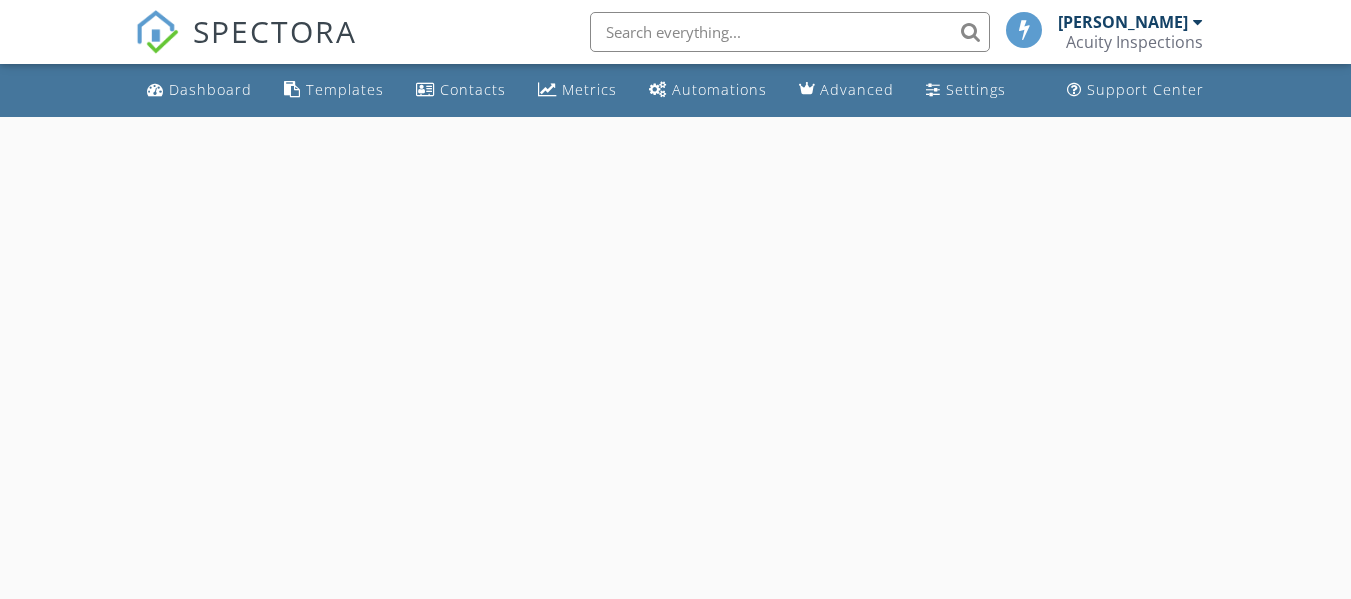scroll, scrollTop: 0, scrollLeft: 0, axis: both 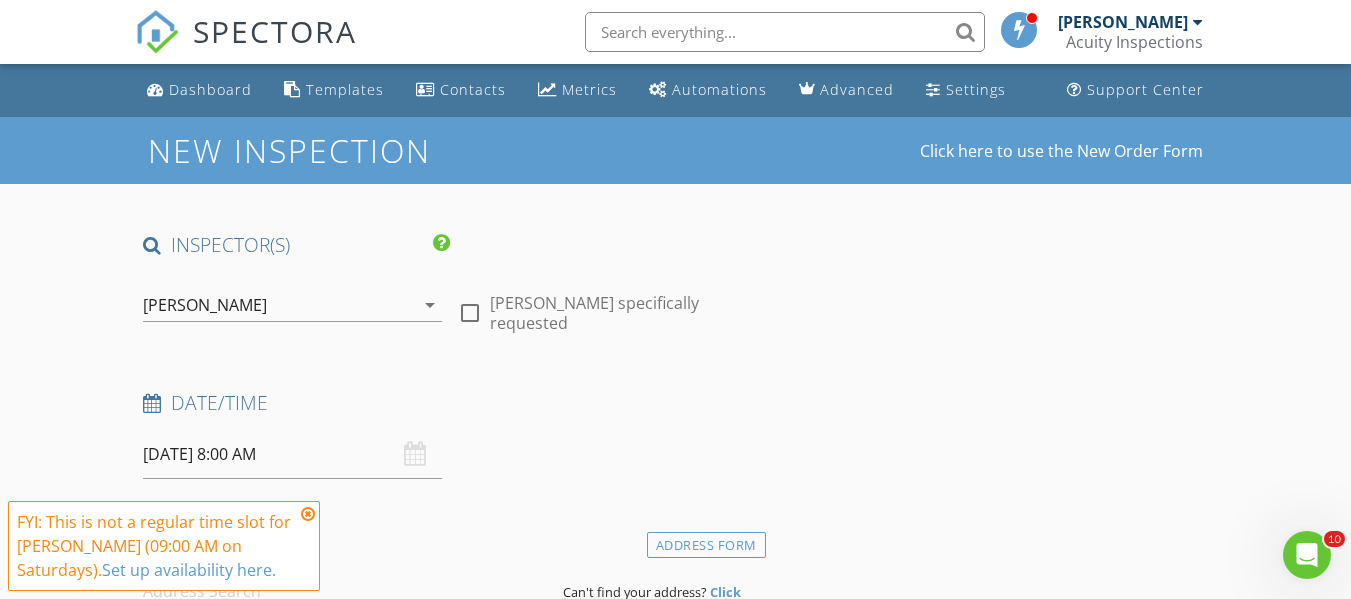 click at bounding box center (308, 514) 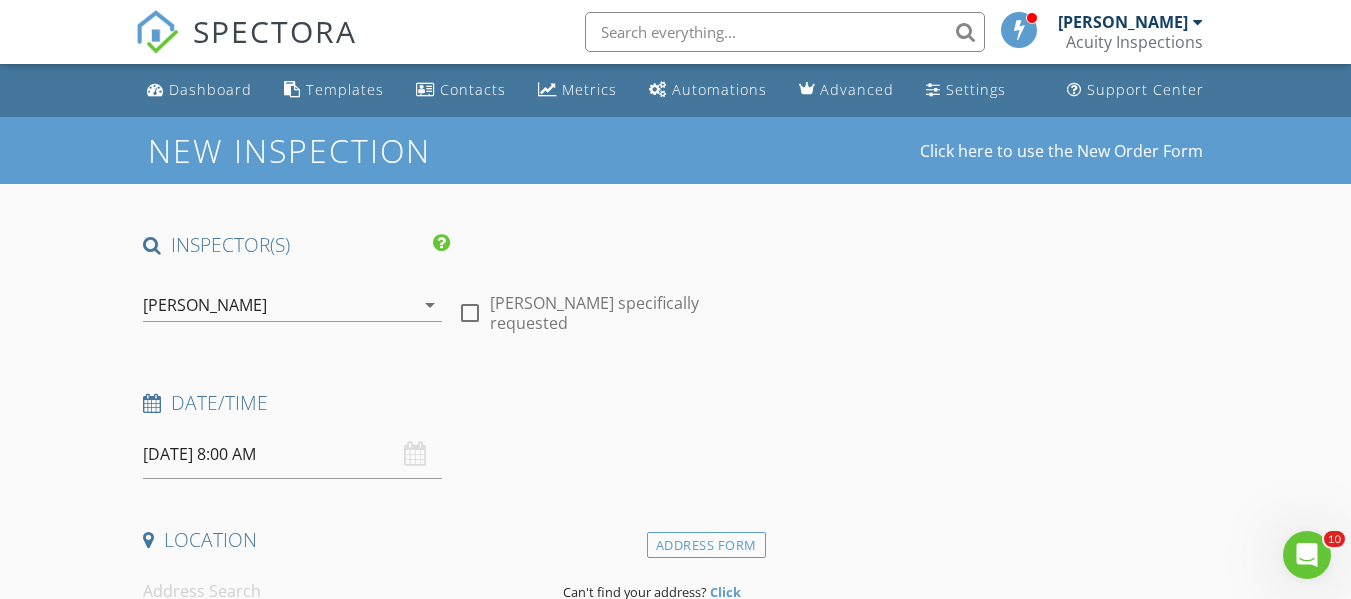 click on "[DATE] 8:00 AM" at bounding box center (292, 454) 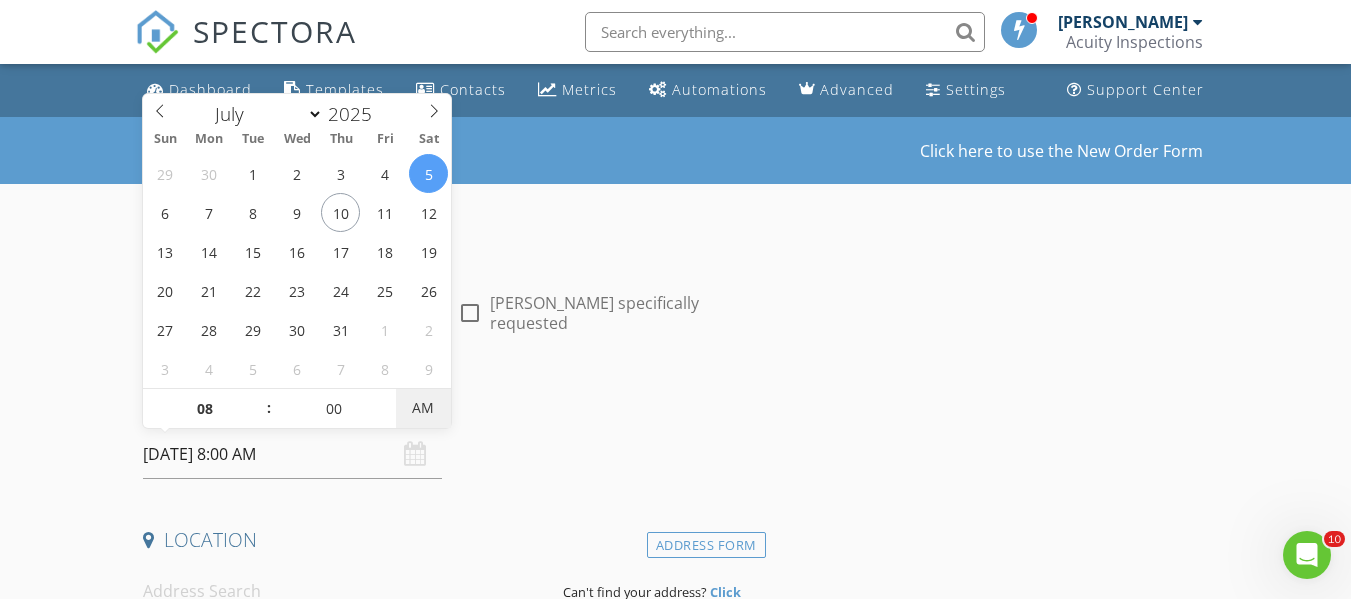 type on "[DATE] 8:00 PM" 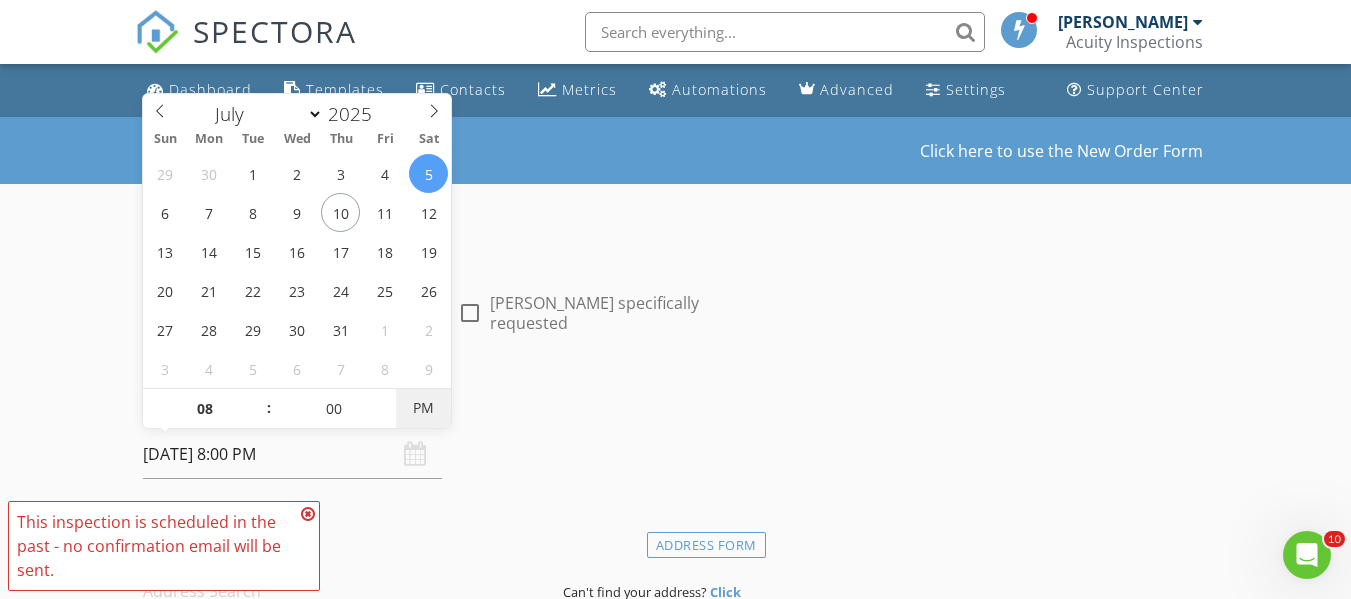 click on "PM" at bounding box center (423, 408) 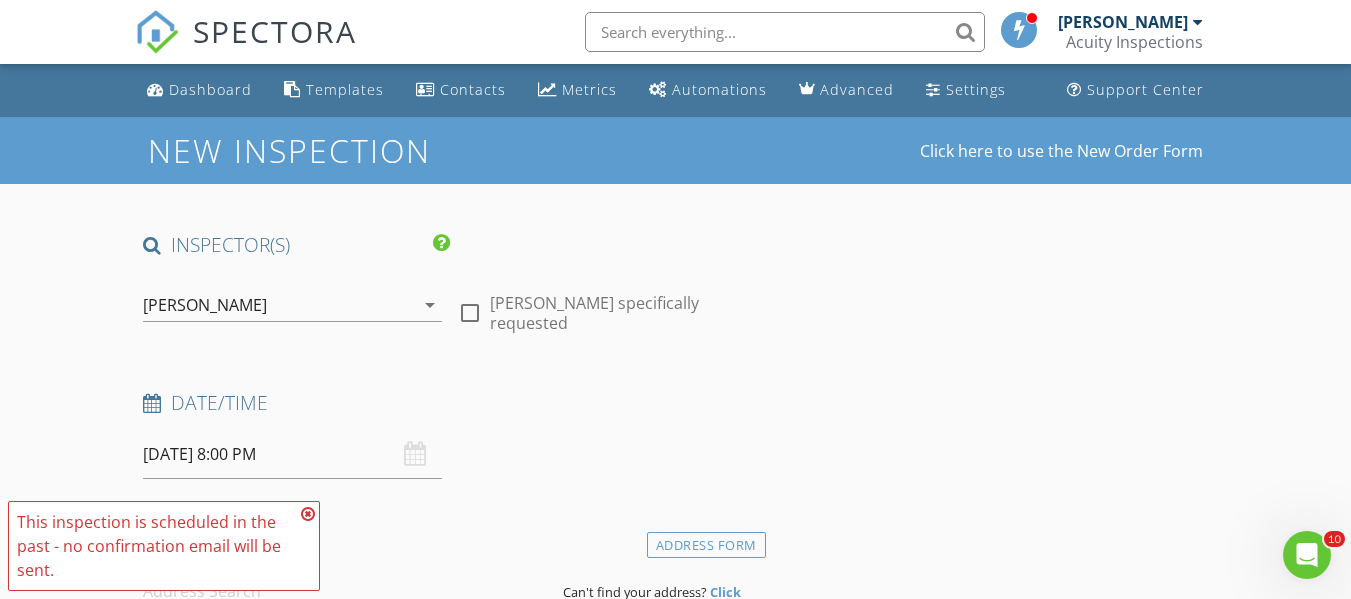 click at bounding box center [308, 514] 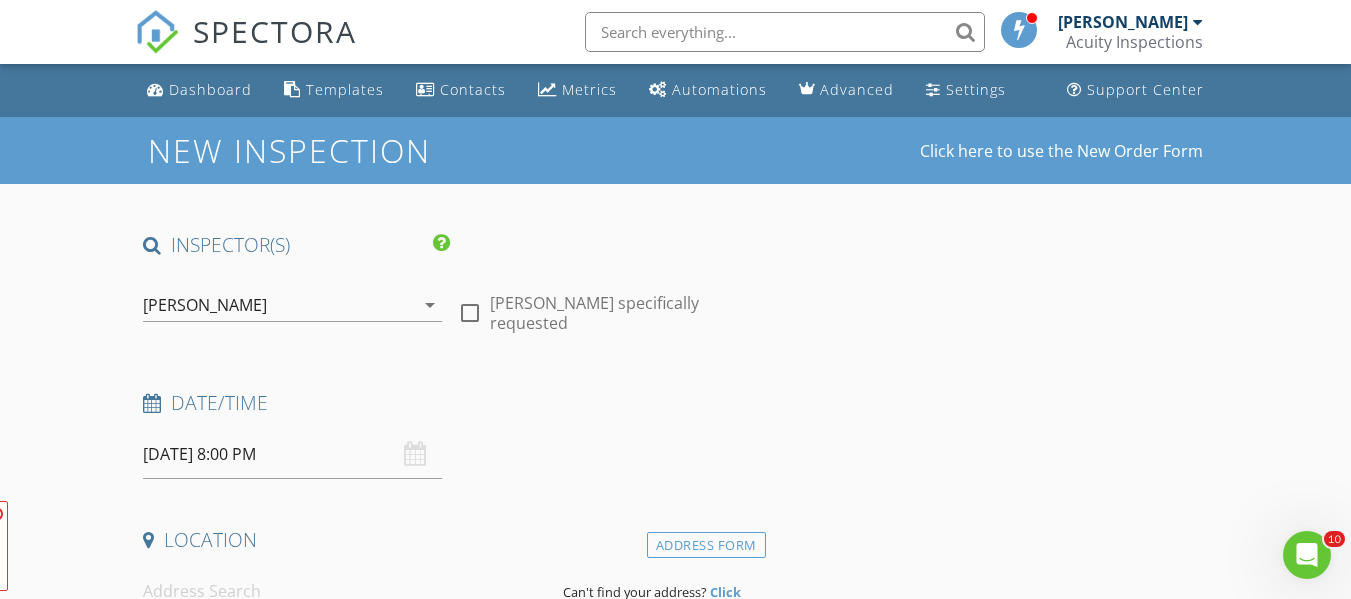 click on "FYI: This is not a regular time slot for [PERSON_NAME] (09:00 AM on Saturdays).  Set up availability here.   This inspection is scheduled in the past - no confirmation email will be sent." at bounding box center [164, 546] 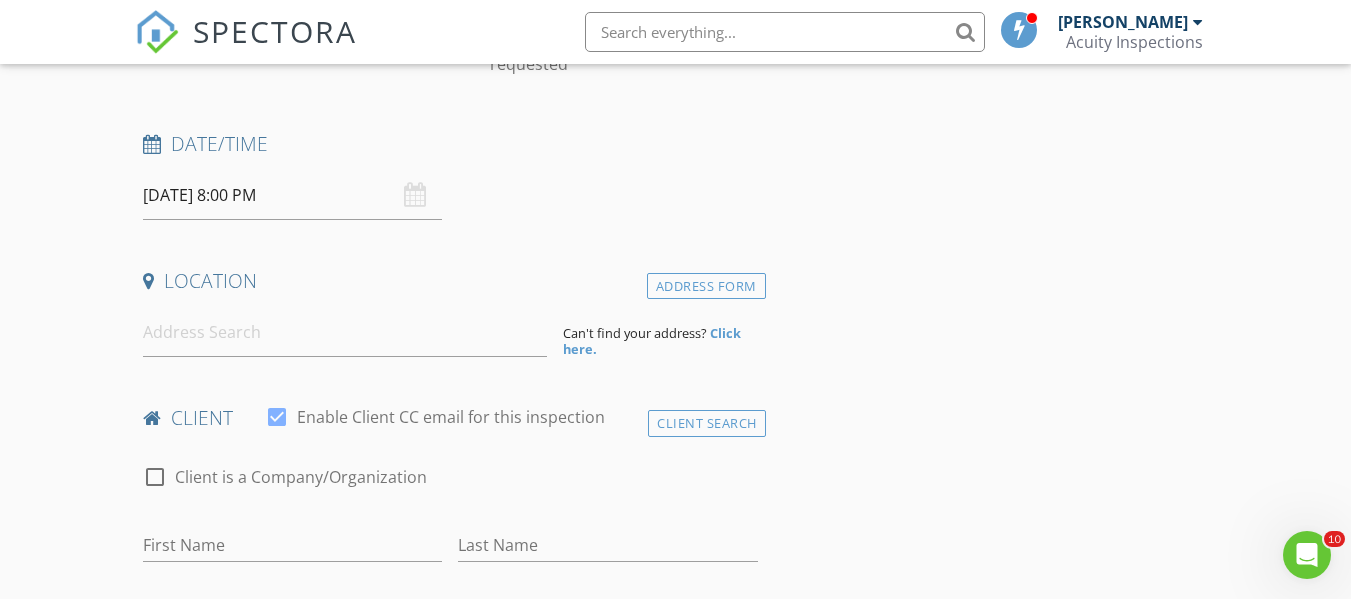 scroll, scrollTop: 263, scrollLeft: 0, axis: vertical 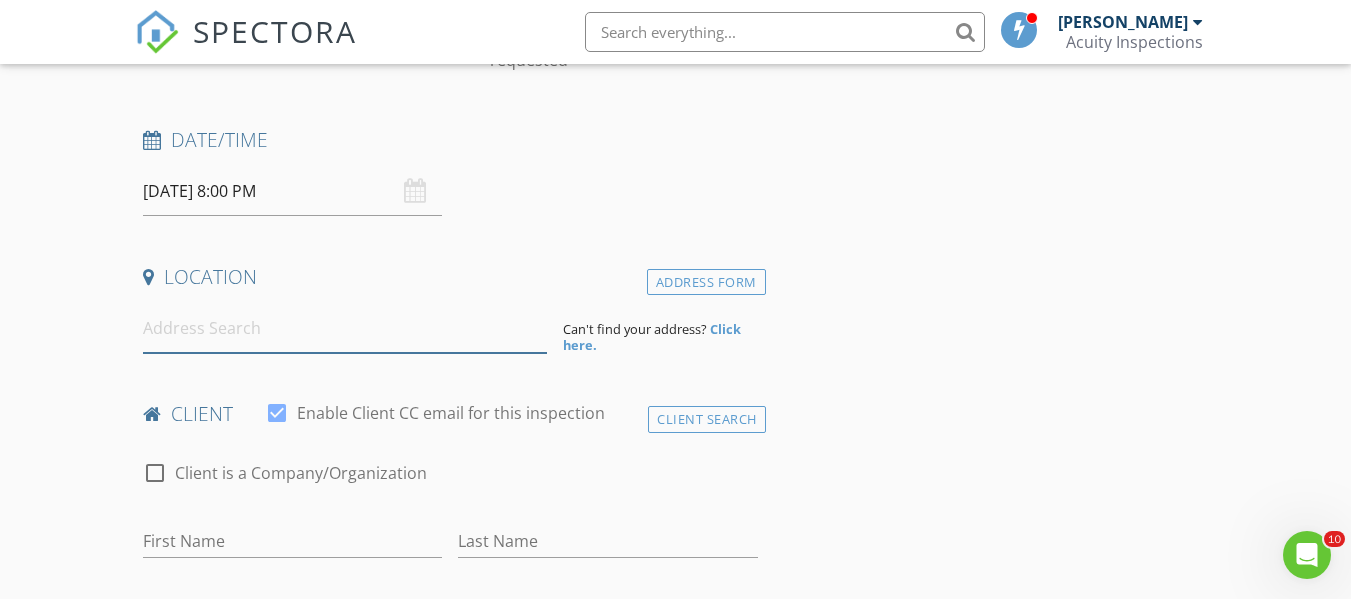 click at bounding box center [345, 328] 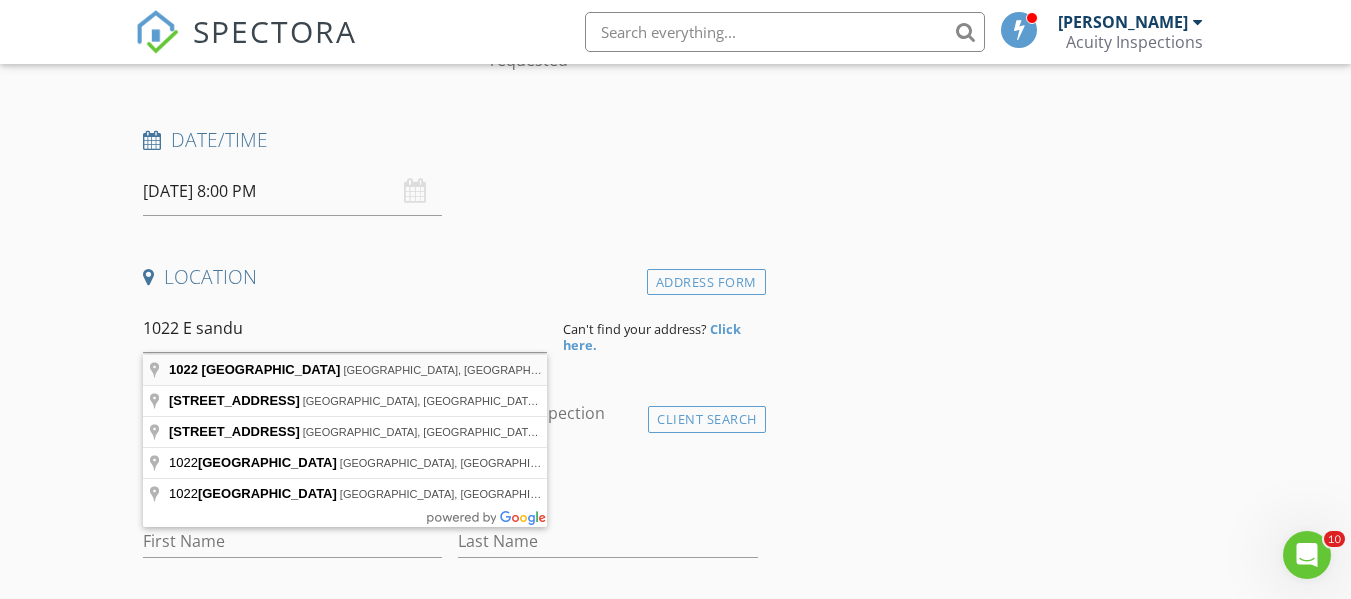type on "[STREET_ADDRESS]" 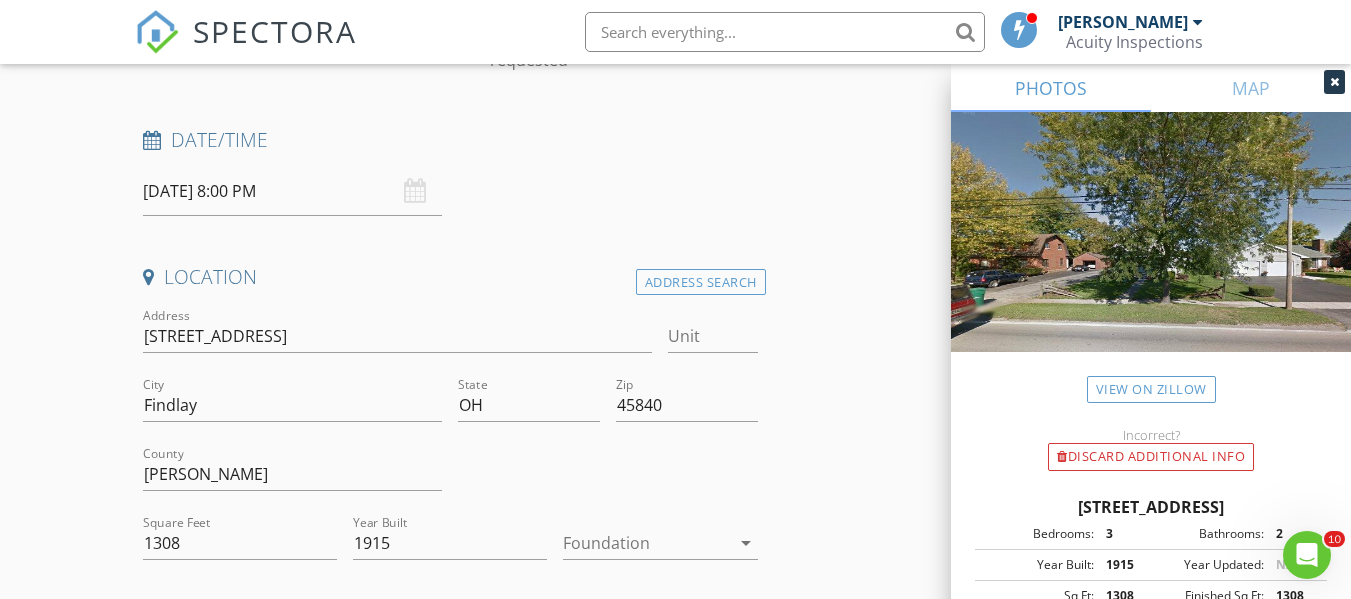 click on "New Inspection
Click here to use the New Order Form
INSPECTOR(S)
check_box   [PERSON_NAME]   PRIMARY   [PERSON_NAME] arrow_drop_down   check_box_outline_blank [PERSON_NAME] specifically requested
Date/Time
[DATE] 8:00 PM
Location
Address Search       Address [STREET_ADDRESS][US_STATE] Hancock     Square Feet 1308   Year Built 1915   Foundation arrow_drop_down
client
check_box Enable Client CC email for this inspection   Client Search     check_box_outline_blank Client is a Company/Organization     First Name   Last Name   Email   CC Email   Phone           Notes   Private Notes
ADD ADDITIONAL client
SERVICES
check_box_outline_blank   Residential Home Inspection   General Visual Home Inspection check_box_outline_blank" at bounding box center [675, 1518] 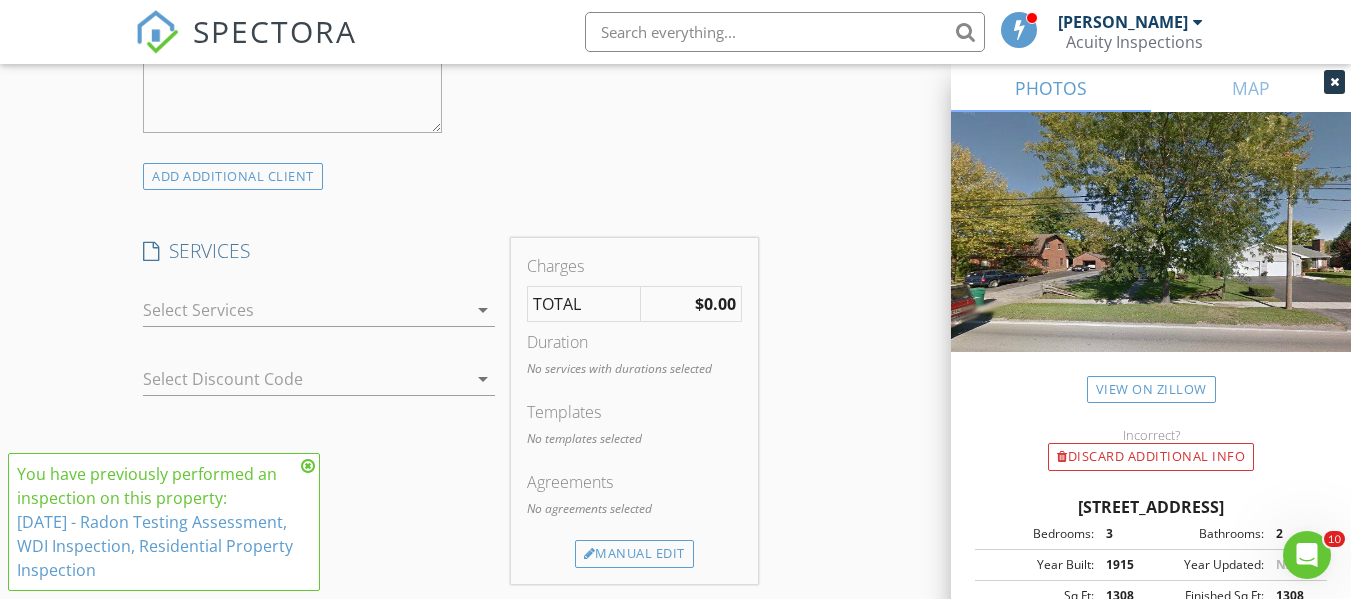 scroll, scrollTop: 1469, scrollLeft: 0, axis: vertical 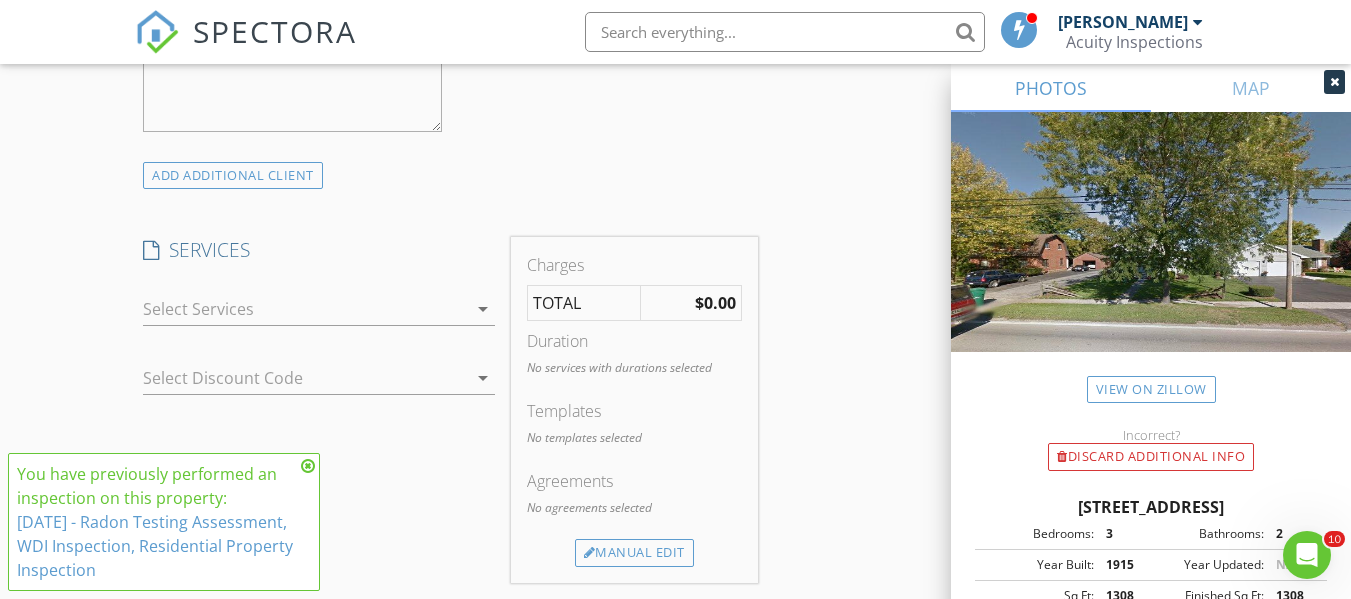 click at bounding box center [305, 309] 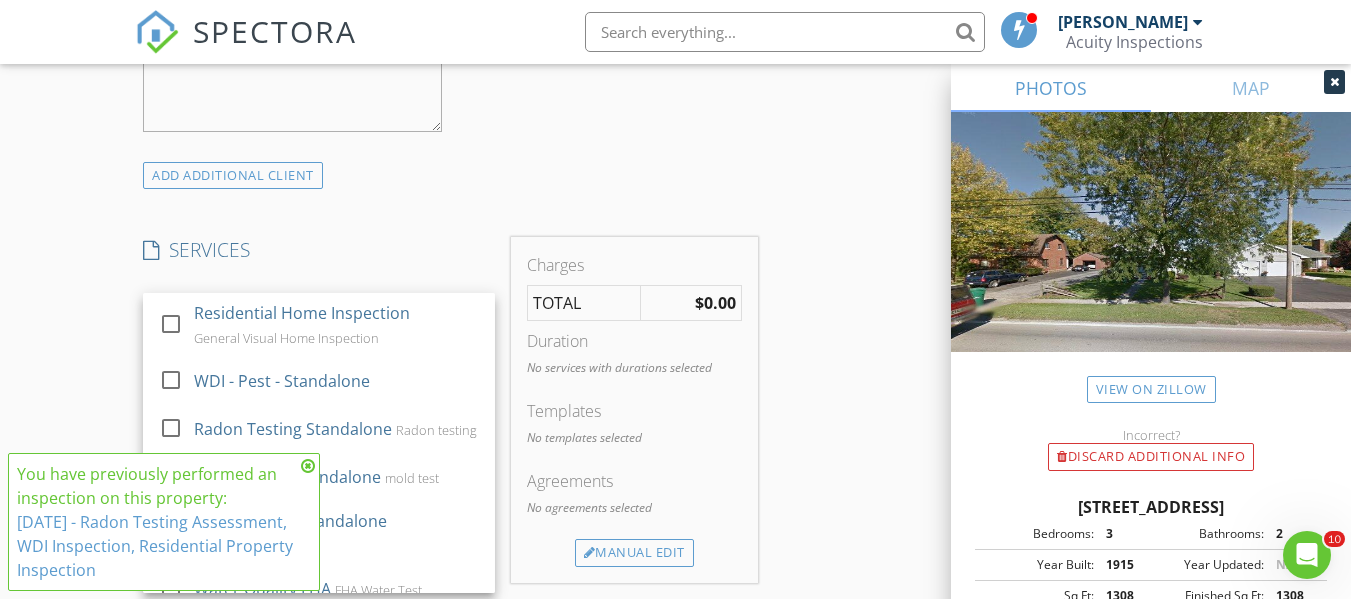 click at bounding box center [308, 466] 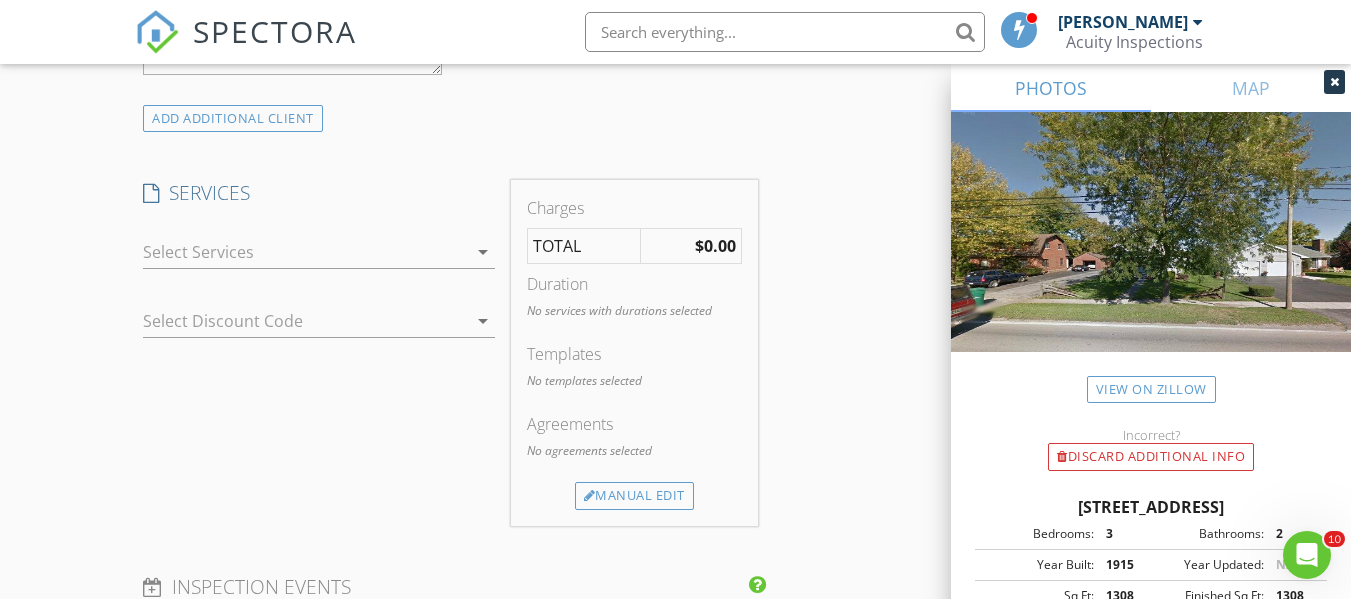 scroll, scrollTop: 1527, scrollLeft: 0, axis: vertical 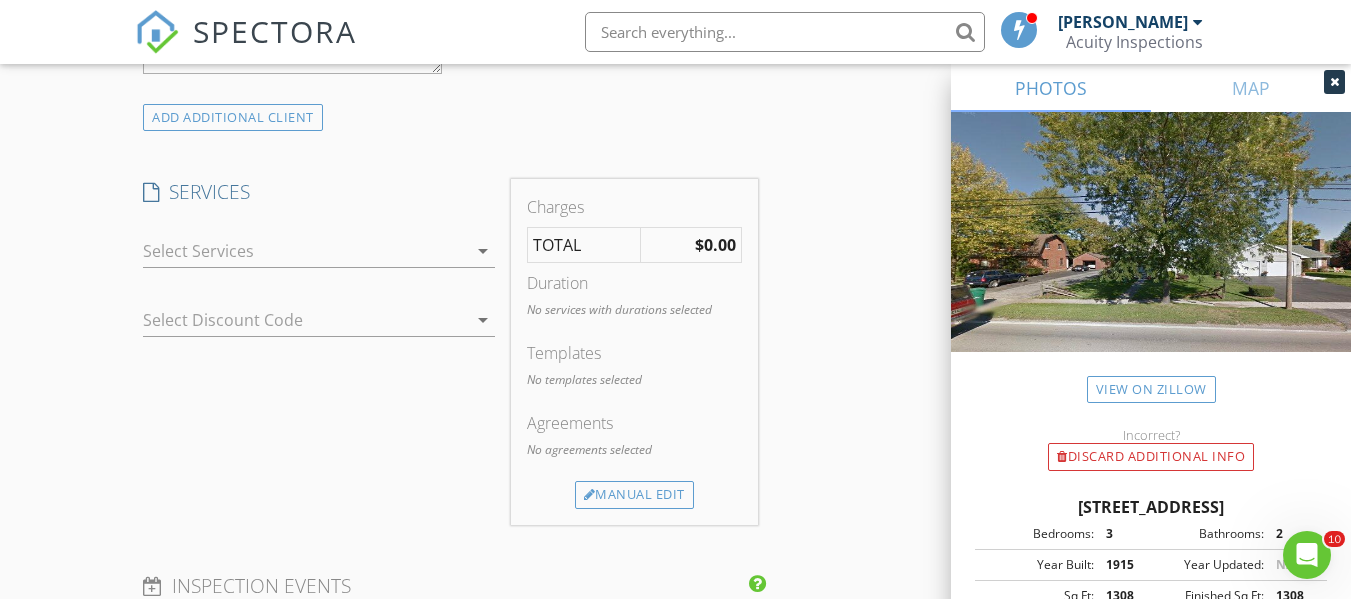click at bounding box center (305, 251) 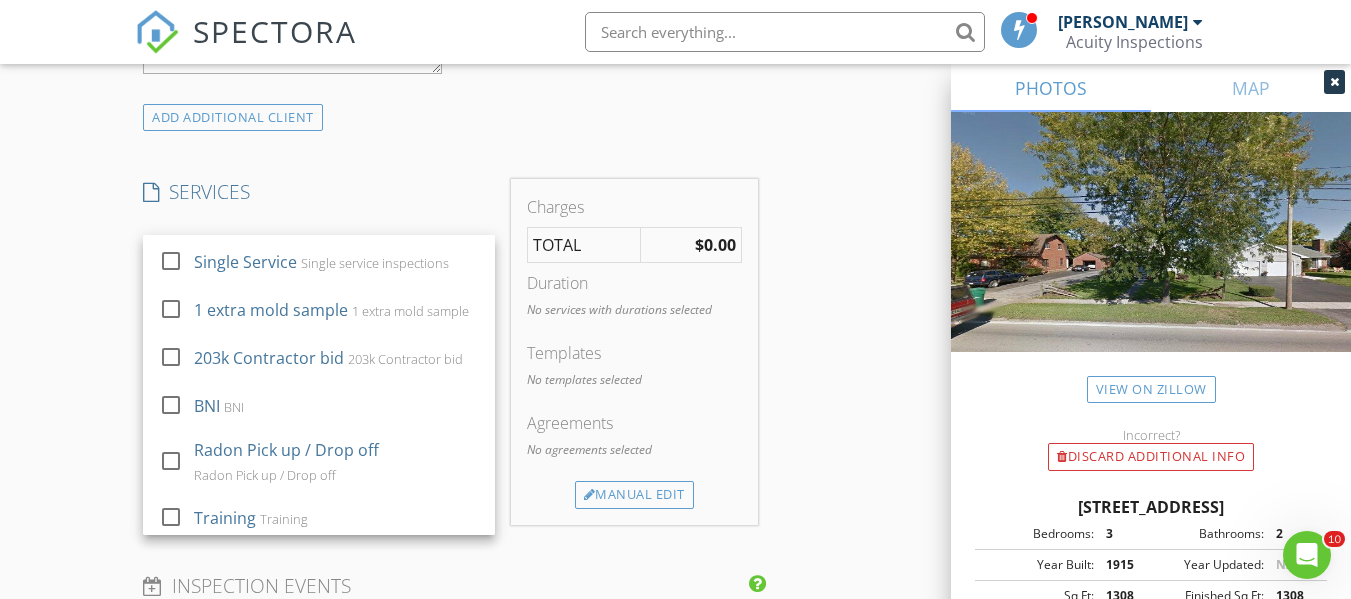 scroll, scrollTop: 614, scrollLeft: 0, axis: vertical 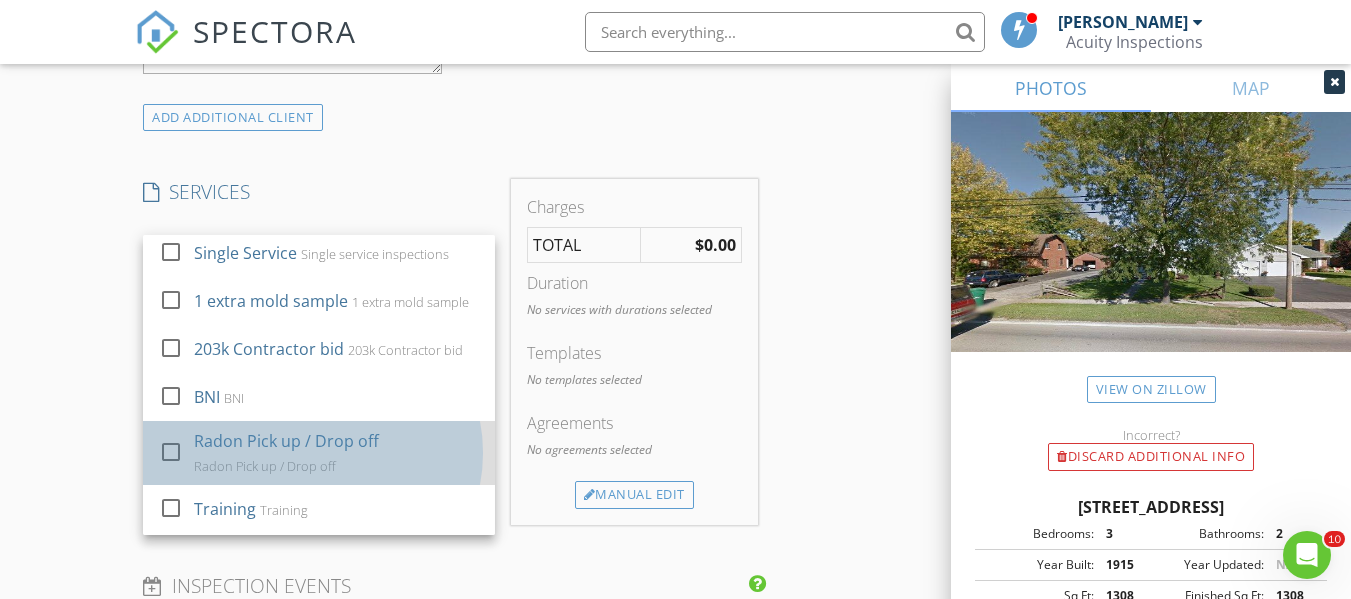 click on "Radon Pick up / Drop off" at bounding box center [286, 441] 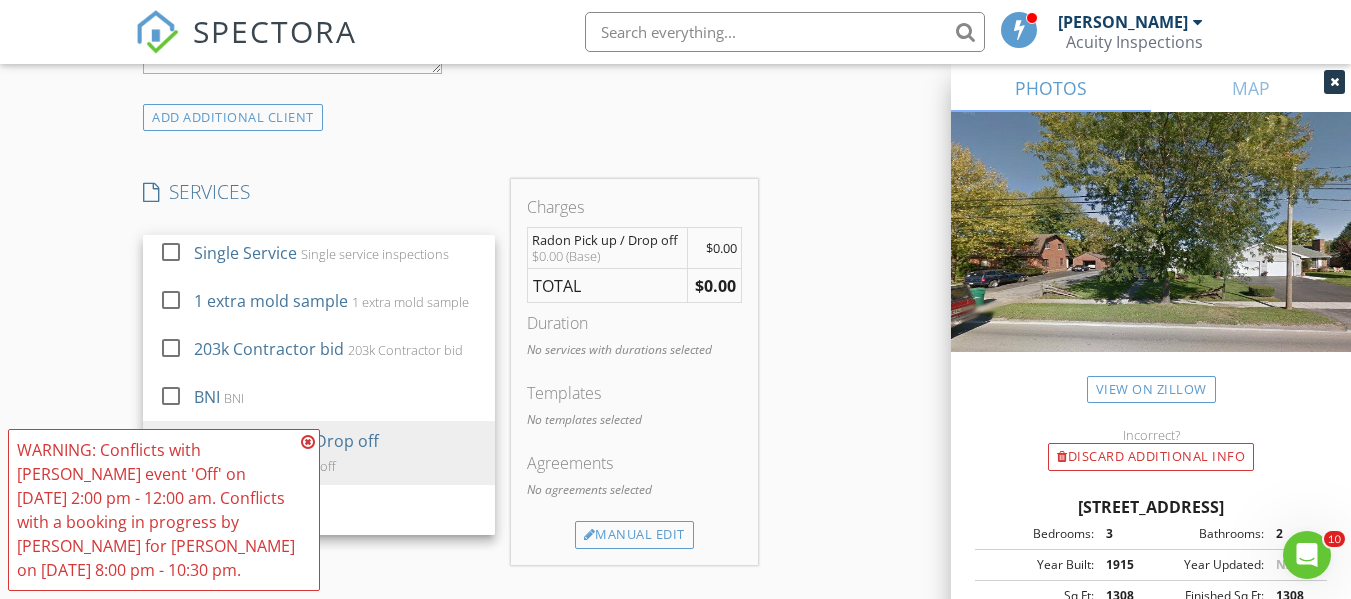 click at bounding box center [308, 442] 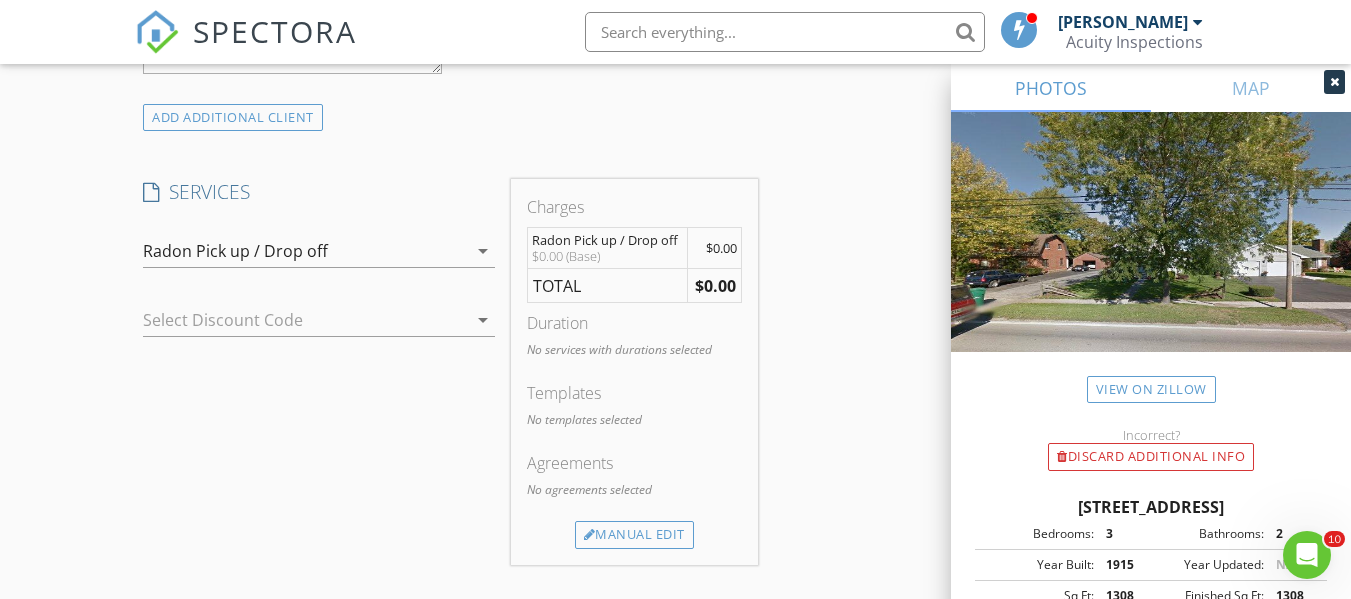 click on "INSPECTOR(S)
check_box   [PERSON_NAME]   PRIMARY   [PERSON_NAME] arrow_drop_down   check_box_outline_blank [PERSON_NAME] specifically requested
Date/Time
[DATE] 8:00 PM
Location
Address Search       Address [STREET_ADDRESS][US_STATE]   County Hancock     Square Feet 1308   Year Built 1915   Foundation arrow_drop_down     [PERSON_NAME]     32.1 miles     (an hour)
client
check_box Enable Client CC email for this inspection   Client Search     check_box_outline_blank Client is a Company/Organization     First Name   Last Name   Email   CC Email   Phone           Notes   Private Notes
ADD ADDITIONAL client
SERVICES
check_box_outline_blank   Residential Home Inspection   General Visual Home Inspection check_box_outline_blank" at bounding box center [675, 399] 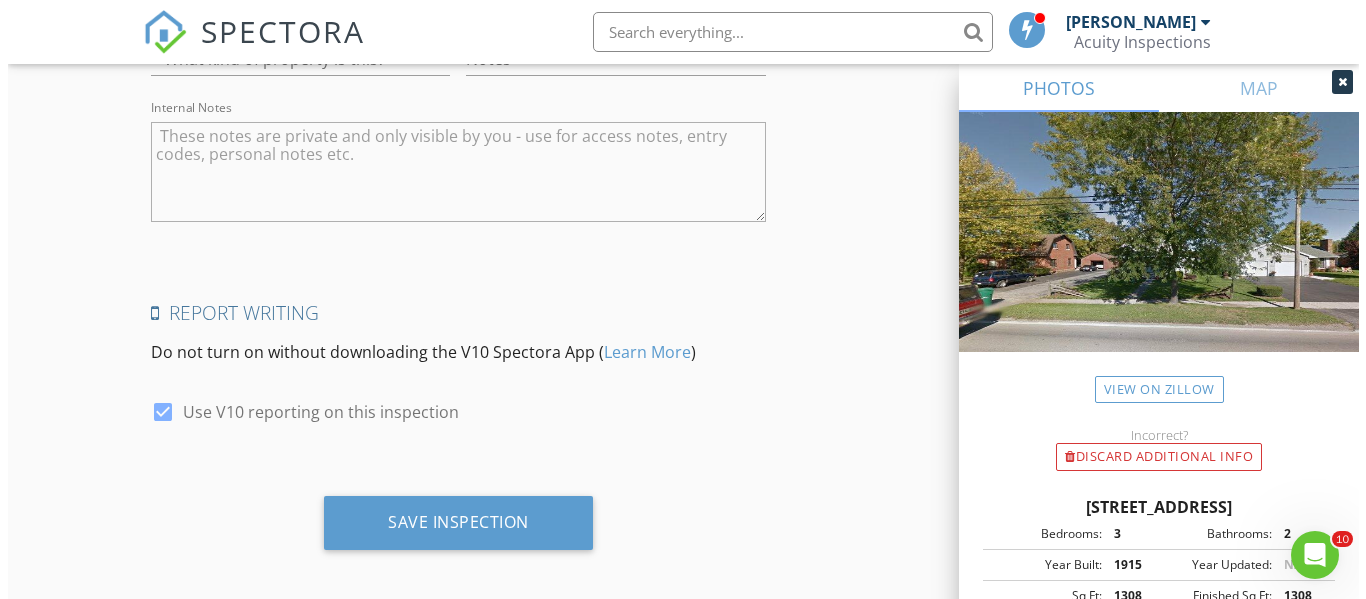 scroll, scrollTop: 3069, scrollLeft: 0, axis: vertical 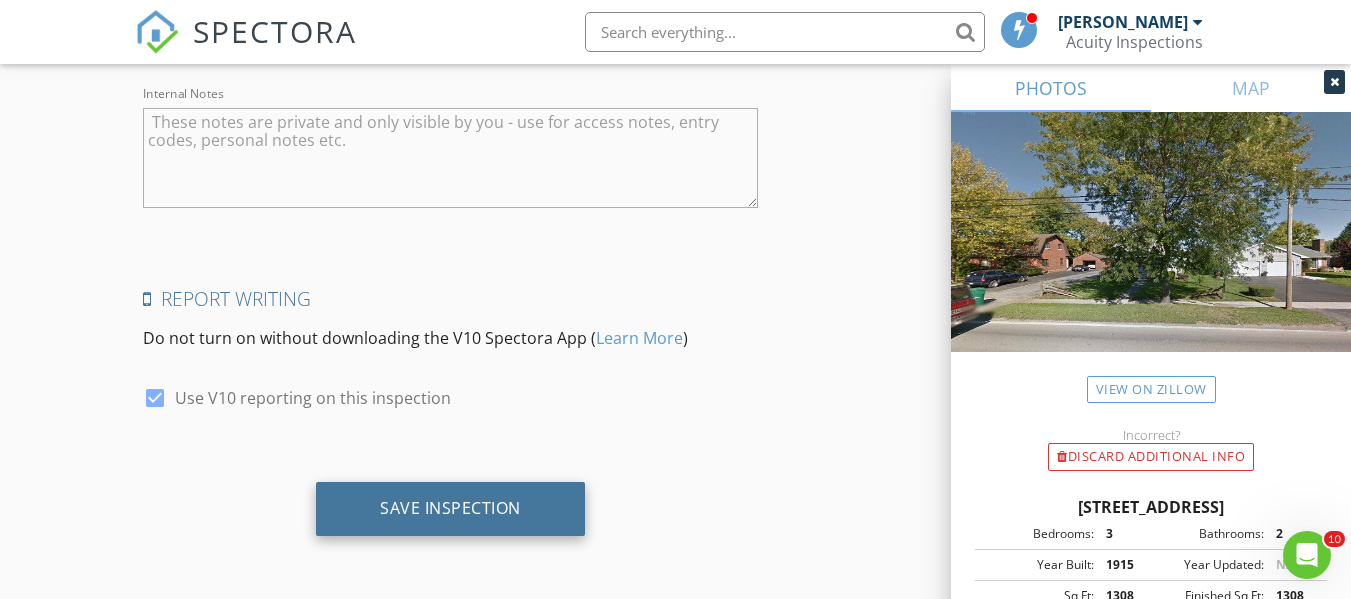 click on "Save Inspection" at bounding box center (450, 509) 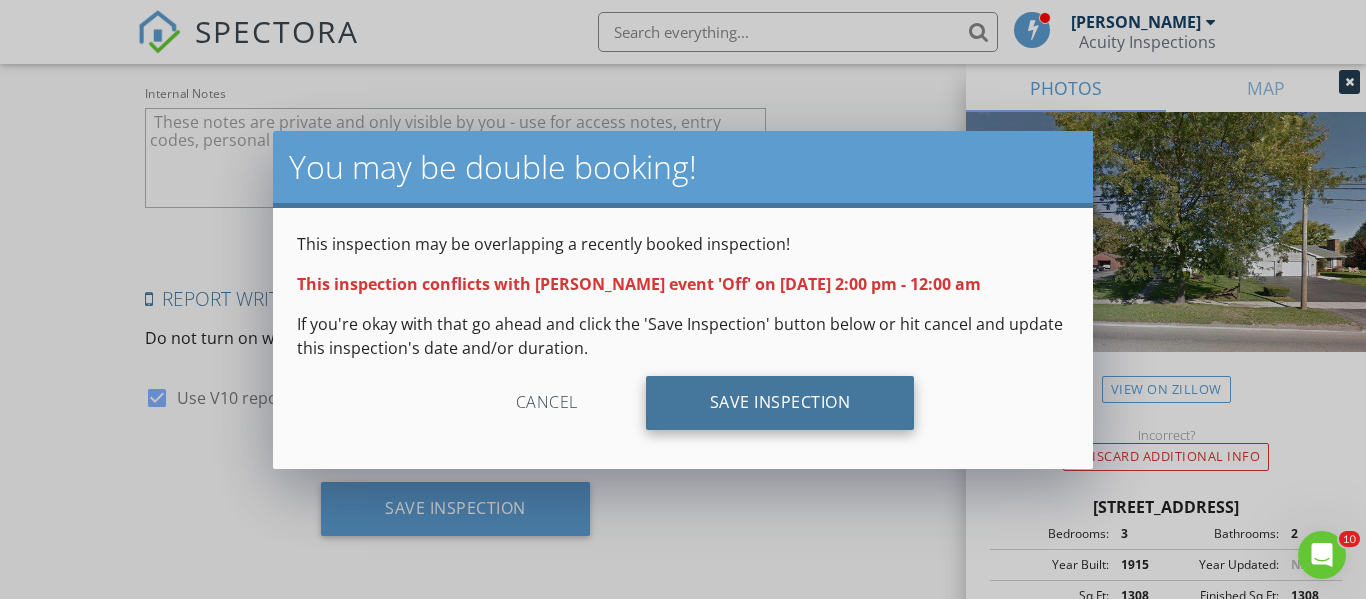 click on "Save Inspection" at bounding box center (780, 403) 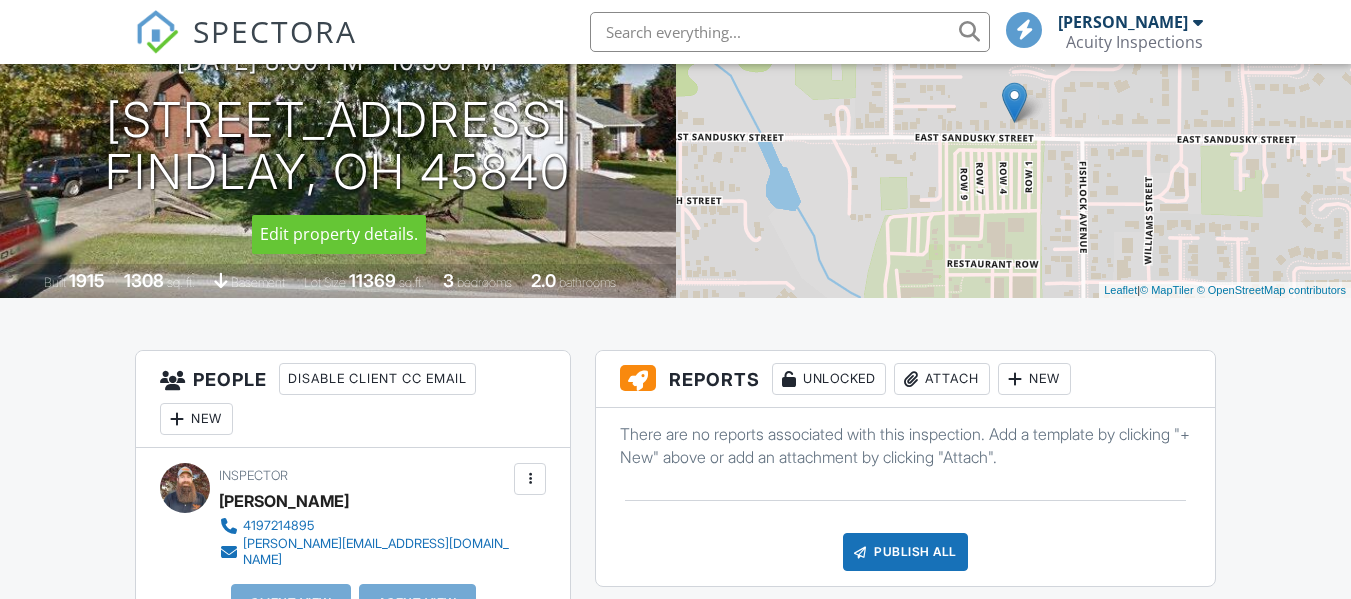 scroll, scrollTop: 0, scrollLeft: 0, axis: both 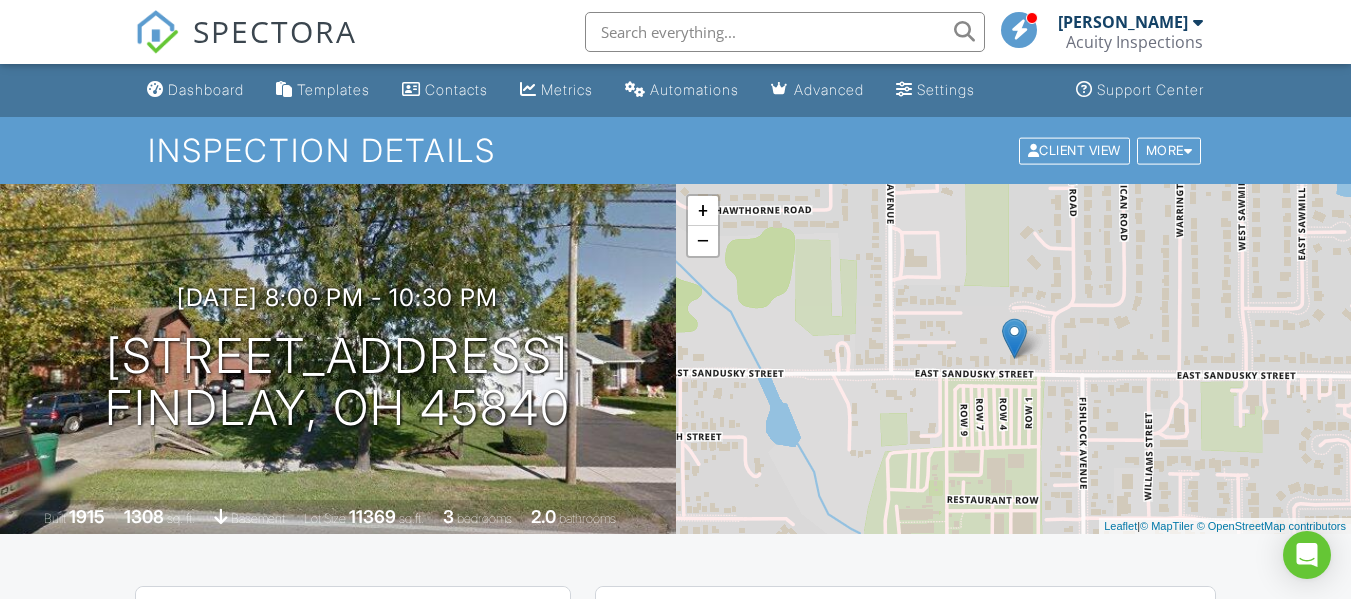 click at bounding box center (157, 32) 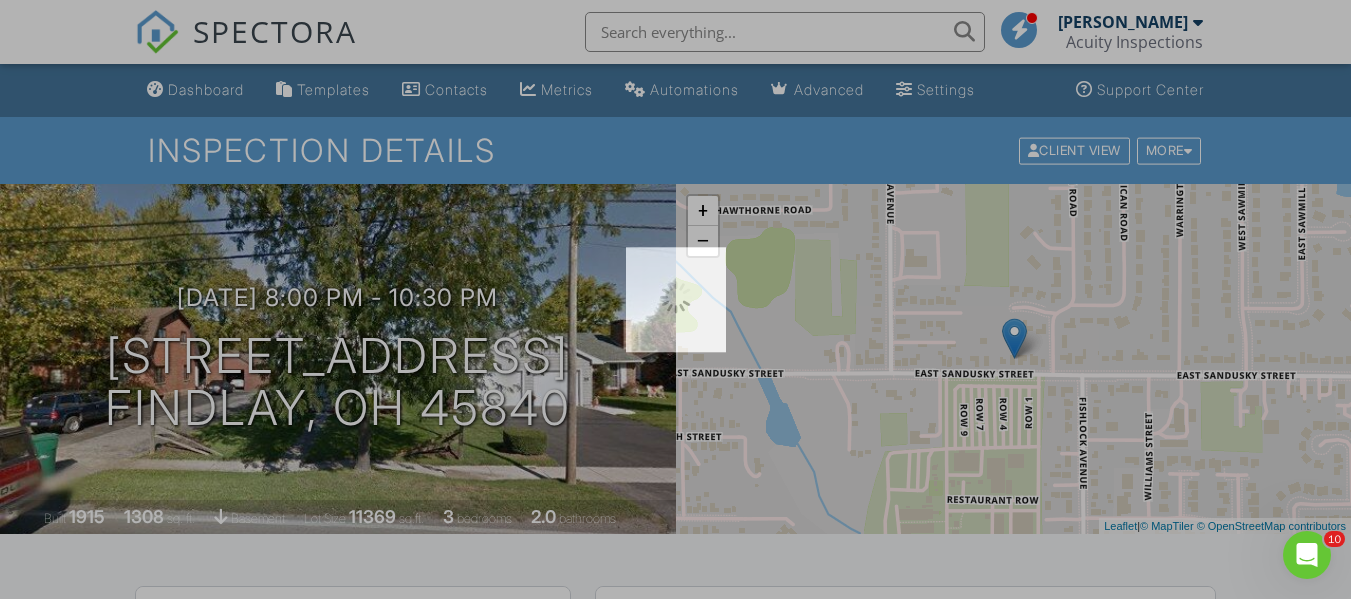 scroll, scrollTop: 0, scrollLeft: 0, axis: both 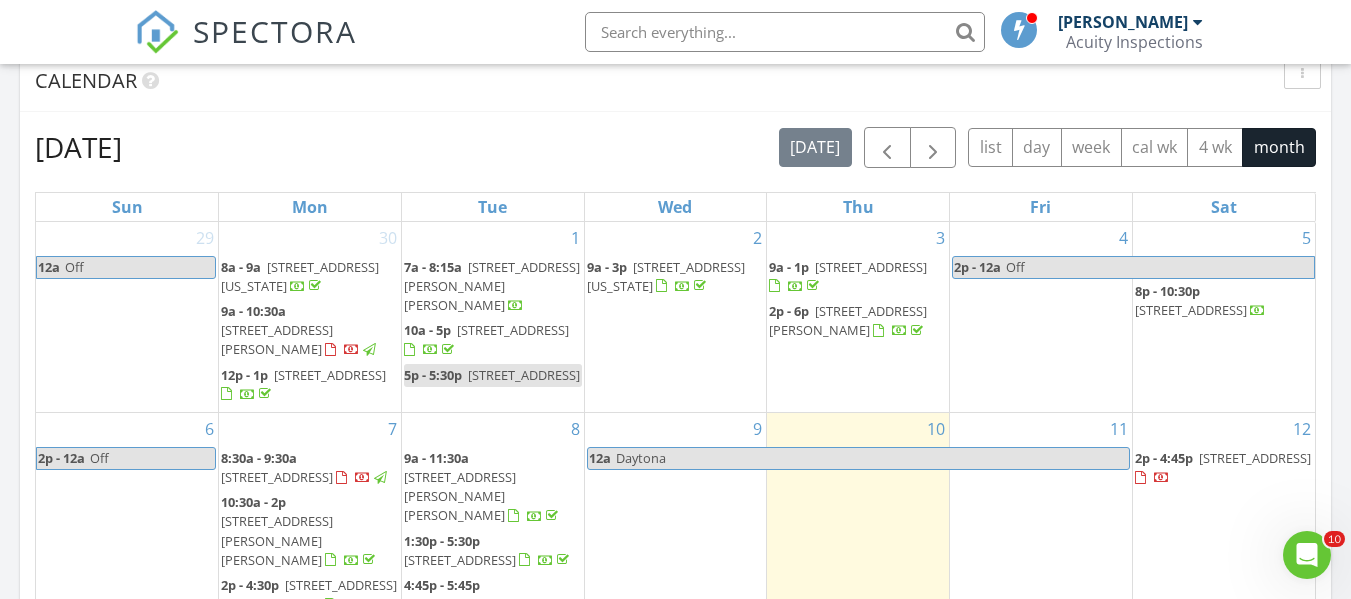 click on "[STREET_ADDRESS]" at bounding box center [871, 267] 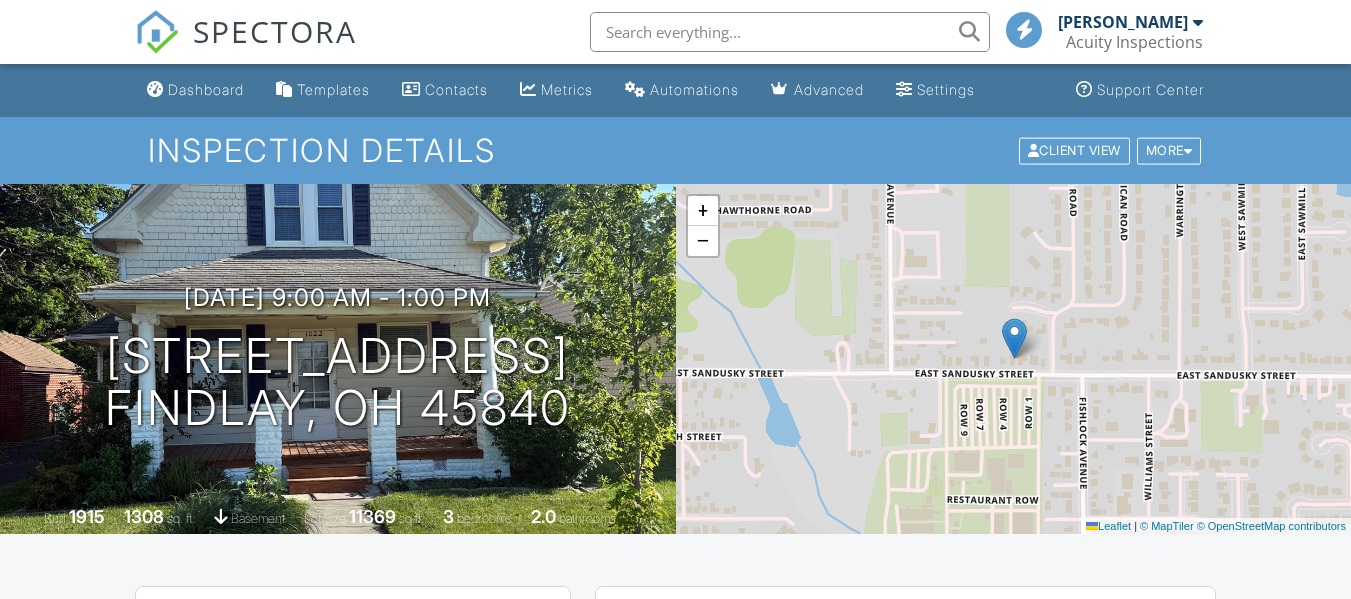 scroll, scrollTop: 0, scrollLeft: 0, axis: both 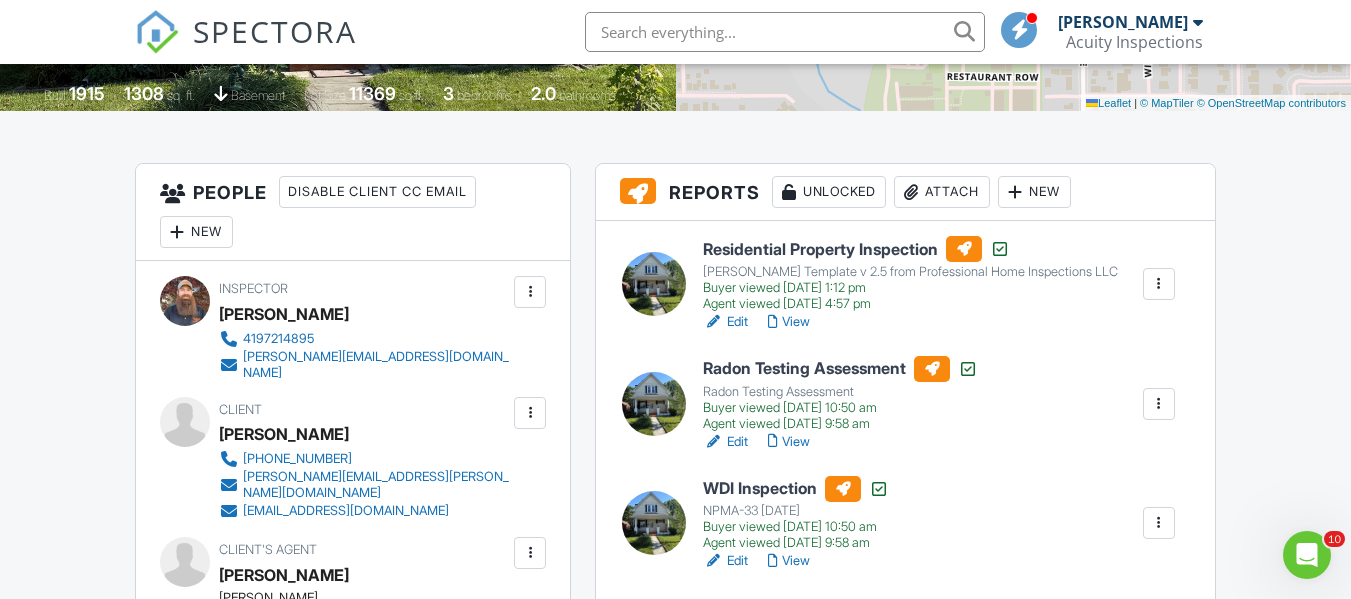 click on "Edit" at bounding box center [725, 442] 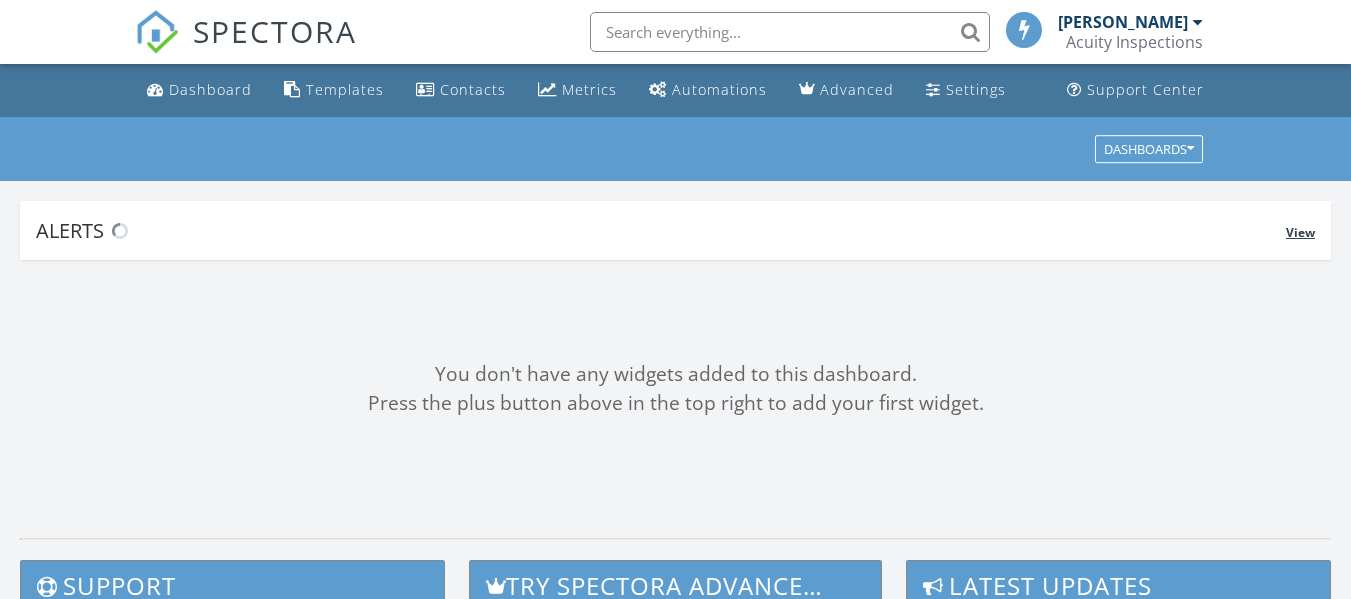 scroll, scrollTop: 0, scrollLeft: 0, axis: both 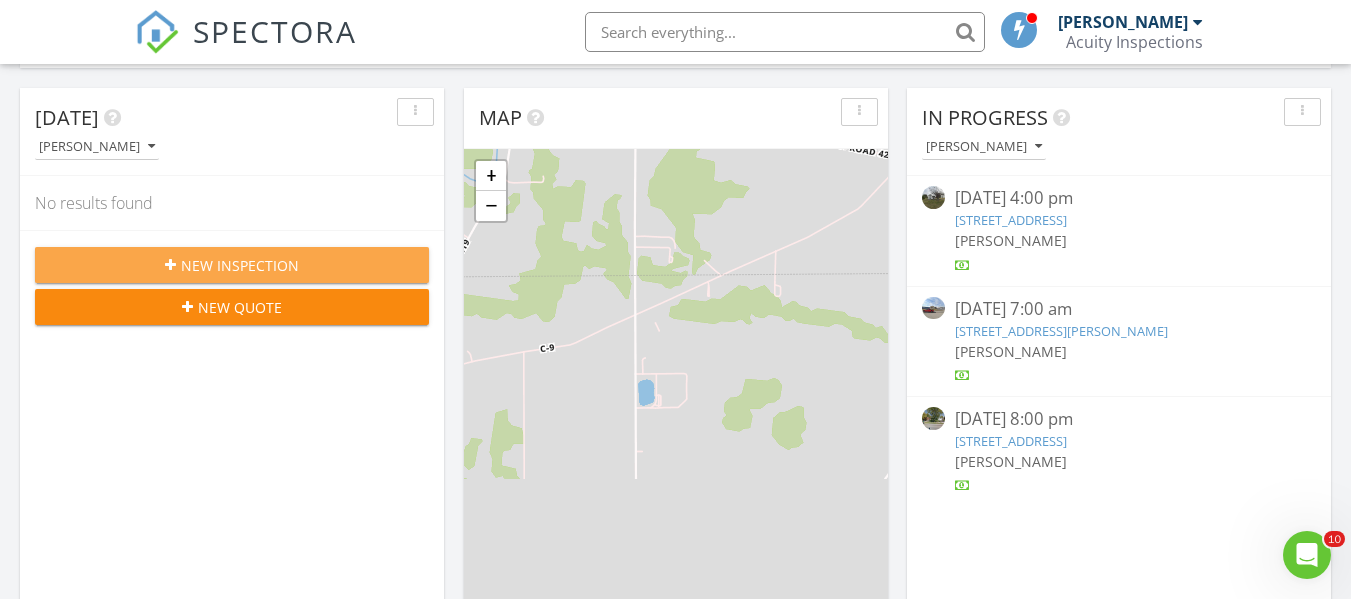 click on "New Inspection" at bounding box center (240, 265) 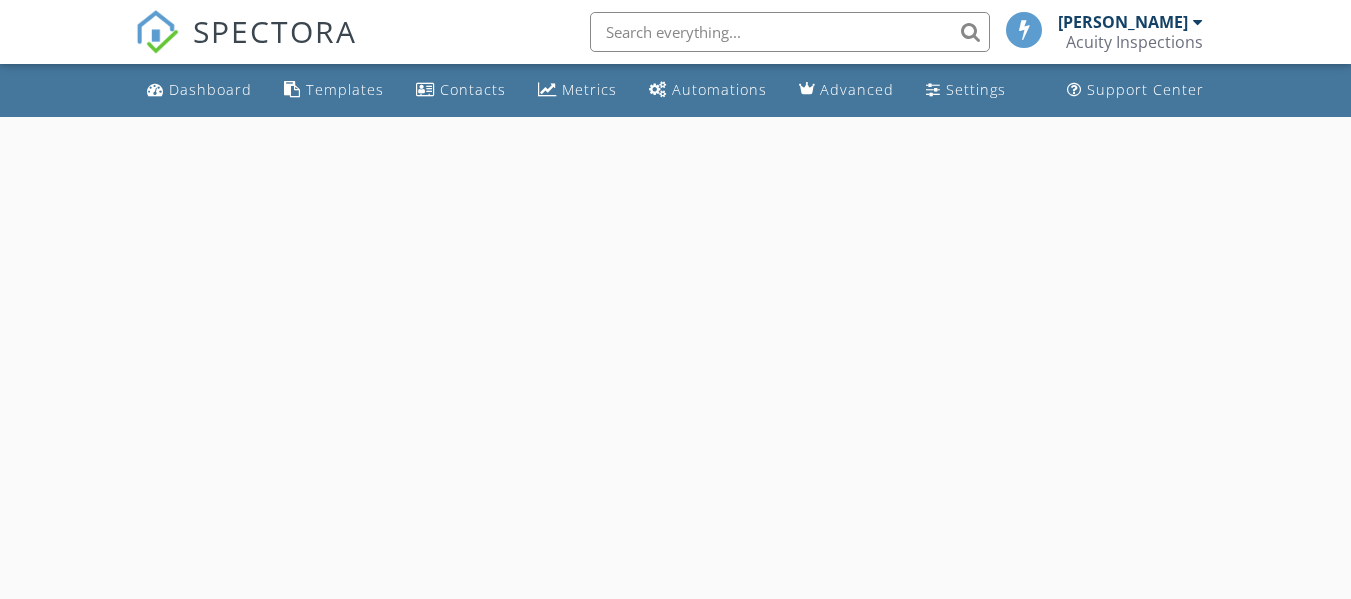 scroll, scrollTop: 0, scrollLeft: 0, axis: both 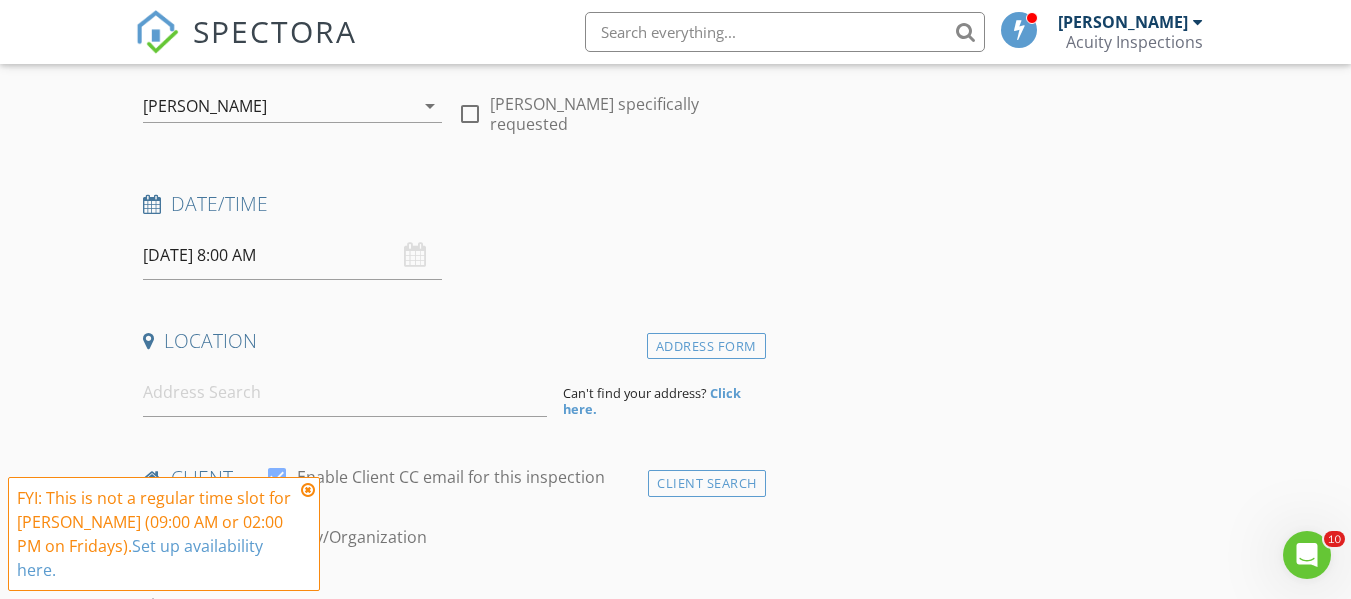 click at bounding box center [308, 490] 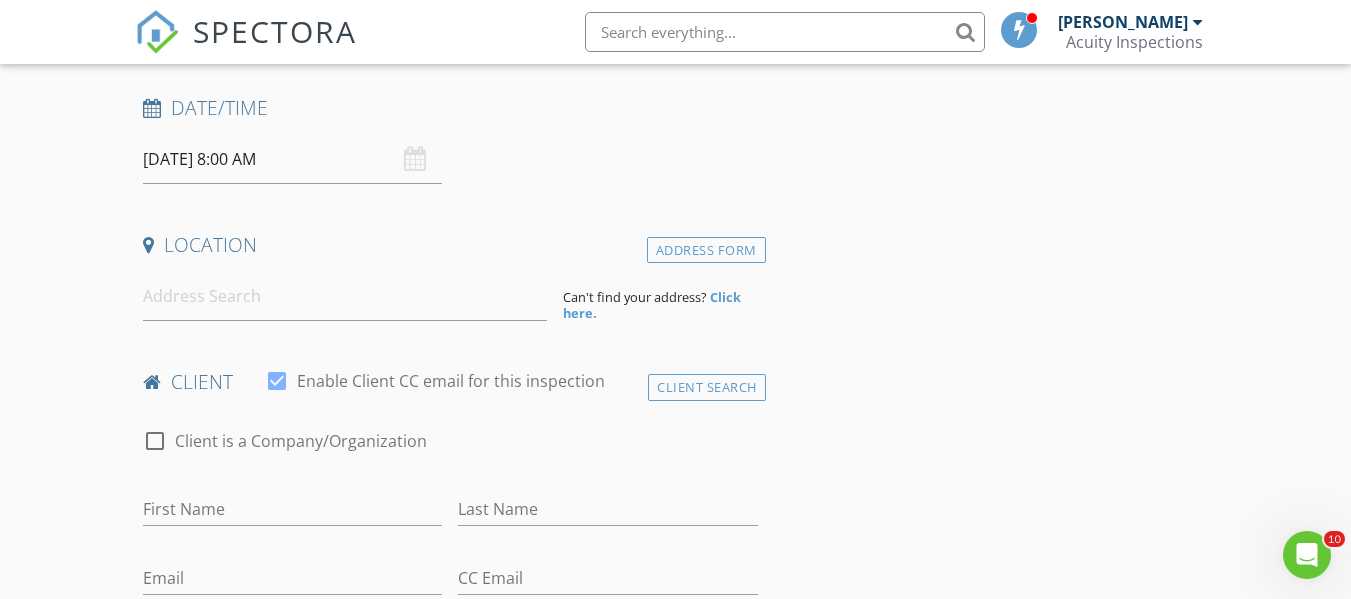 scroll, scrollTop: 298, scrollLeft: 0, axis: vertical 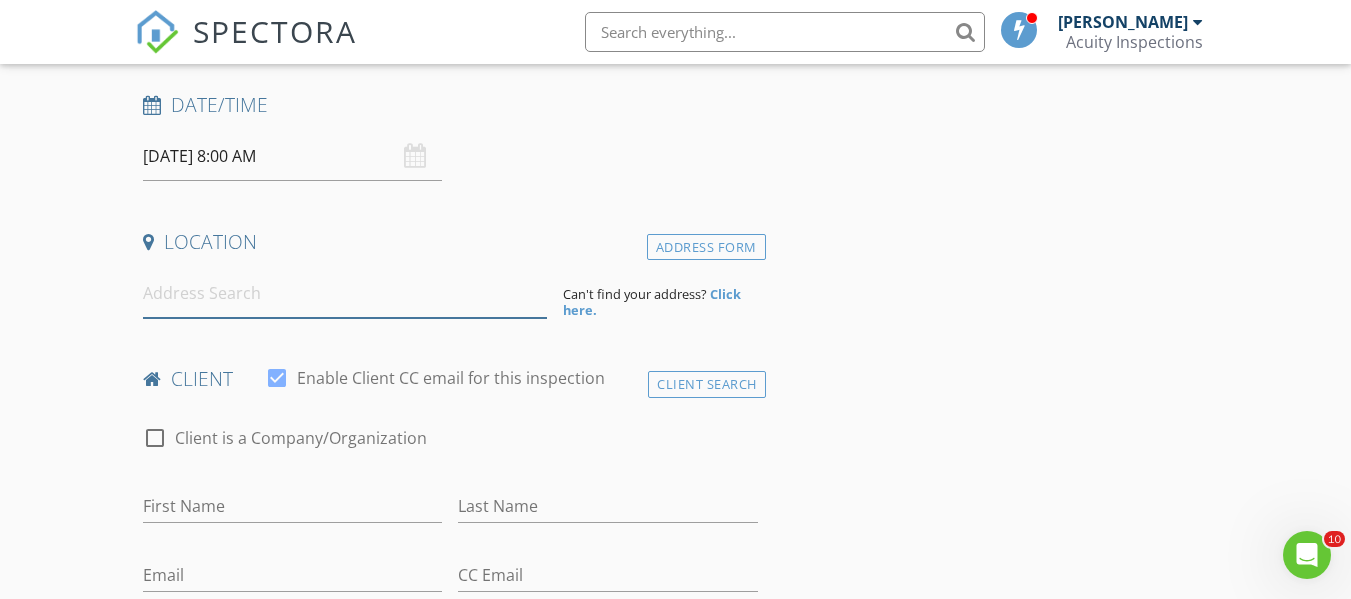 click at bounding box center [345, 293] 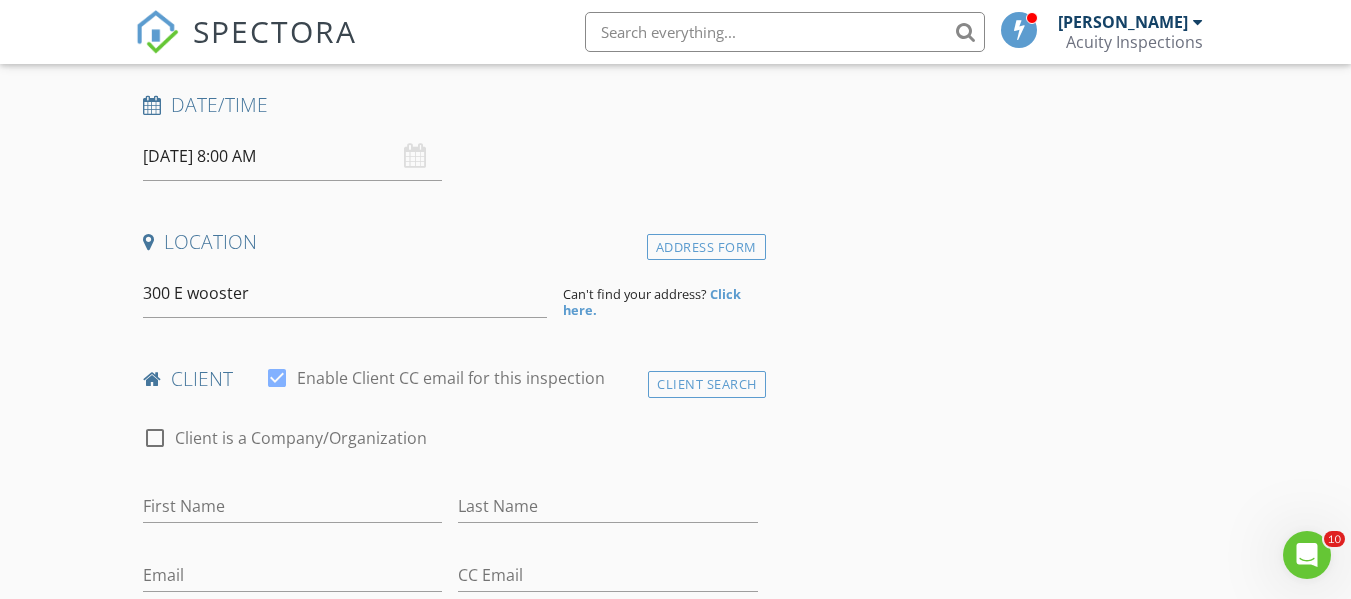 type on "[STREET_ADDRESS]" 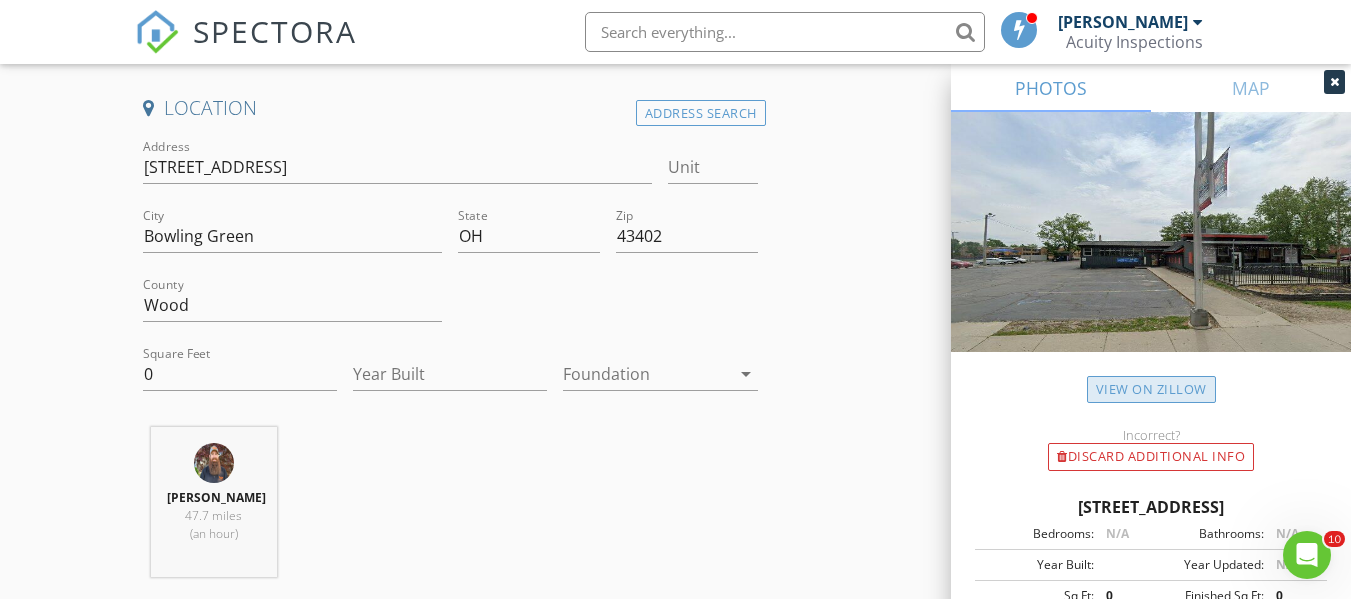 scroll, scrollTop: 432, scrollLeft: 0, axis: vertical 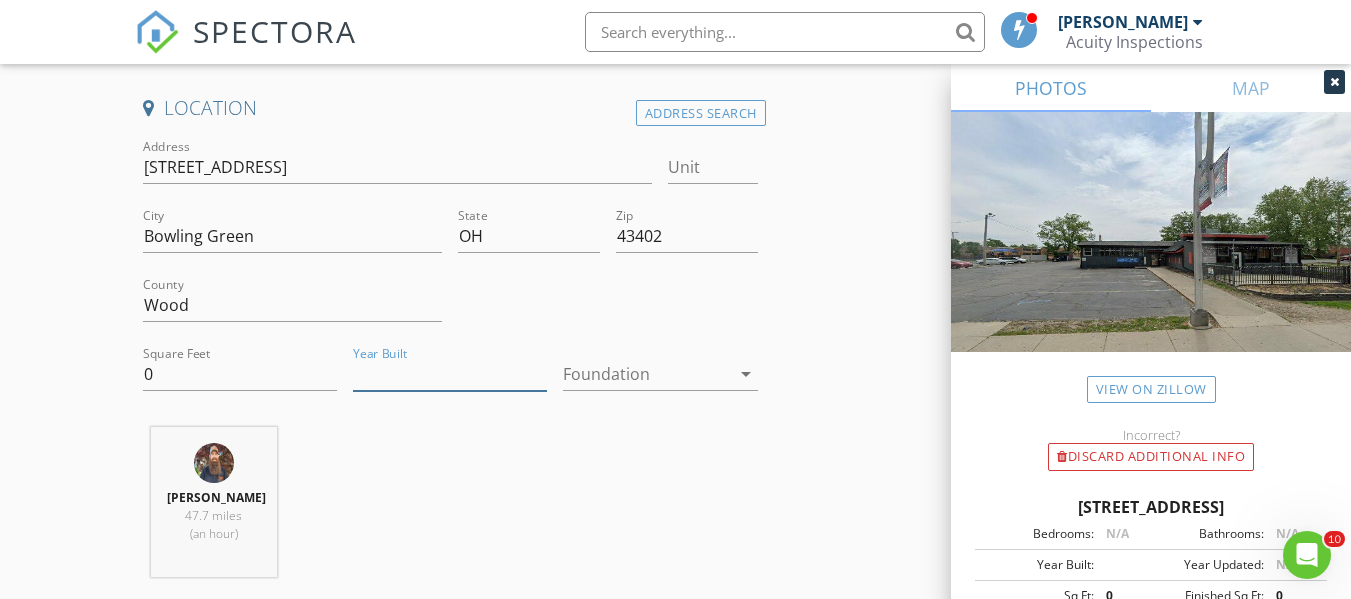click on "Year Built" at bounding box center (450, 374) 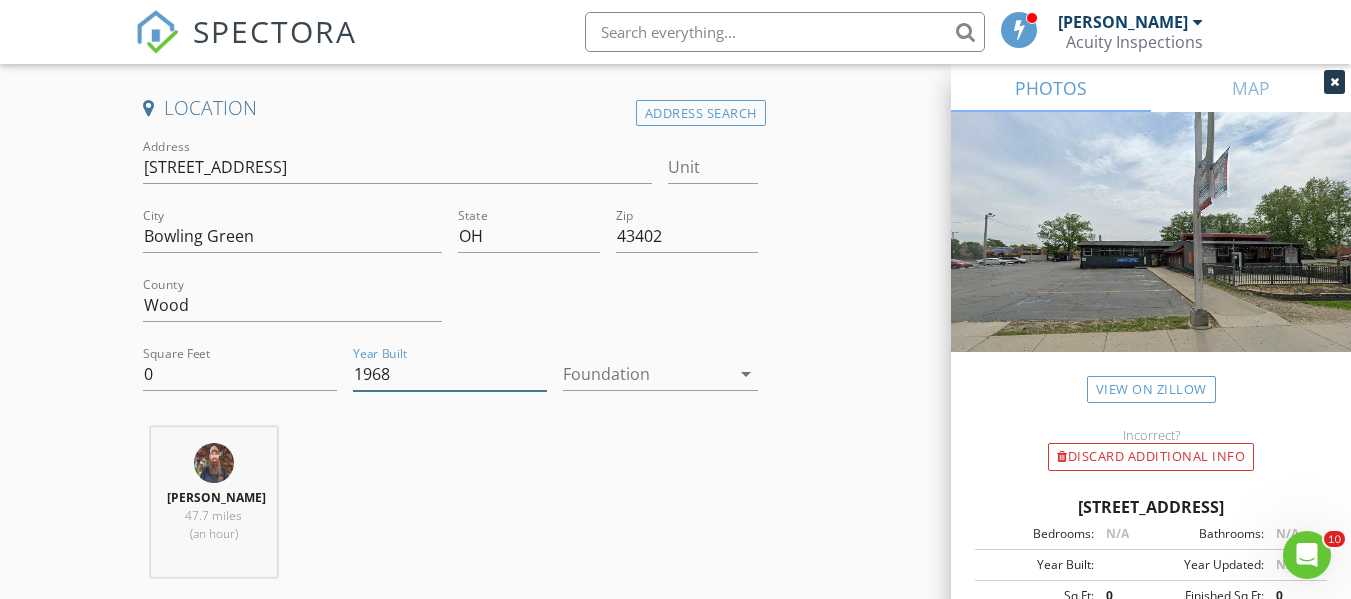 type on "1968" 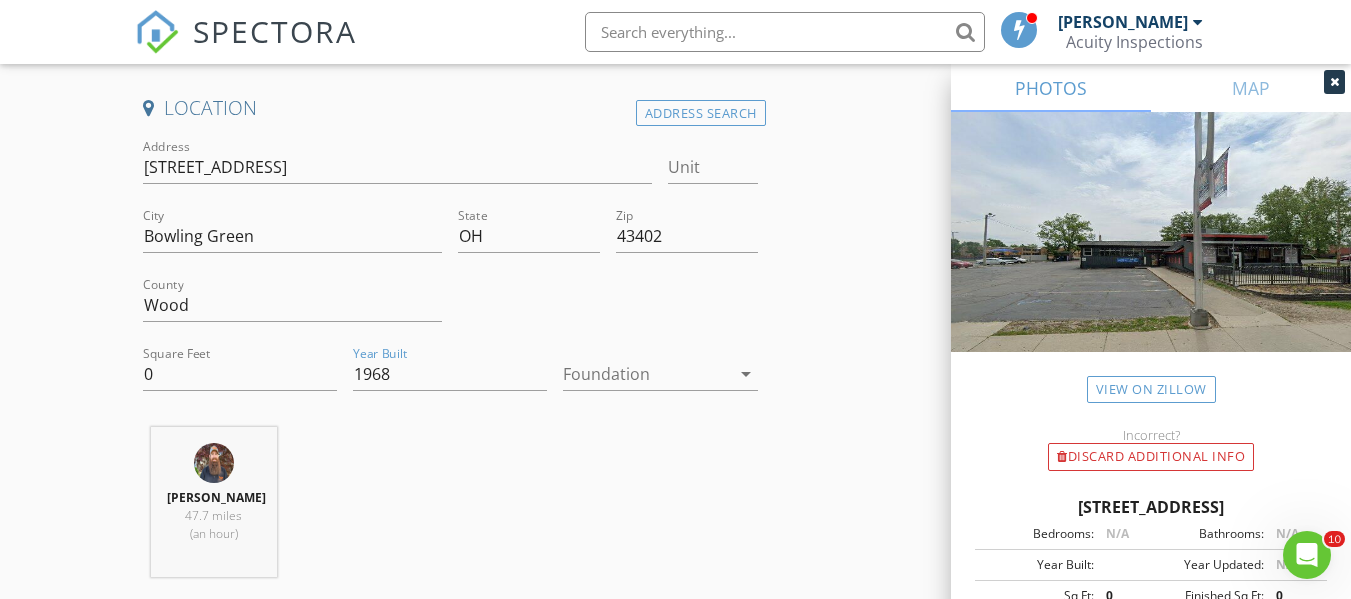 click at bounding box center (646, 374) 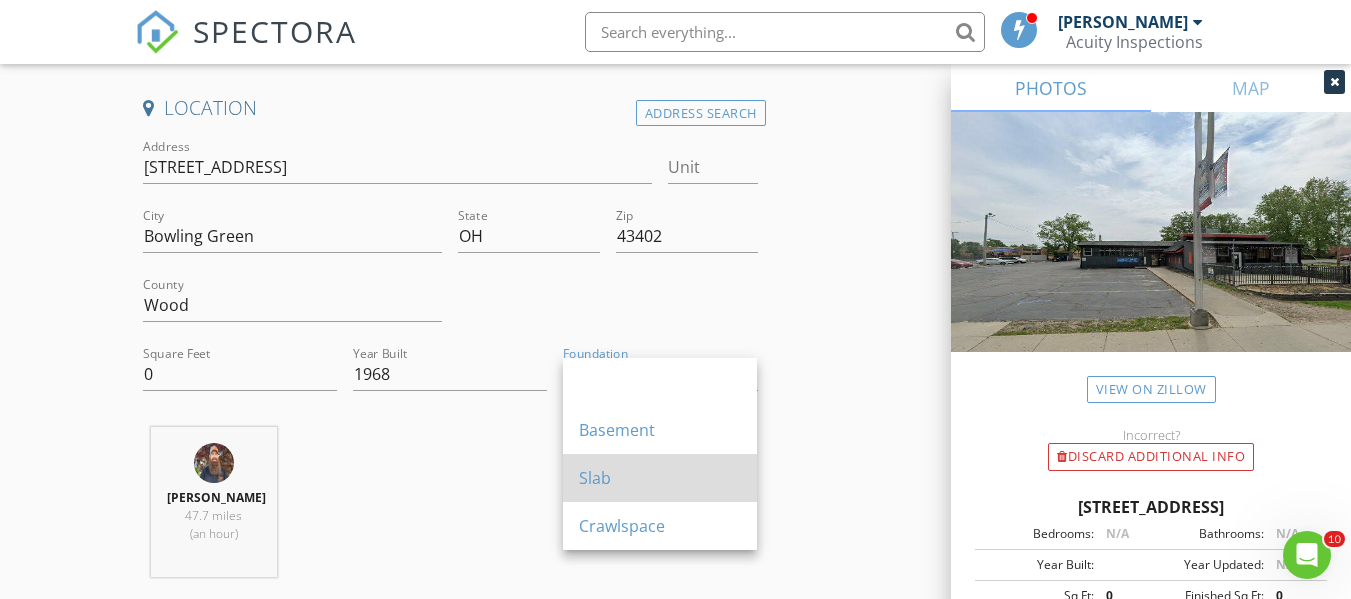 click on "Slab" at bounding box center [660, 478] 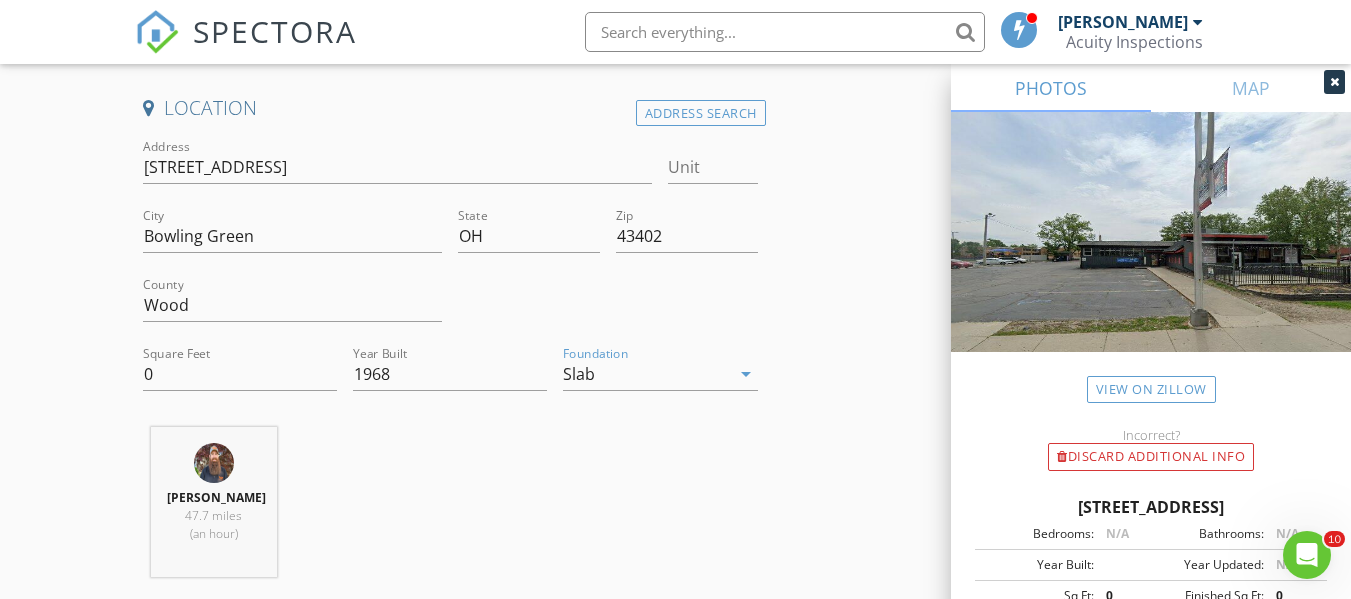 click on "INSPECTOR(S)
check_box   [PERSON_NAME]   PRIMARY   [PERSON_NAME] arrow_drop_down   check_box_outline_blank [PERSON_NAME] specifically requested
Date/Time
[DATE] 8:00 AM
Location
Address Search       Address [STREET_ADDRESS][US_STATE]   County Wood     Square Feet 0   Year Built 1968   Foundation Slab arrow_drop_down     [PERSON_NAME]     47.7 miles     (an hour)
client
check_box Enable Client CC email for this inspection   Client Search     check_box_outline_blank Client is a Company/Organization     First Name   Last Name   Email   CC Email   Phone           Notes   Private Notes
ADD ADDITIONAL client
SERVICES
check_box_outline_blank   Residential Home Inspection   General Visual Home Inspection check_box_outline_blank" at bounding box center [675, 1473] 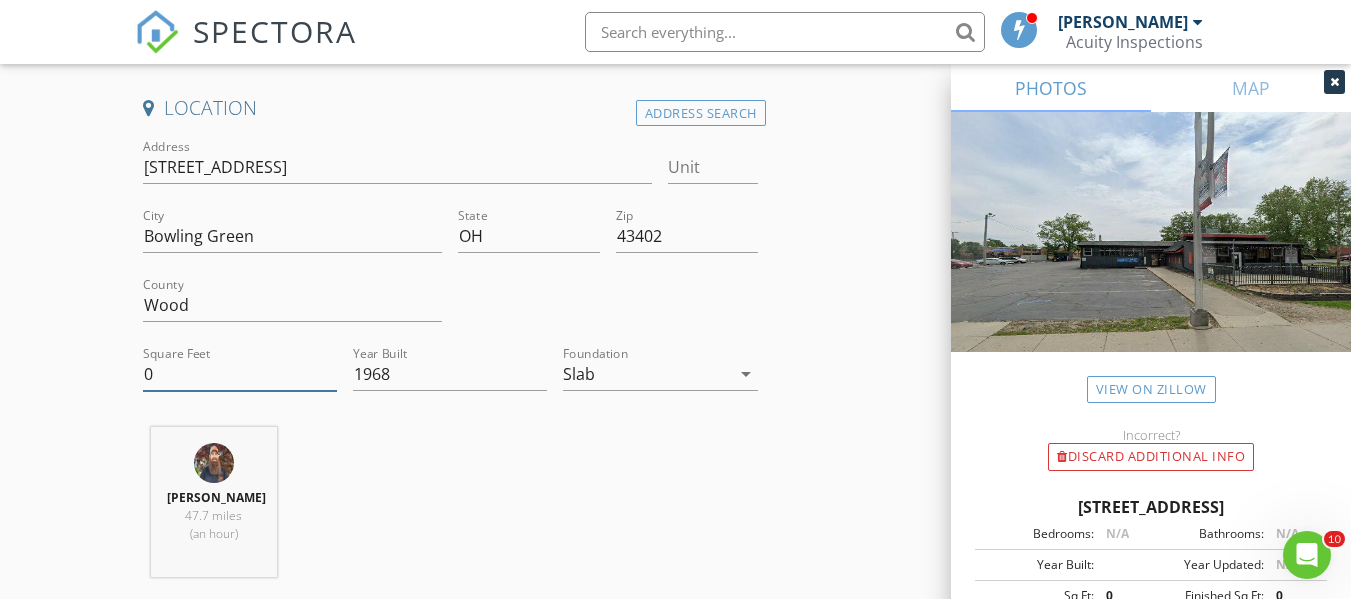 click on "0" at bounding box center (240, 374) 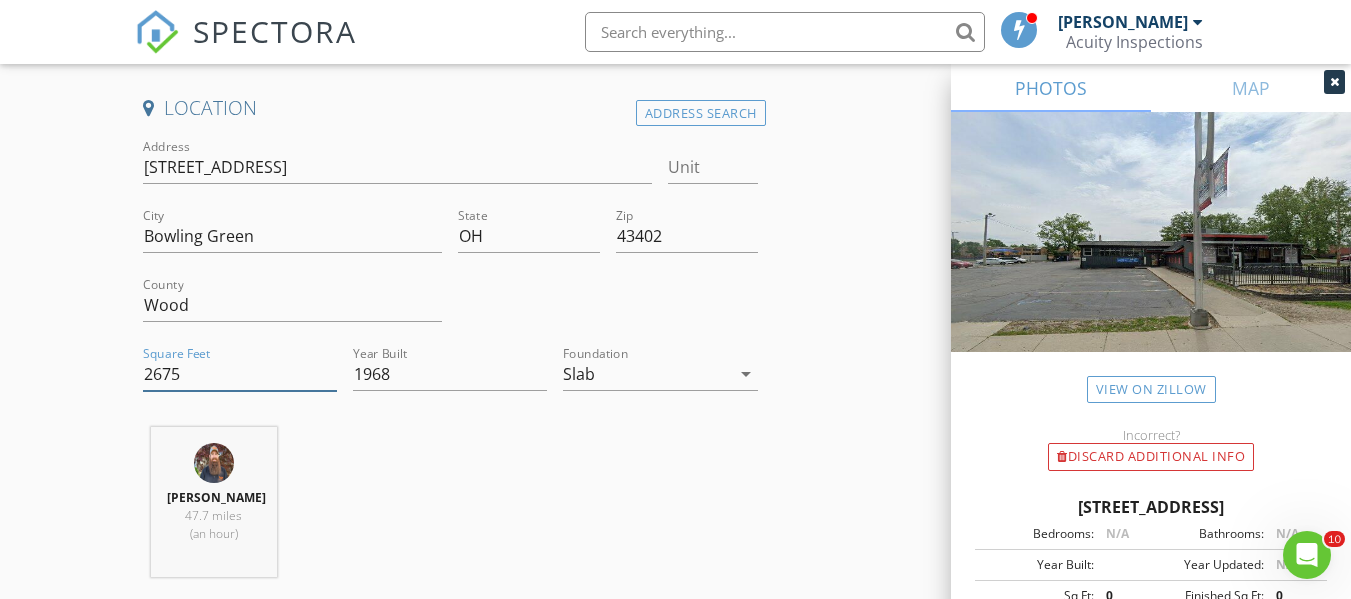 type on "2675" 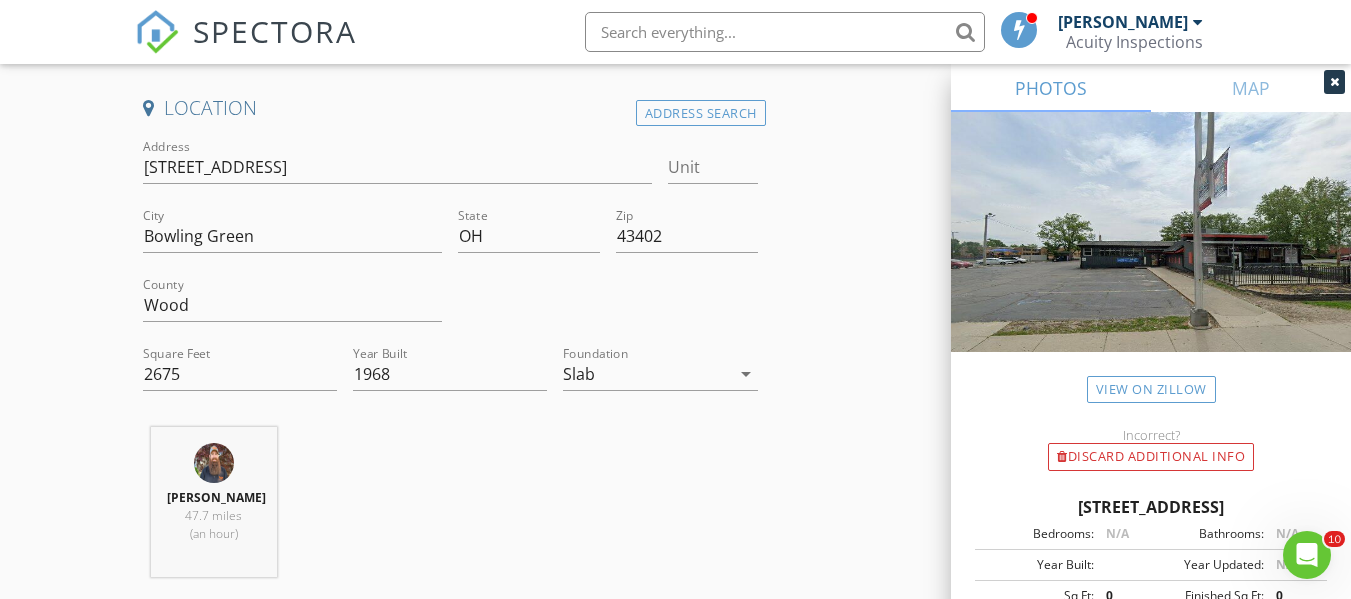 click on "[PERSON_NAME]     47.7 miles     (an hour)" at bounding box center [450, 510] 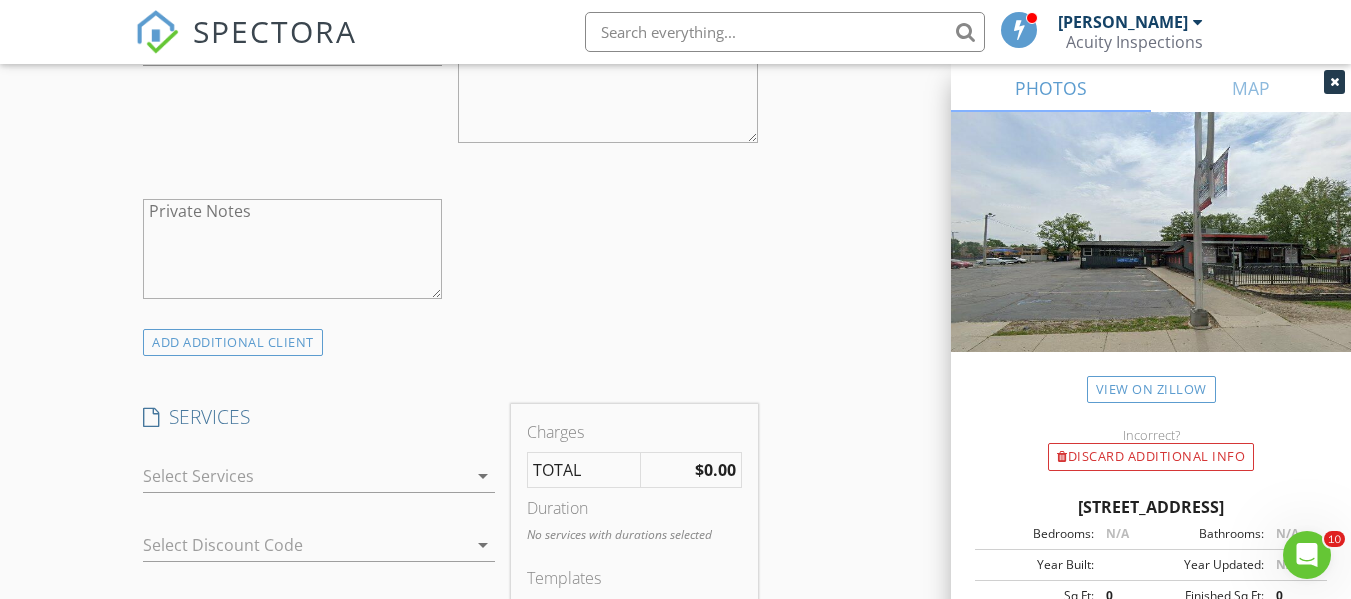 scroll, scrollTop: 1303, scrollLeft: 0, axis: vertical 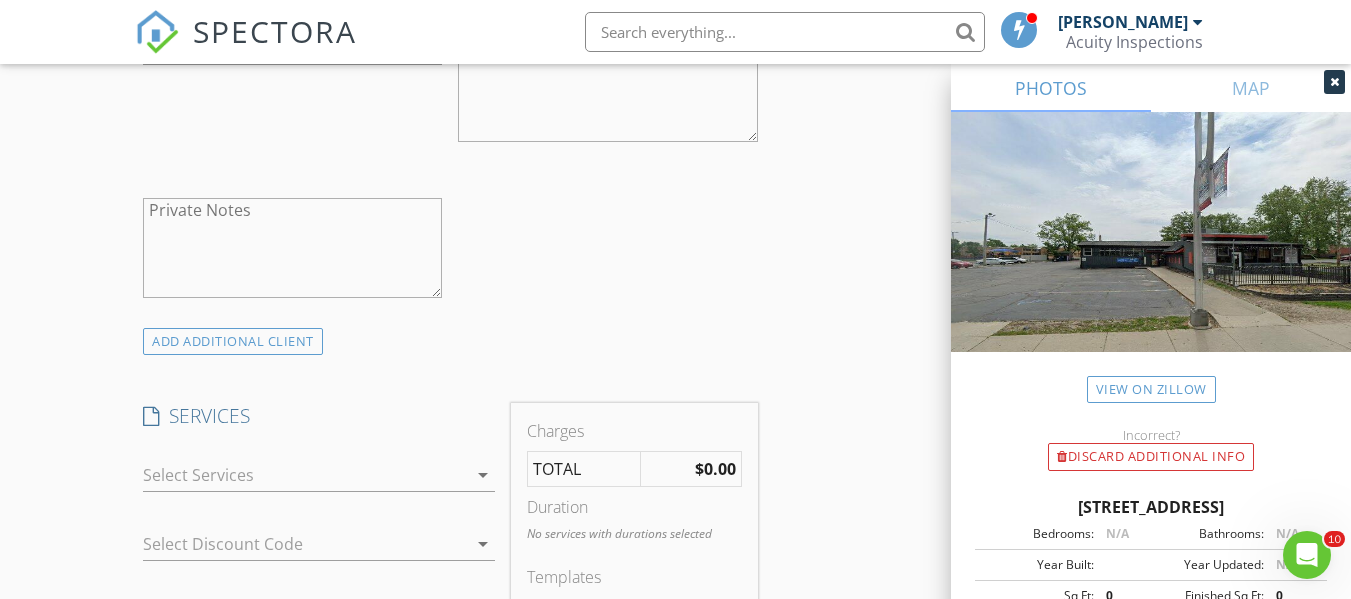 click at bounding box center [305, 475] 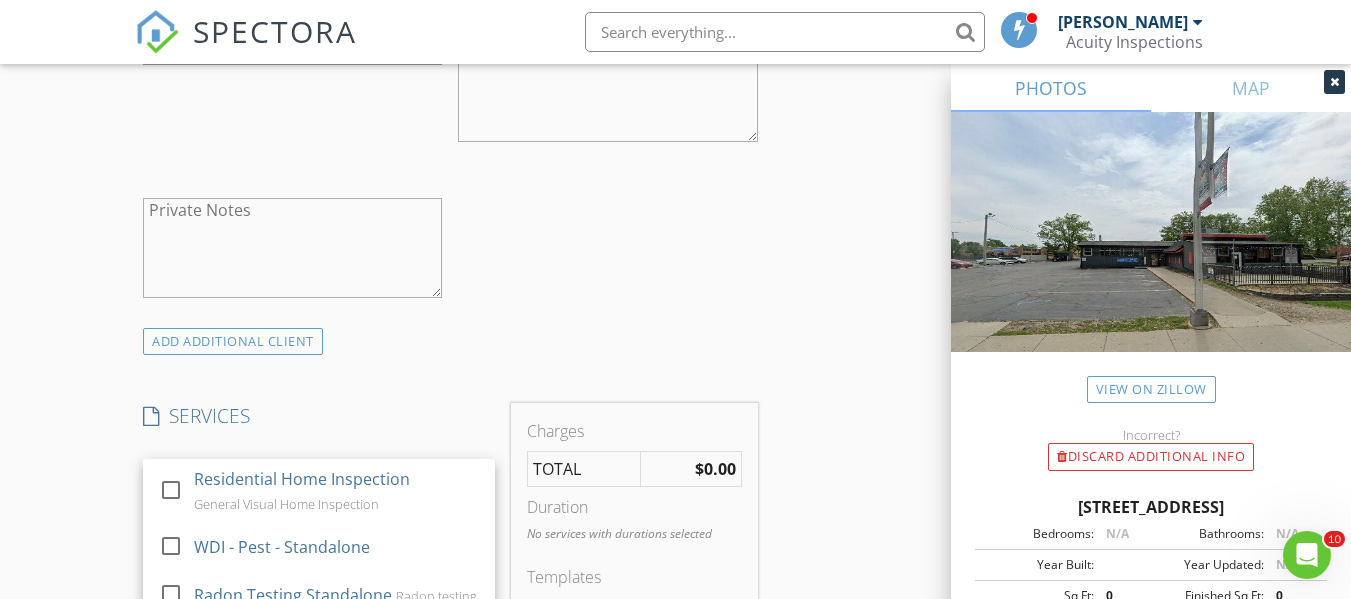 click on "New Inspection
Click here to use the New Order Form
INSPECTOR(S)
check_box   [PERSON_NAME]   PRIMARY   [PERSON_NAME] arrow_drop_down   check_box_outline_blank [PERSON_NAME] specifically requested
Date/Time
[DATE] 8:00 AM
Location
Address Search       Address [STREET_ADDRESS][US_STATE]   County Wood     Square Feet 2675   Year Built 1968   Foundation Slab arrow_drop_down     [PERSON_NAME]     47.7 miles     (an hour)
client
check_box Enable Client CC email for this inspection   Client Search     check_box_outline_blank Client is a Company/Organization     First Name   Last Name   Email   CC Email   Phone           Notes   Private Notes
ADD ADDITIONAL client
SERVICES
check_box_outline_blank   Residential Home Inspection" at bounding box center (675, 569) 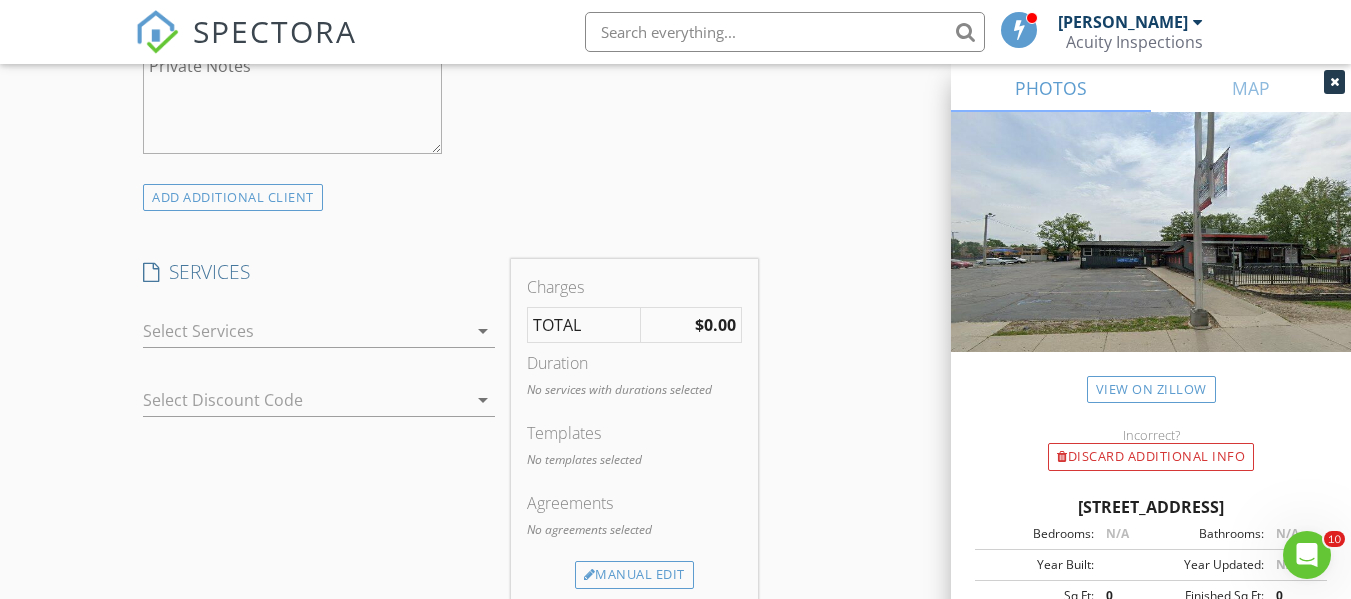 scroll, scrollTop: 1448, scrollLeft: 0, axis: vertical 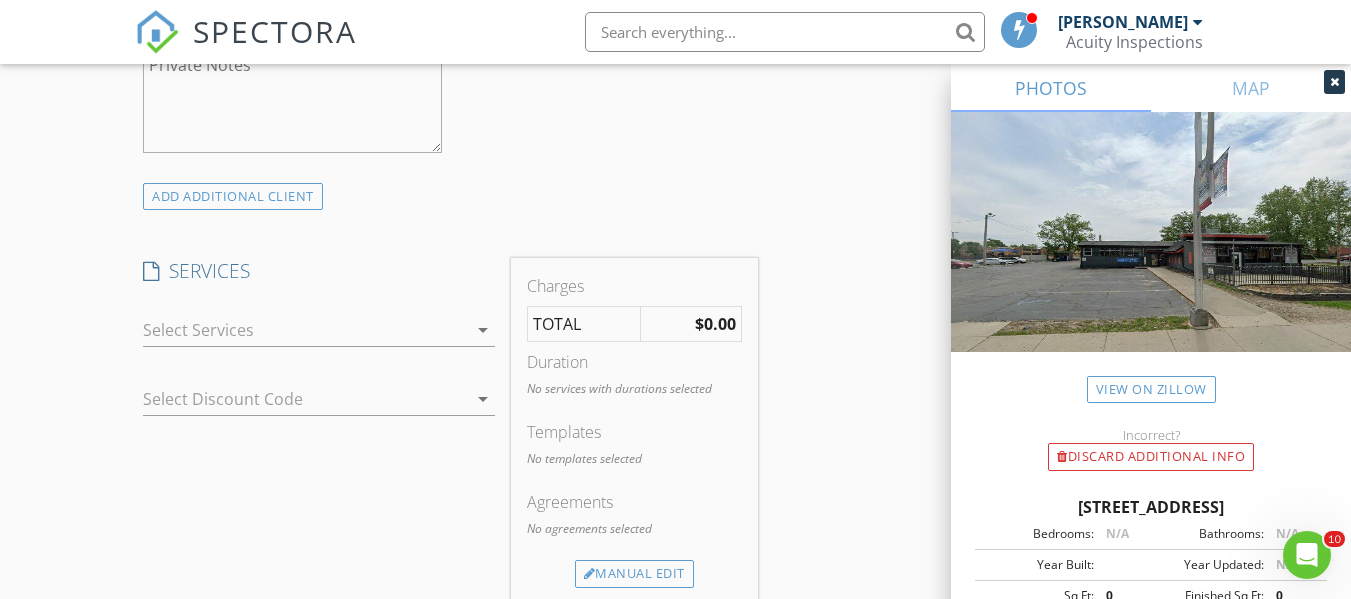 click at bounding box center [305, 330] 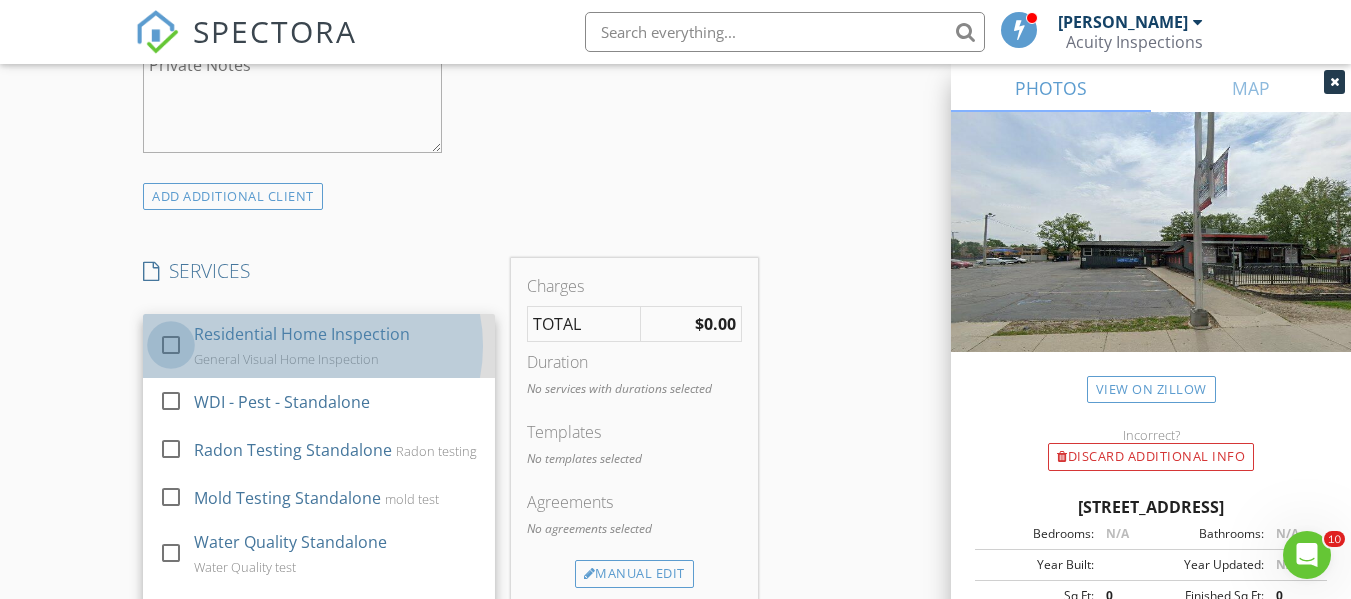 click at bounding box center (171, 345) 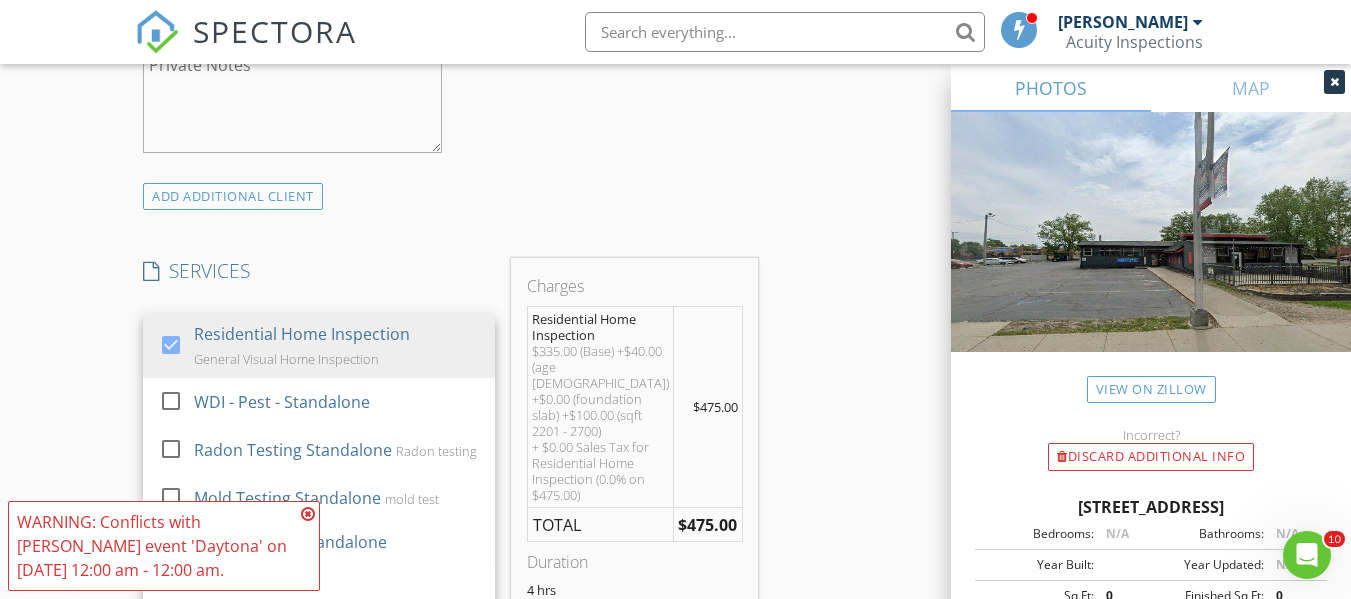 click at bounding box center (308, 514) 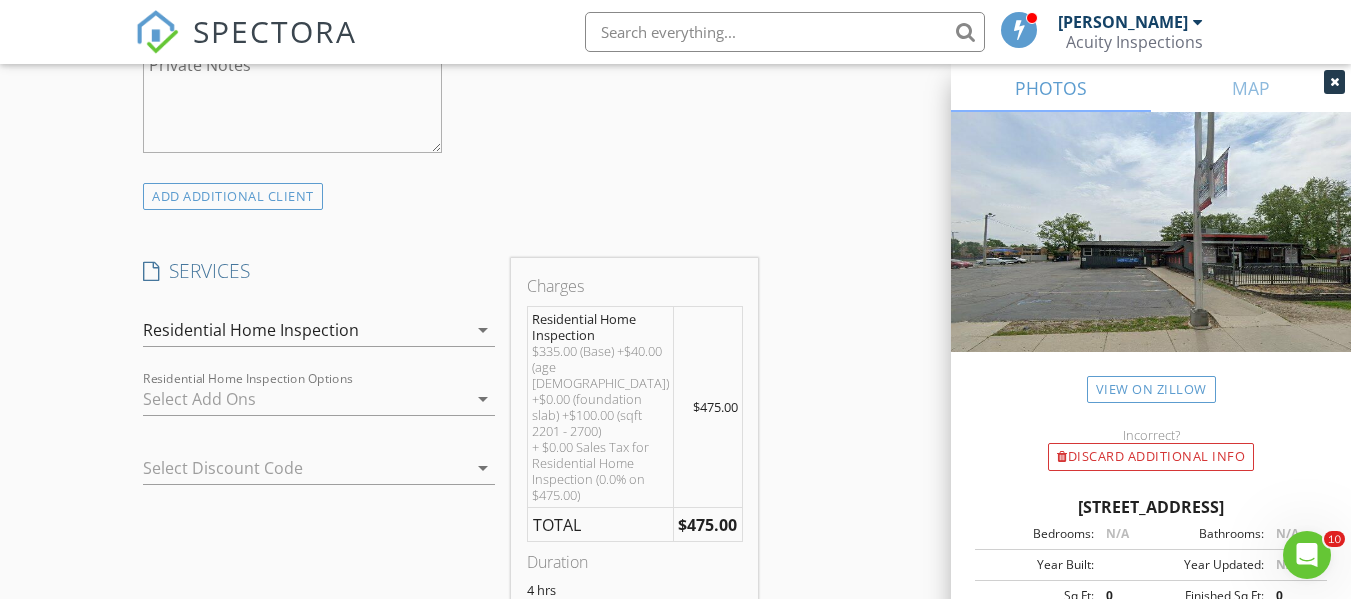 click on "New Inspection
Click here to use the New Order Form
INSPECTOR(S)
check_box   [PERSON_NAME]   PRIMARY   [PERSON_NAME] arrow_drop_down   check_box_outline_blank [PERSON_NAME] specifically requested
Date/Time
[DATE] 8:00 AM
Location
Address Search       Address [STREET_ADDRESS][US_STATE]   County Wood     Square Feet 2675   Year Built 1968   Foundation Slab arrow_drop_down     [PERSON_NAME]     47.7 miles     (an hour)
client
check_box Enable Client CC email for this inspection   Client Search     check_box_outline_blank Client is a Company/Organization     First Name   Last Name   Email   CC Email   Phone           Notes   Private Notes
ADD ADDITIONAL client
SERVICES
check_box   Residential Home Inspection" at bounding box center (675, 527) 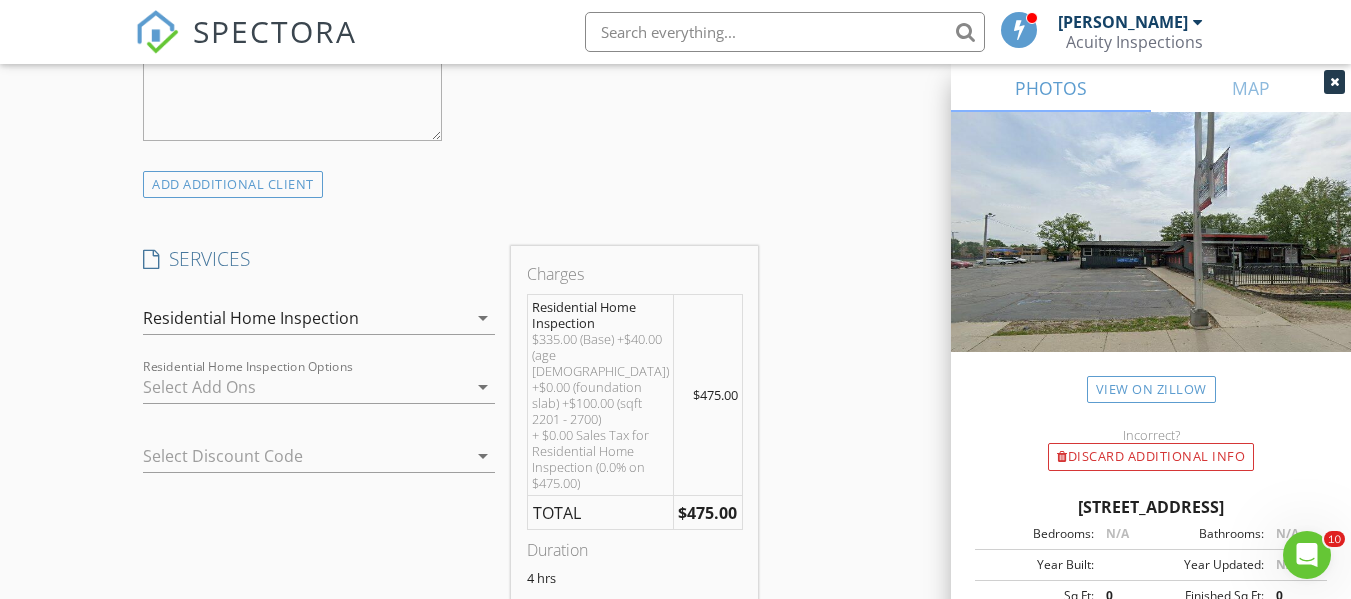 scroll, scrollTop: 1461, scrollLeft: 0, axis: vertical 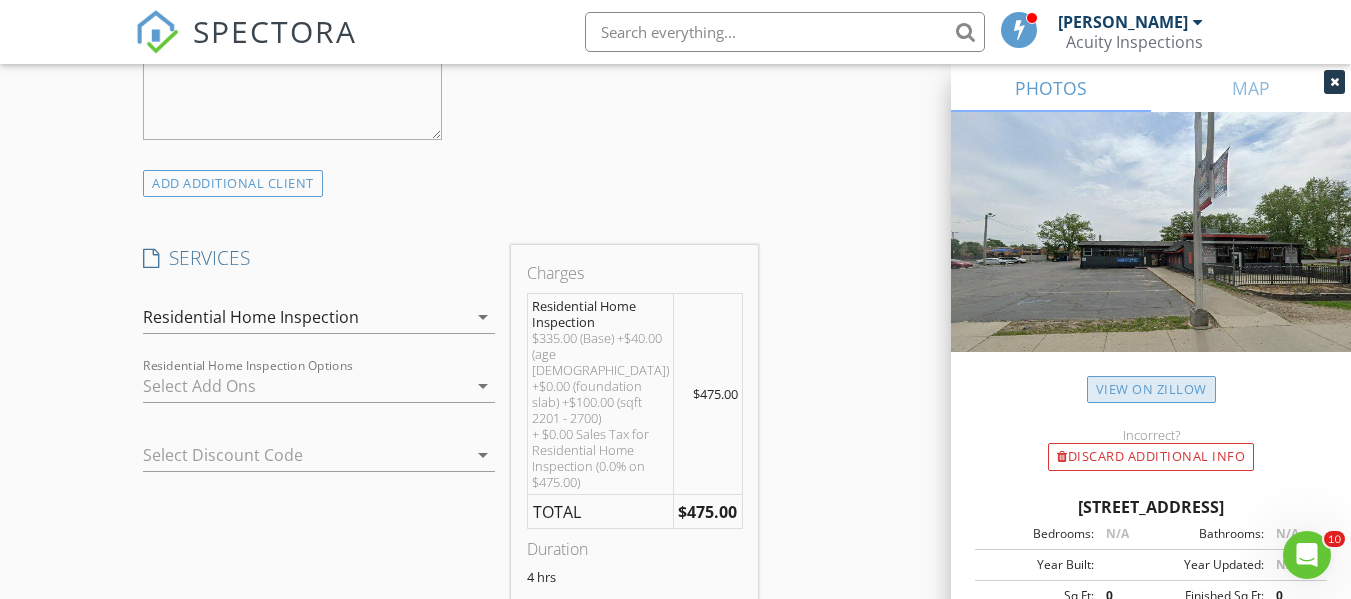 click on "View on Zillow" at bounding box center (1151, 389) 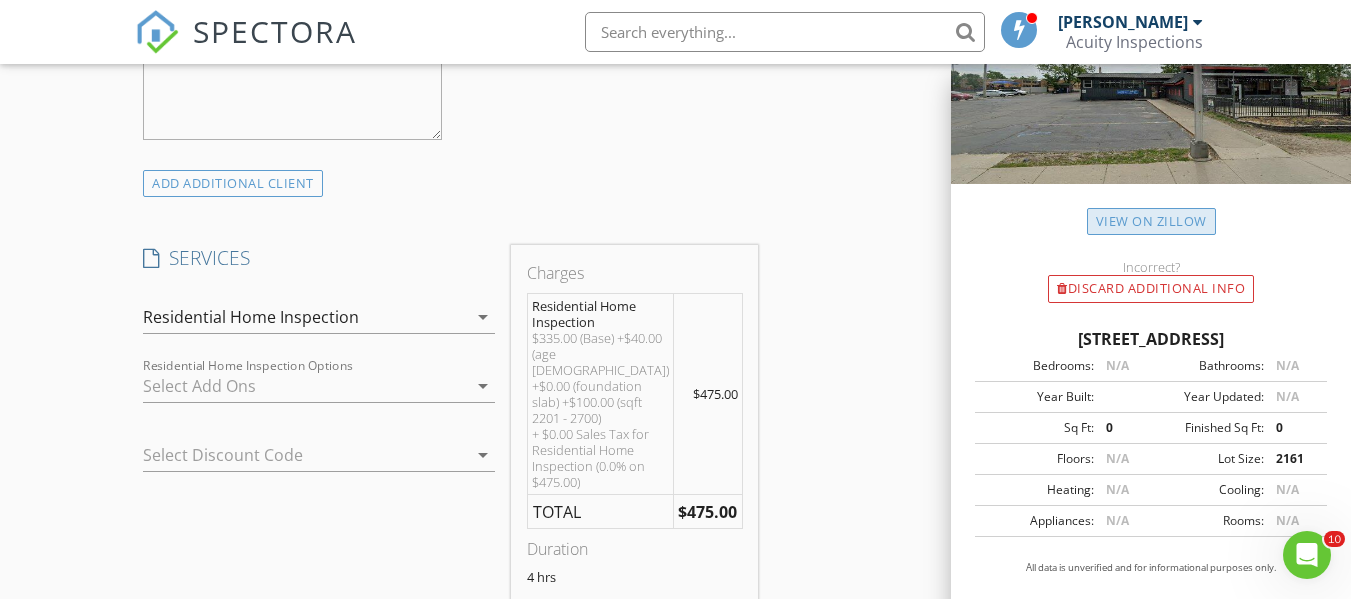 scroll, scrollTop: 192, scrollLeft: 0, axis: vertical 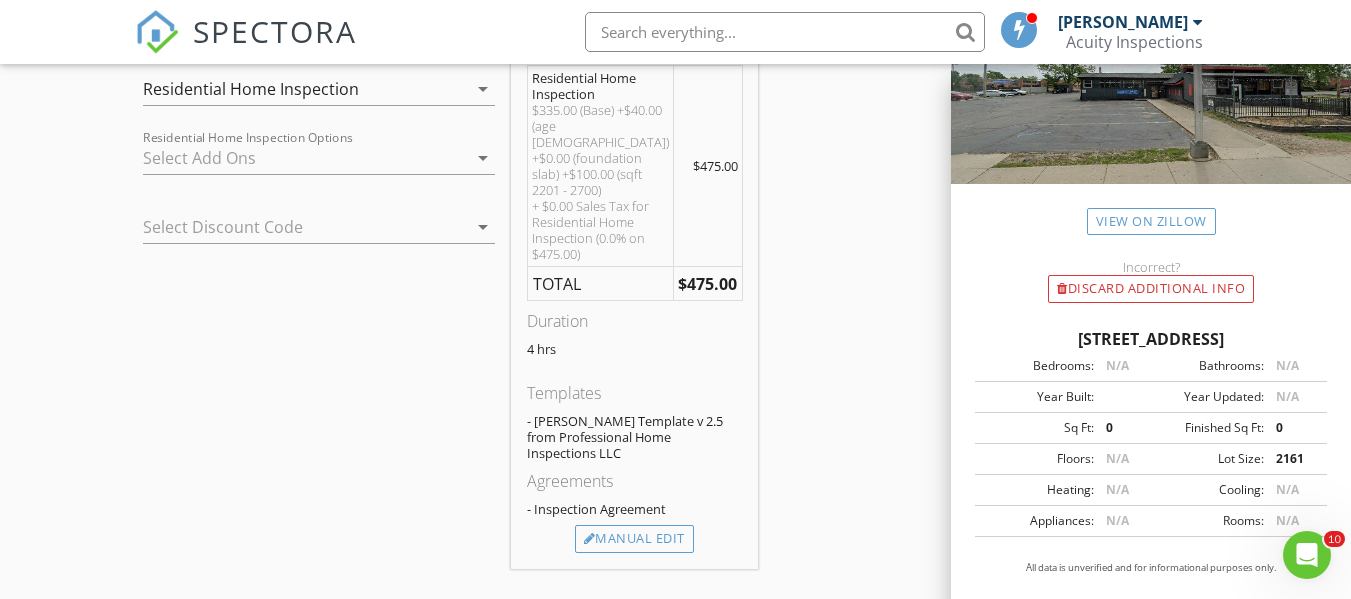 click on "Floors:" at bounding box center (1037, 459) 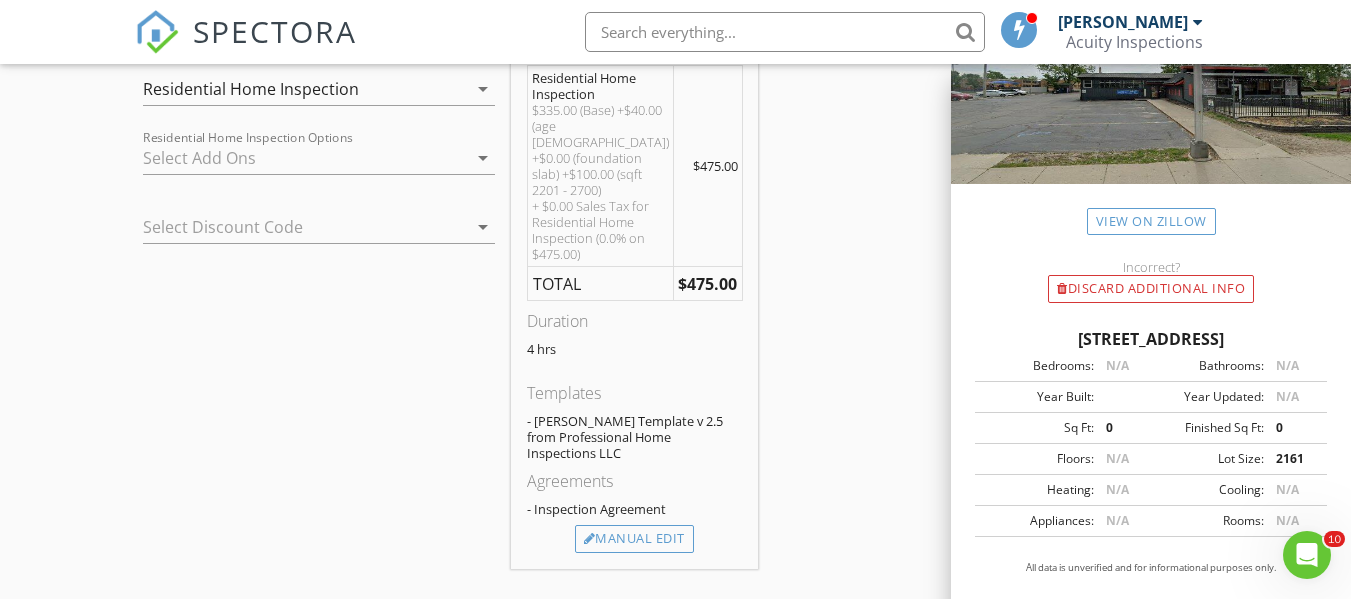 drag, startPoint x: 1020, startPoint y: 468, endPoint x: 935, endPoint y: 482, distance: 86.145226 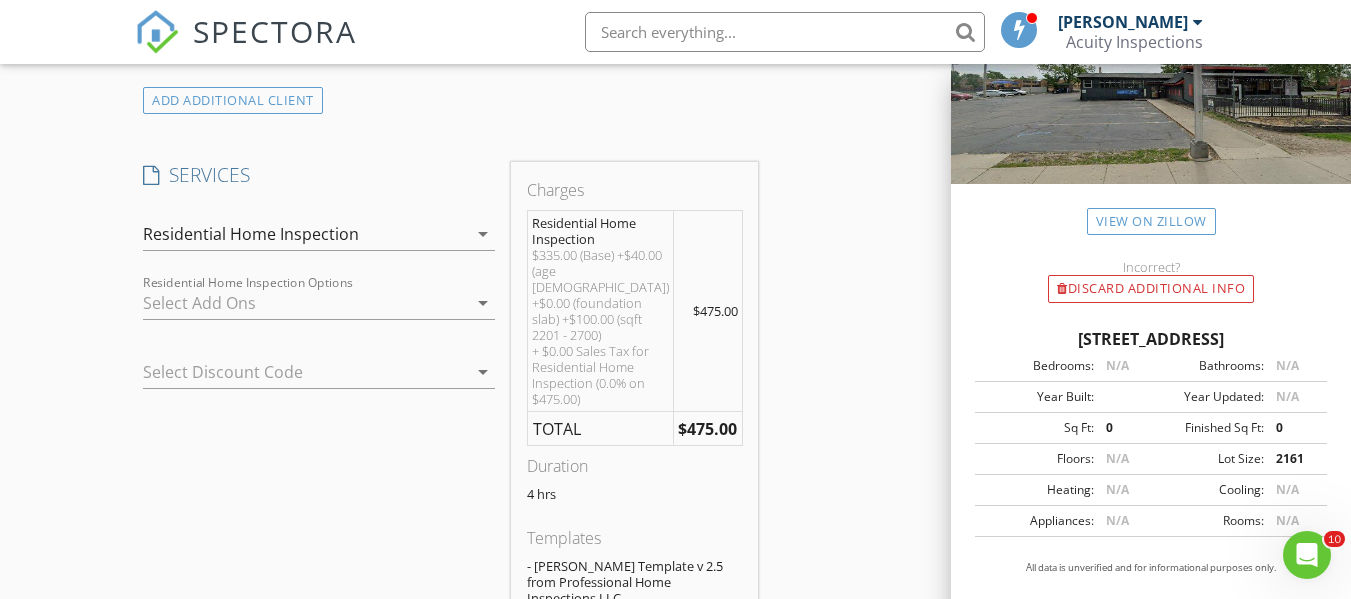 scroll, scrollTop: 1543, scrollLeft: 0, axis: vertical 